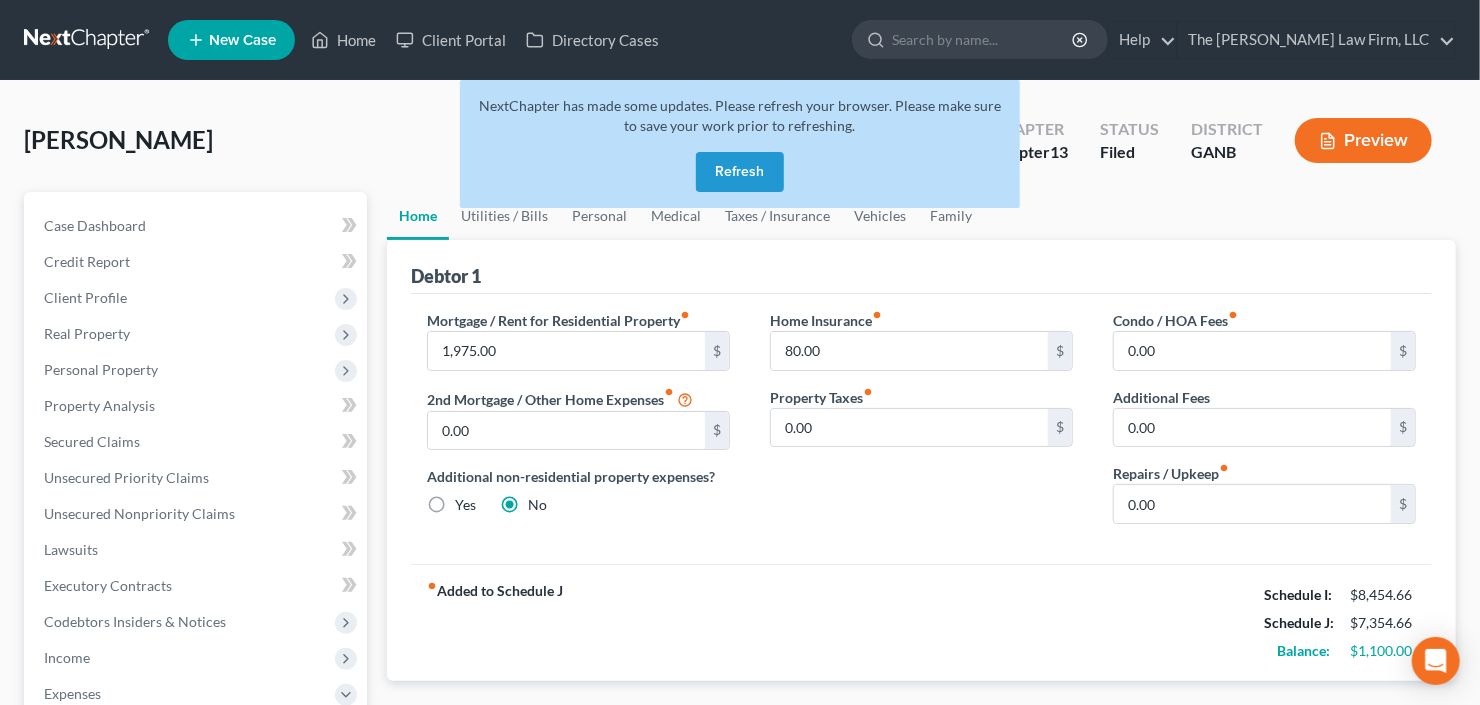 scroll, scrollTop: 0, scrollLeft: 0, axis: both 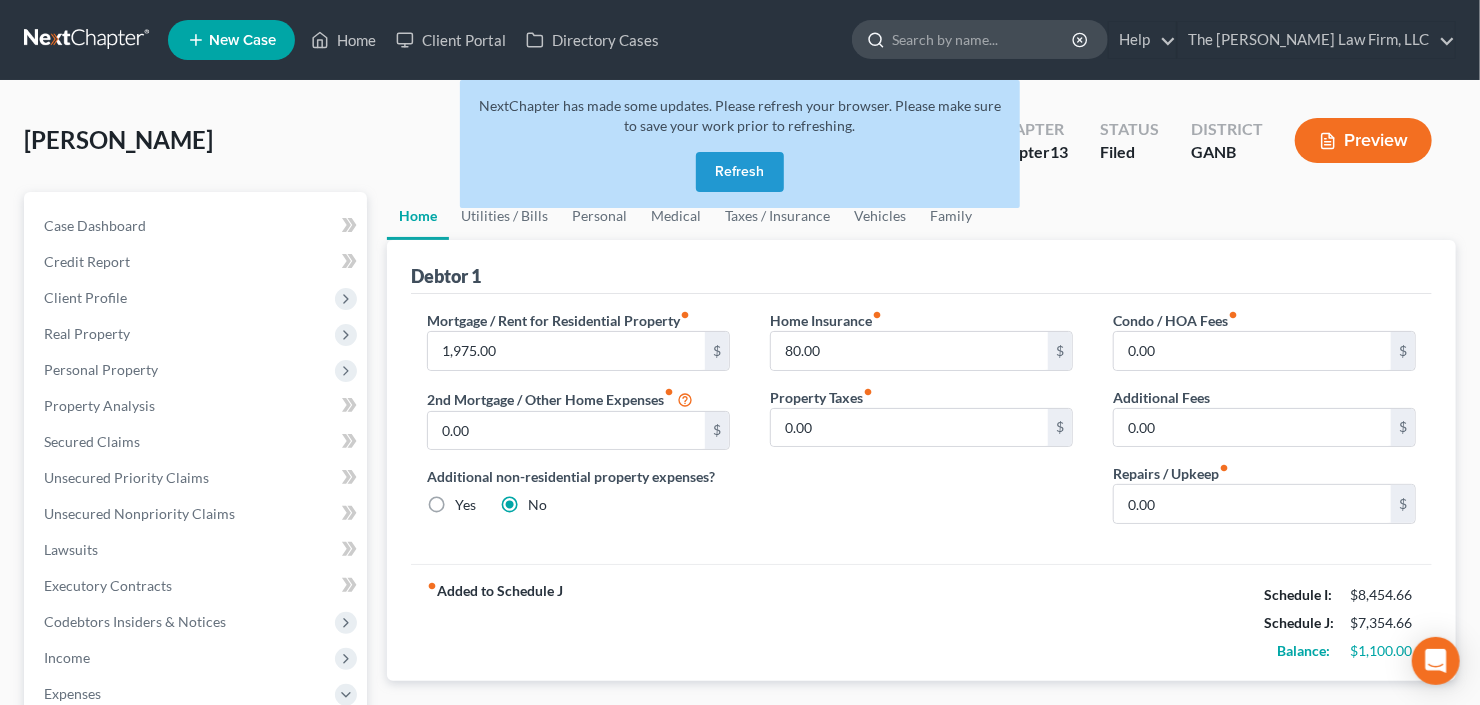 click at bounding box center [983, 39] 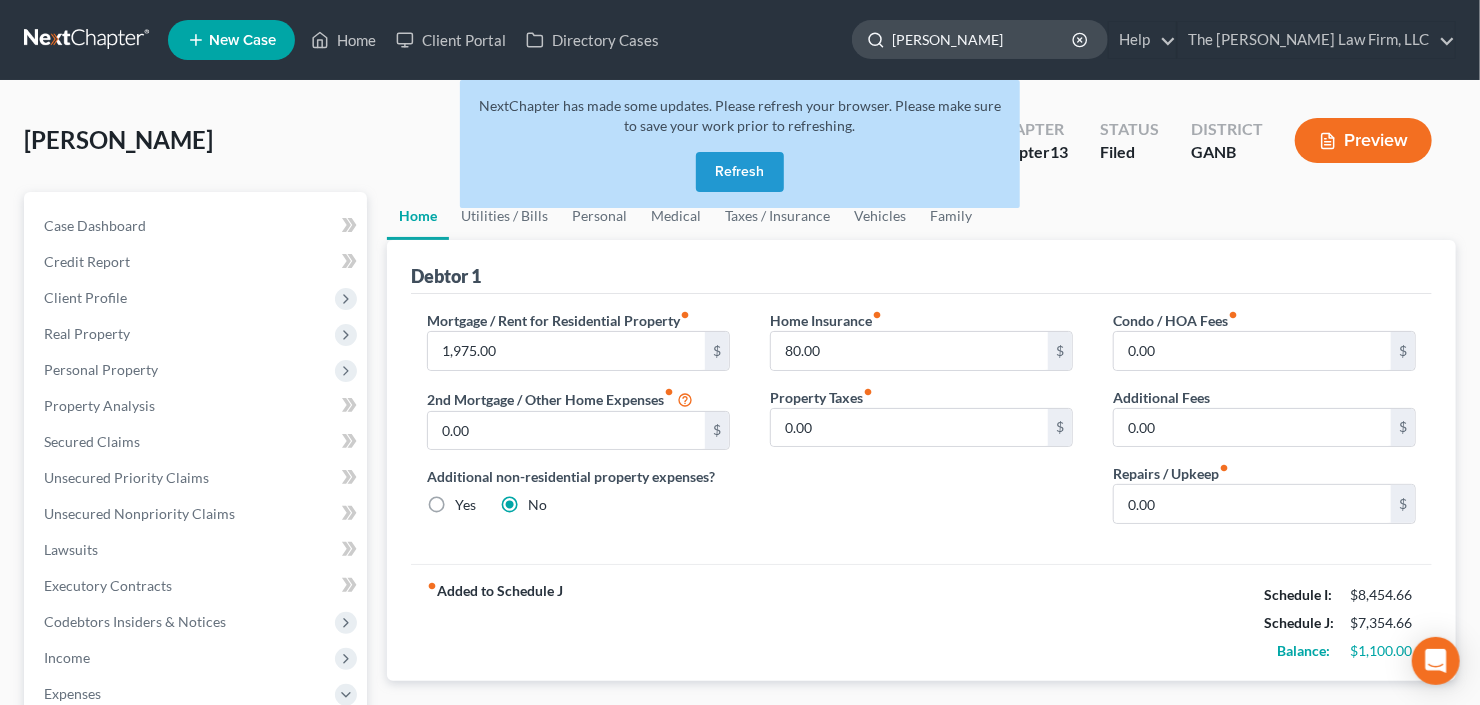 type on "smith" 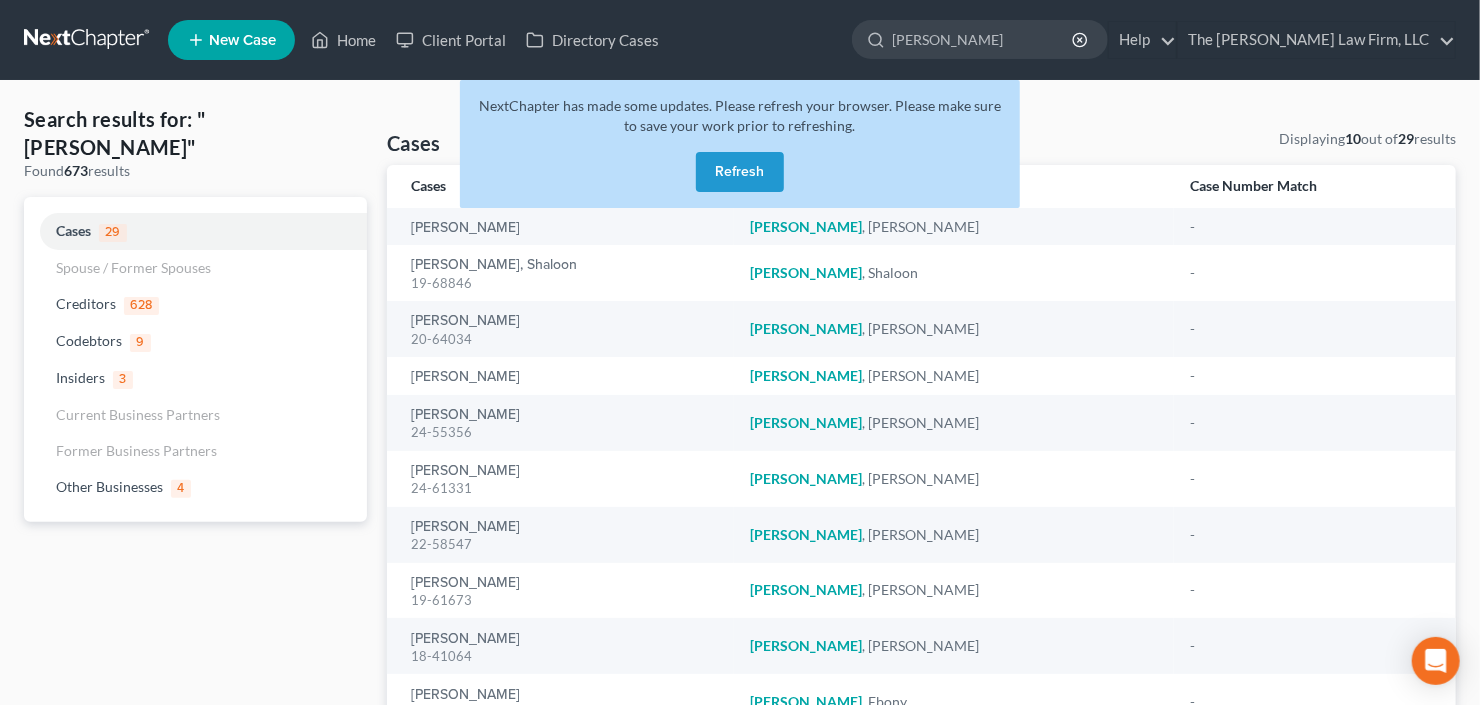 click on "Refresh" at bounding box center (740, 172) 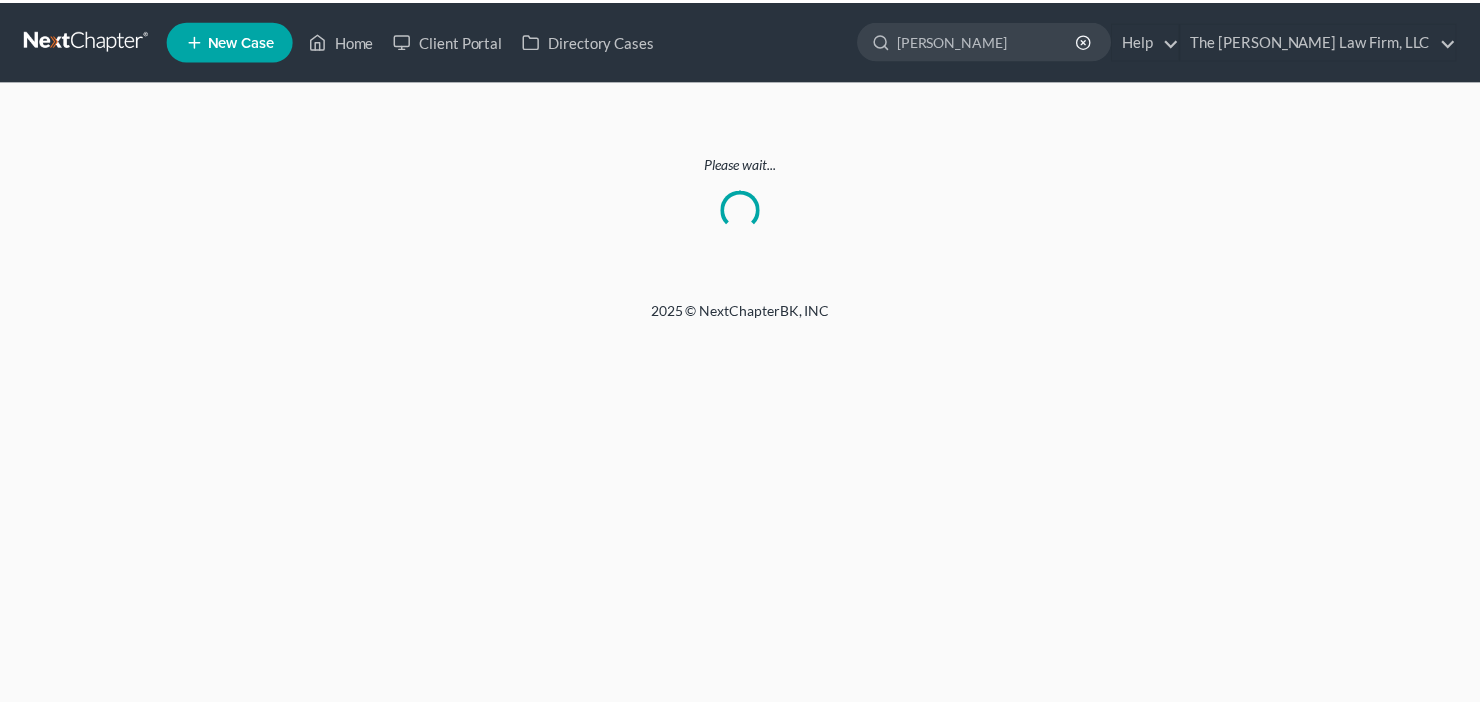 scroll, scrollTop: 0, scrollLeft: 0, axis: both 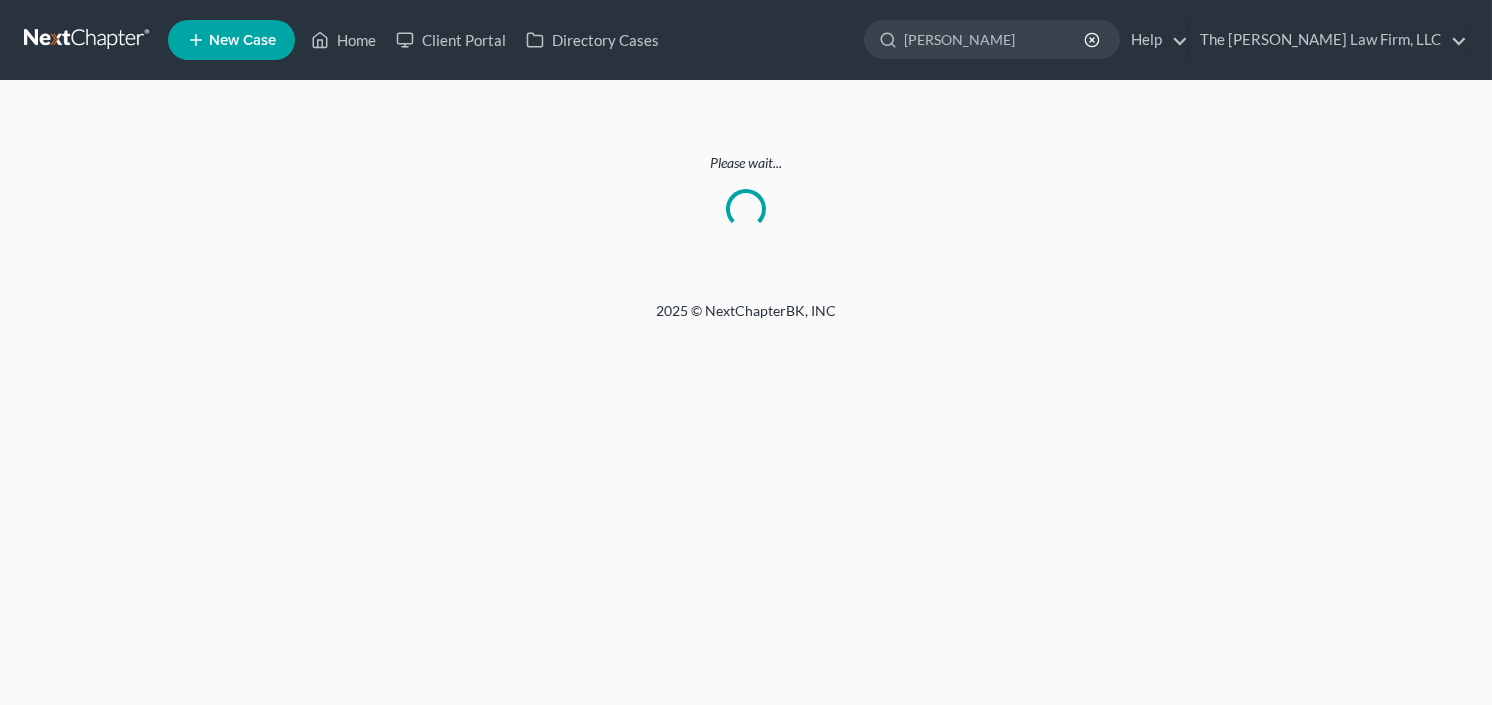 click on "smith" 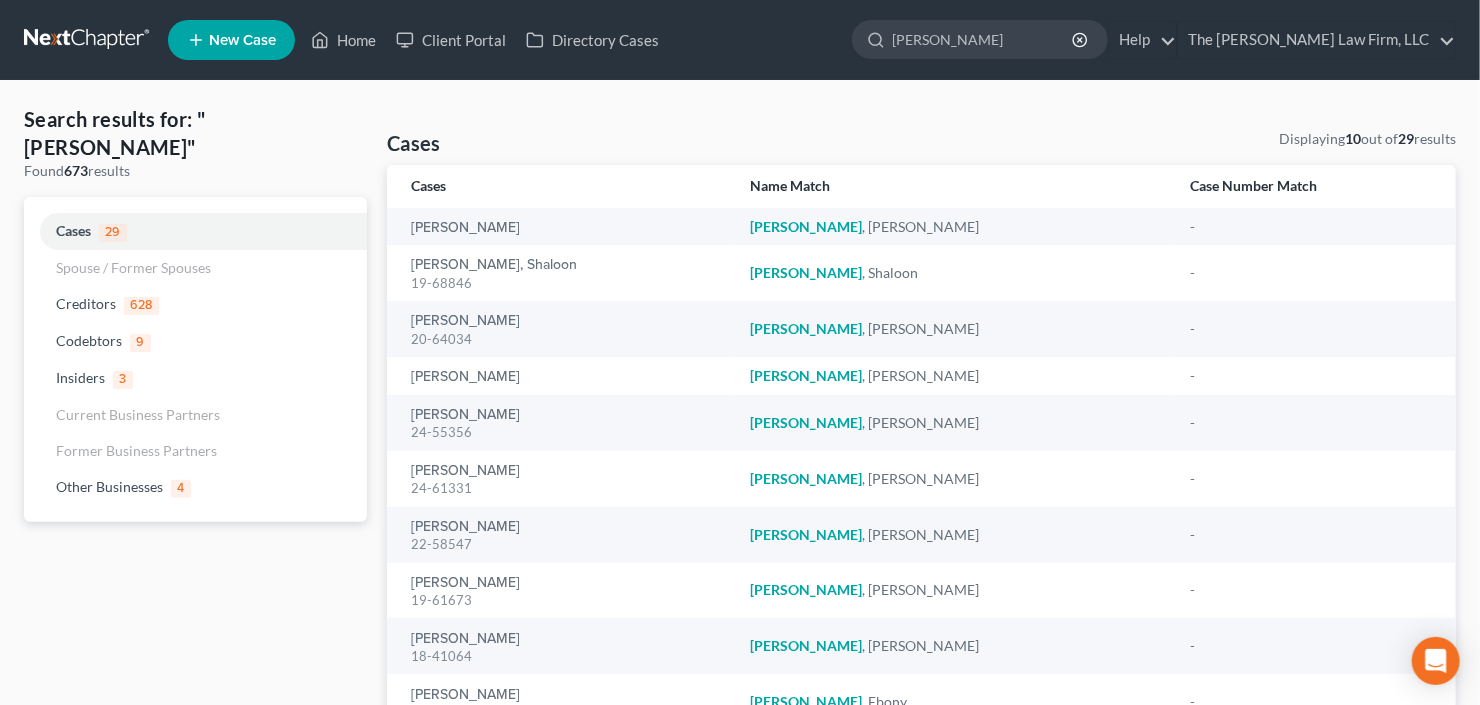 drag, startPoint x: 997, startPoint y: 42, endPoint x: 800, endPoint y: 74, distance: 199.58206 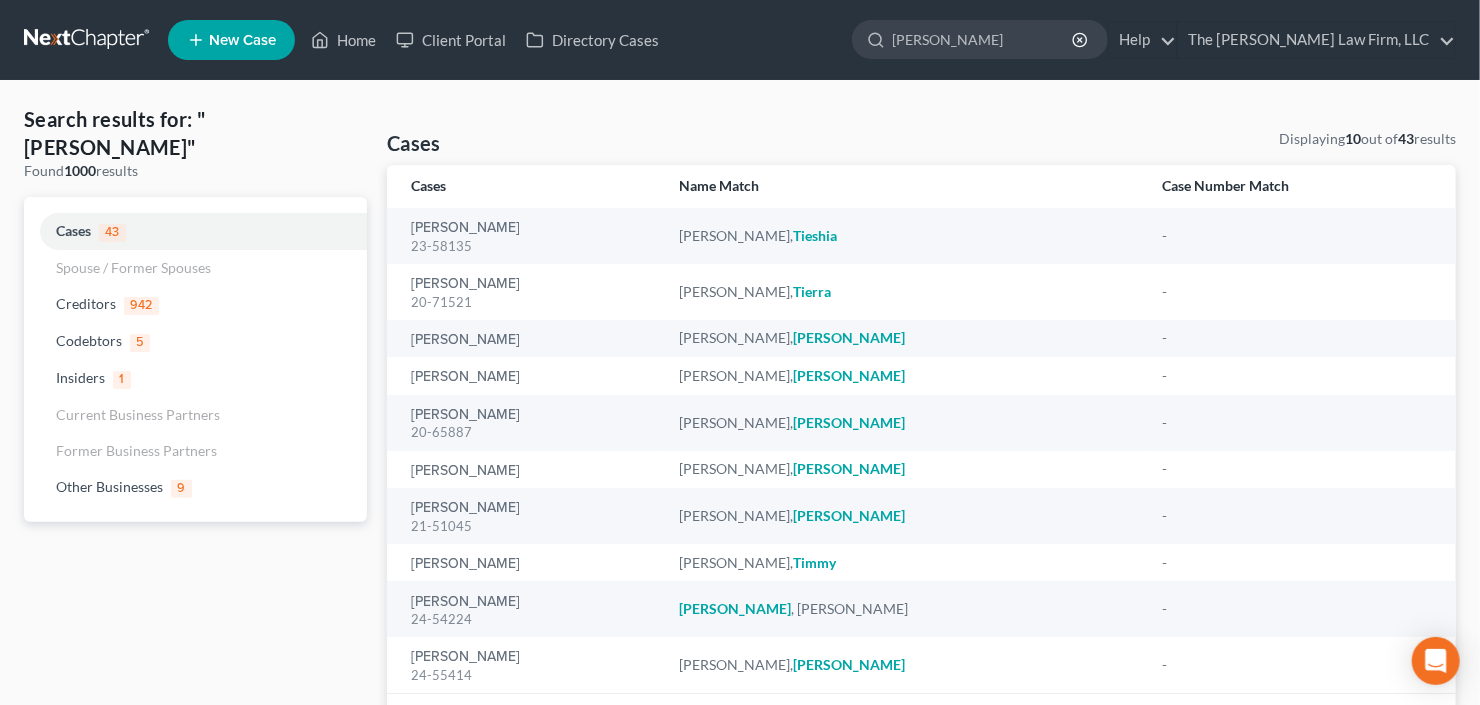 type on "tiesha" 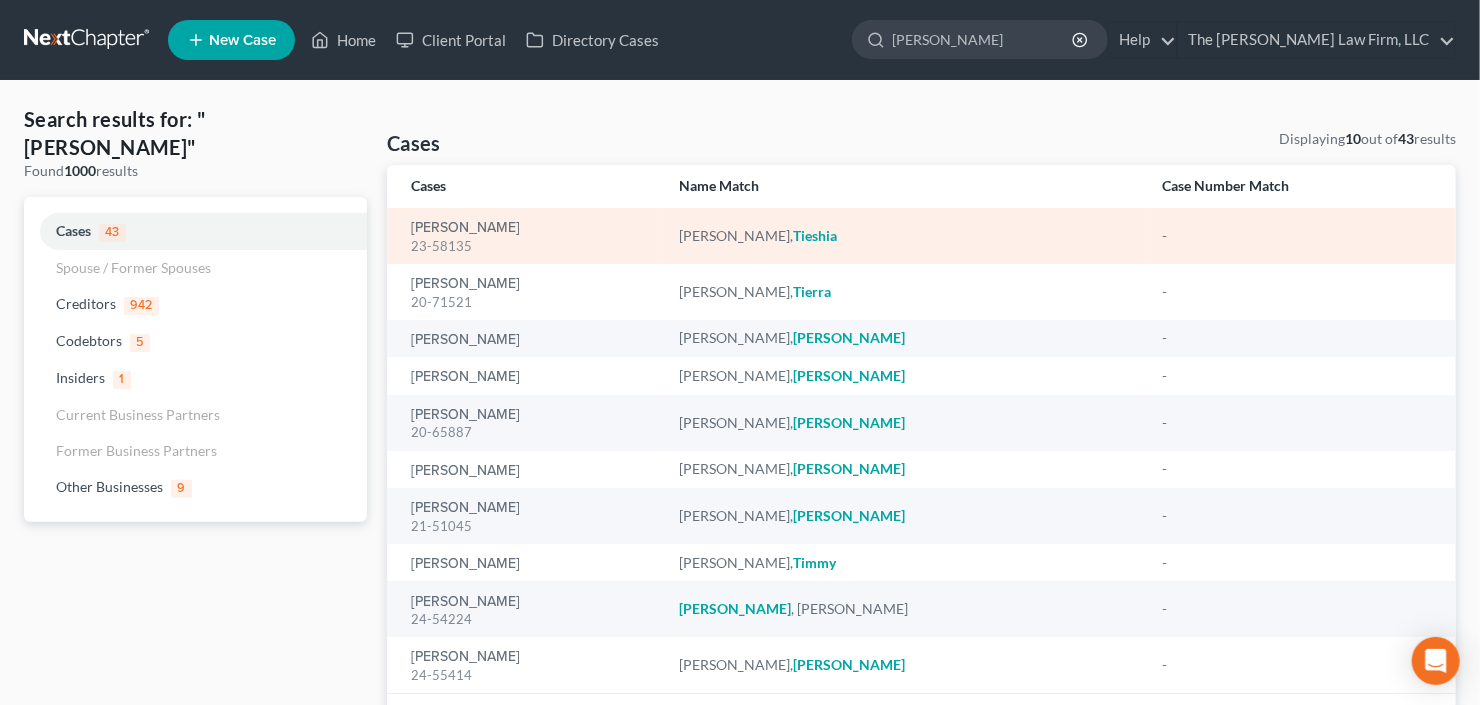 click on "Smith, Tieshia 23-58135" at bounding box center [529, 236] 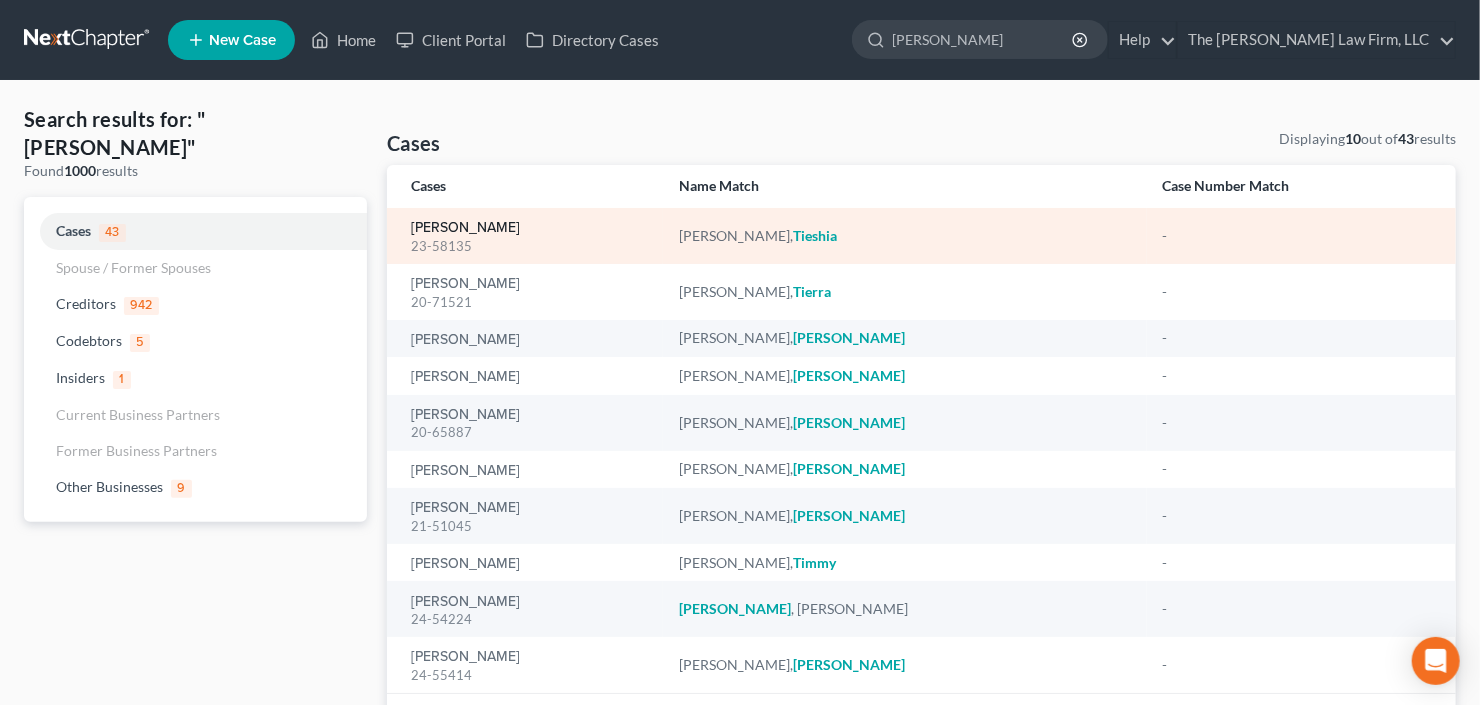 click on "Smith, Tieshia" at bounding box center (465, 228) 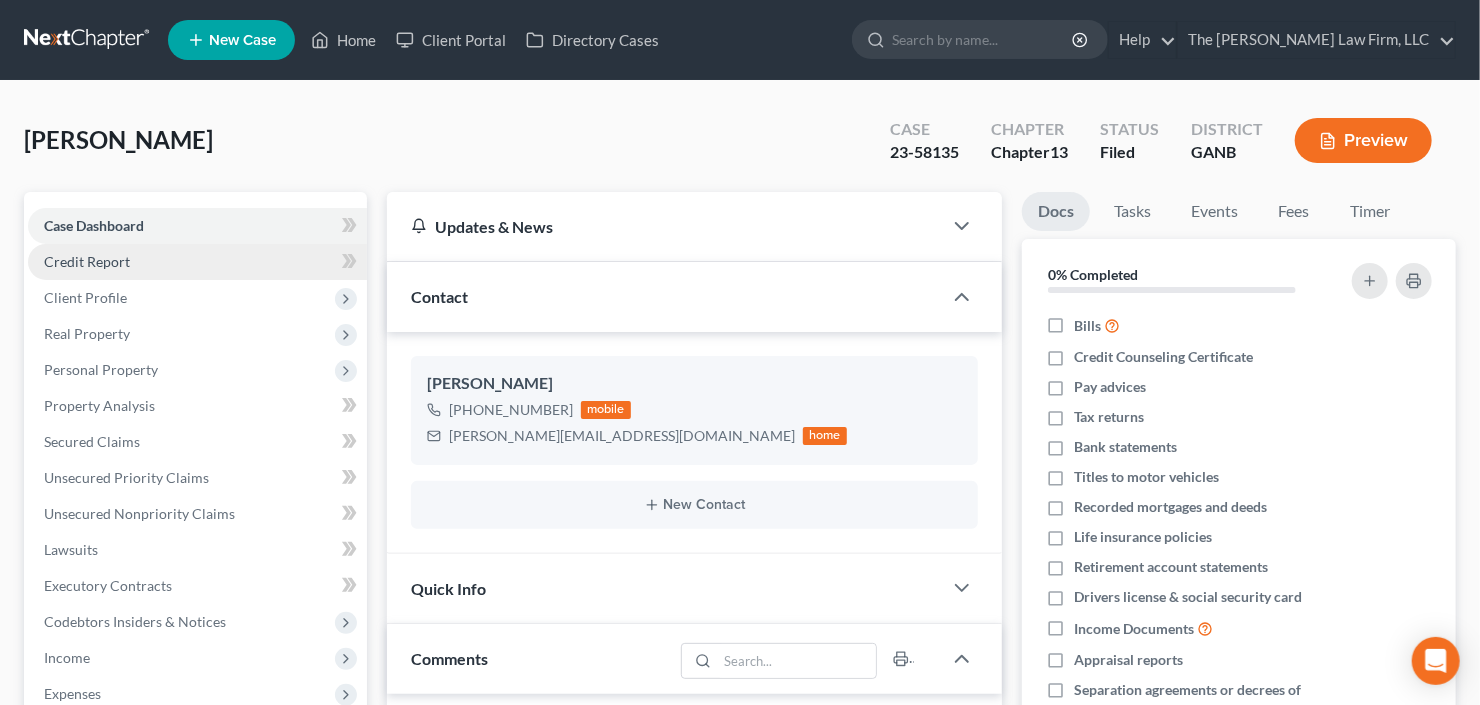 click on "Credit Report" at bounding box center (197, 262) 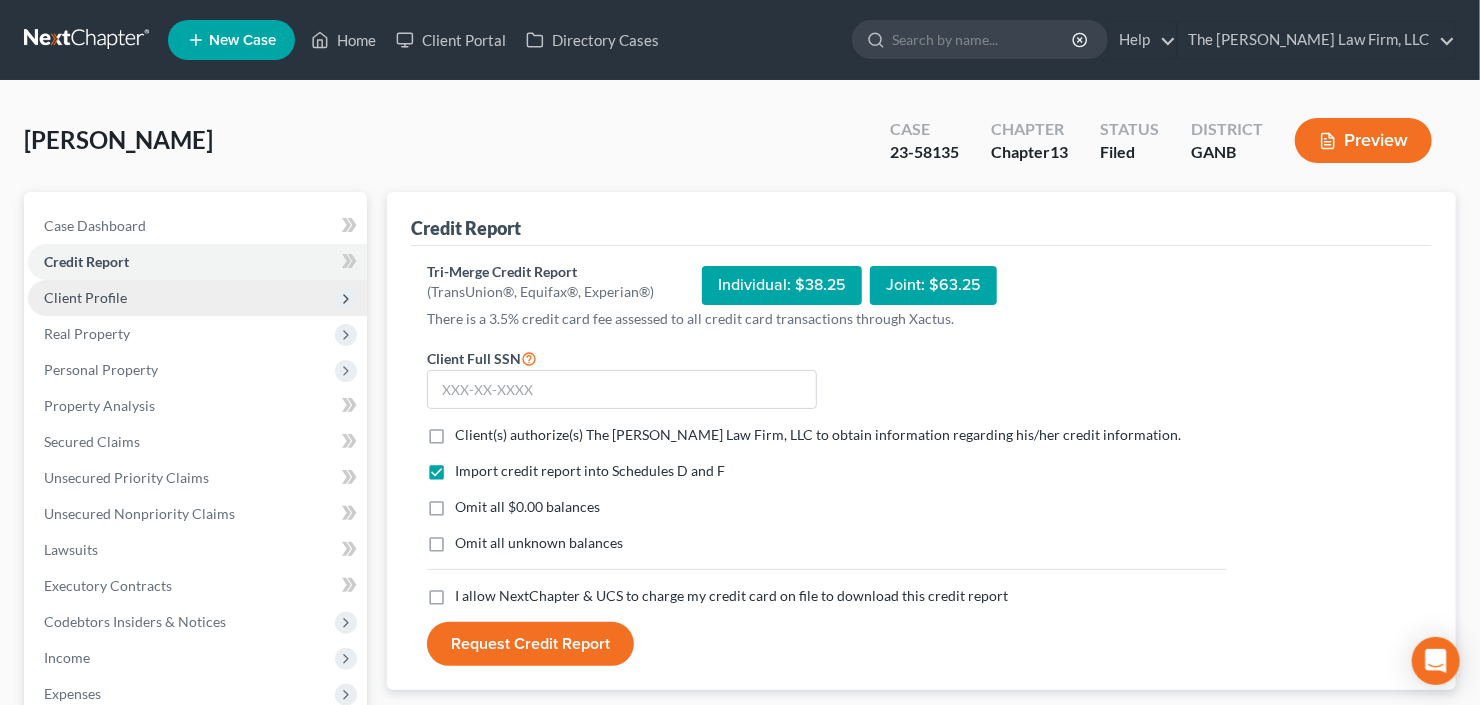 click on "Client Profile" at bounding box center [85, 297] 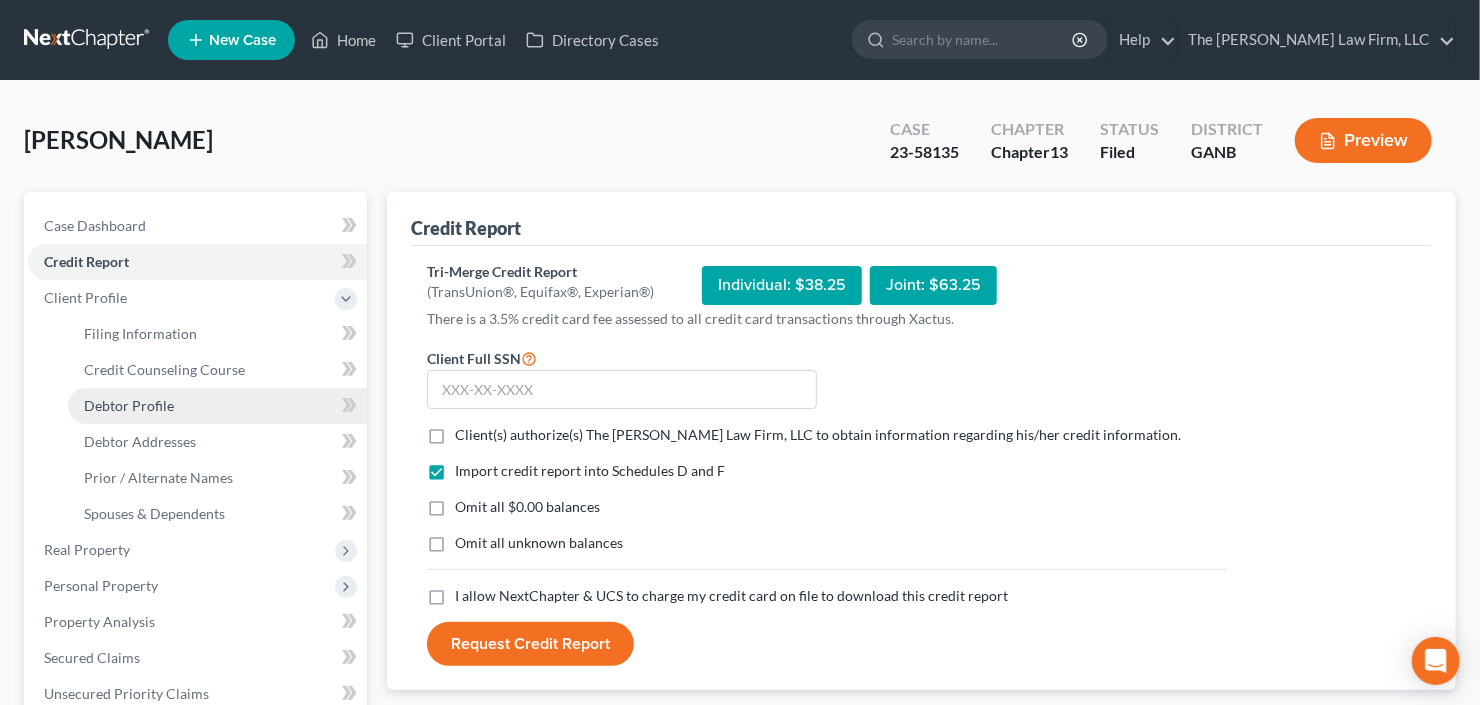 click on "Debtor Profile" at bounding box center [129, 405] 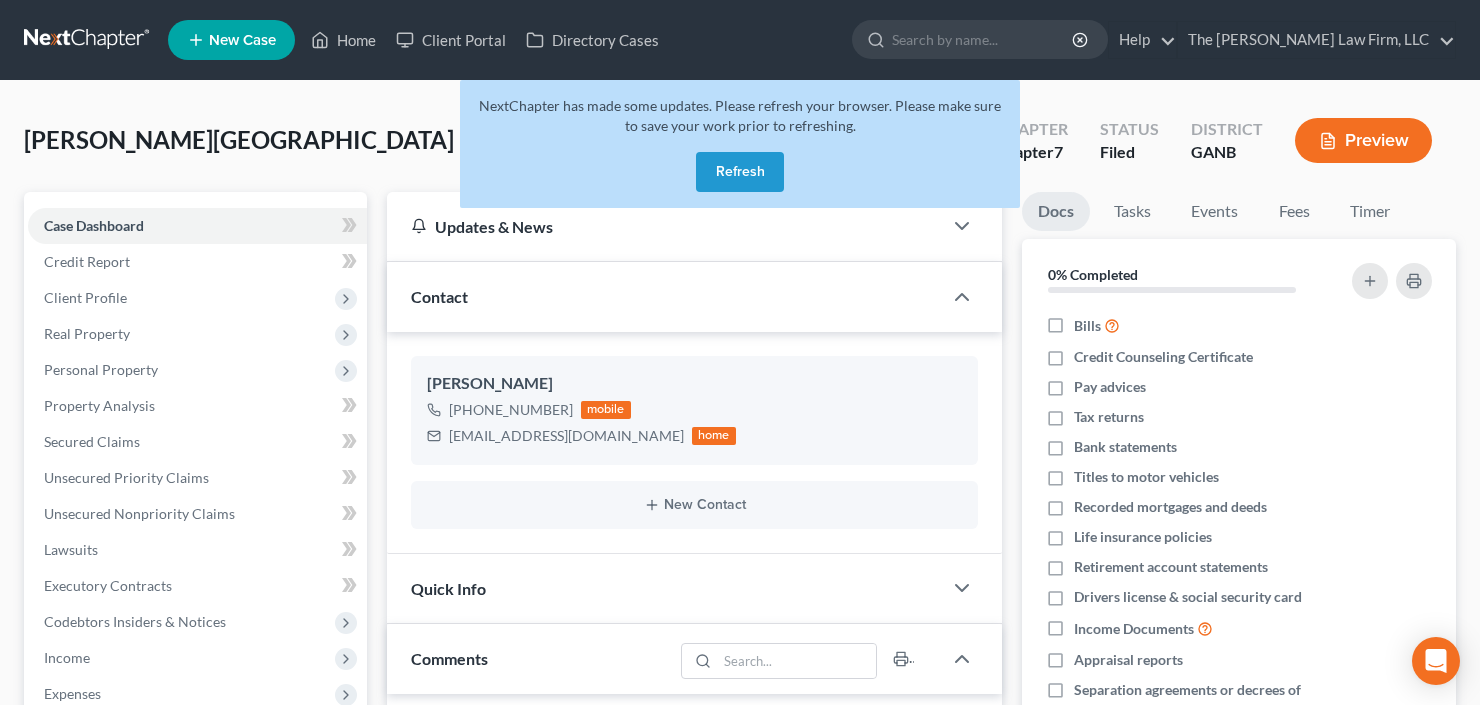 scroll, scrollTop: 0, scrollLeft: 0, axis: both 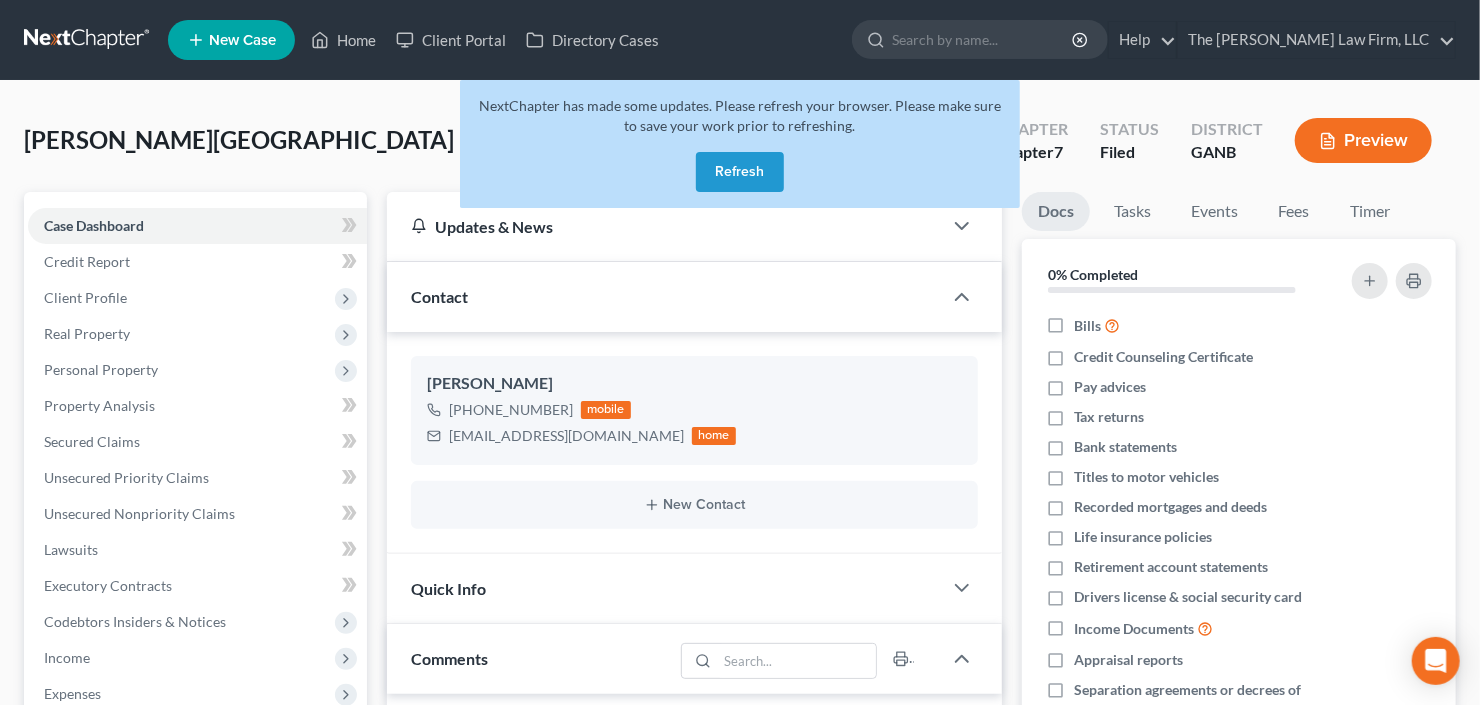 click on "Refresh" at bounding box center [740, 172] 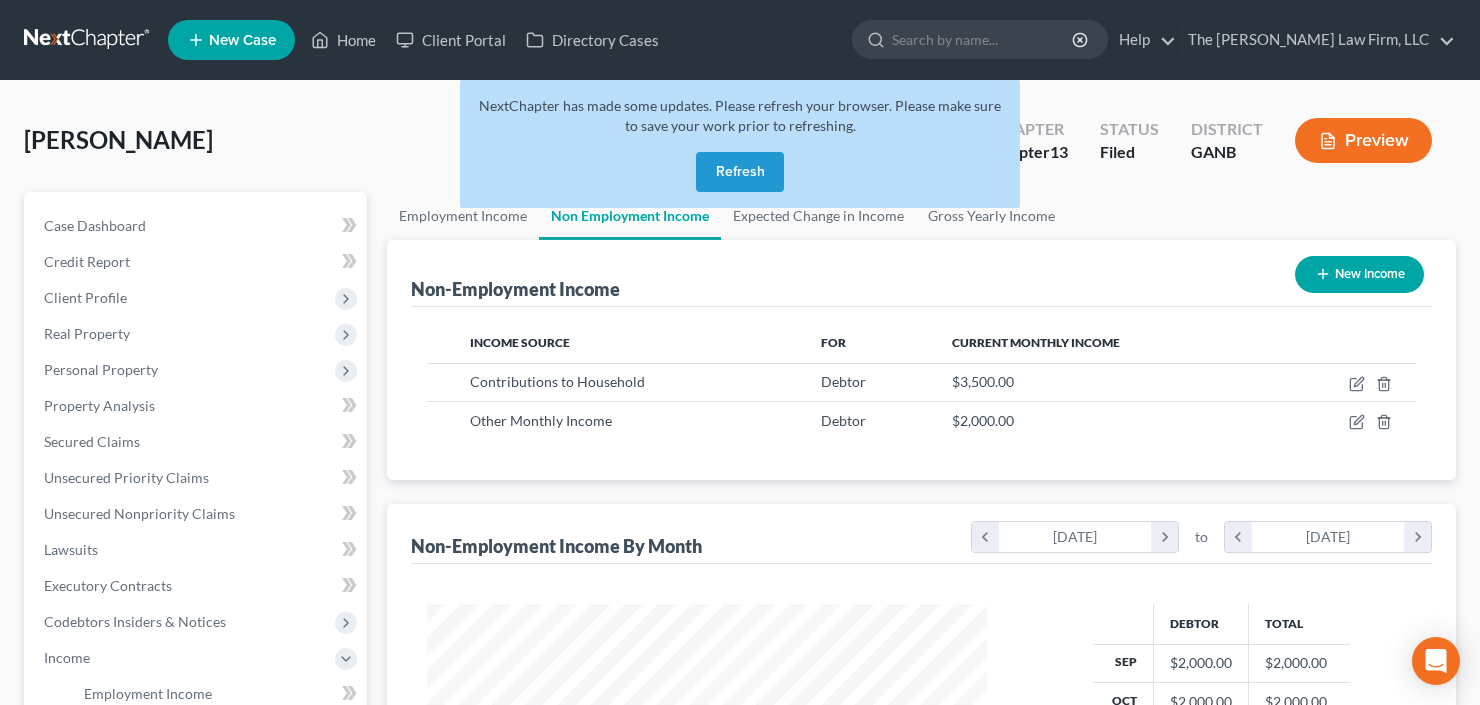 scroll, scrollTop: 0, scrollLeft: 0, axis: both 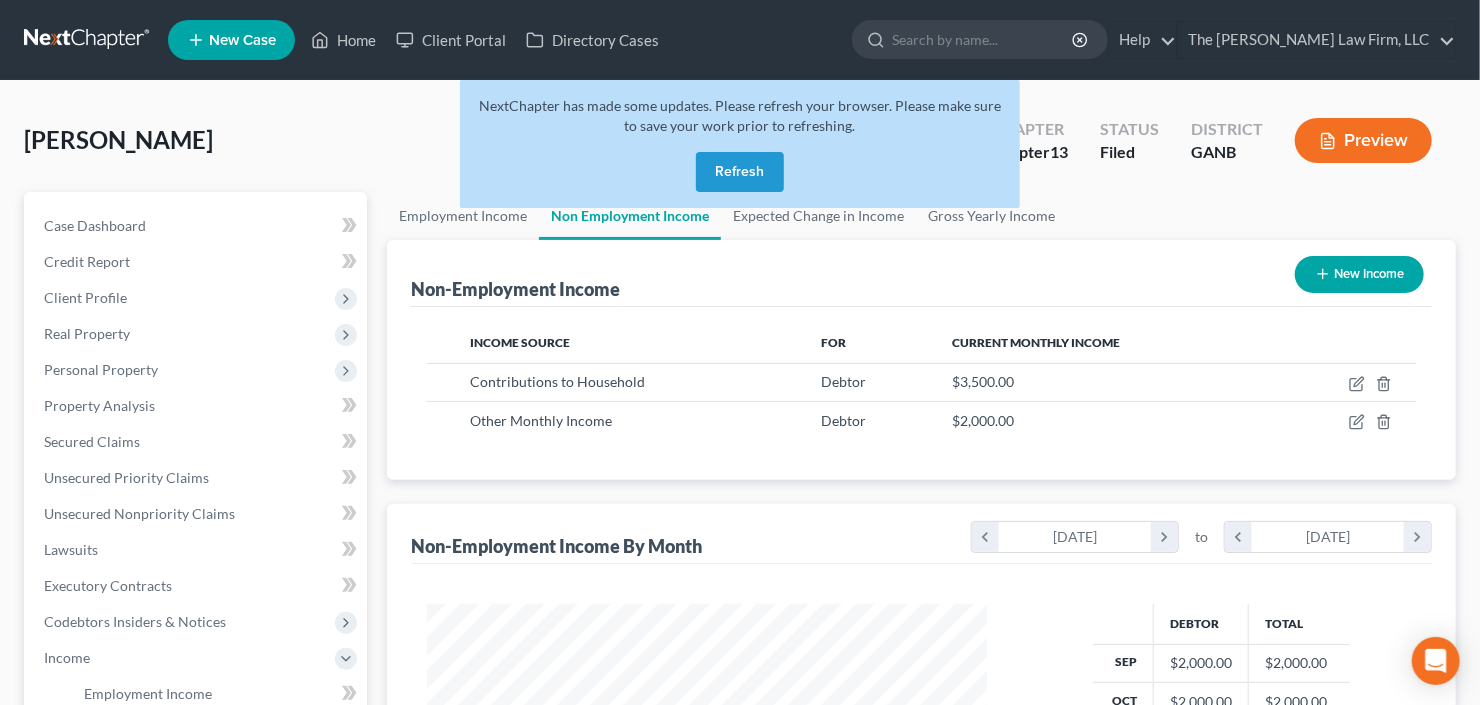 click on "Refresh" at bounding box center [740, 172] 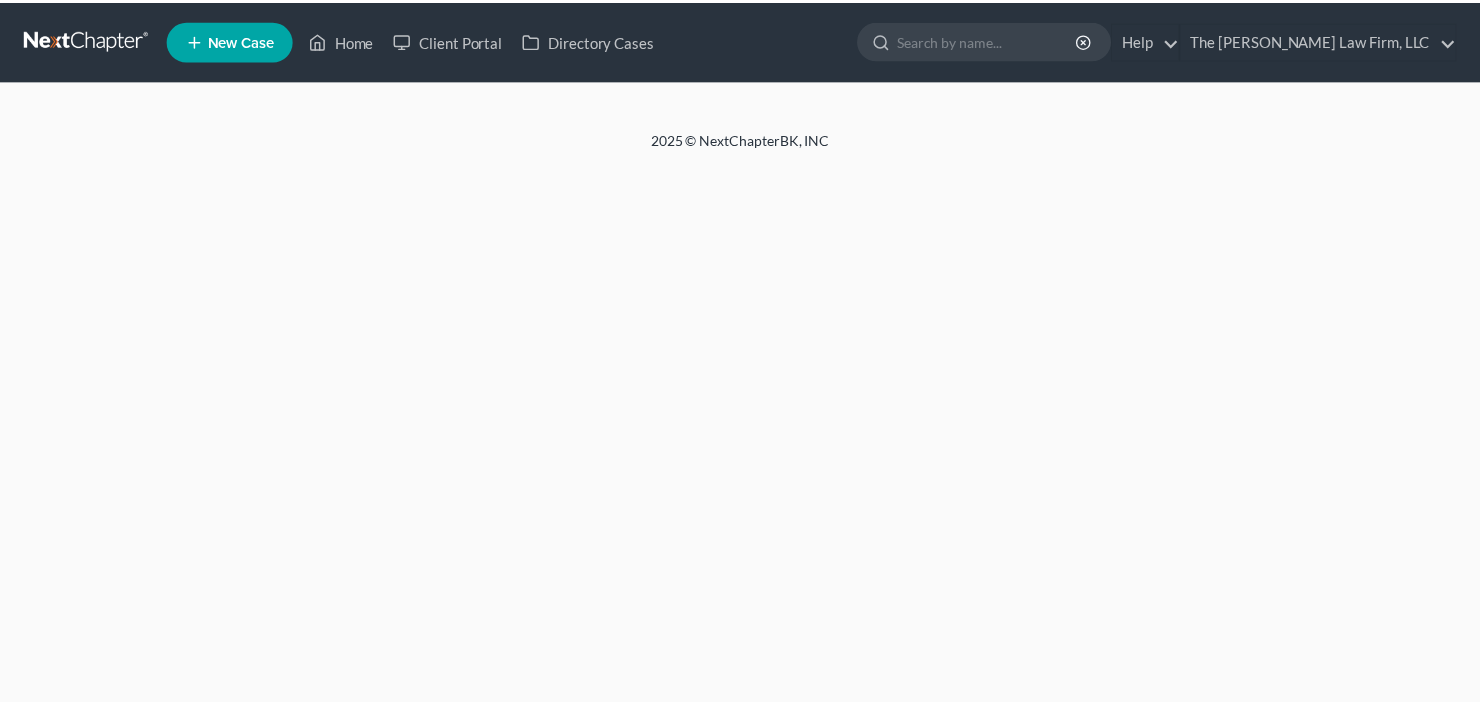 scroll, scrollTop: 0, scrollLeft: 0, axis: both 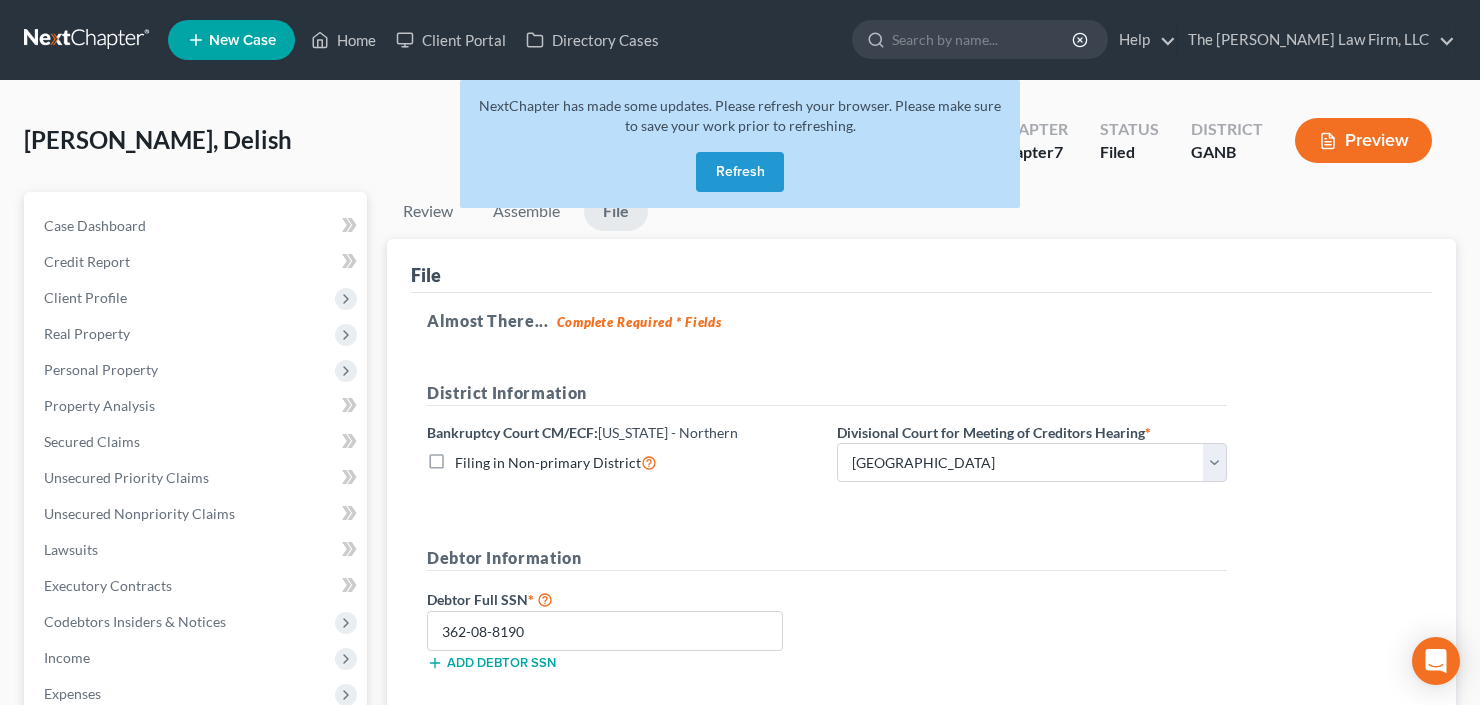 select on "0" 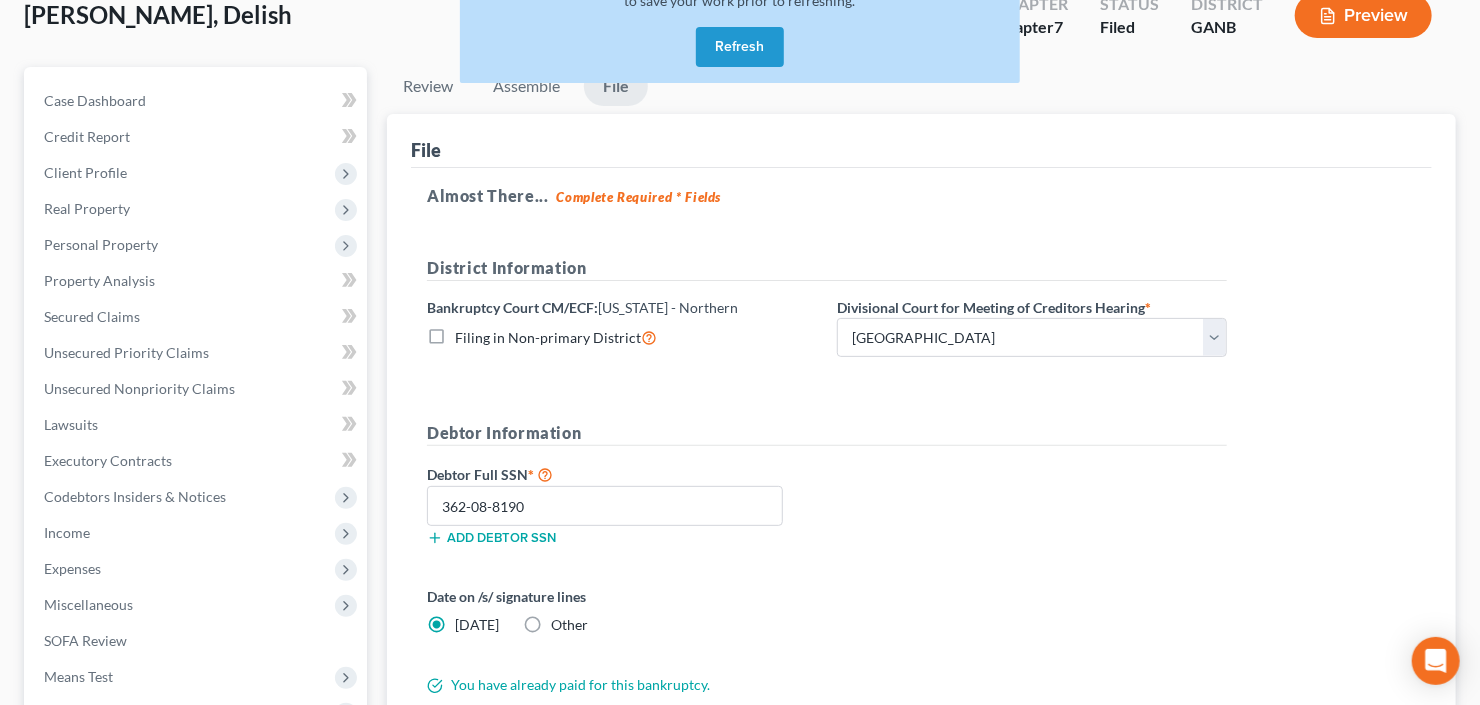scroll, scrollTop: 0, scrollLeft: 0, axis: both 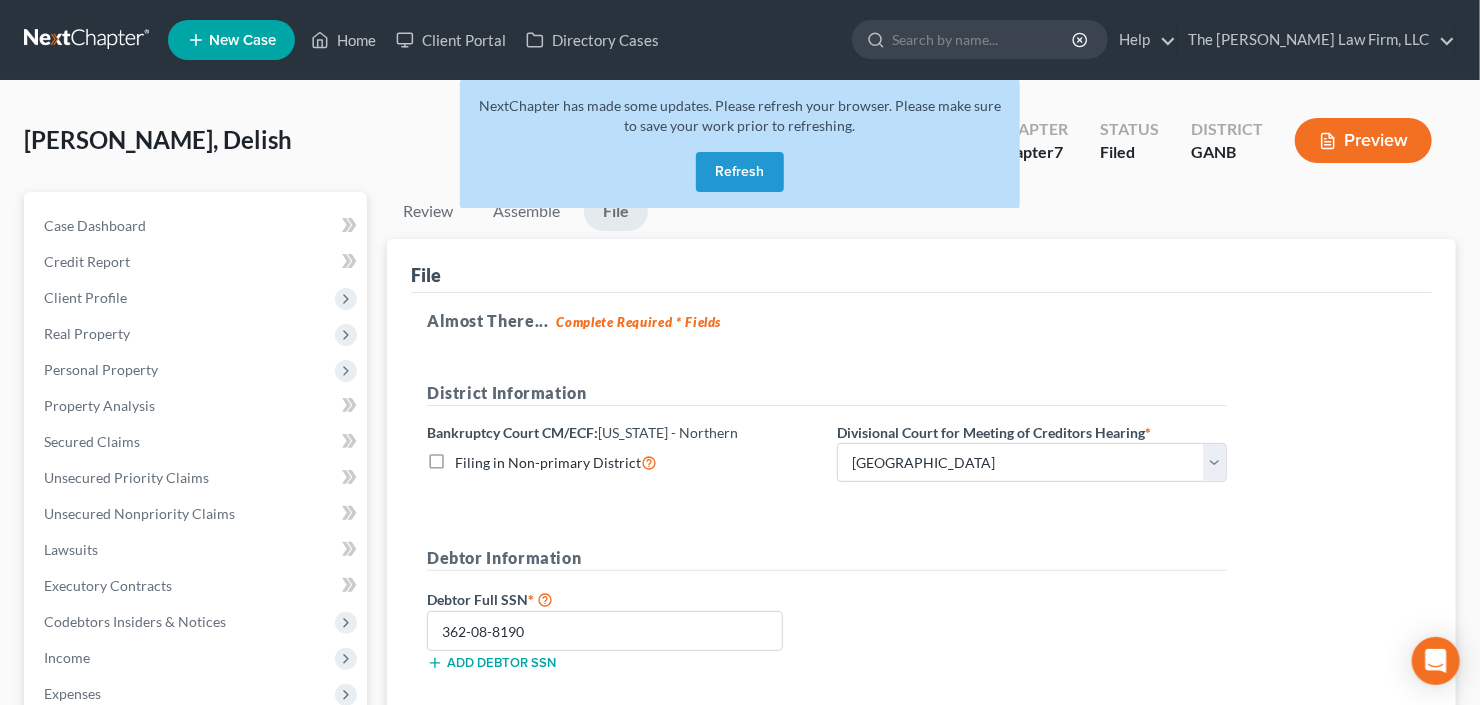 click on "Refresh" at bounding box center (740, 172) 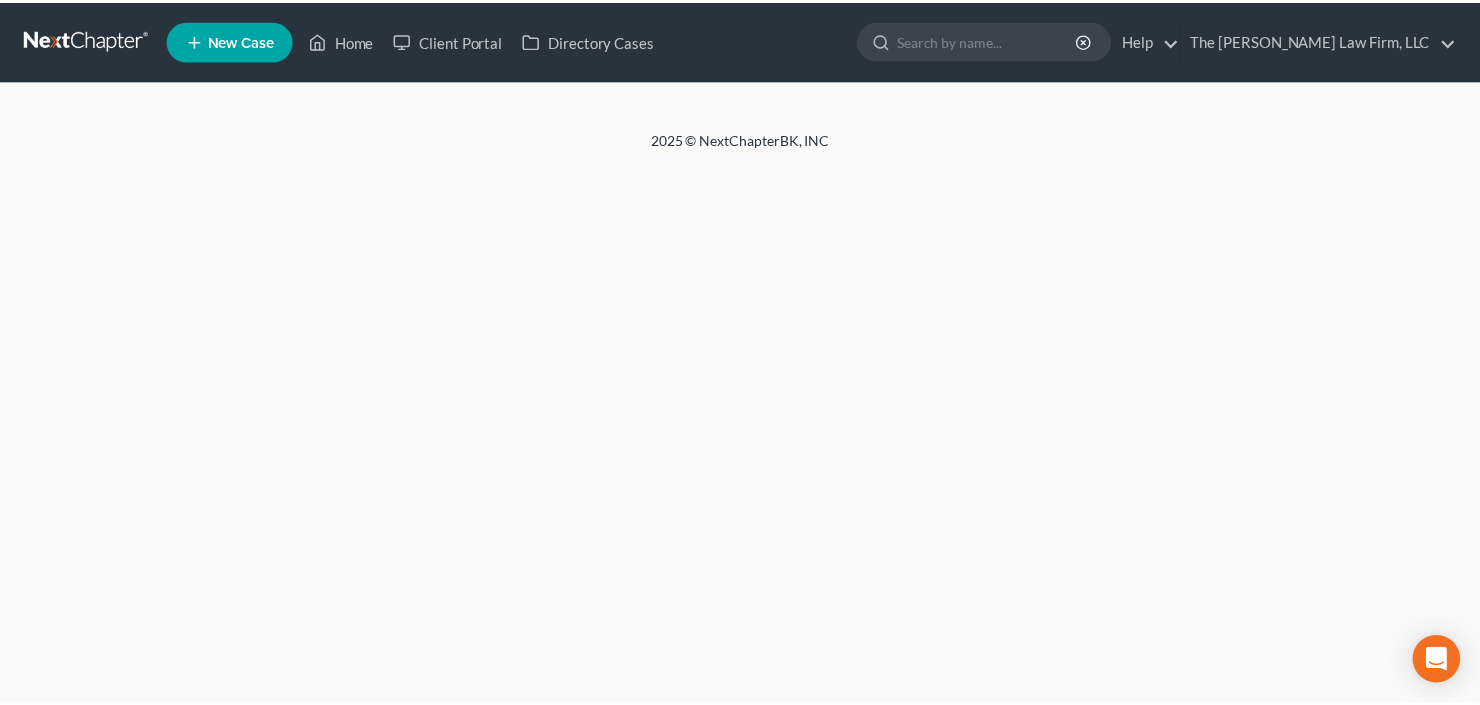 scroll, scrollTop: 0, scrollLeft: 0, axis: both 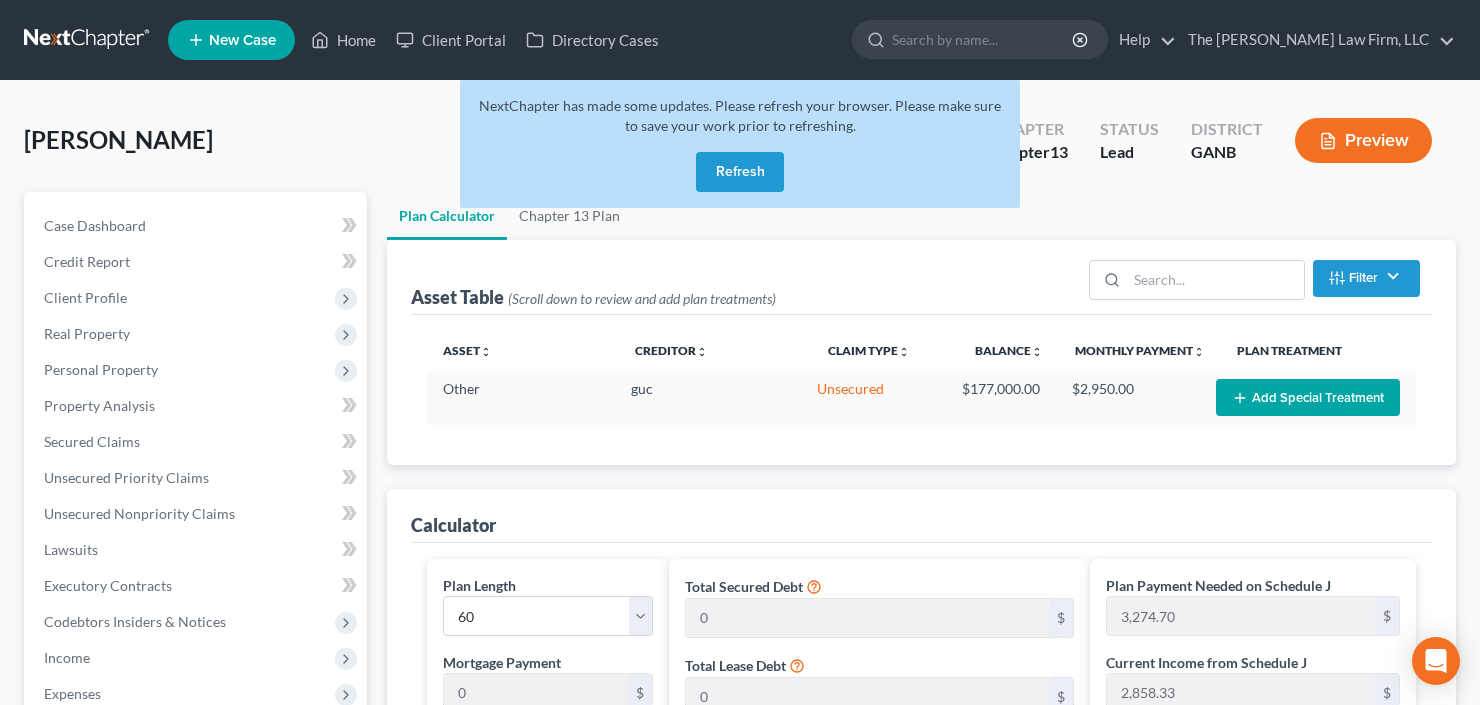 select on "59" 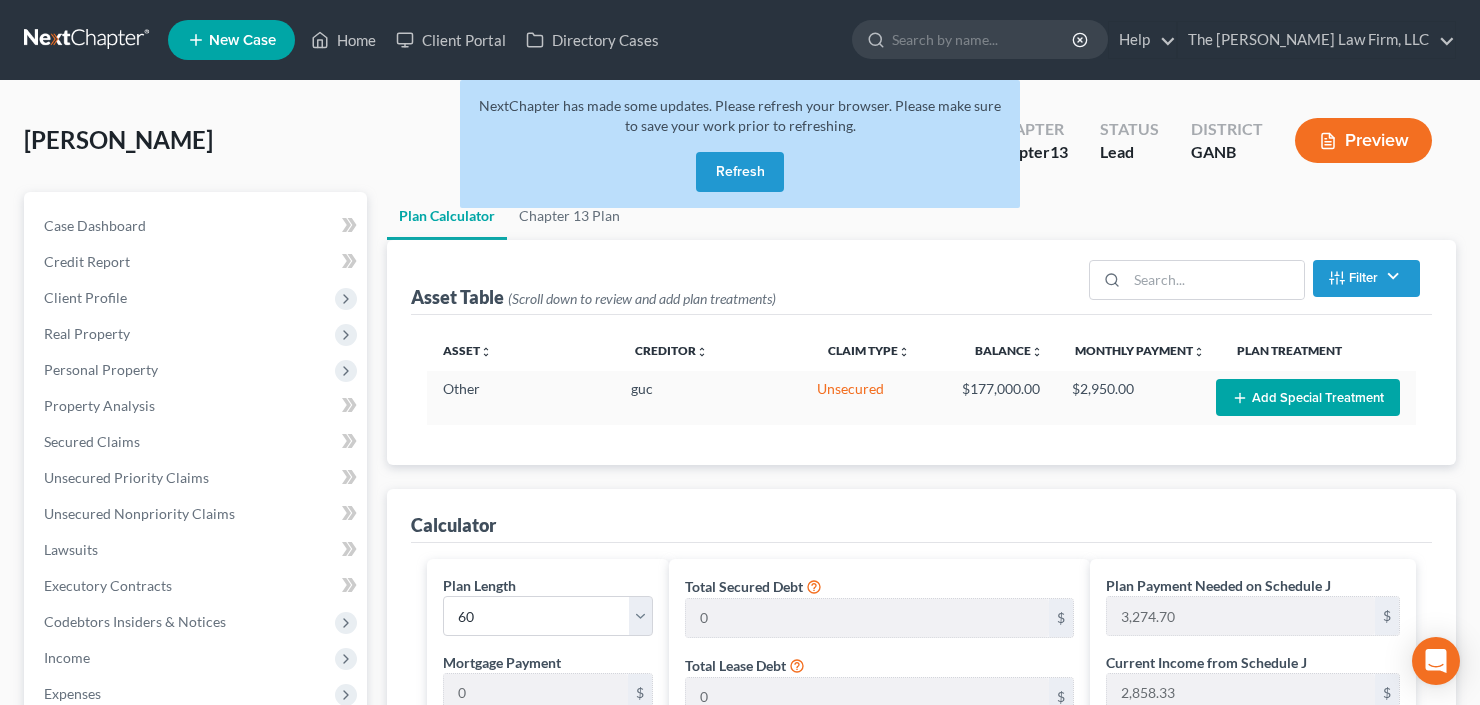 scroll, scrollTop: 0, scrollLeft: 0, axis: both 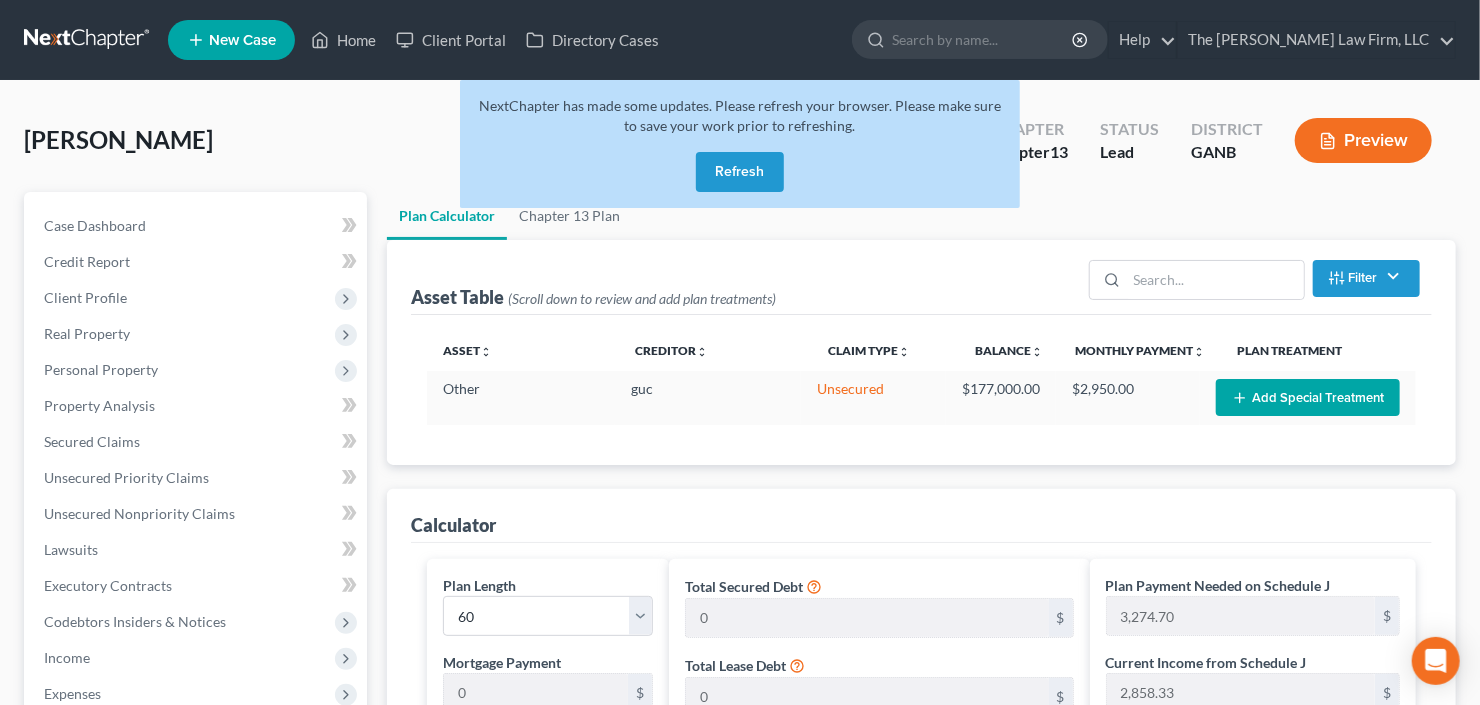 click on "Refresh" at bounding box center [740, 172] 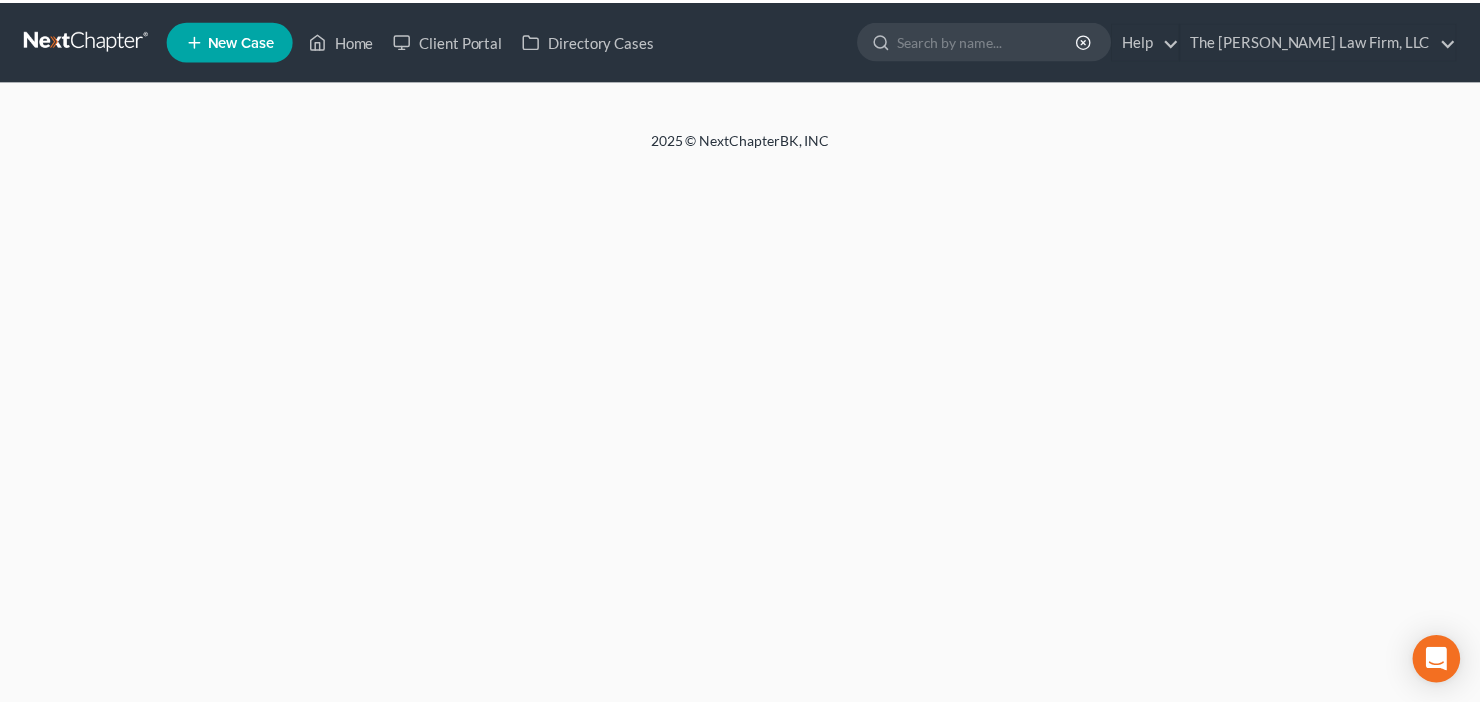 scroll, scrollTop: 0, scrollLeft: 0, axis: both 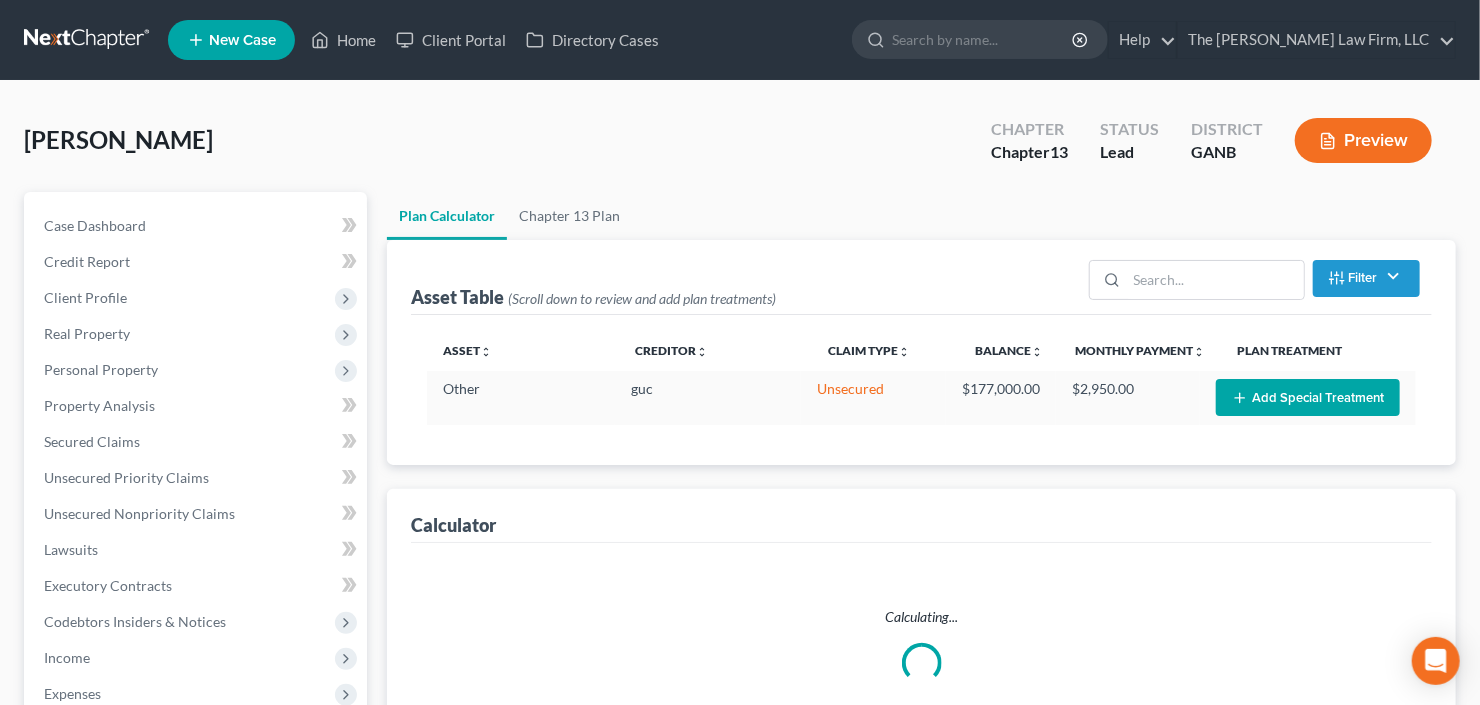 select on "59" 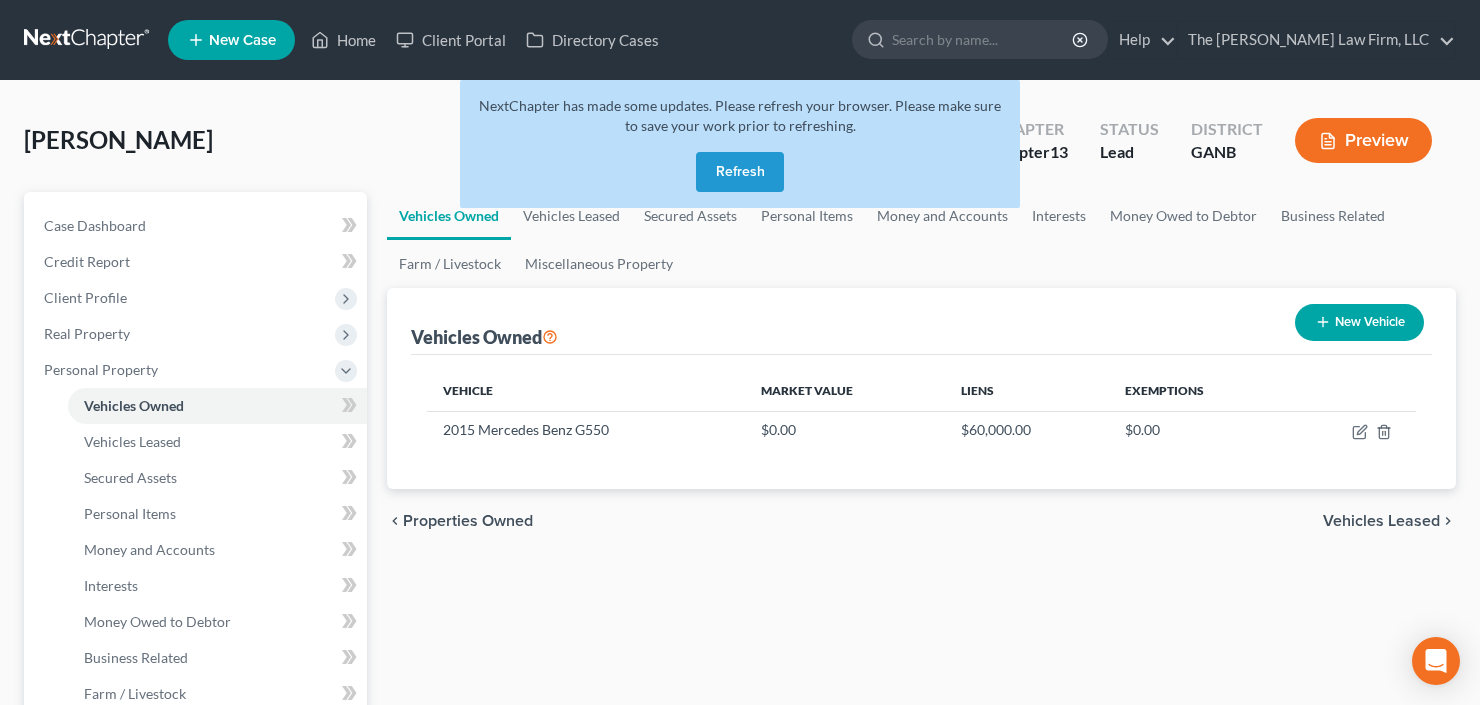 scroll, scrollTop: 0, scrollLeft: 0, axis: both 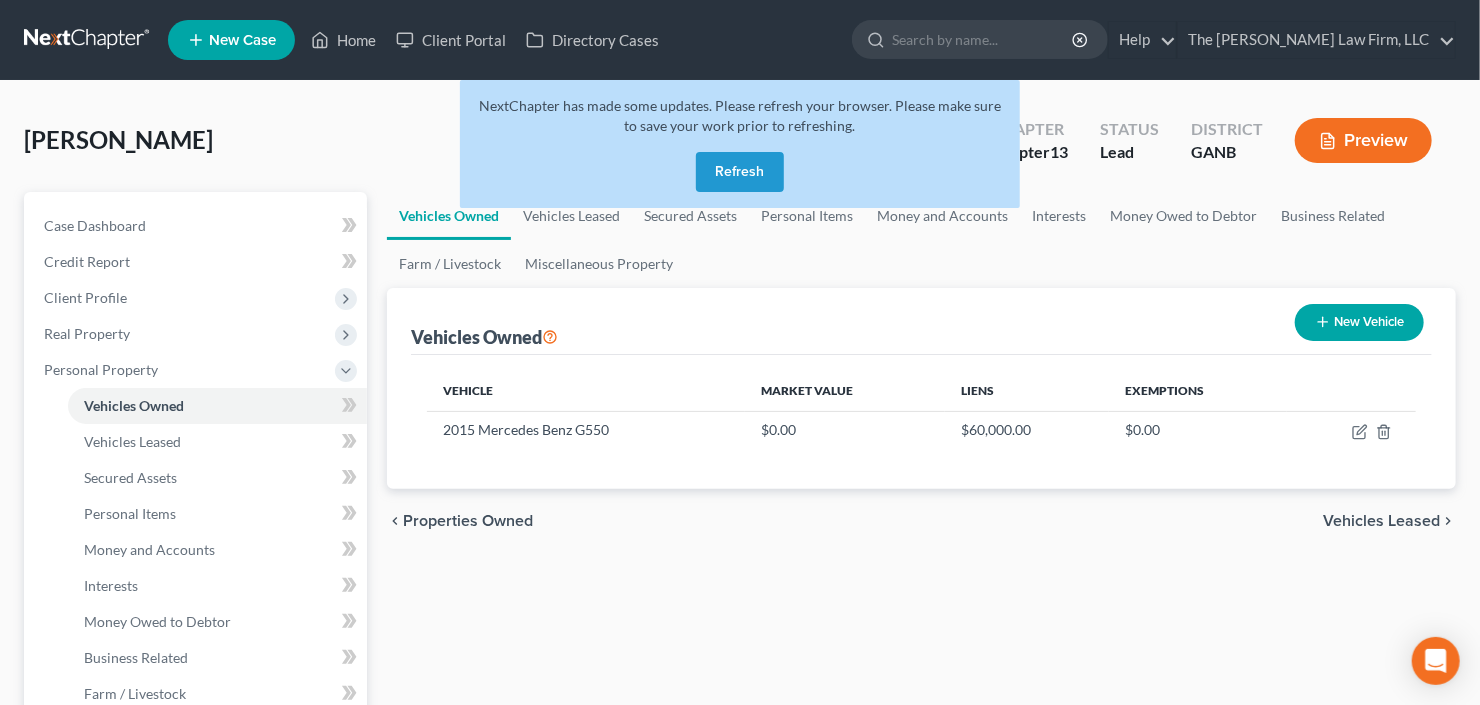 click on "Refresh" at bounding box center (740, 172) 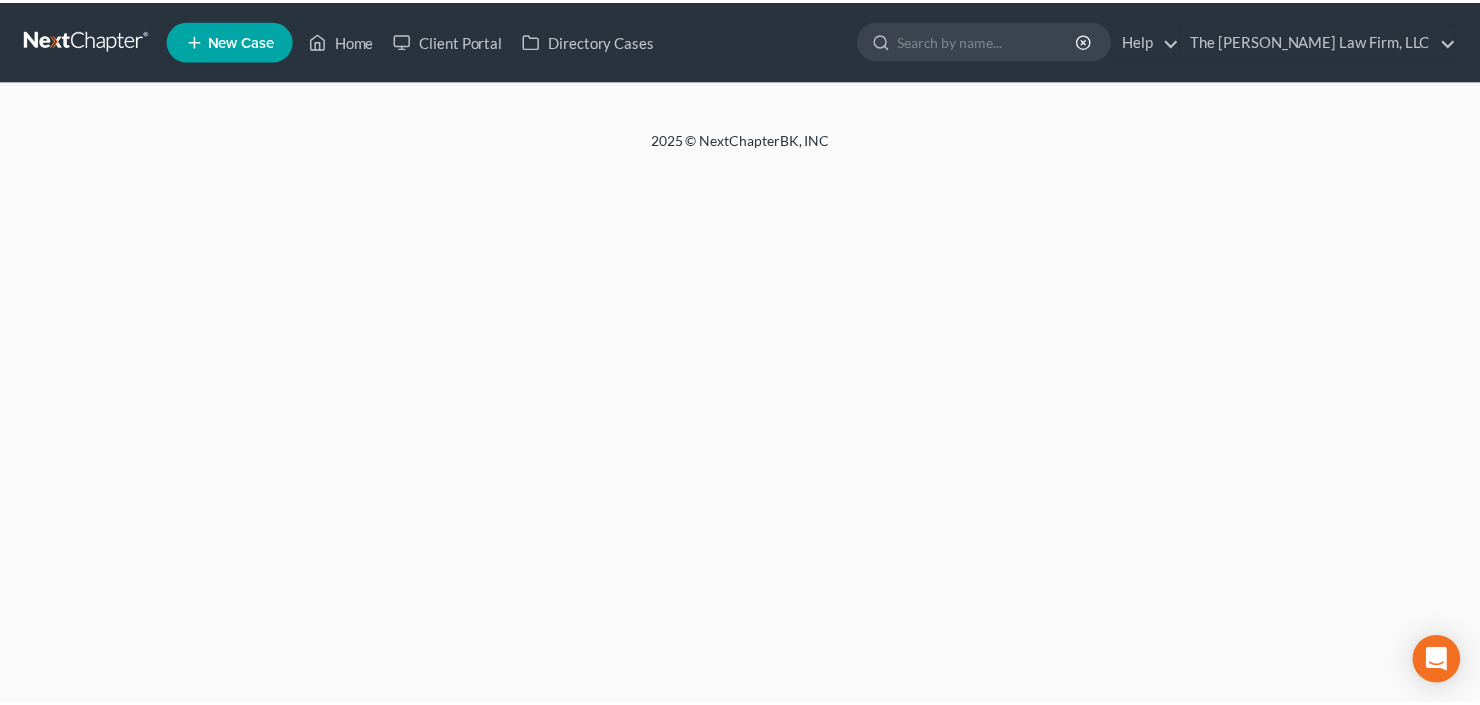 scroll, scrollTop: 0, scrollLeft: 0, axis: both 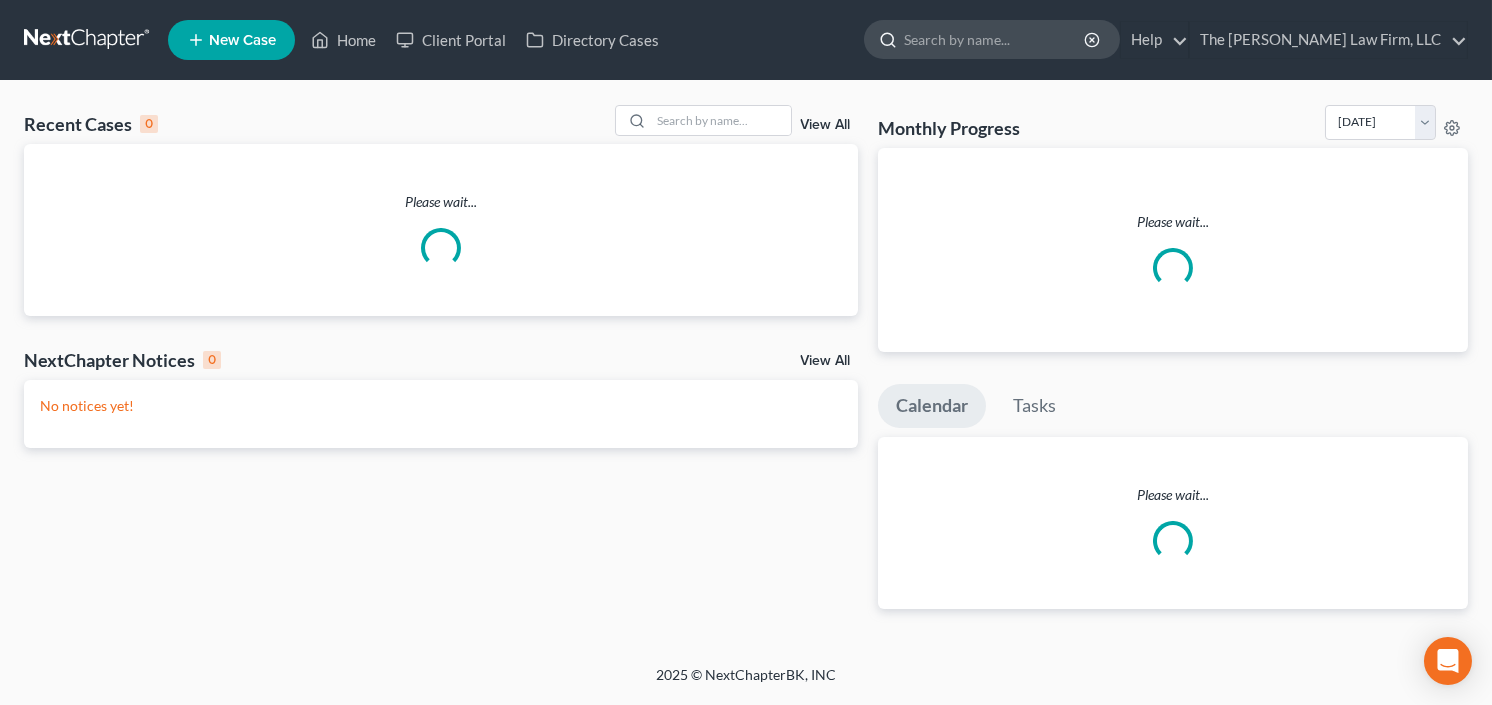 click at bounding box center (995, 39) 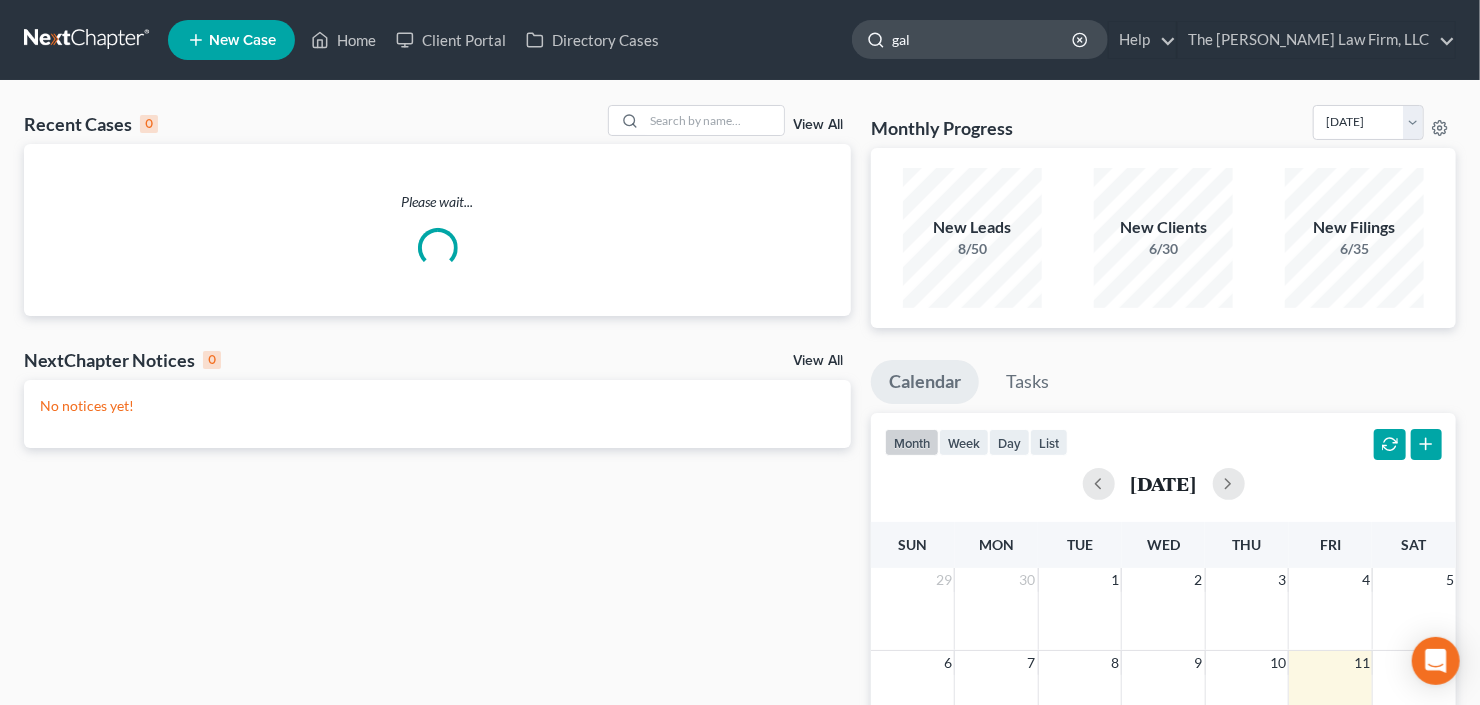 type on "gall" 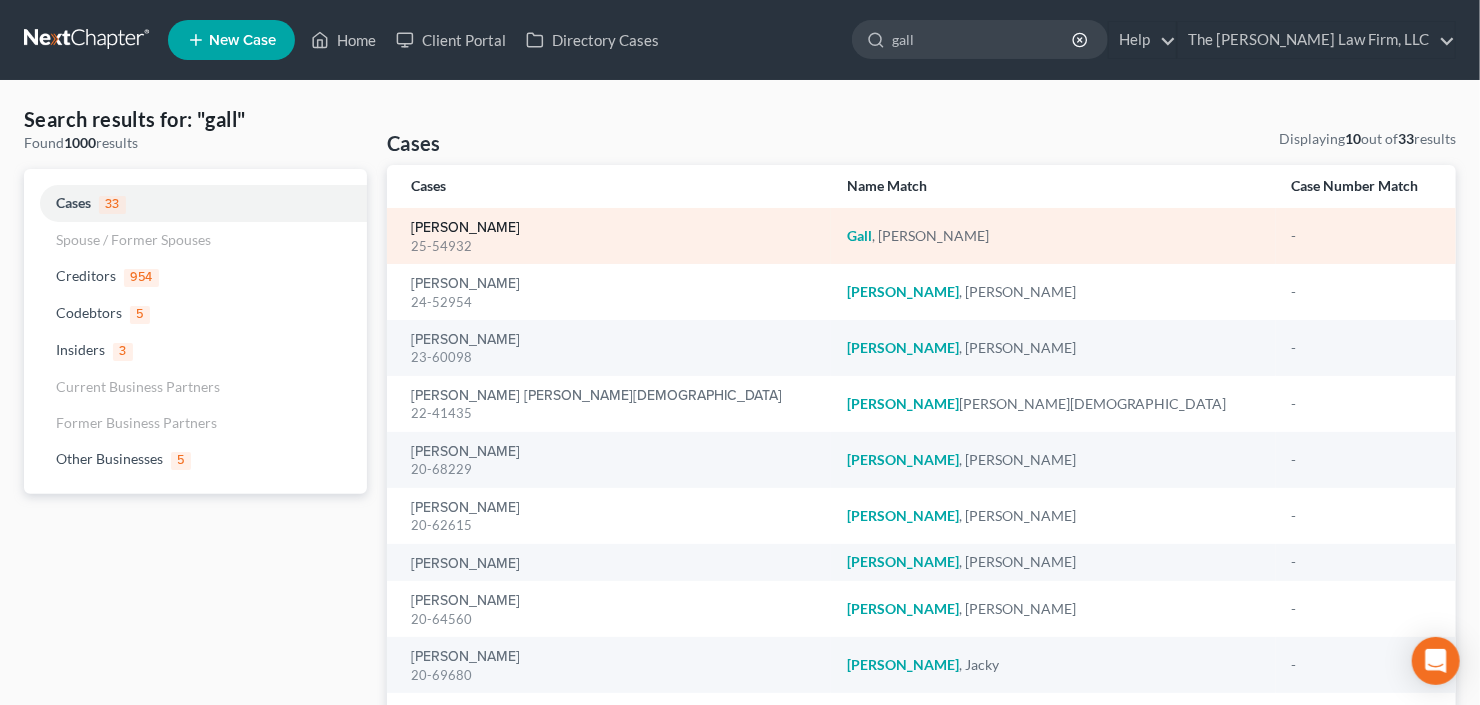 click on "[PERSON_NAME]" at bounding box center (465, 228) 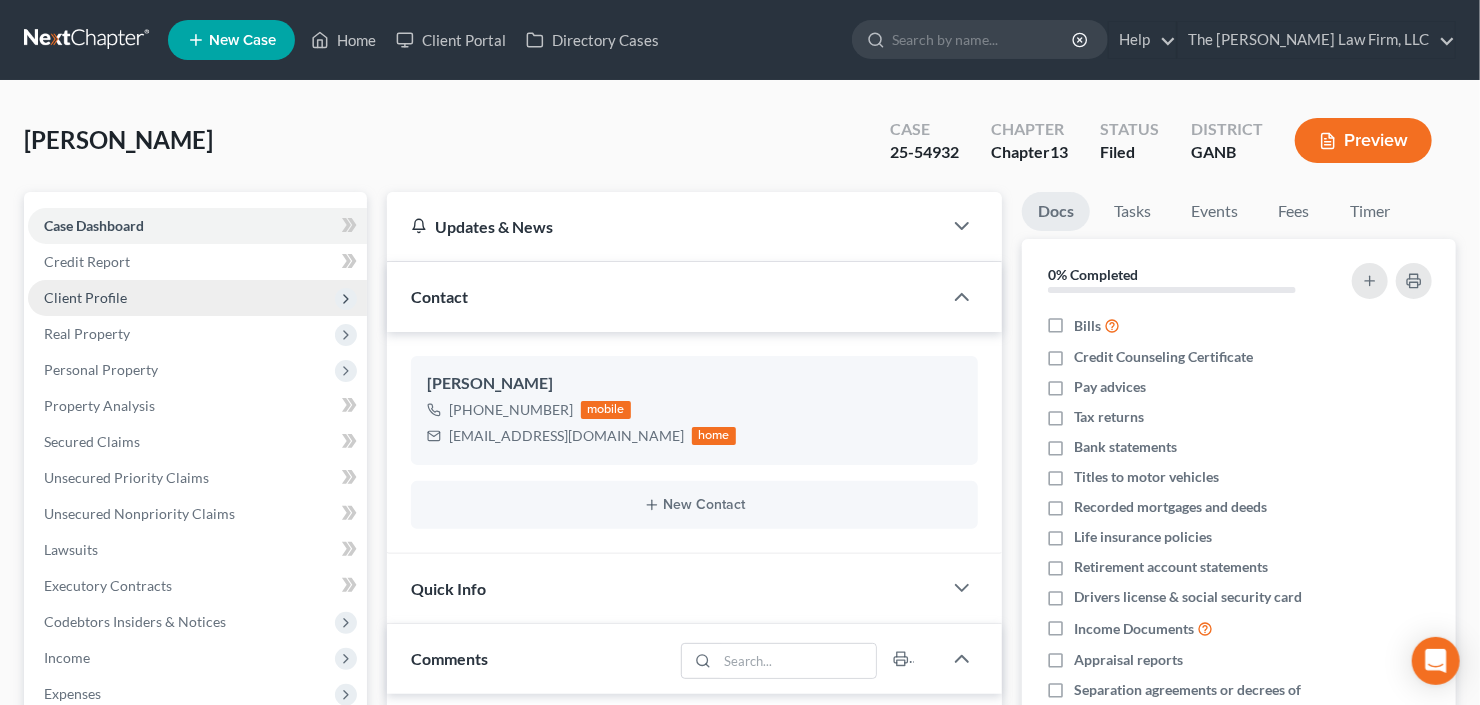 click on "Client Profile" at bounding box center [197, 298] 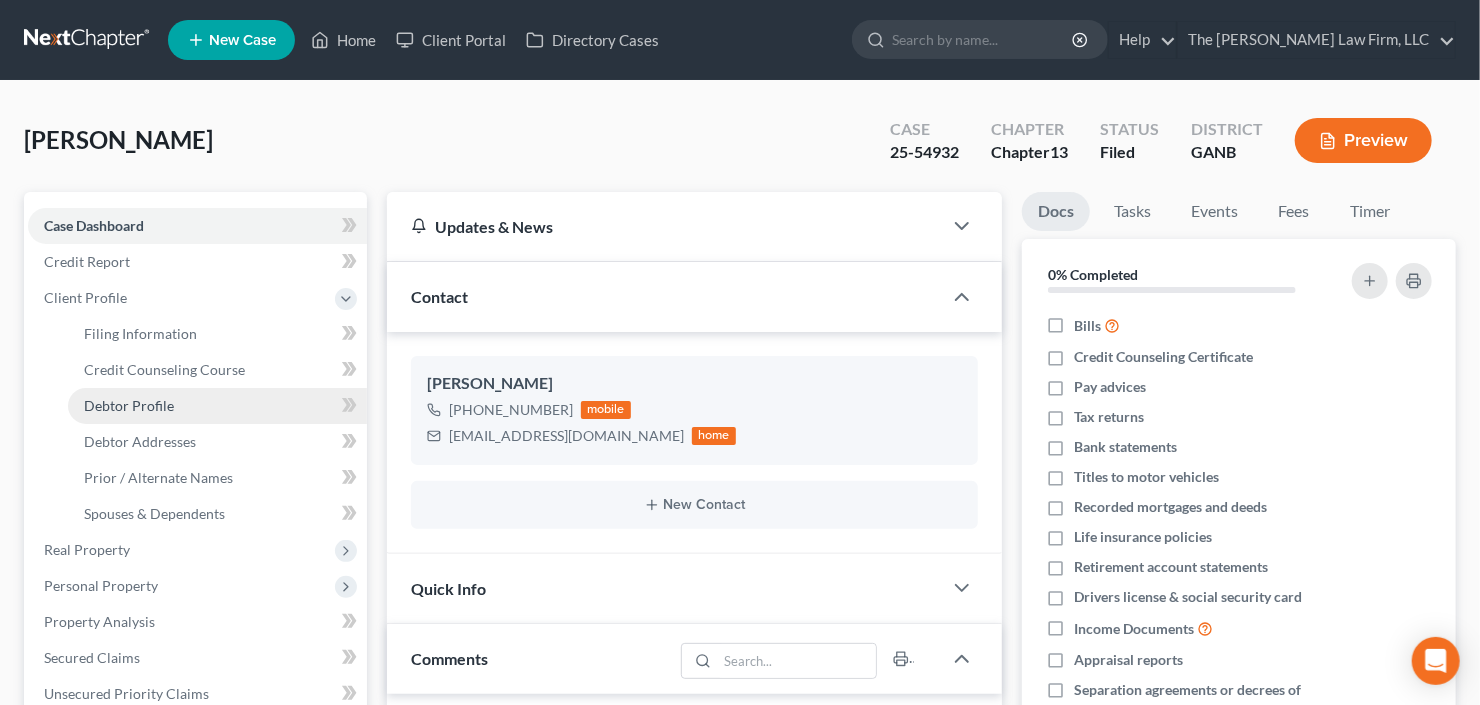 click on "Debtor Profile" at bounding box center [129, 405] 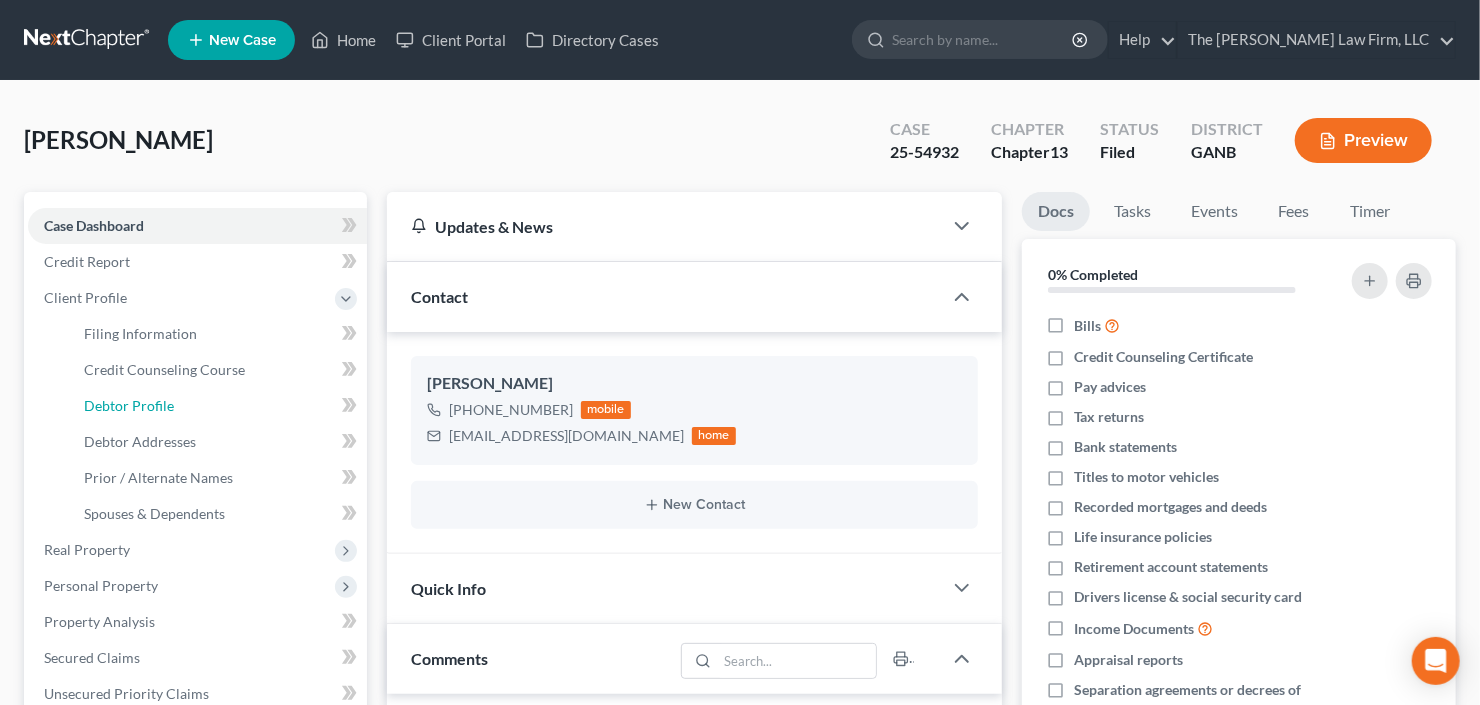 select on "1" 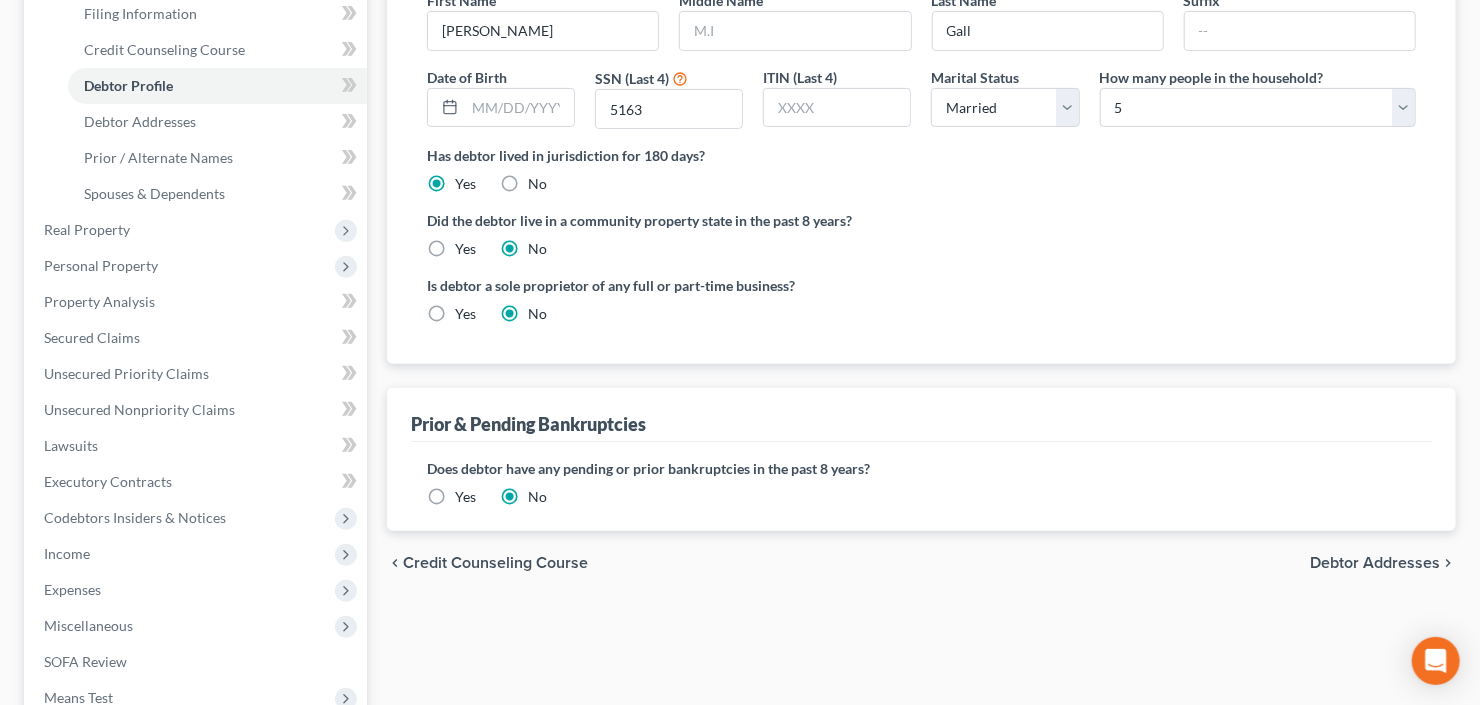 scroll, scrollTop: 80, scrollLeft: 0, axis: vertical 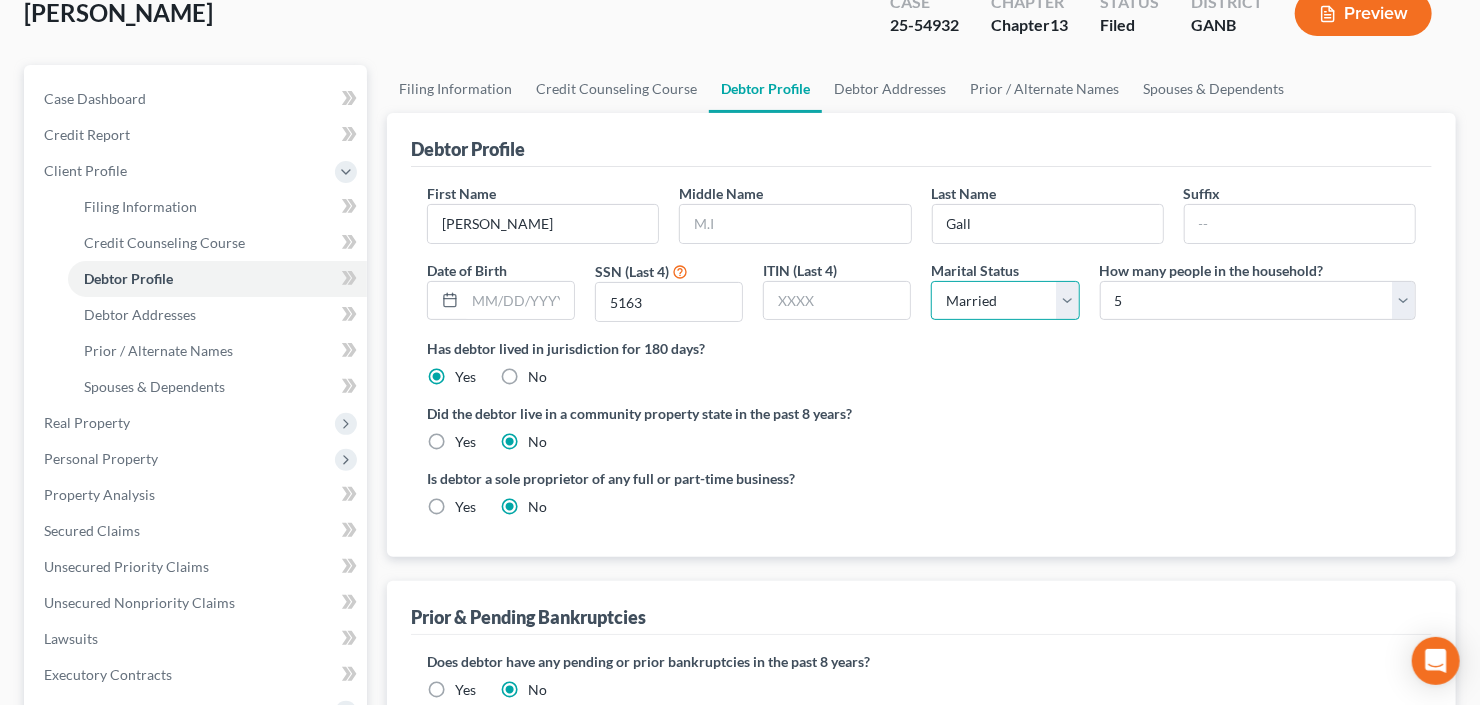 click on "Select Single Married Separated Divorced Widowed" at bounding box center [1005, 301] 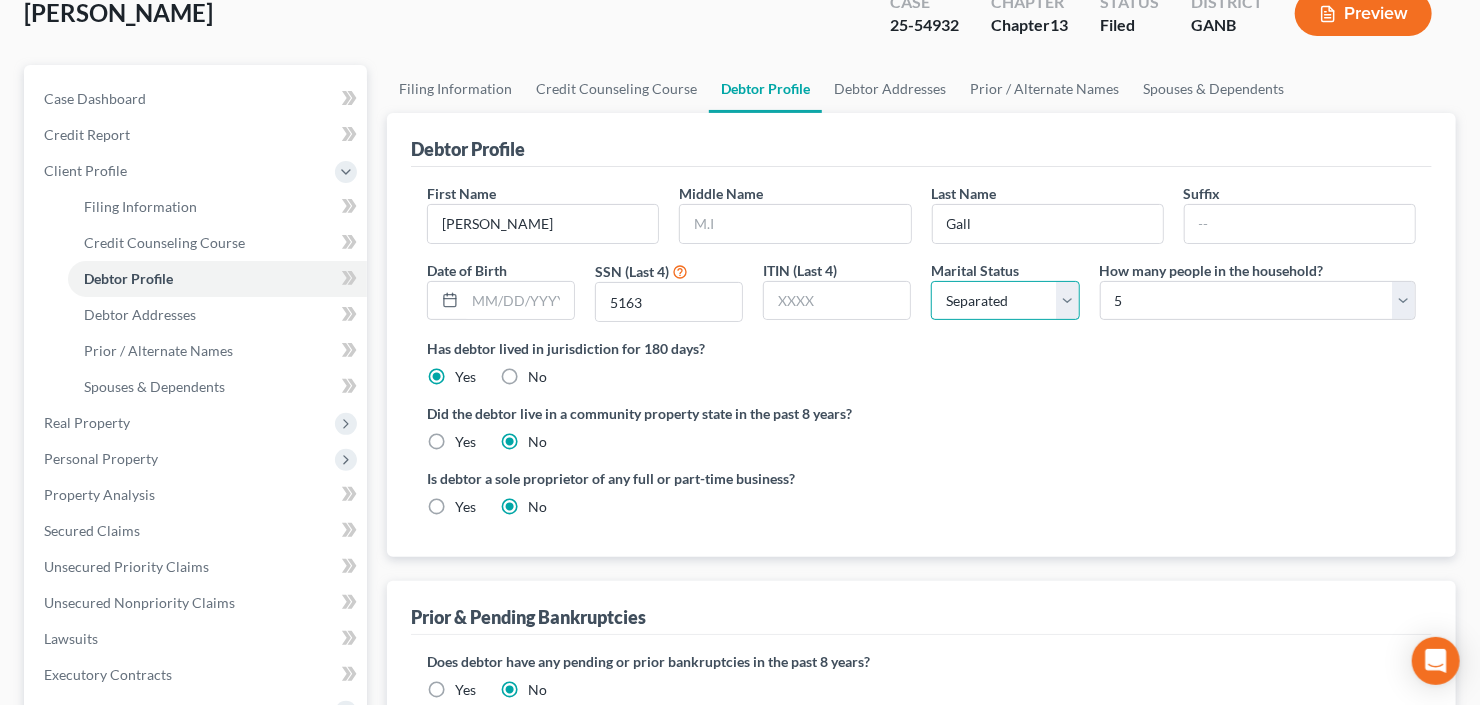 click on "Select Single Married Separated Divorced Widowed" at bounding box center (1005, 301) 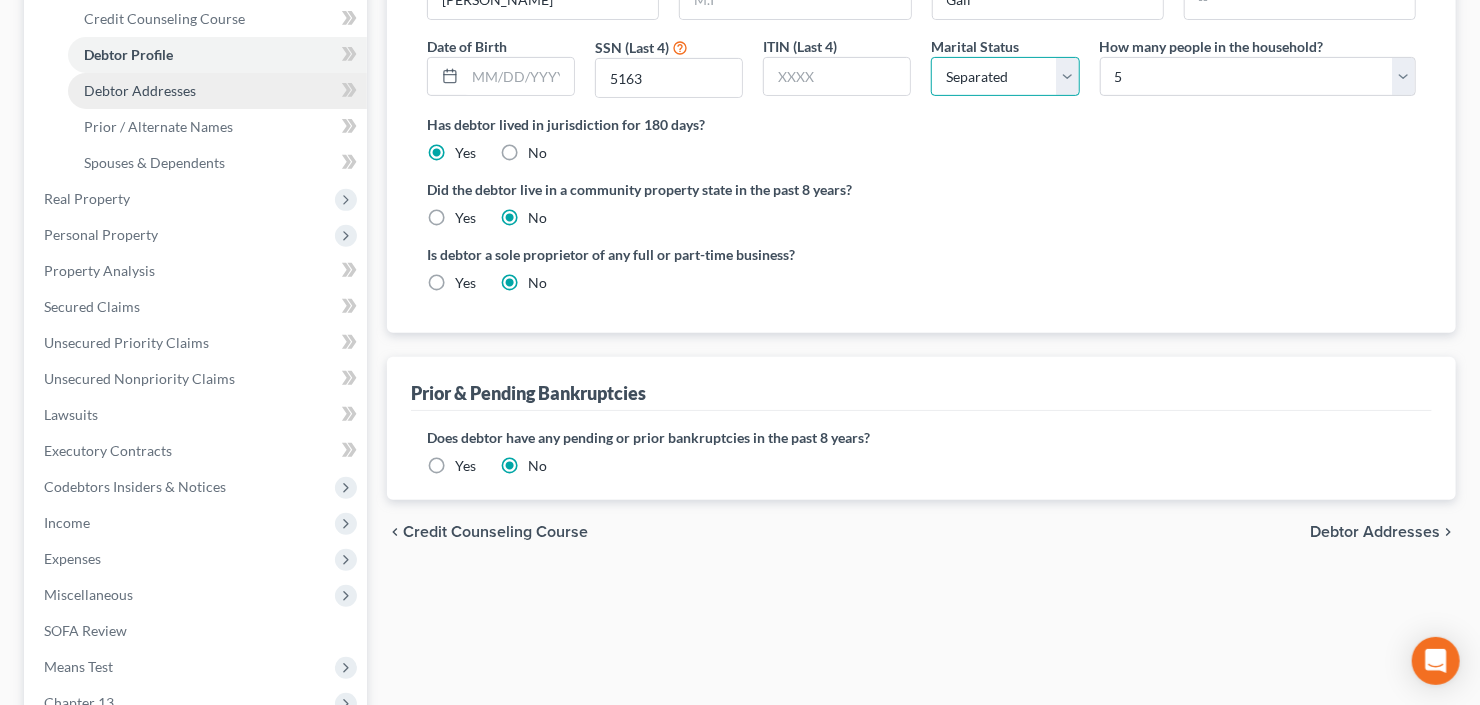 scroll, scrollTop: 367, scrollLeft: 0, axis: vertical 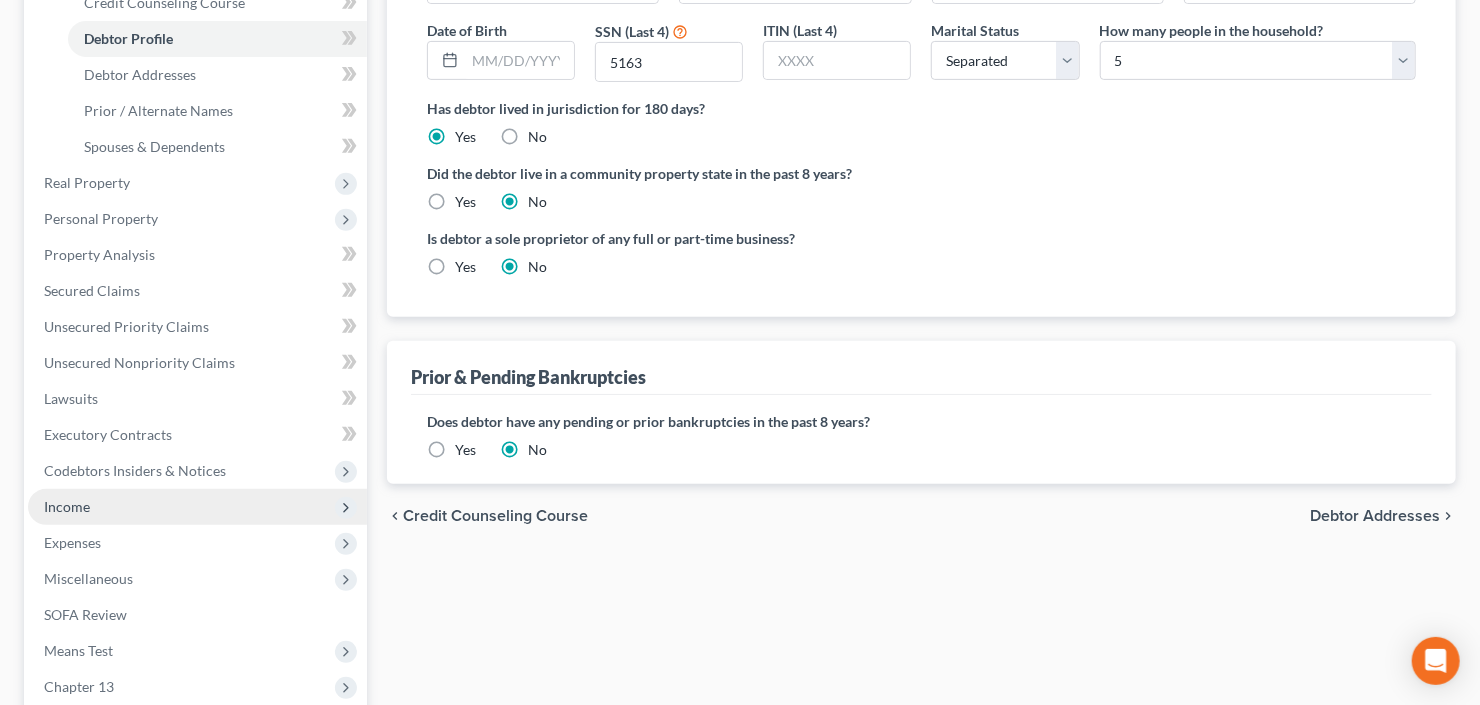 click on "Income" at bounding box center [197, 507] 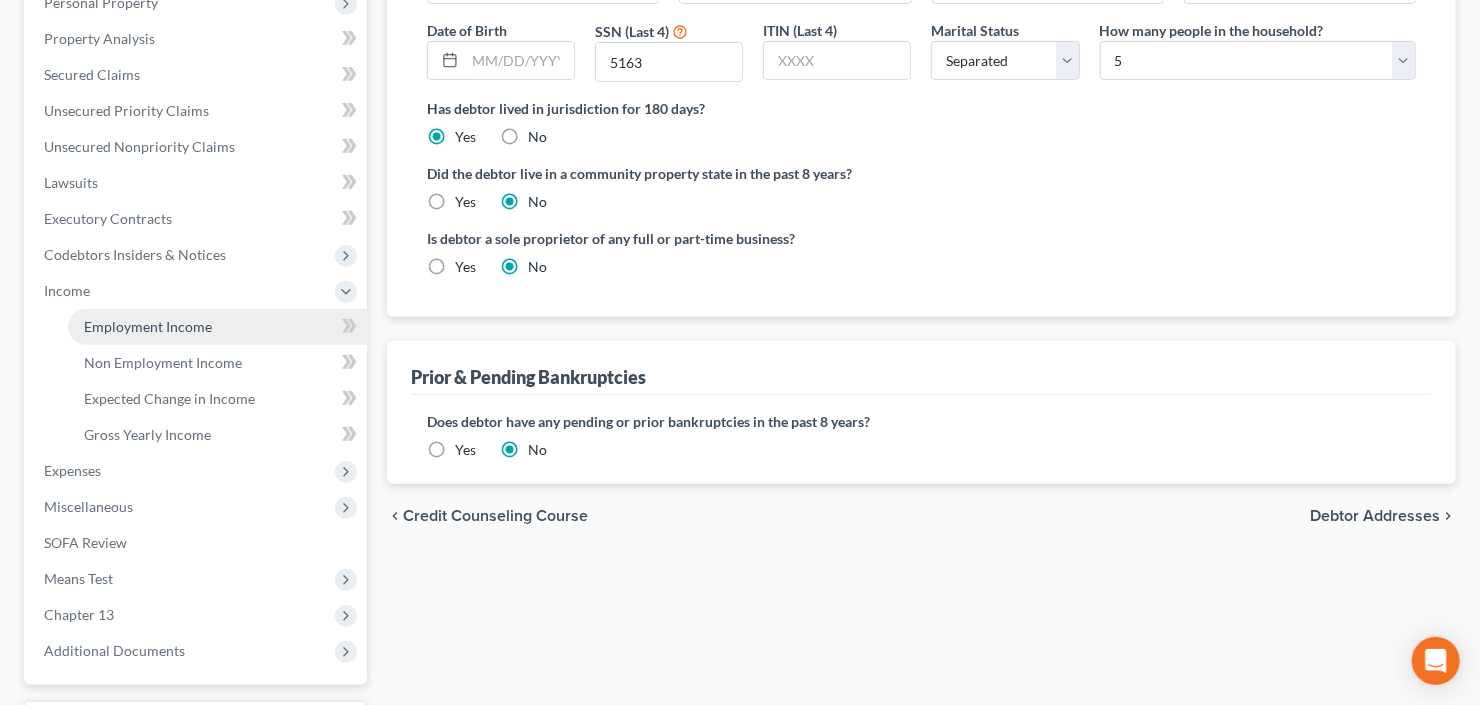 click on "Employment Income" at bounding box center (148, 326) 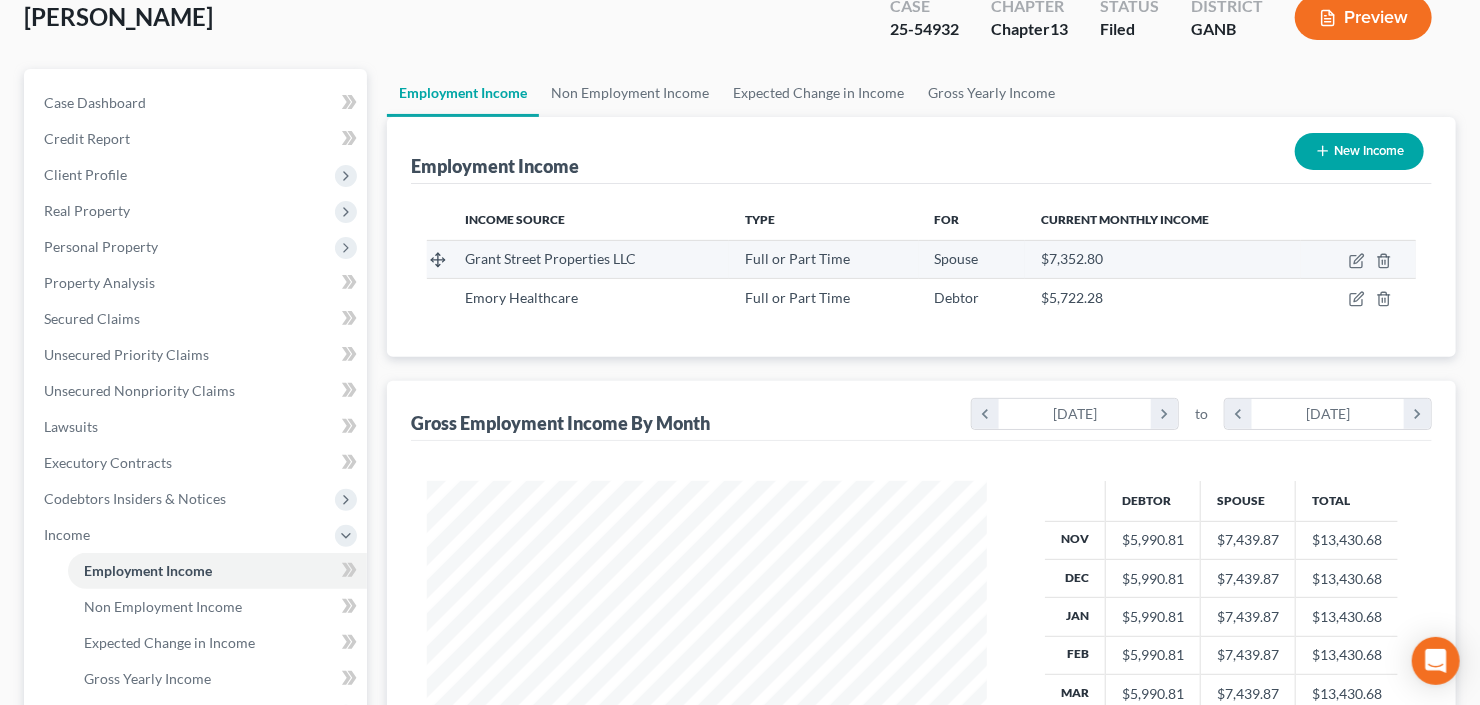 scroll, scrollTop: 0, scrollLeft: 0, axis: both 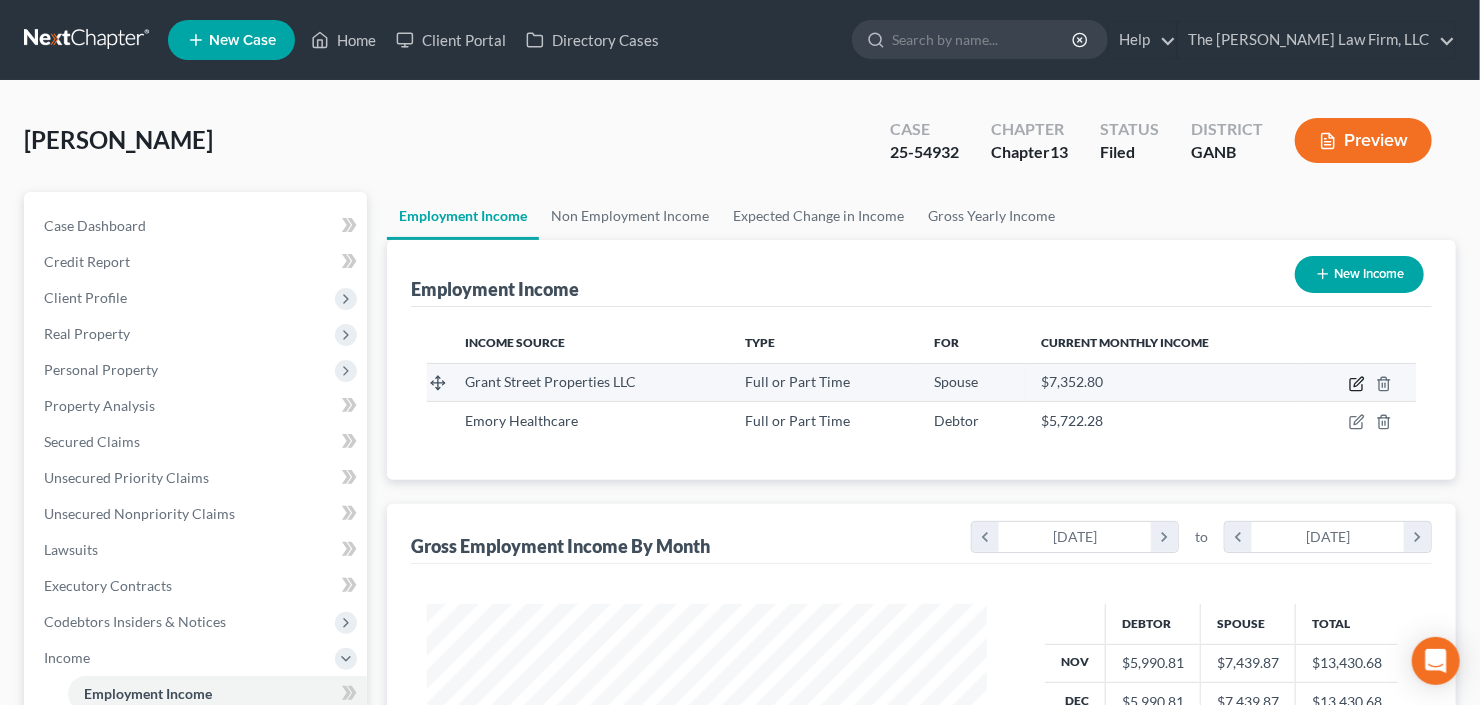 click 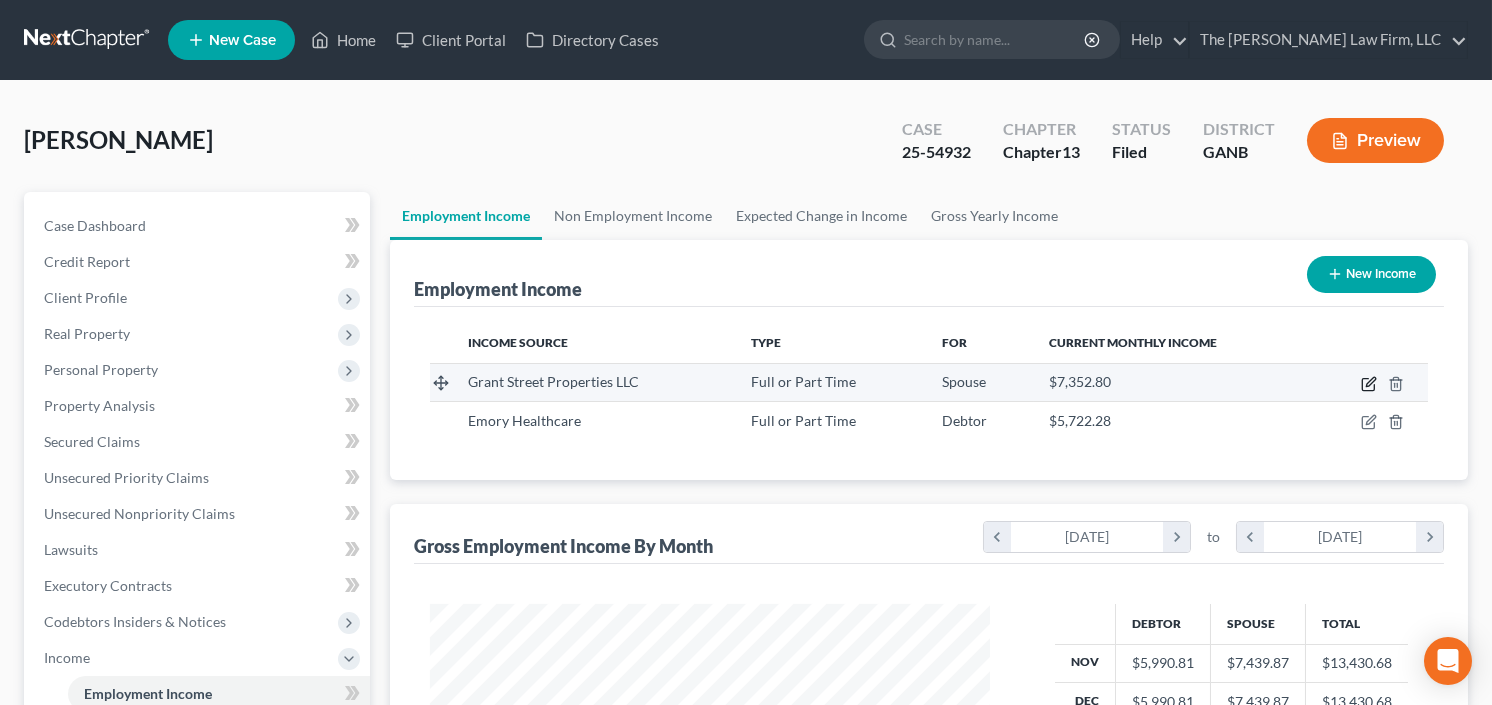 select on "0" 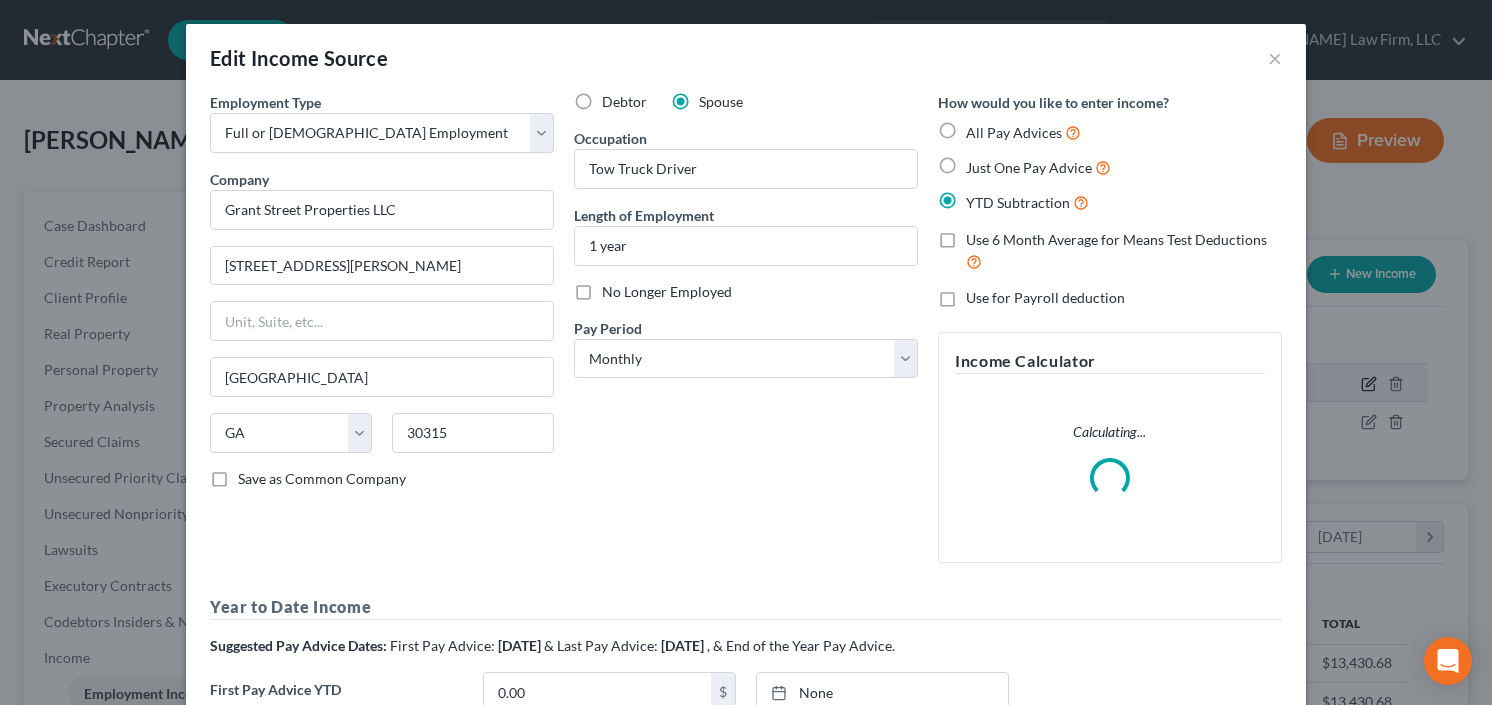 scroll, scrollTop: 999643, scrollLeft: 999394, axis: both 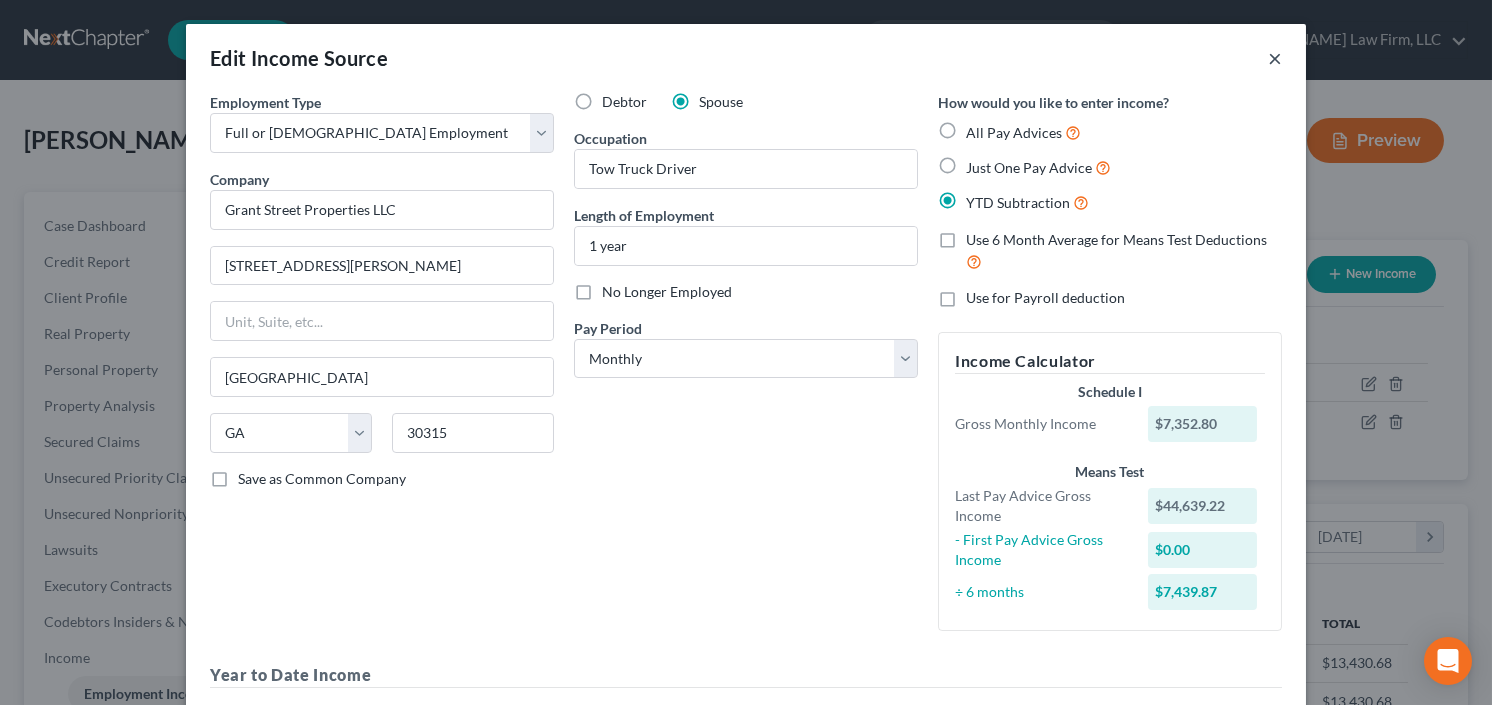 click on "×" at bounding box center [1275, 58] 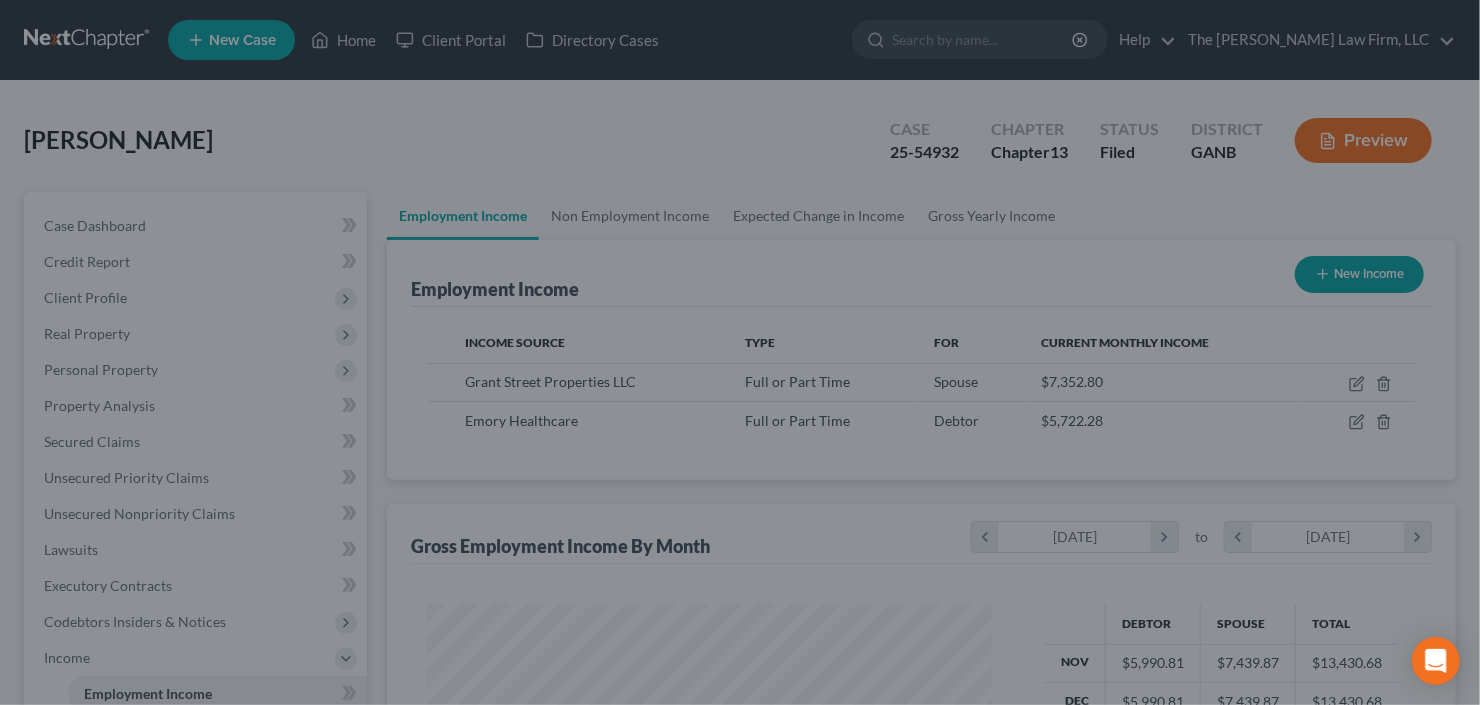 scroll, scrollTop: 357, scrollLeft: 600, axis: both 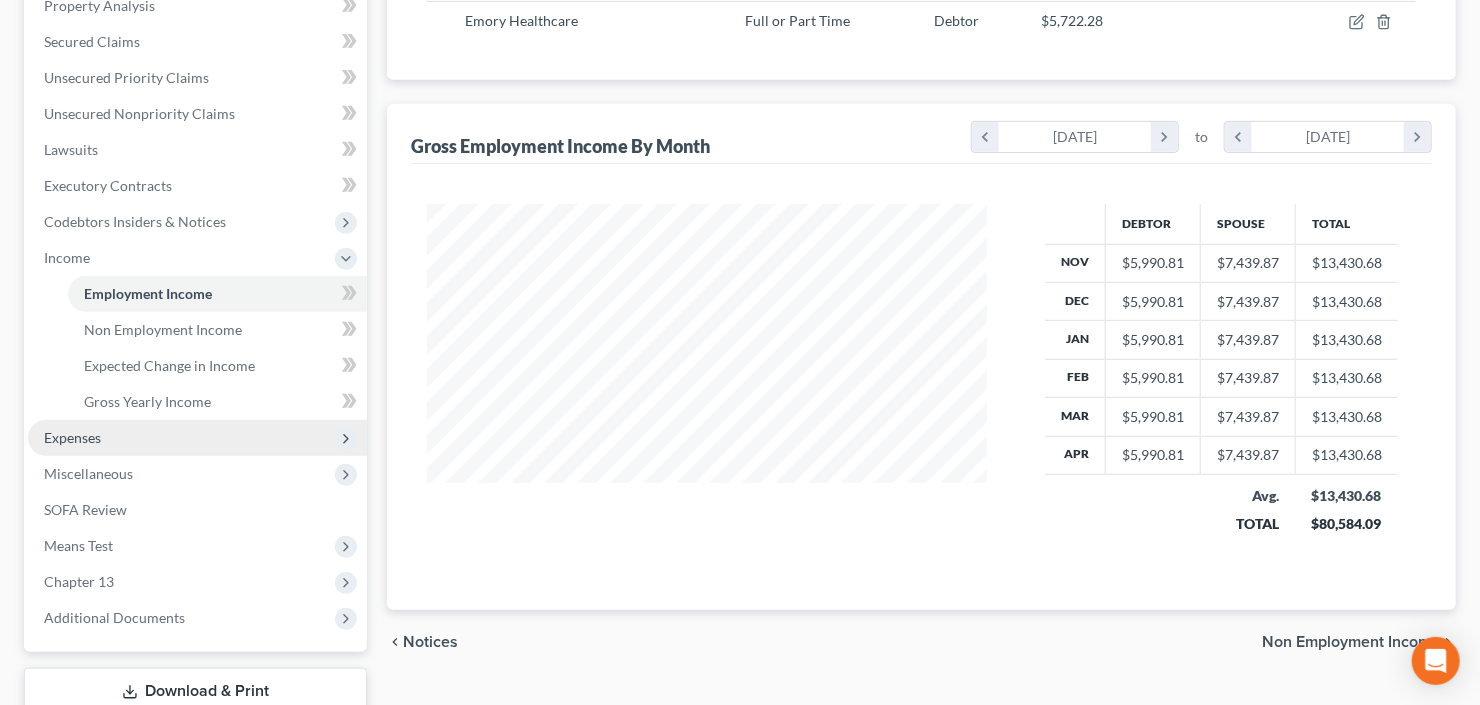 click on "Expenses" at bounding box center [197, 438] 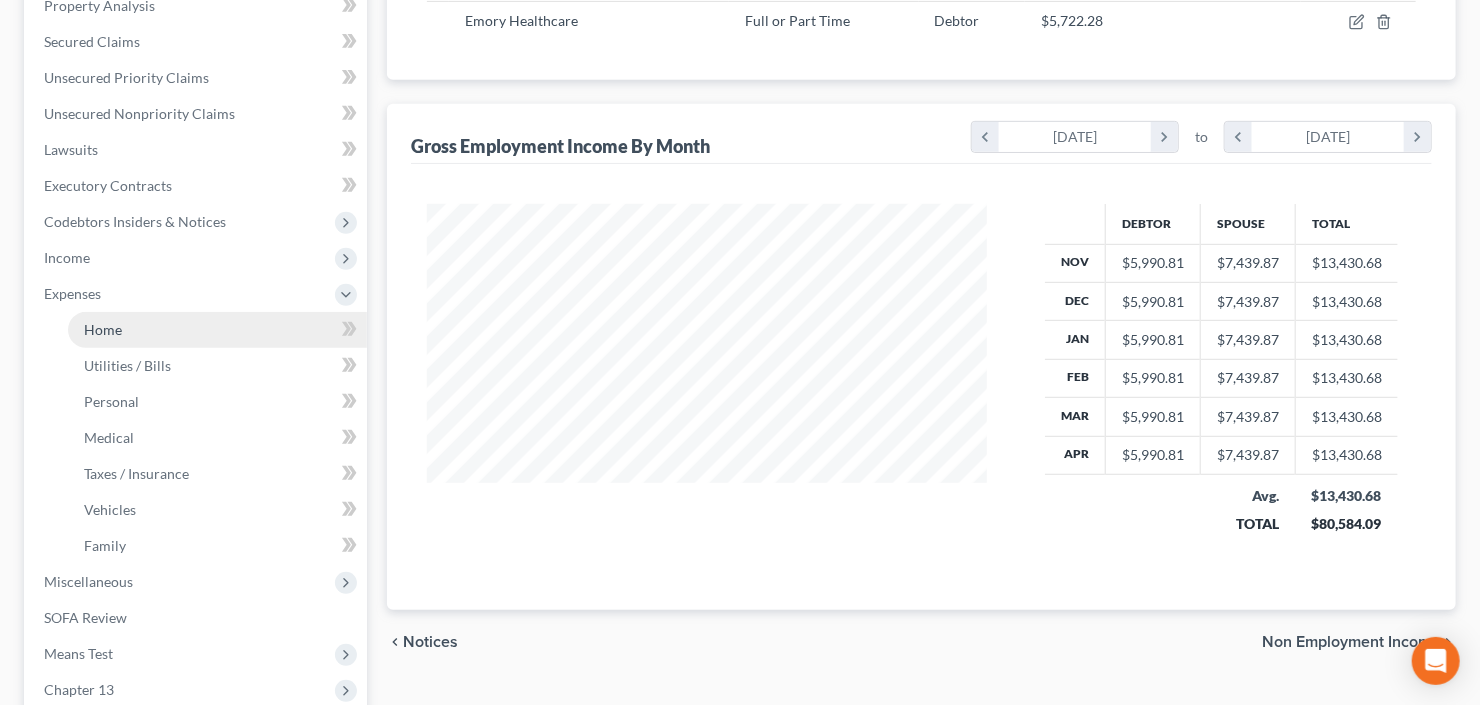 click on "Home" at bounding box center (217, 330) 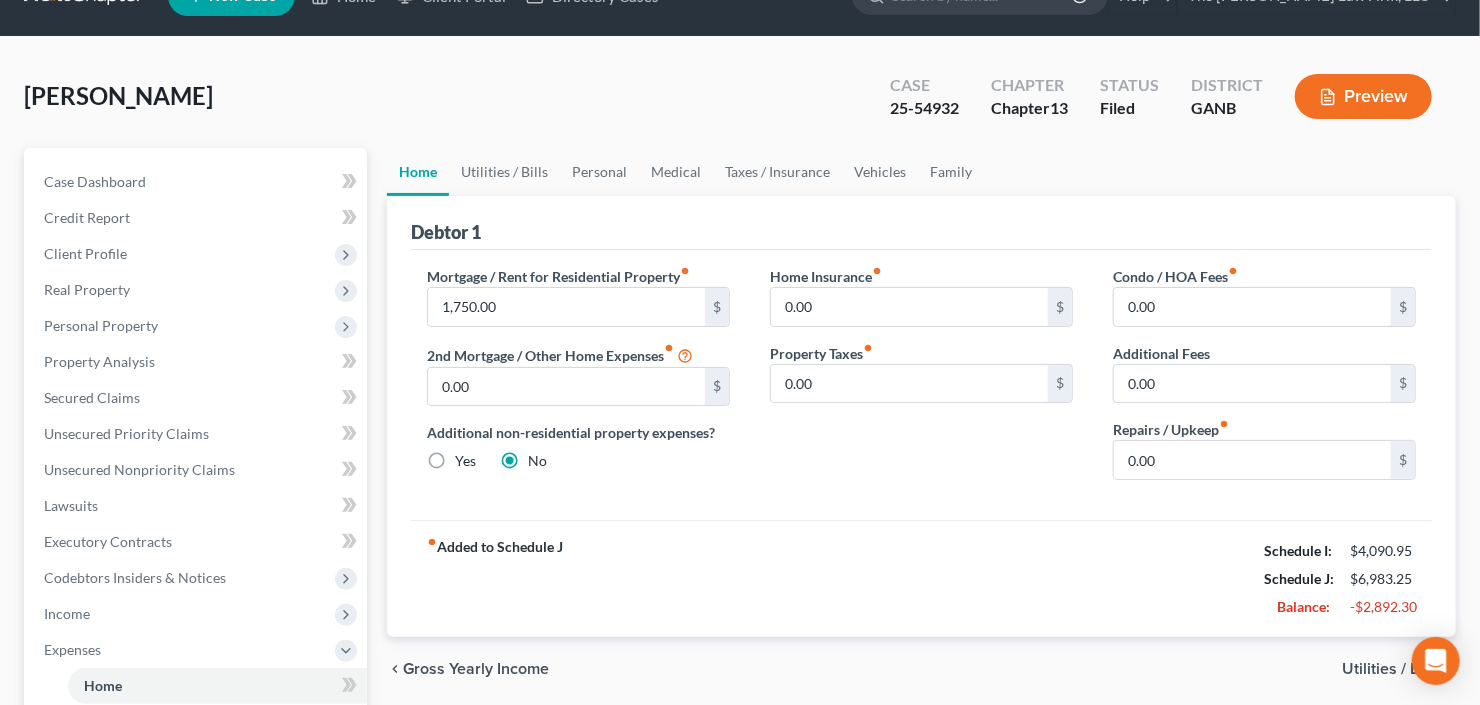 scroll, scrollTop: 80, scrollLeft: 0, axis: vertical 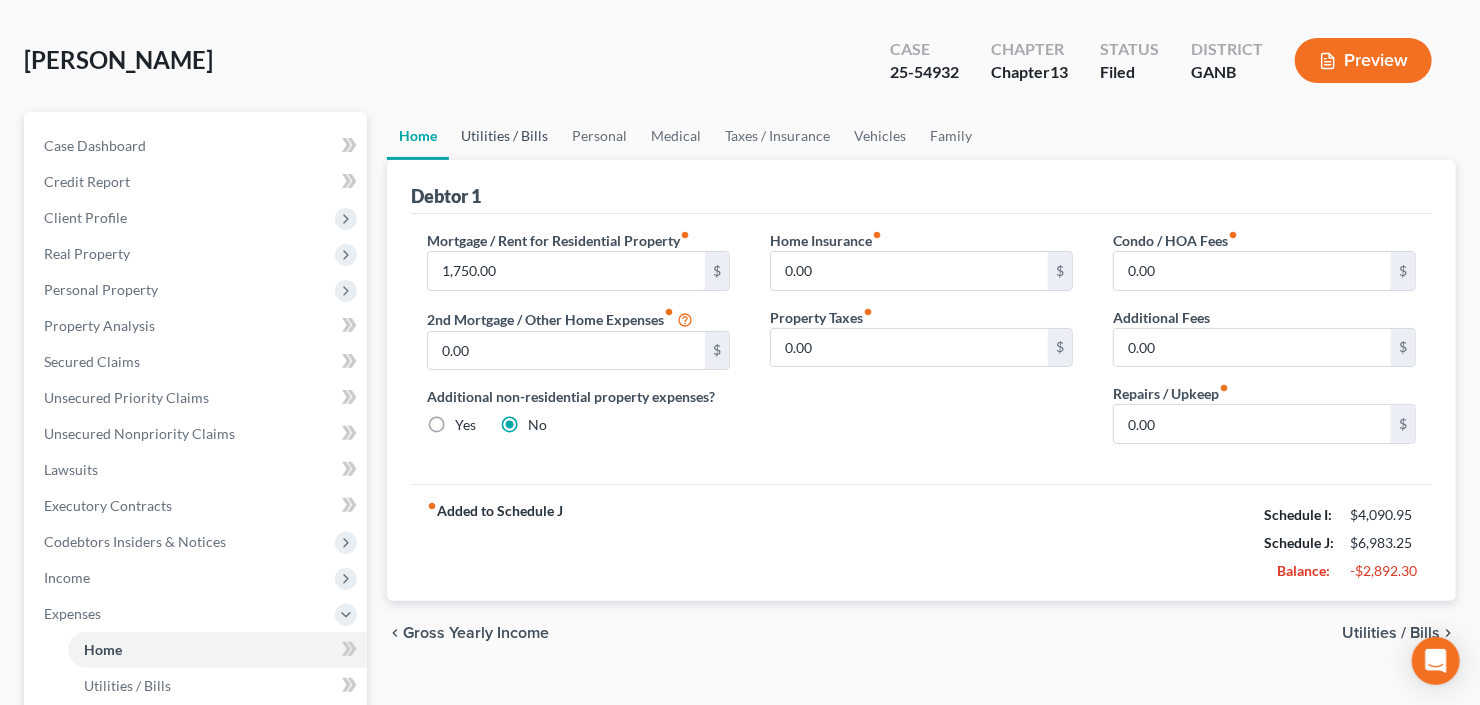 click on "Utilities / Bills" at bounding box center (504, 136) 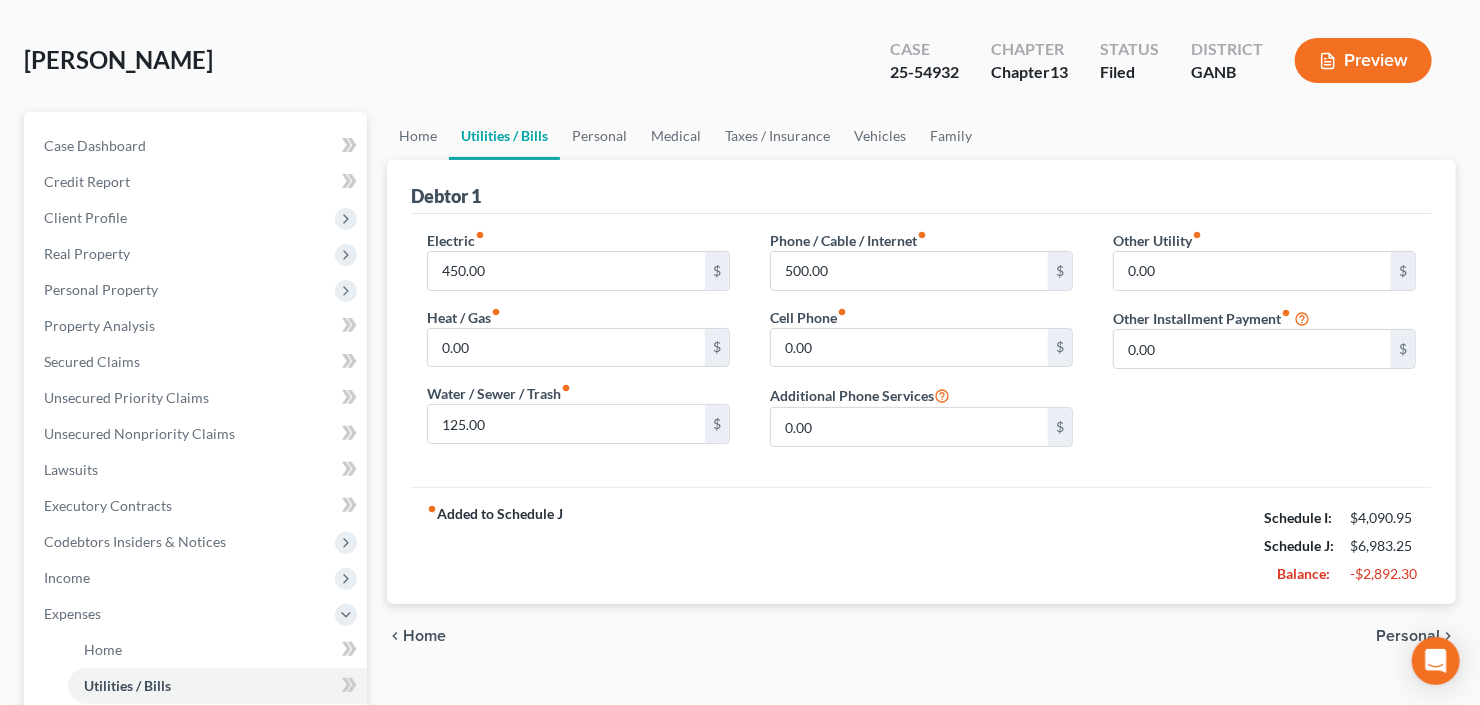 scroll, scrollTop: 0, scrollLeft: 0, axis: both 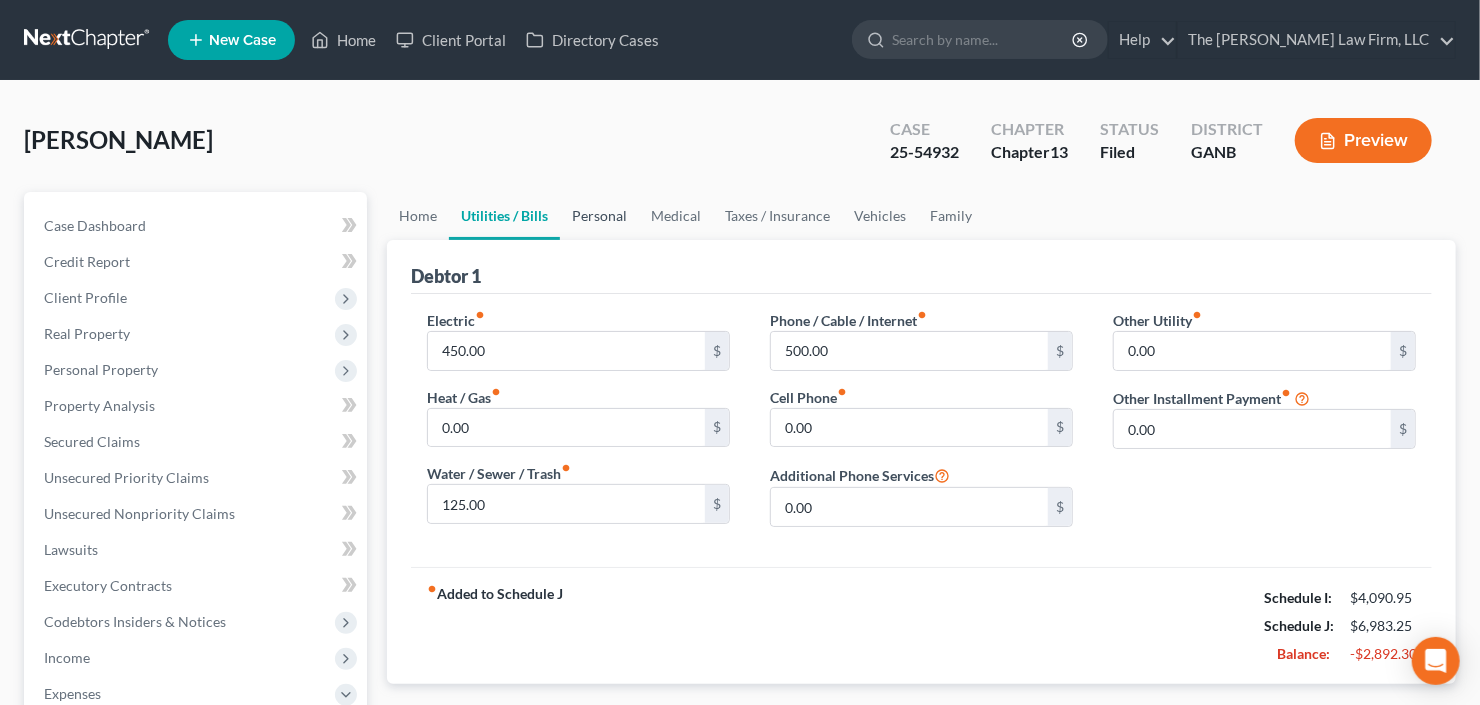 click on "Personal" at bounding box center (599, 216) 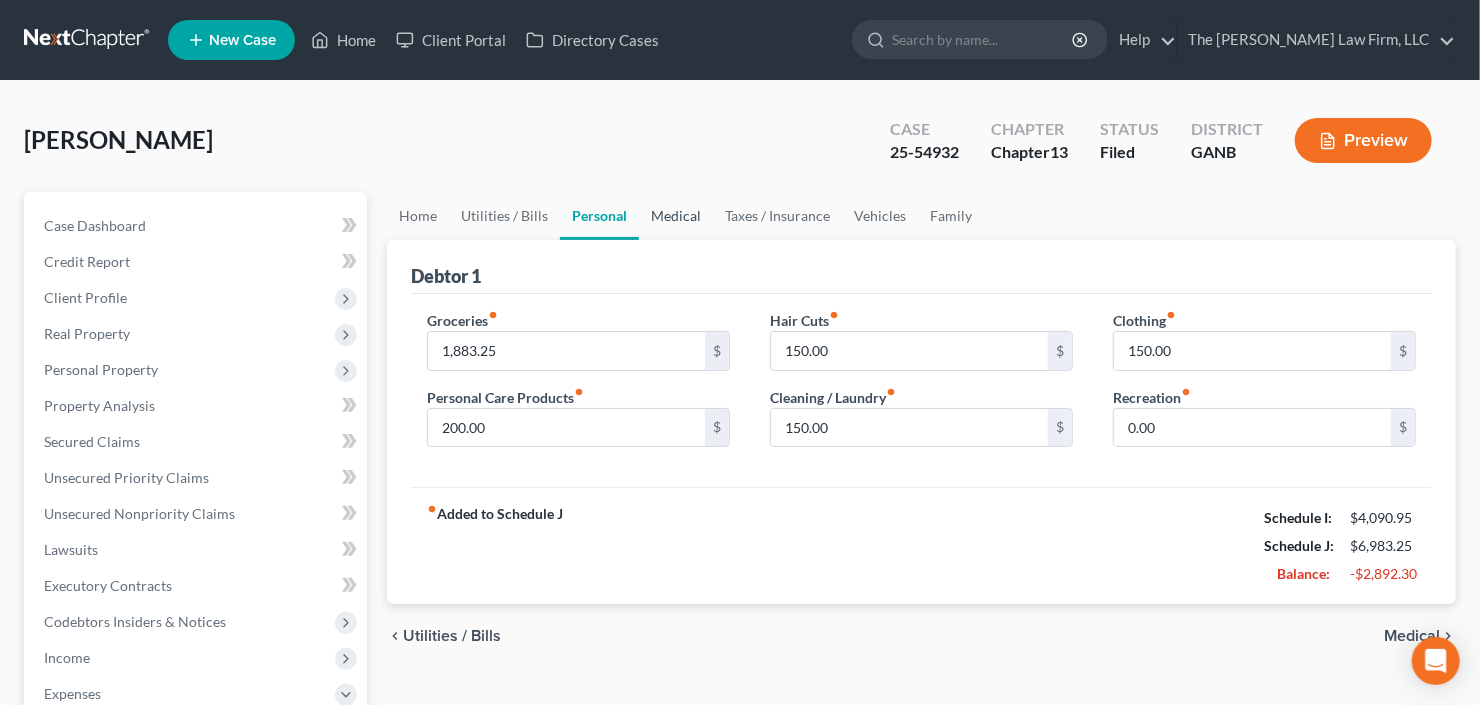 click on "Medical" at bounding box center [676, 216] 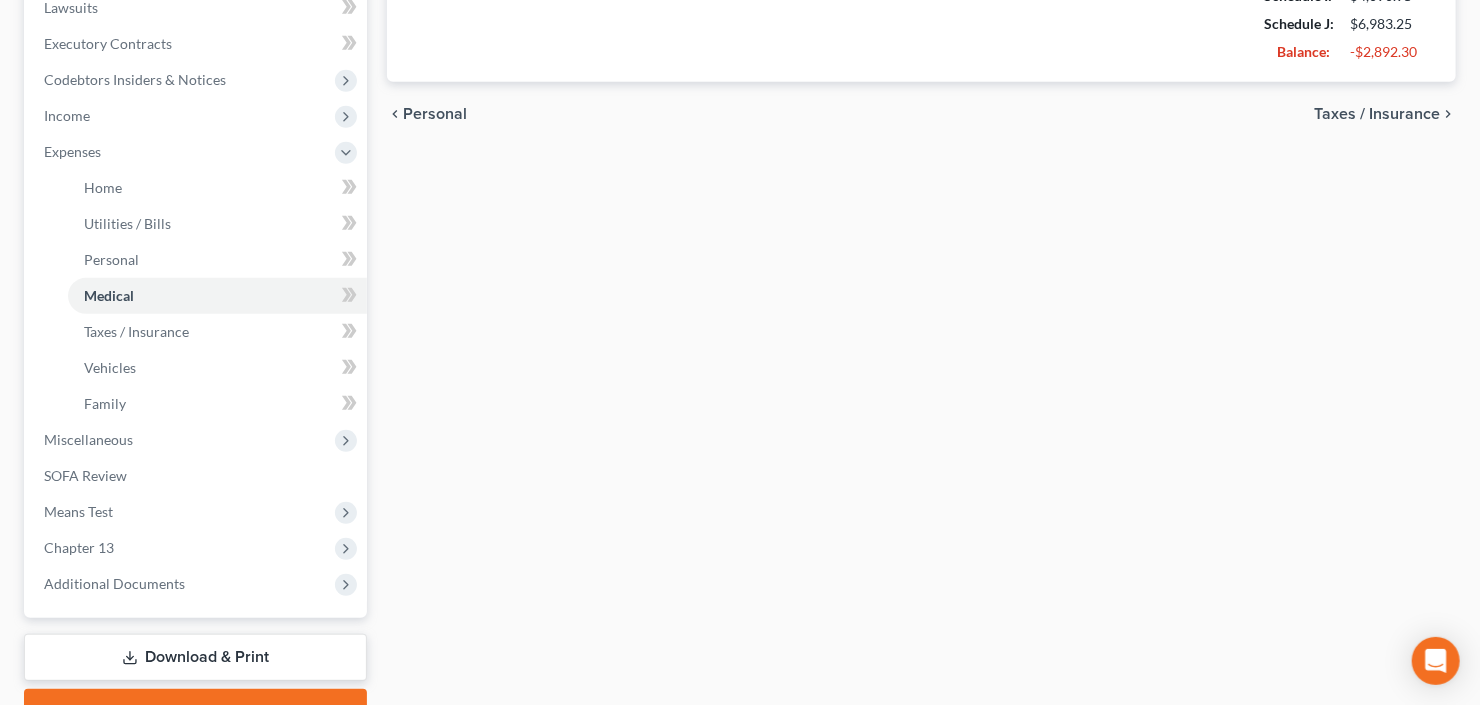 scroll, scrollTop: 560, scrollLeft: 0, axis: vertical 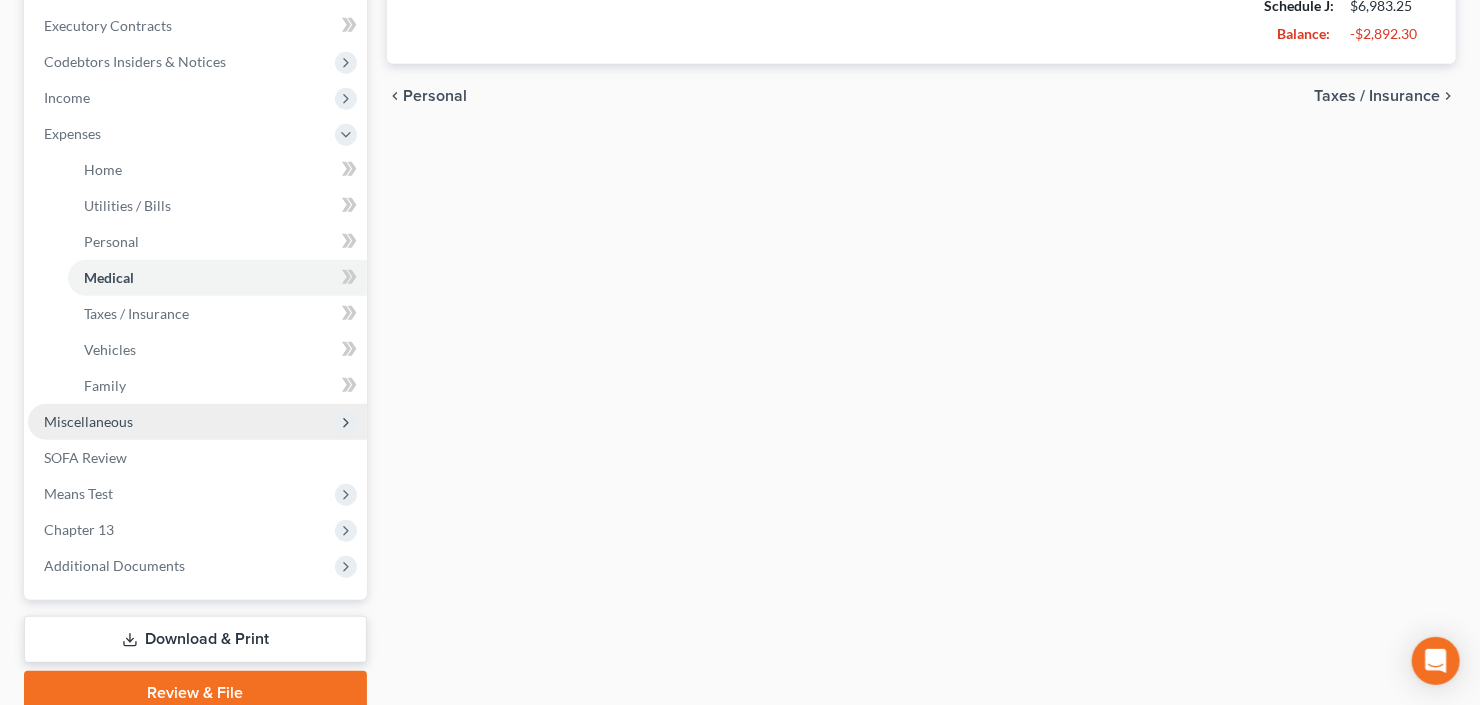 click on "Miscellaneous" at bounding box center [197, 422] 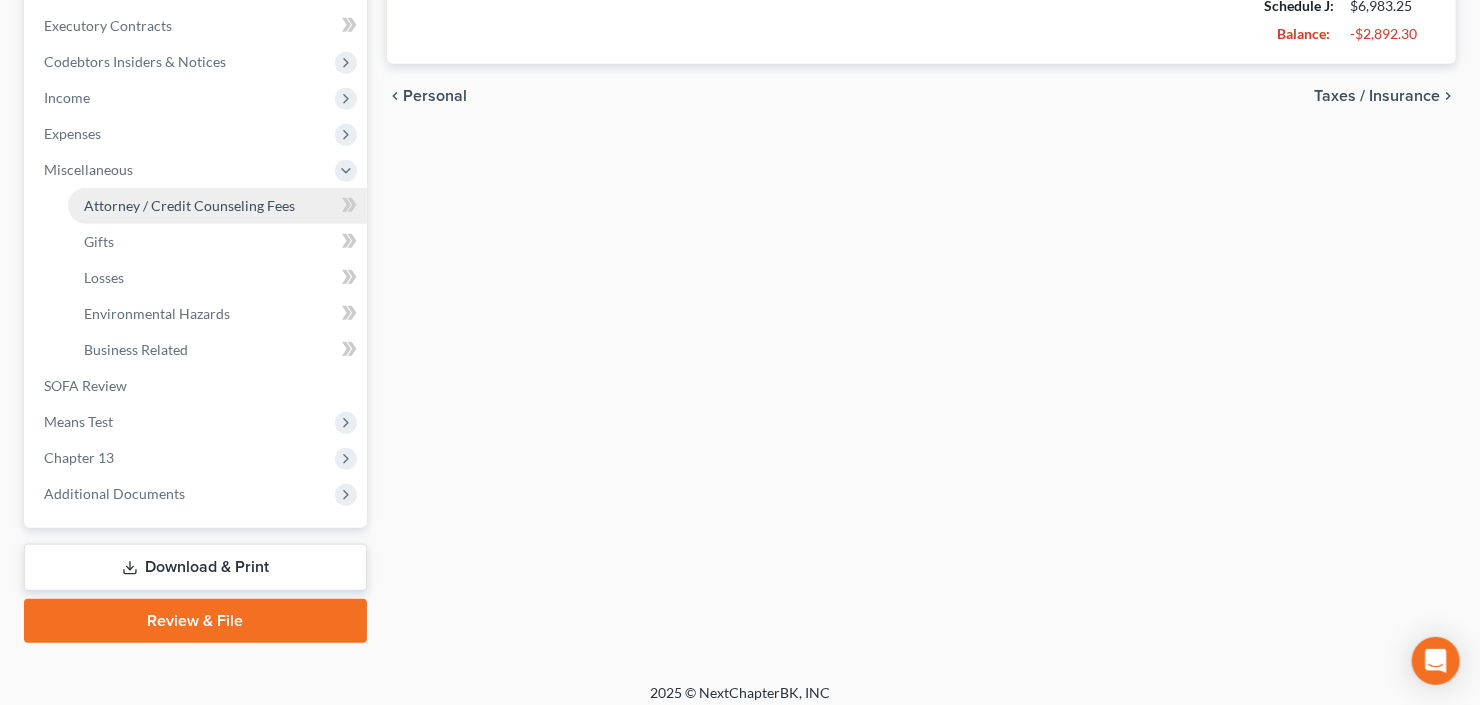 click on "Attorney / Credit Counseling Fees" at bounding box center (189, 205) 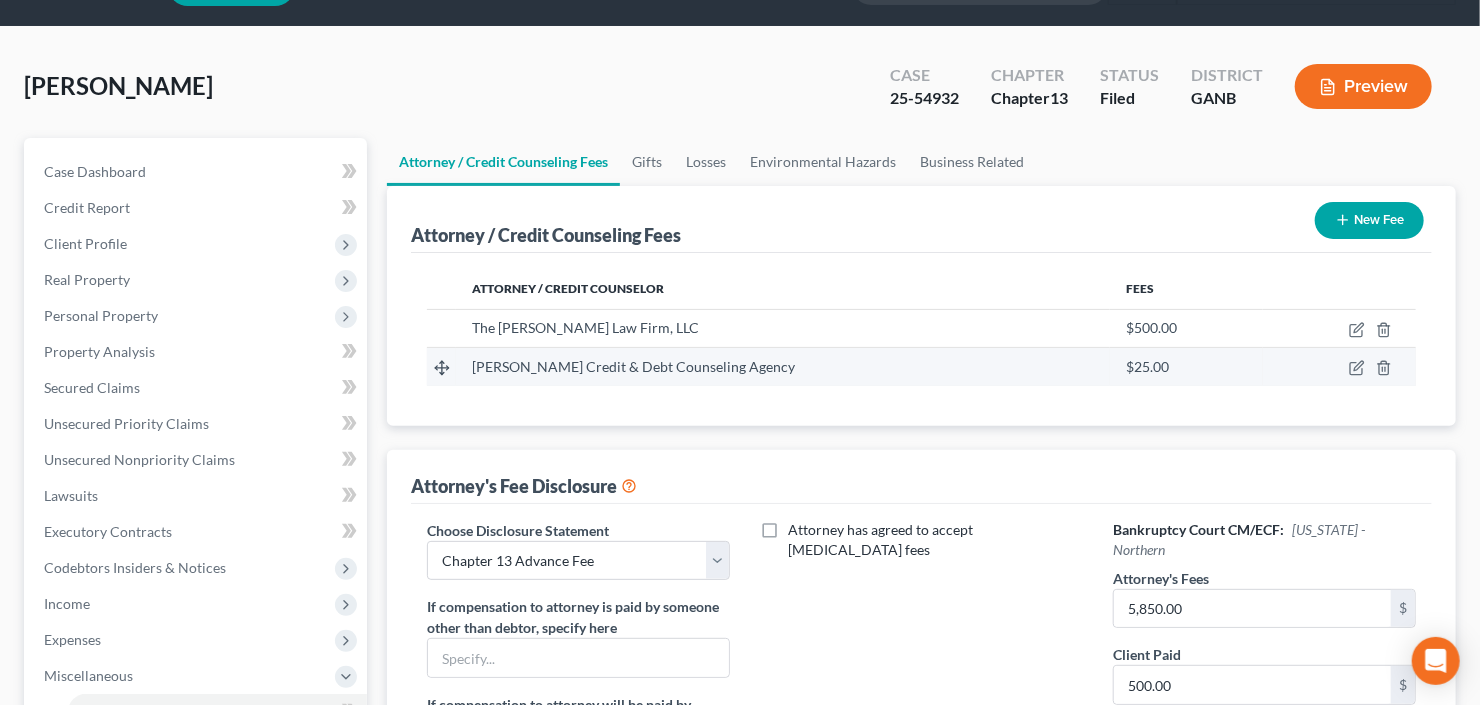 scroll, scrollTop: 0, scrollLeft: 0, axis: both 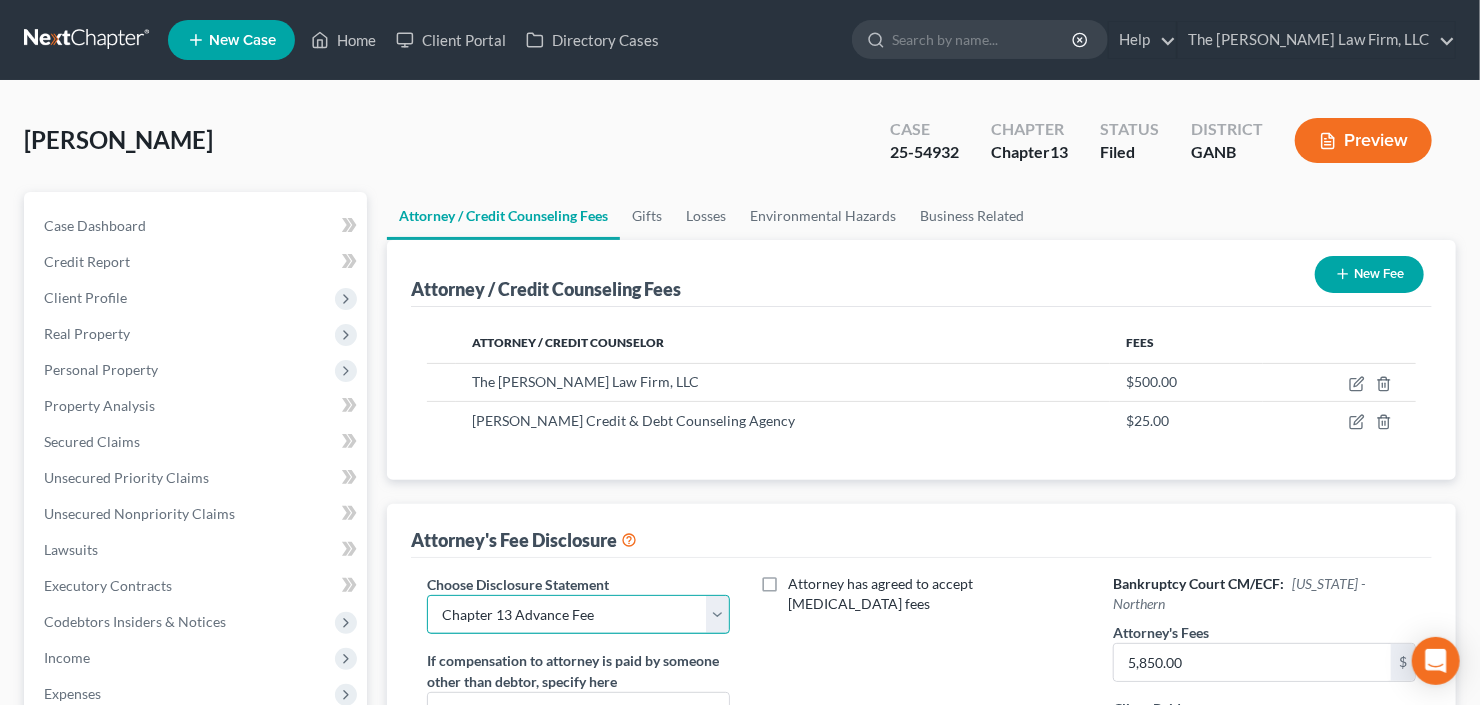 click on "Select Advanced Fee 13 Joint Hourly fee agreement Chapter 13  Advance Fee Ch 7 Standard" at bounding box center [578, 615] 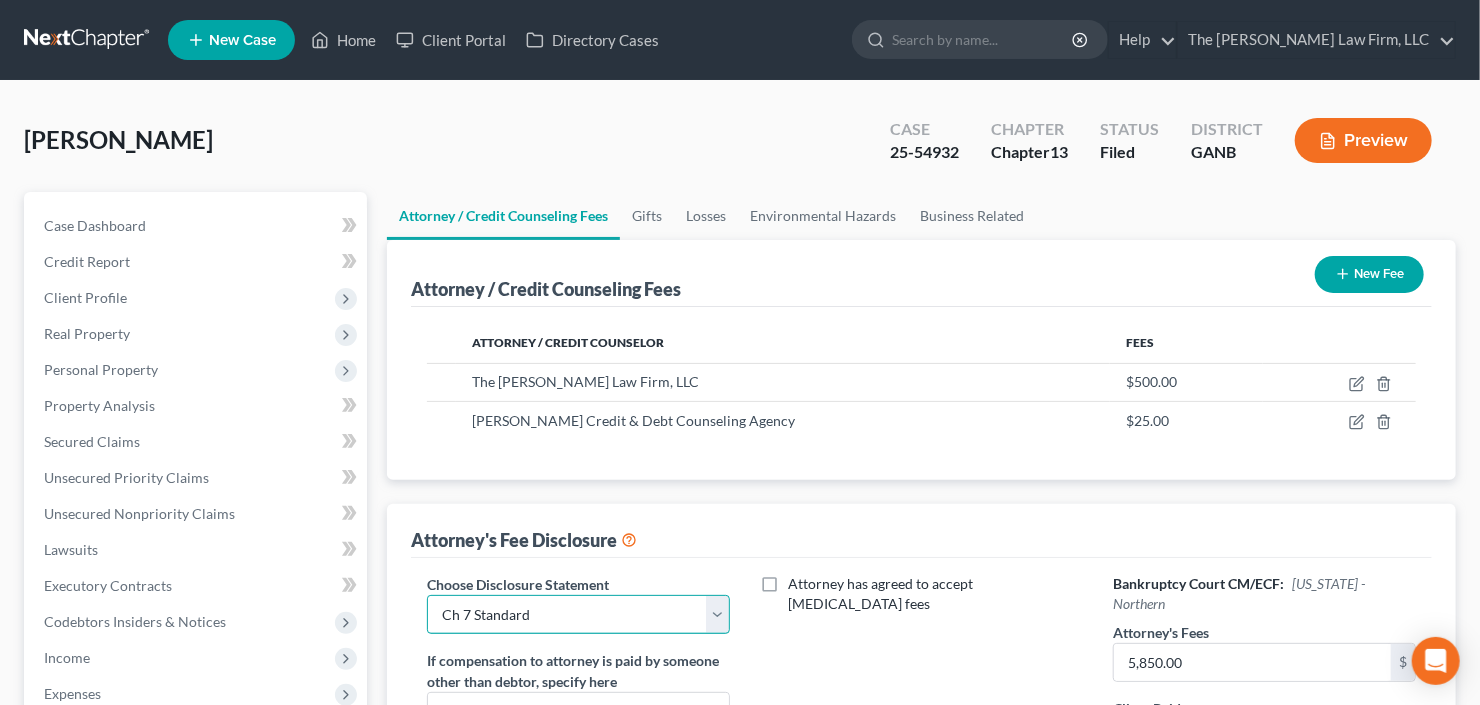 click on "Select Advanced Fee 13 Joint Hourly fee agreement Chapter 13  Advance Fee Ch 7 Standard" at bounding box center [578, 615] 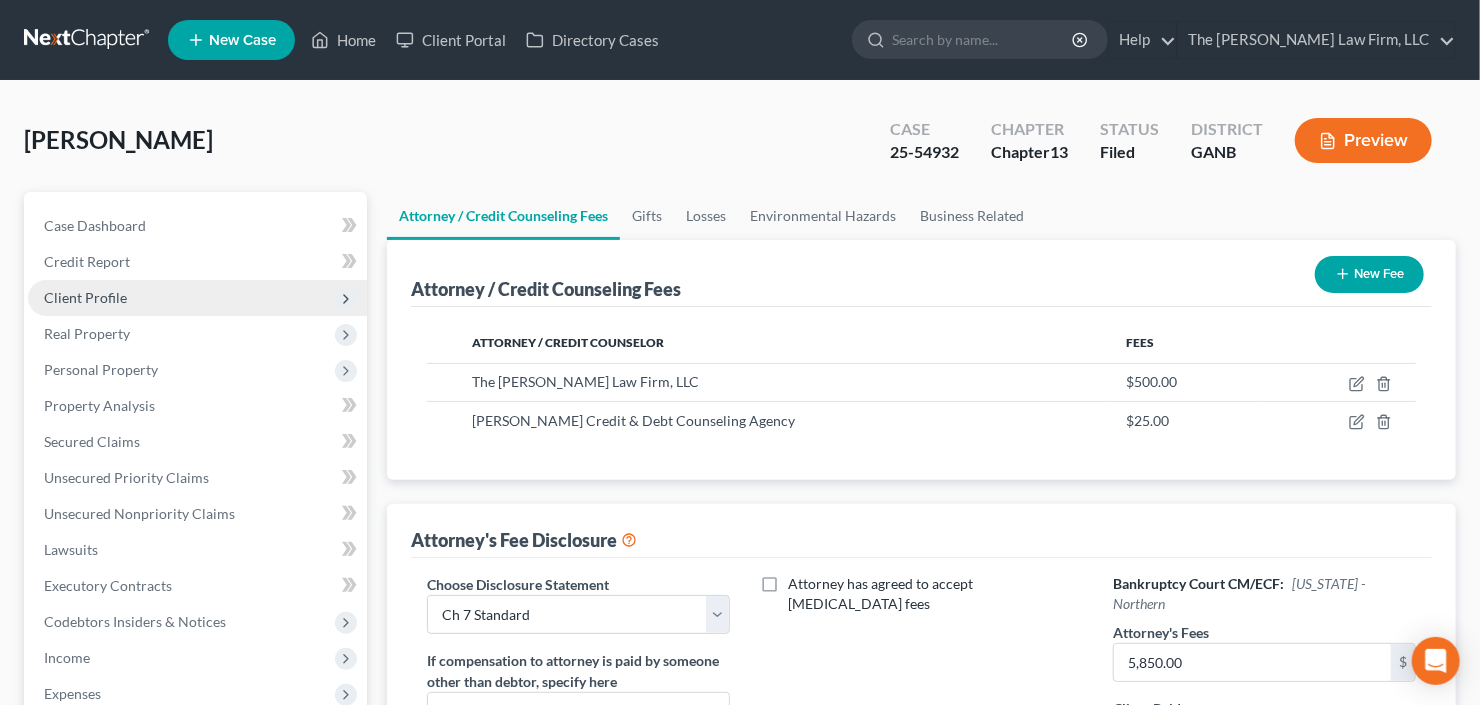 click on "Client Profile" at bounding box center [197, 298] 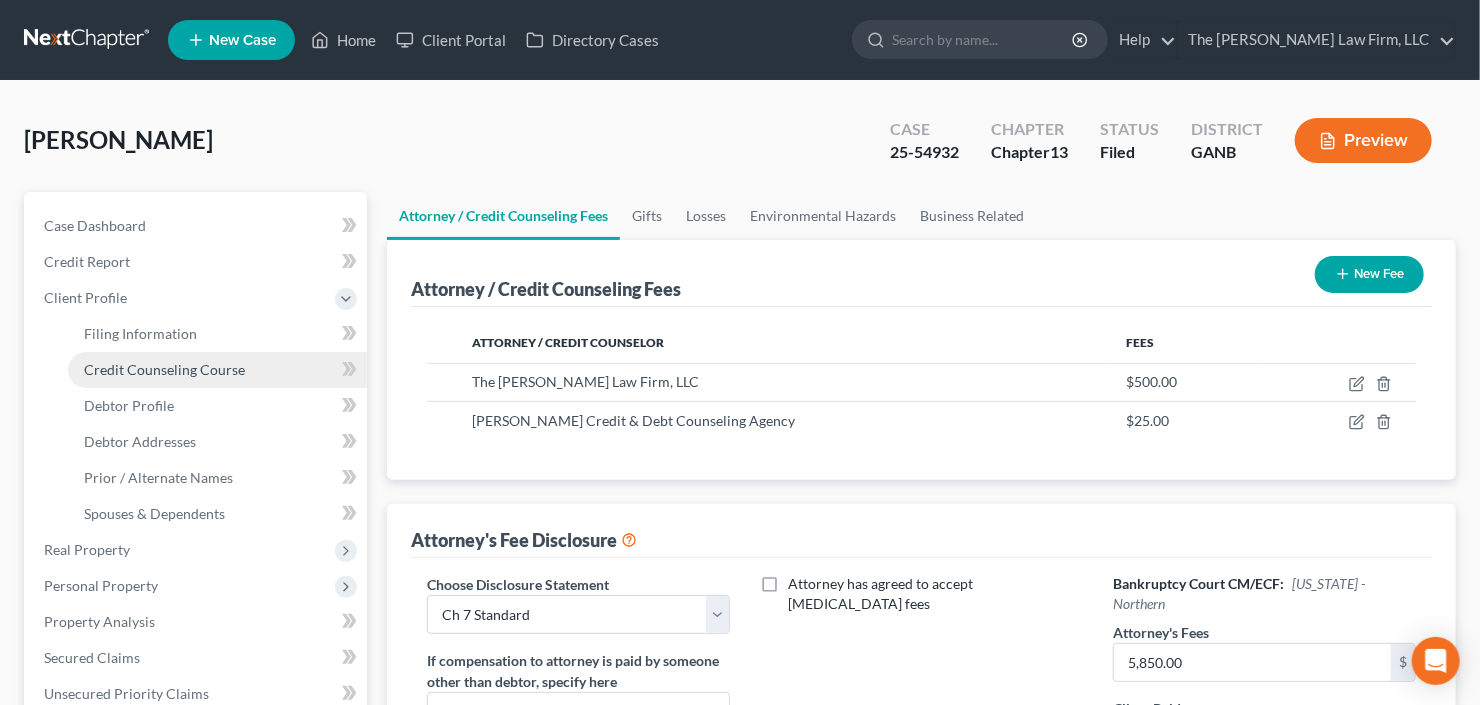 click on "Credit Counseling Course" at bounding box center (164, 369) 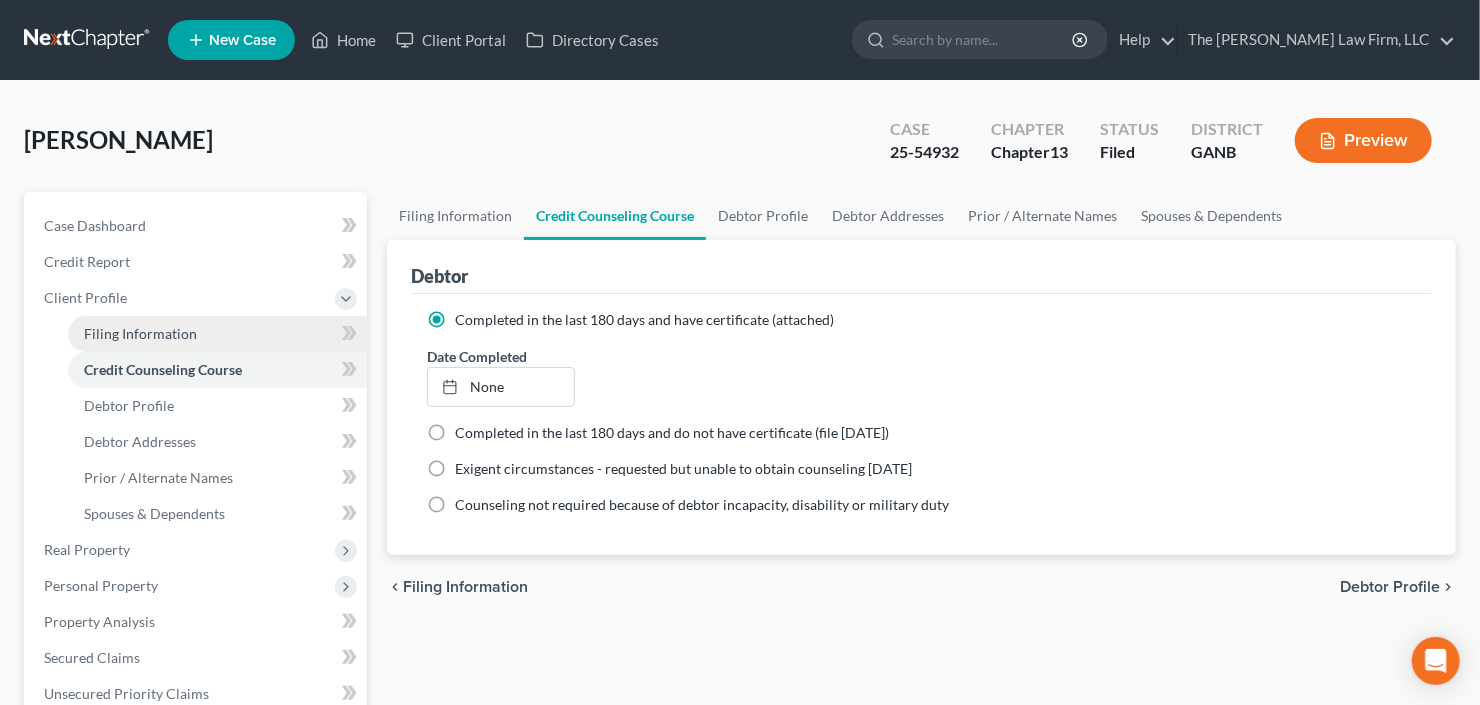 click on "Filing Information" at bounding box center (140, 333) 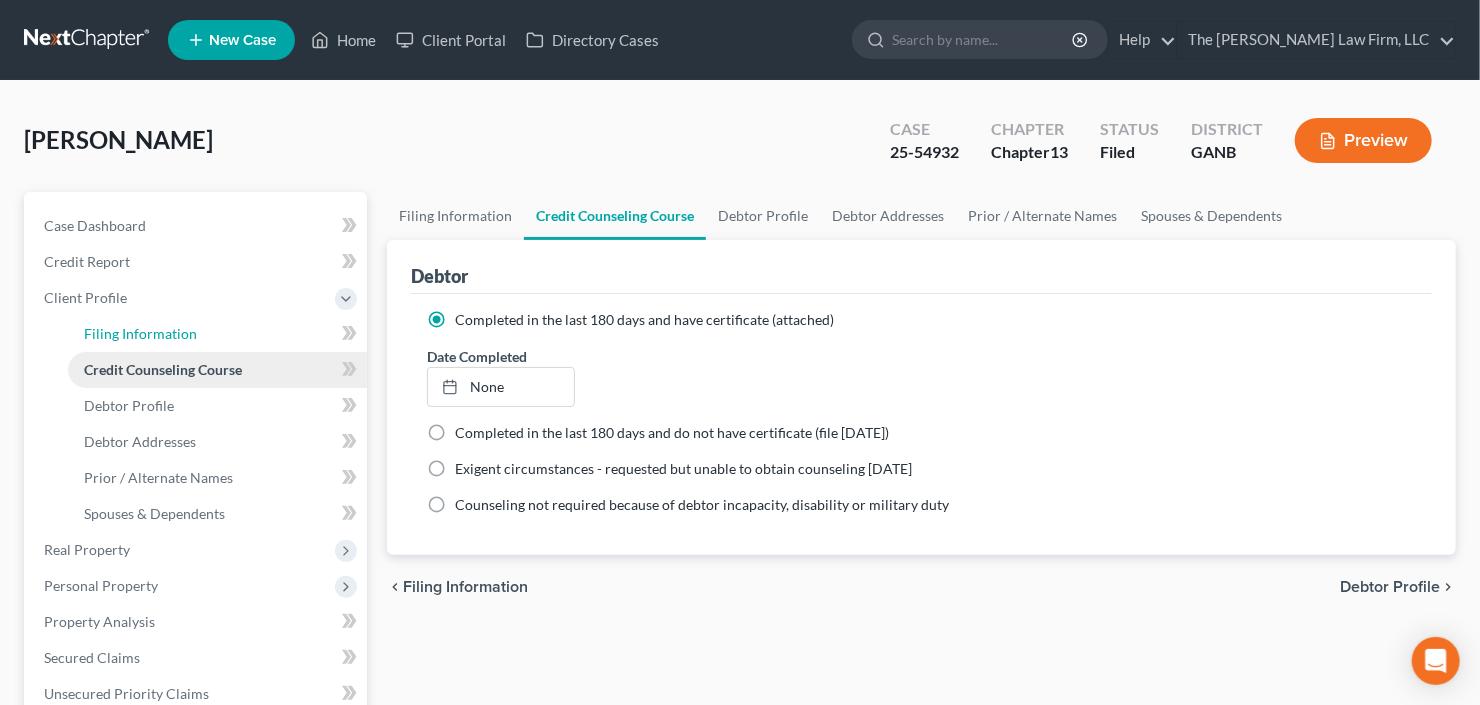 select on "1" 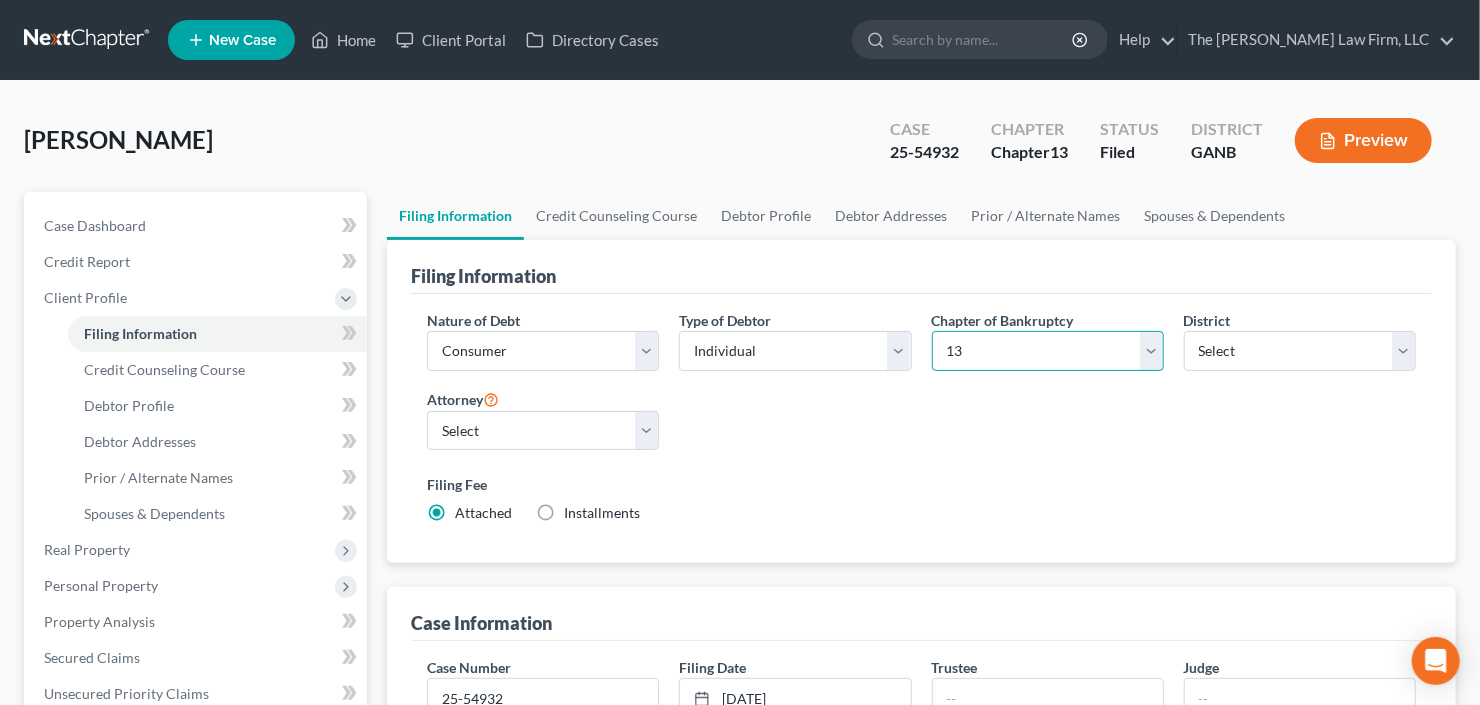 click on "Select 7 11 12 13" at bounding box center [1048, 351] 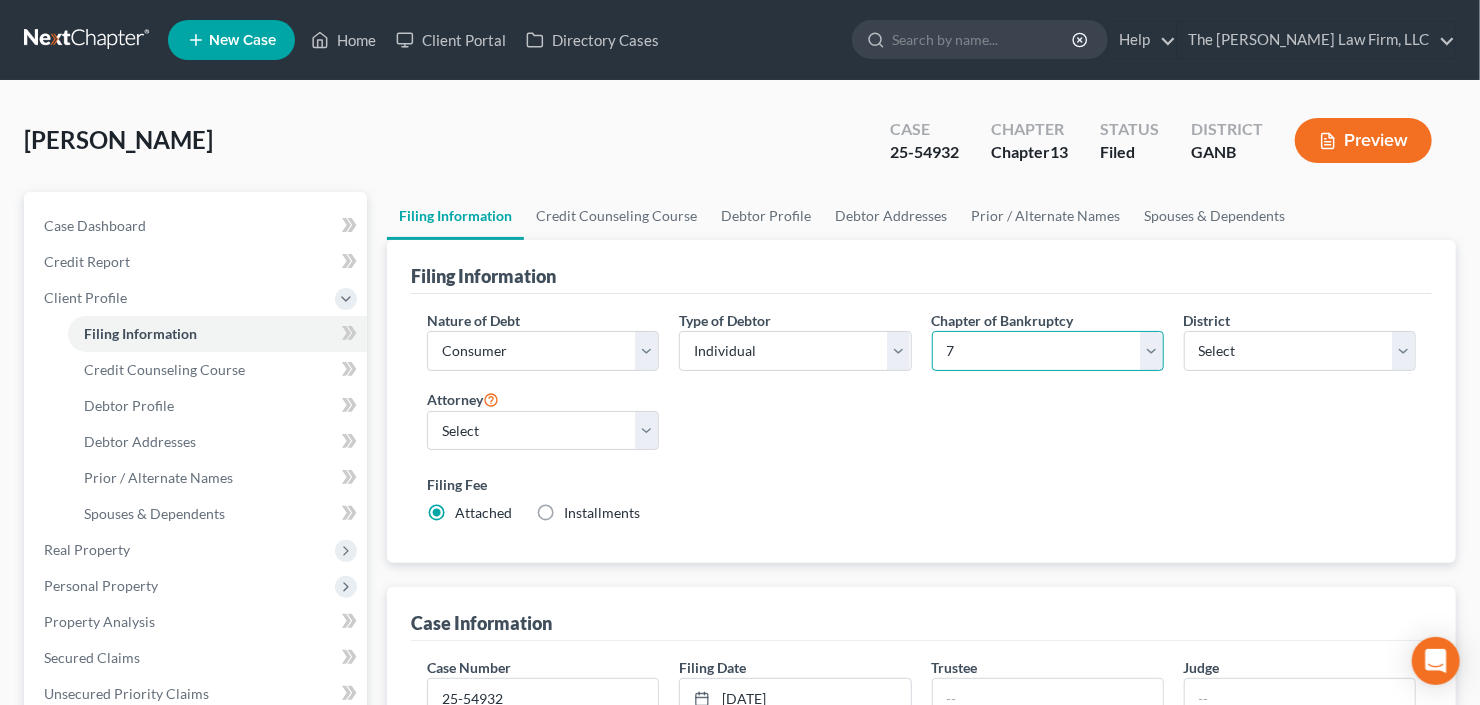 click on "Select 7 11 12 13" at bounding box center [1048, 351] 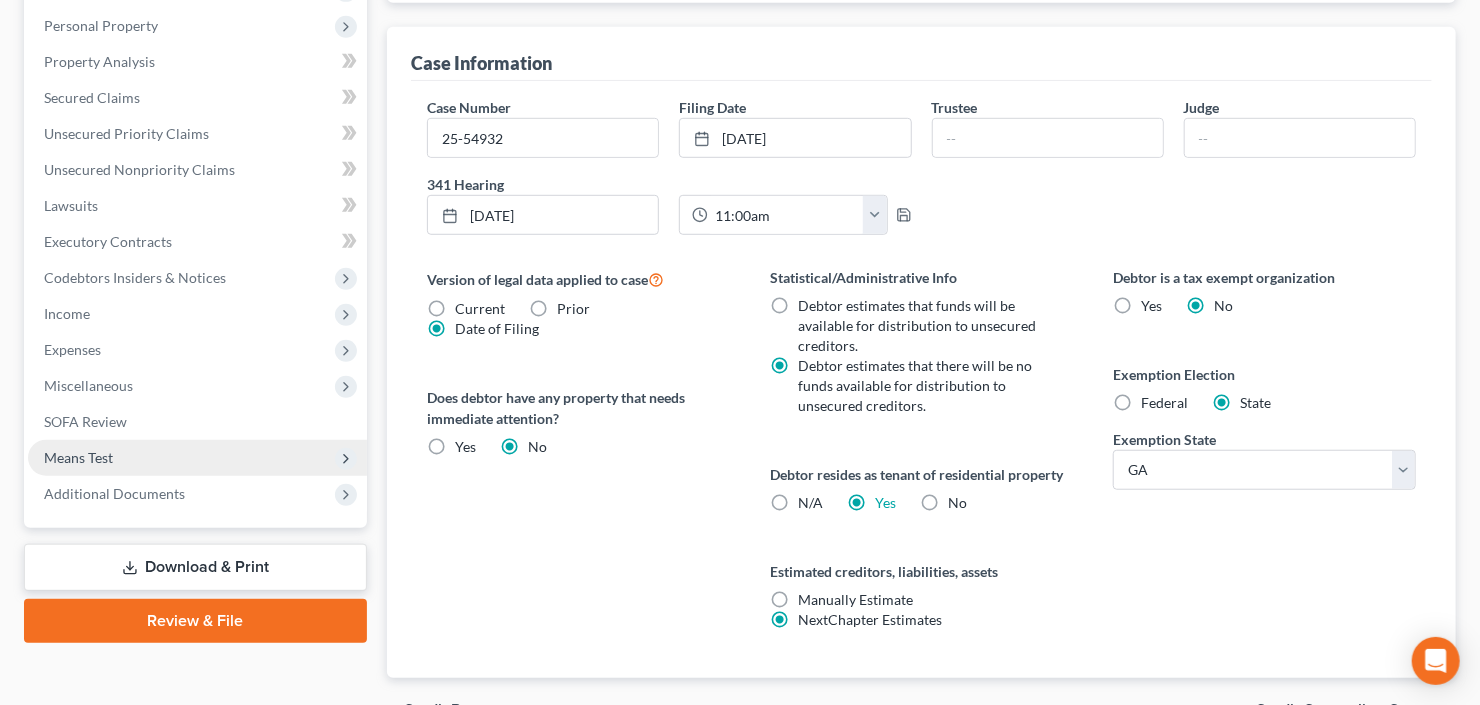click on "Means Test" at bounding box center (197, 458) 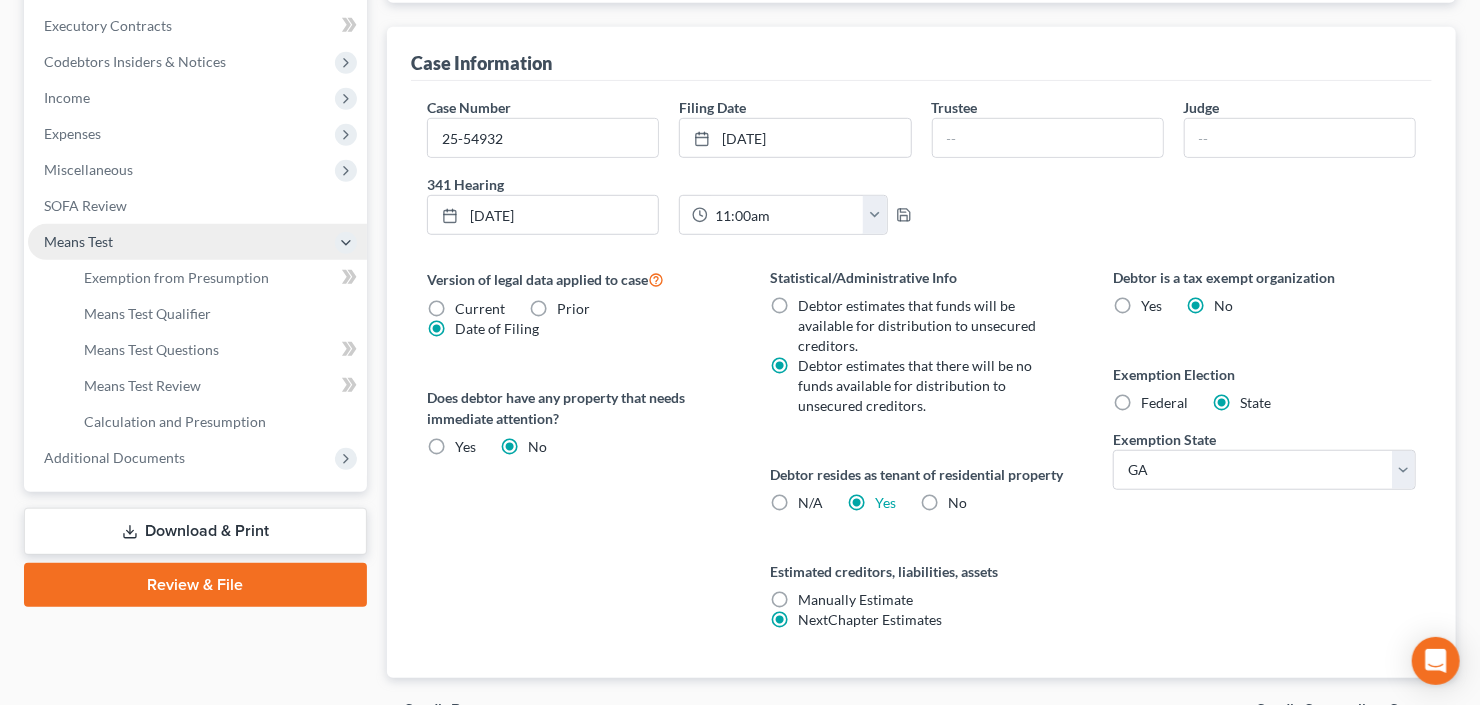 scroll, scrollTop: 344, scrollLeft: 0, axis: vertical 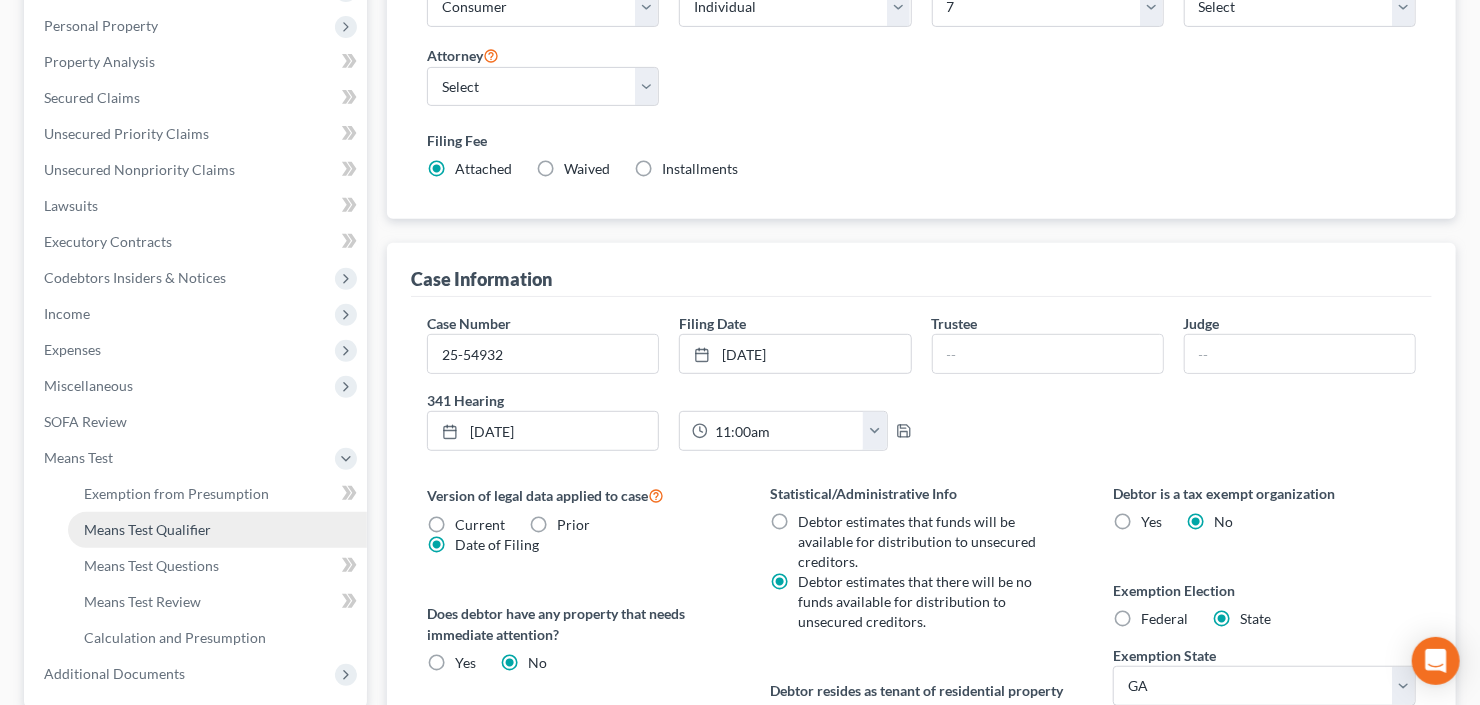 click on "Means Test Qualifier" at bounding box center [147, 529] 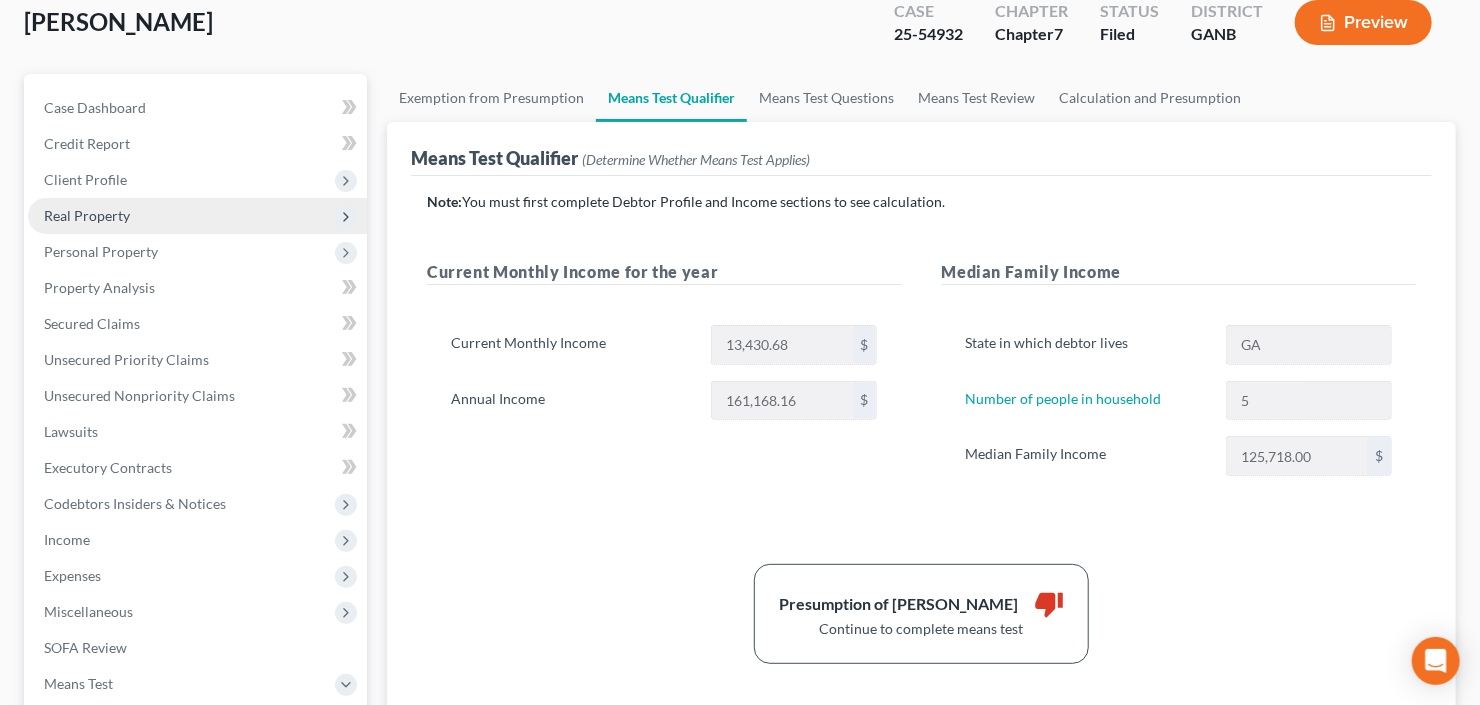 scroll, scrollTop: 80, scrollLeft: 0, axis: vertical 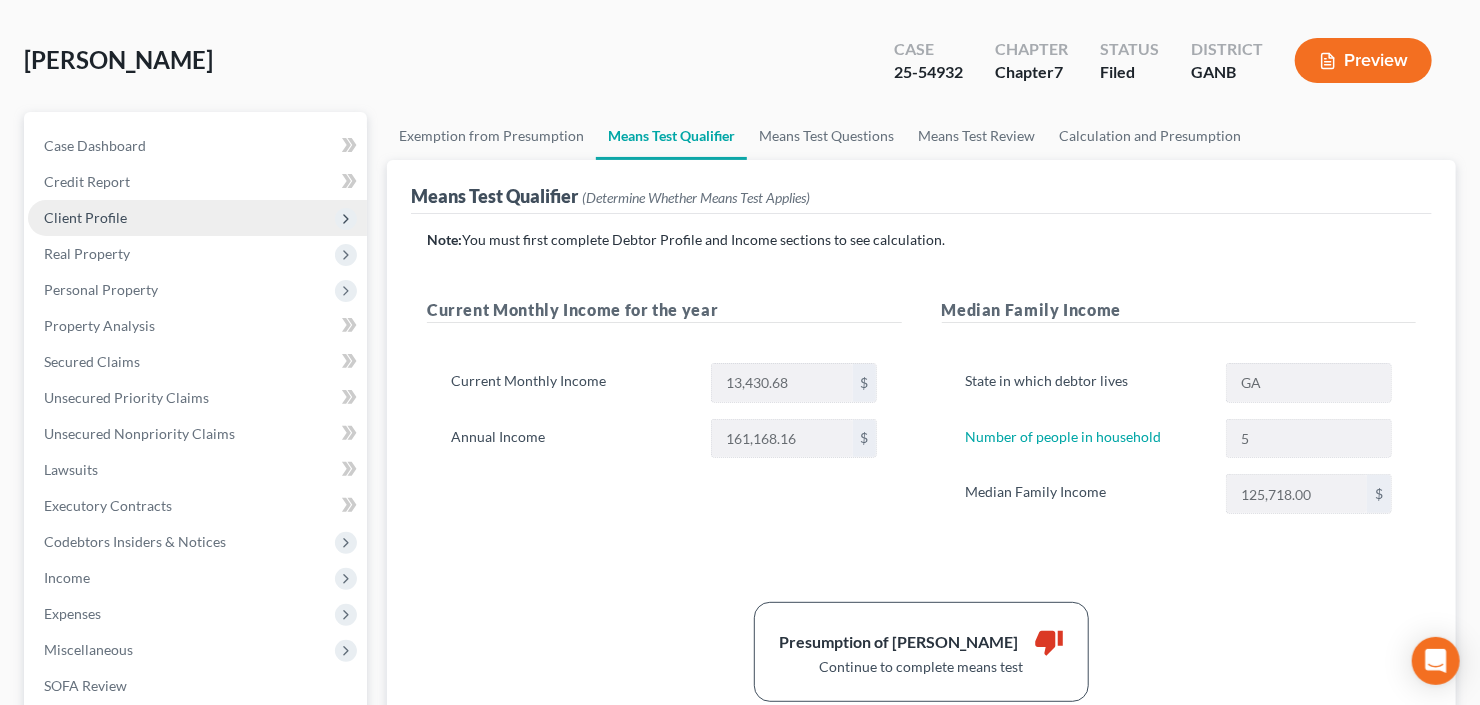 click on "Client Profile" at bounding box center [197, 218] 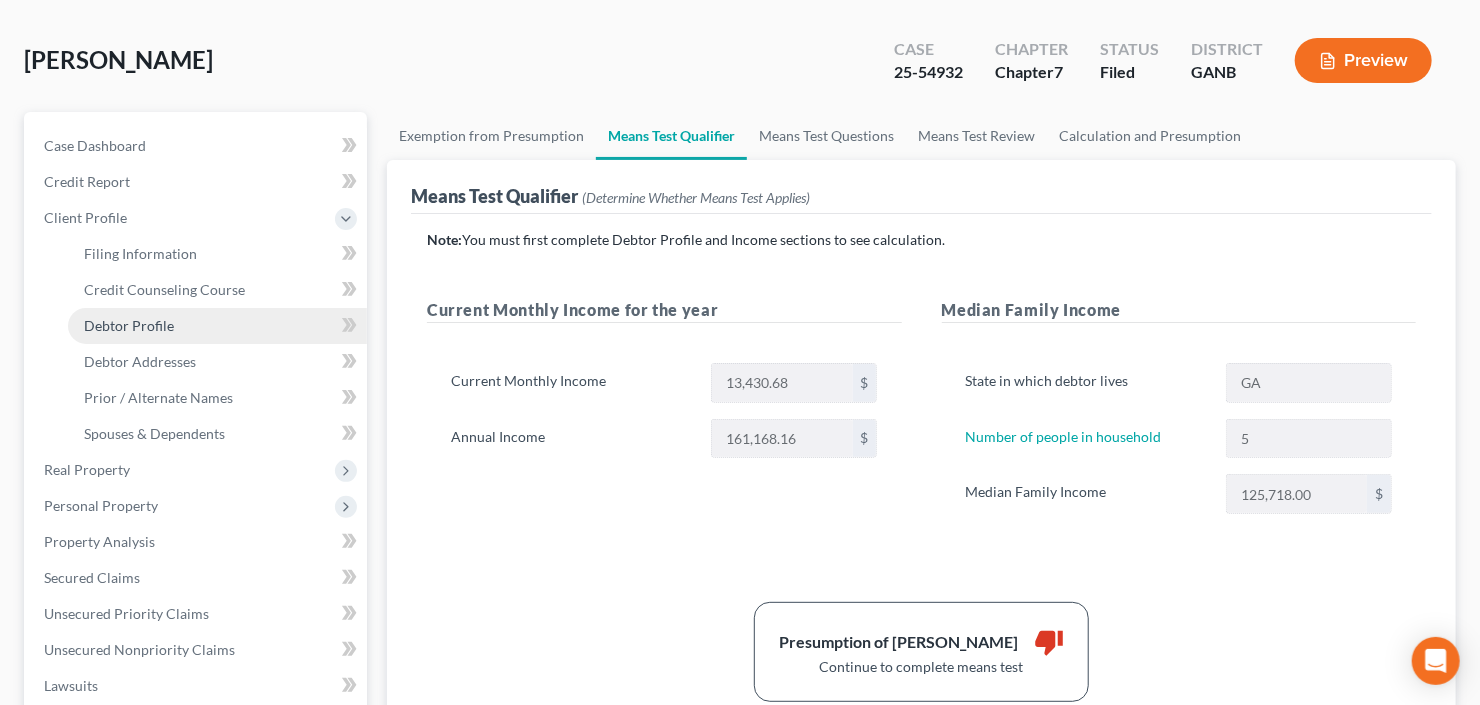 click on "Debtor Profile" at bounding box center (129, 325) 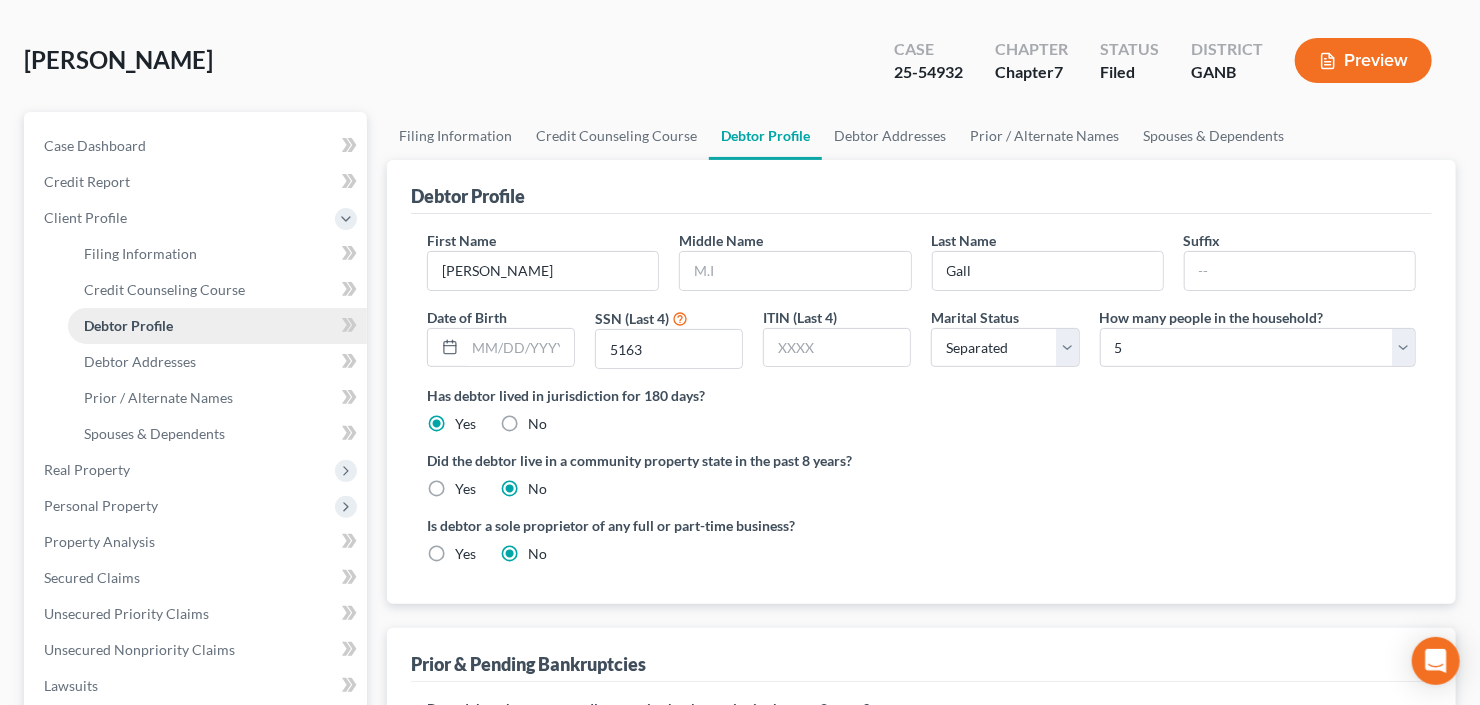 scroll, scrollTop: 0, scrollLeft: 0, axis: both 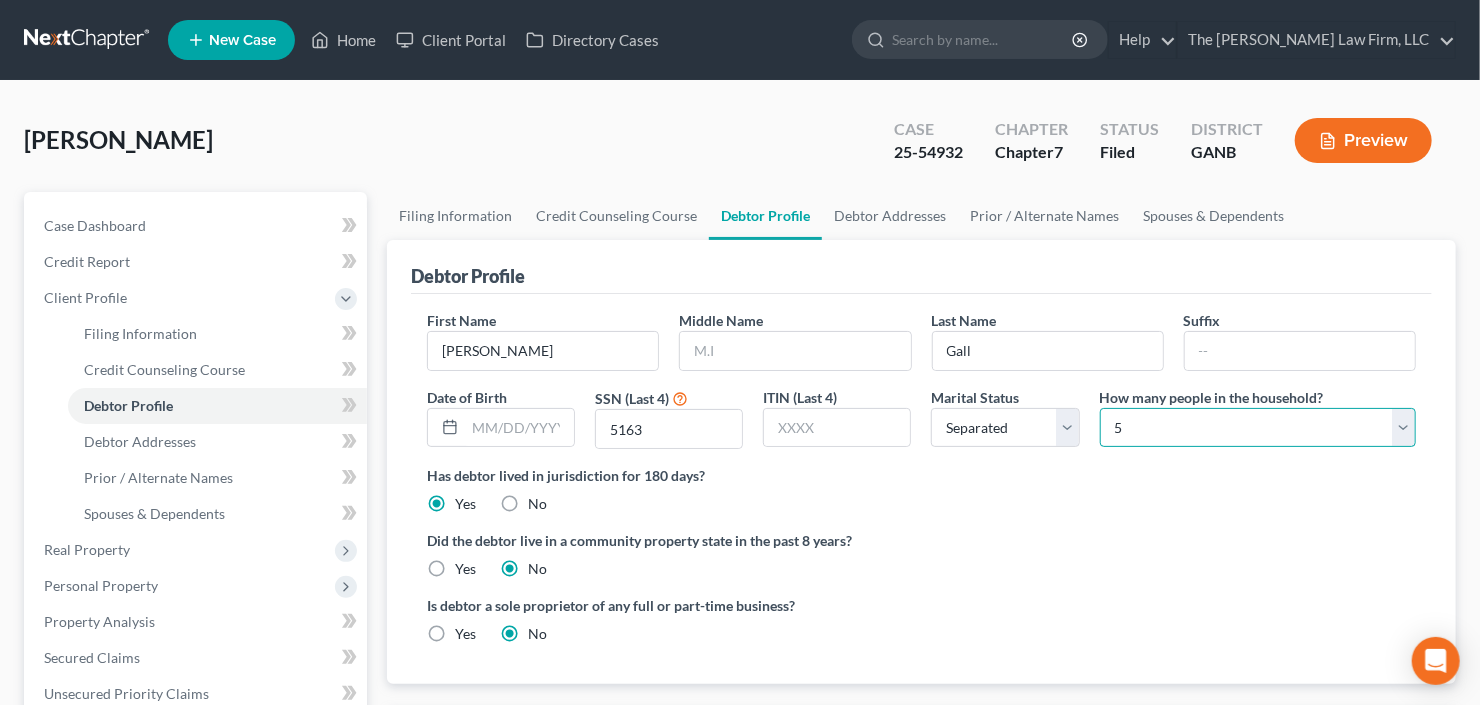 click on "Select 1 2 3 4 5 6 7 8 9 10 11 12 13 14 15 16 17 18 19 20" at bounding box center [1258, 428] 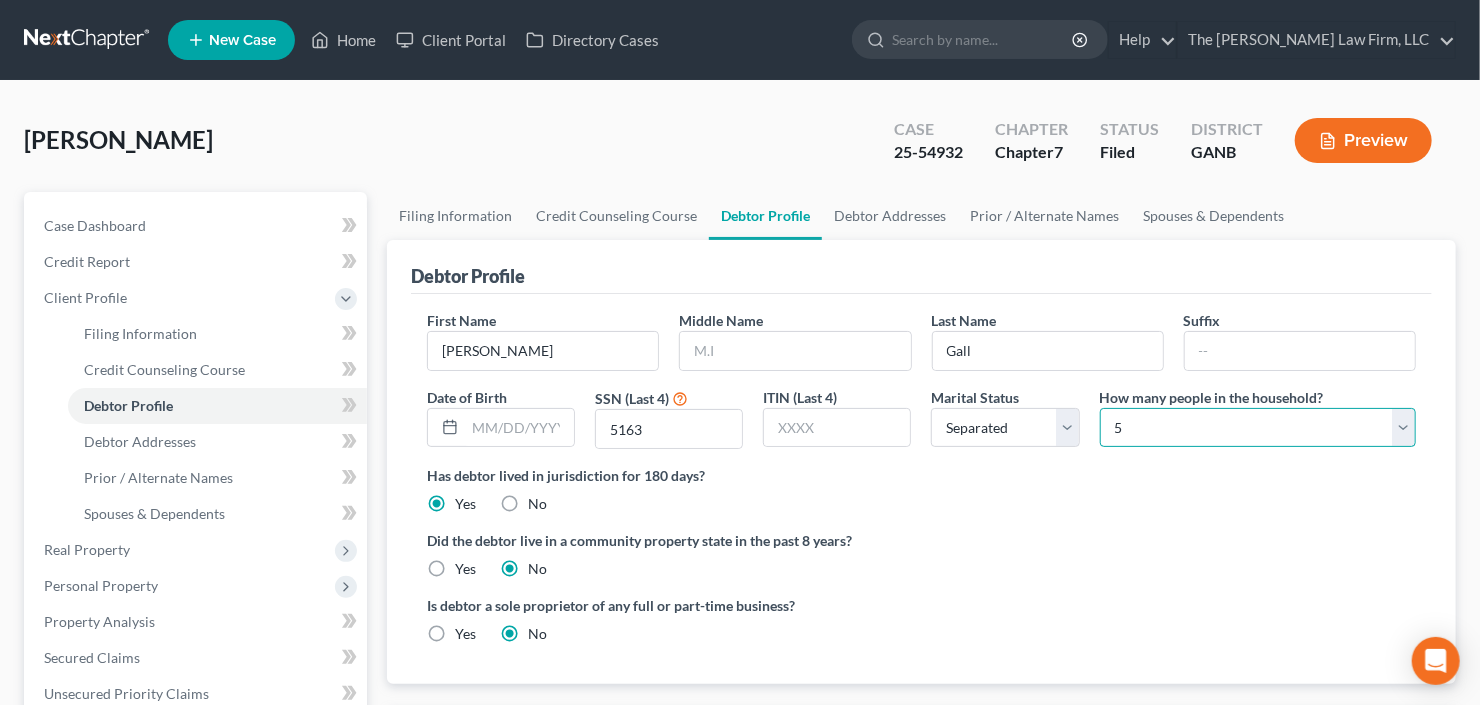 select on "3" 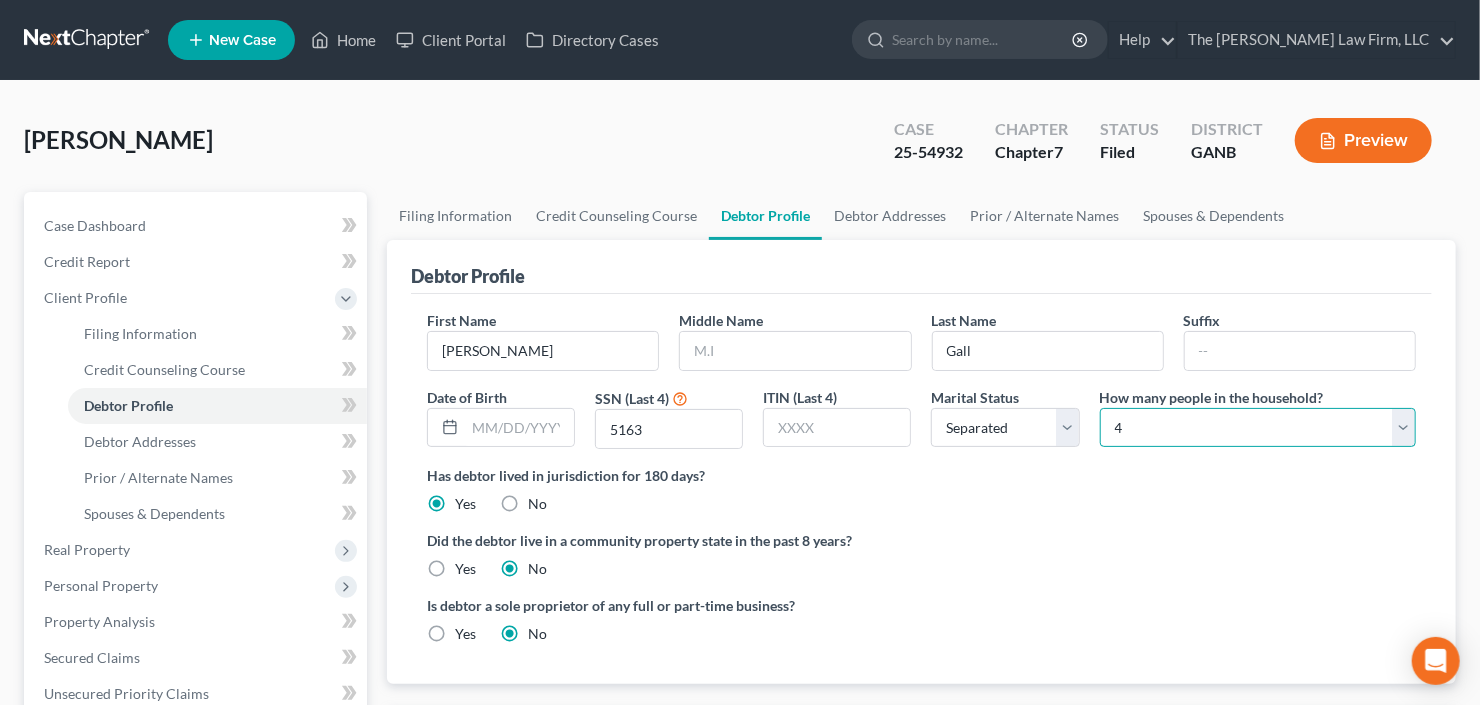 click on "Select 1 2 3 4 5 6 7 8 9 10 11 12 13 14 15 16 17 18 19 20" at bounding box center (1258, 428) 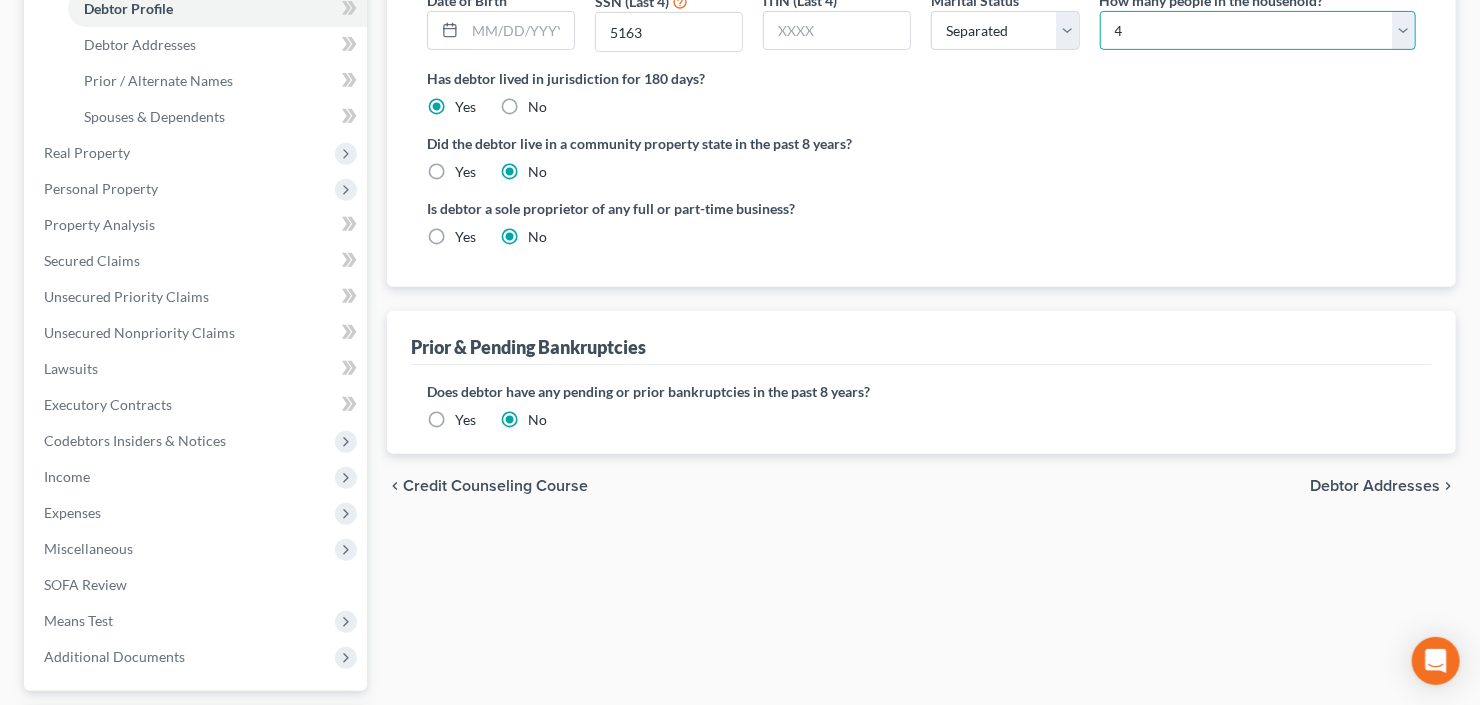 scroll, scrollTop: 480, scrollLeft: 0, axis: vertical 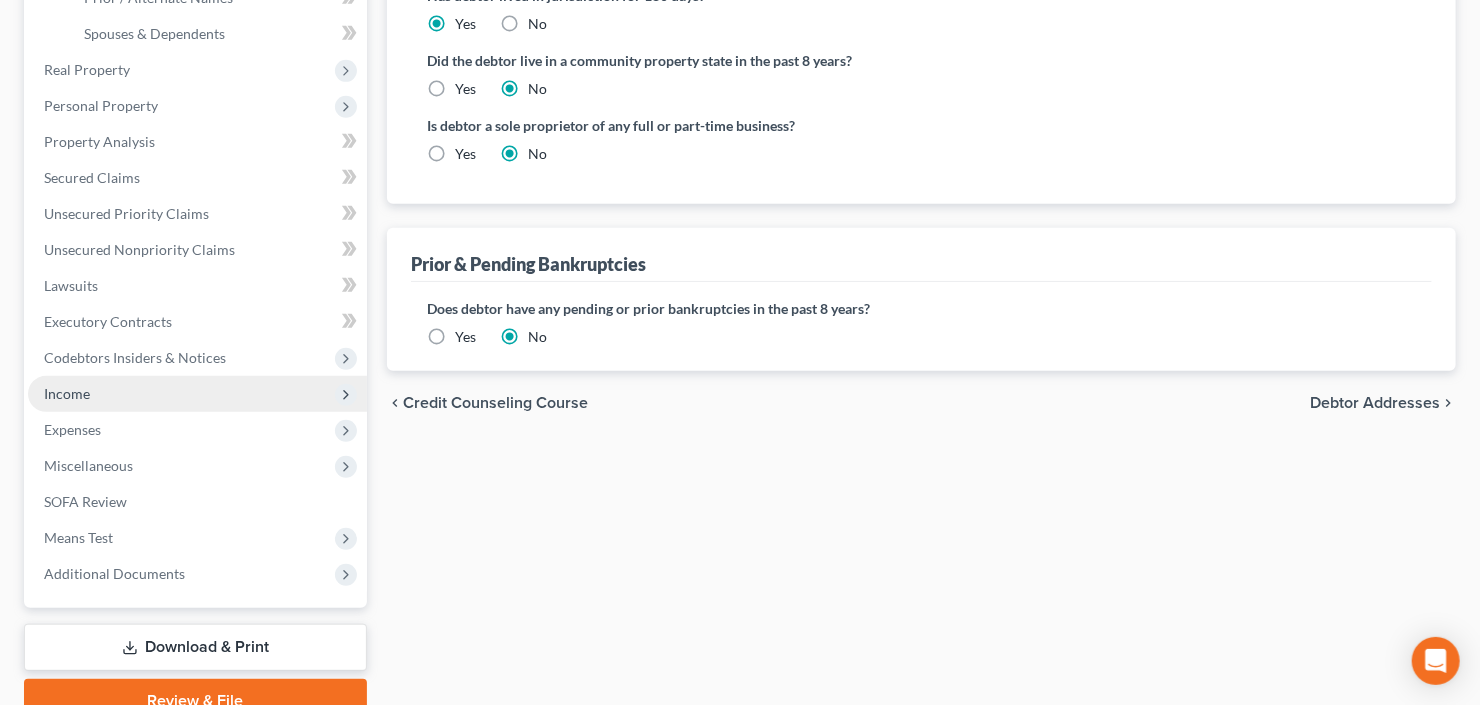 click on "Income" at bounding box center [197, 394] 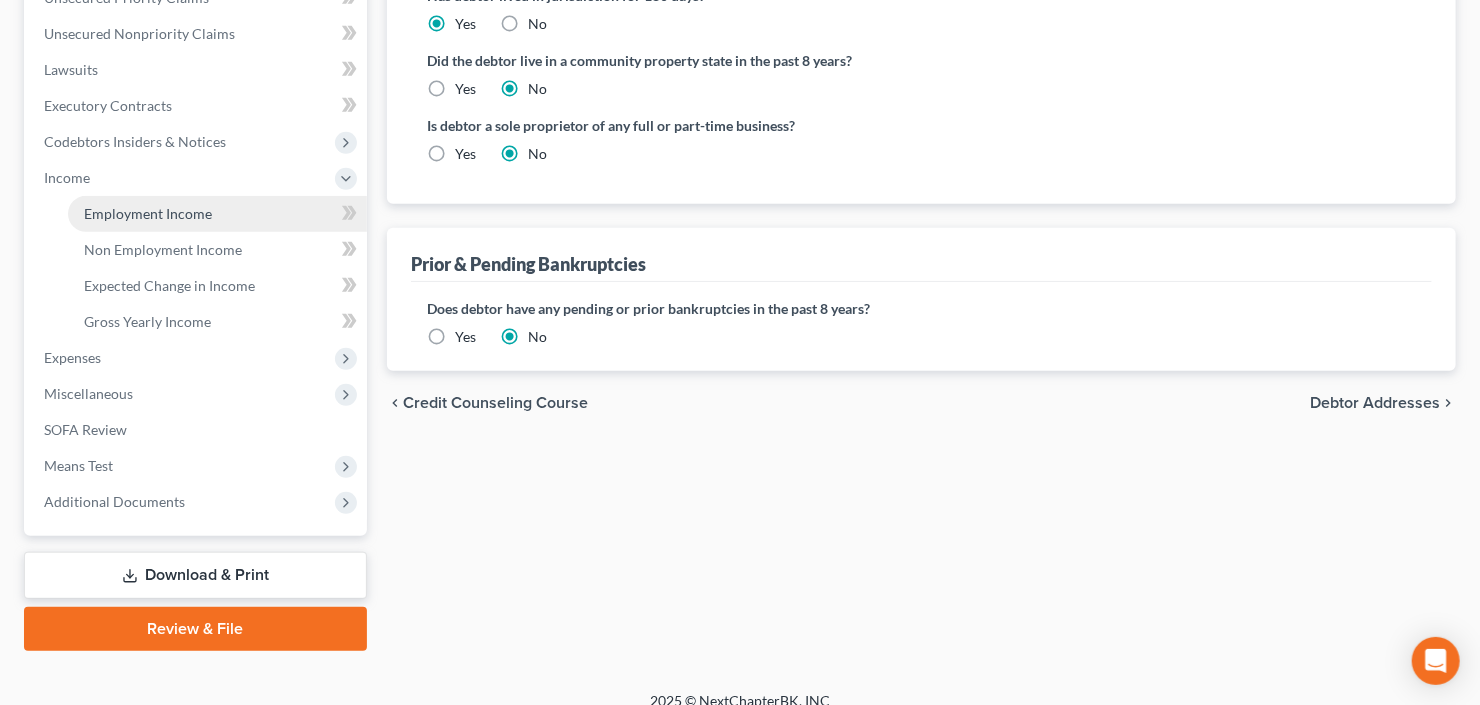 click on "Employment Income" at bounding box center [148, 213] 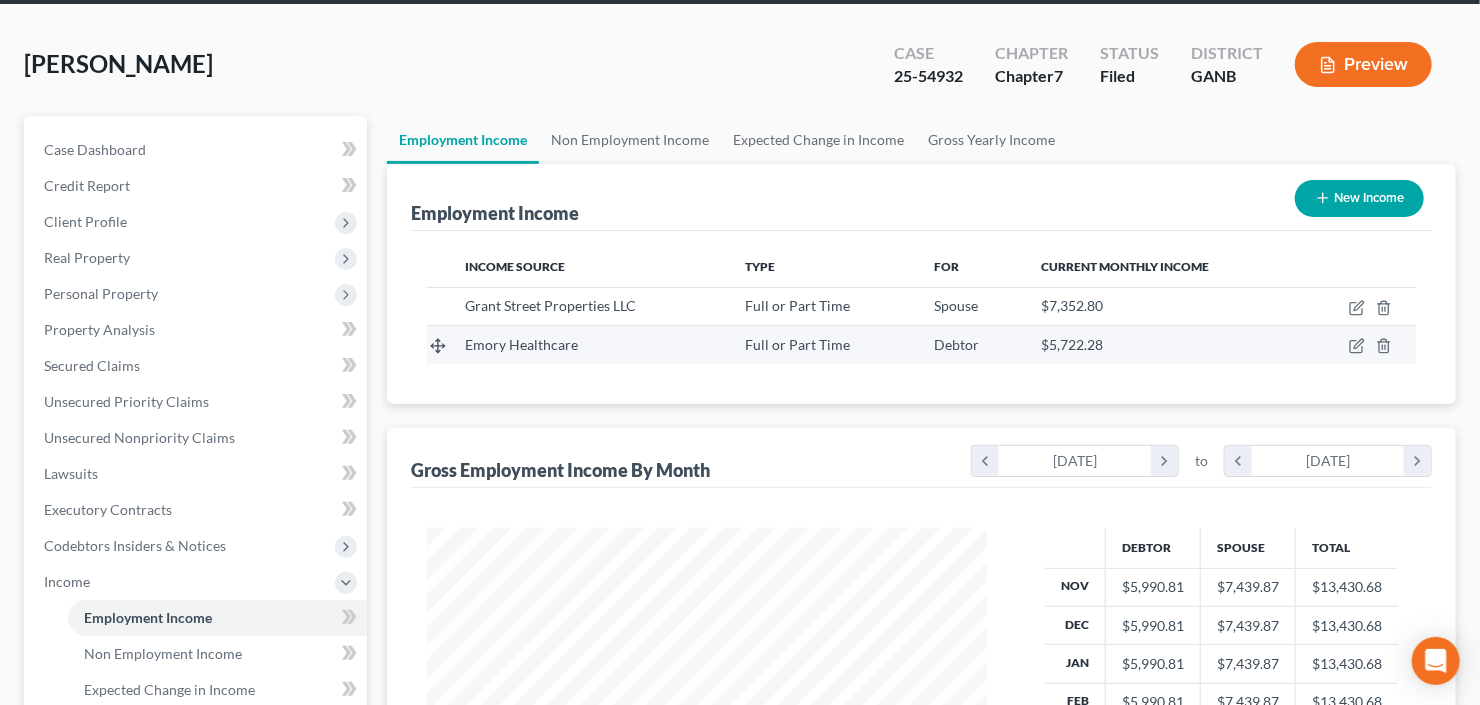 scroll, scrollTop: 0, scrollLeft: 0, axis: both 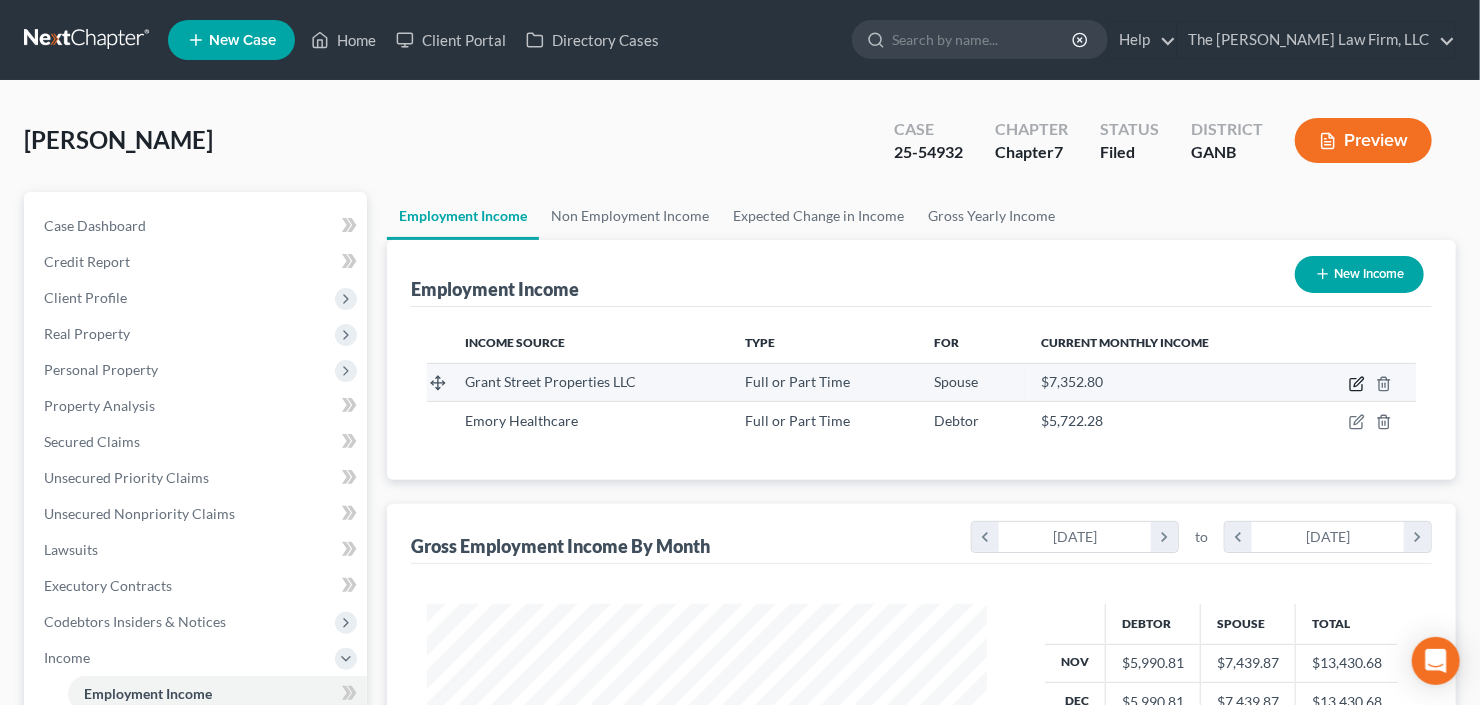 click 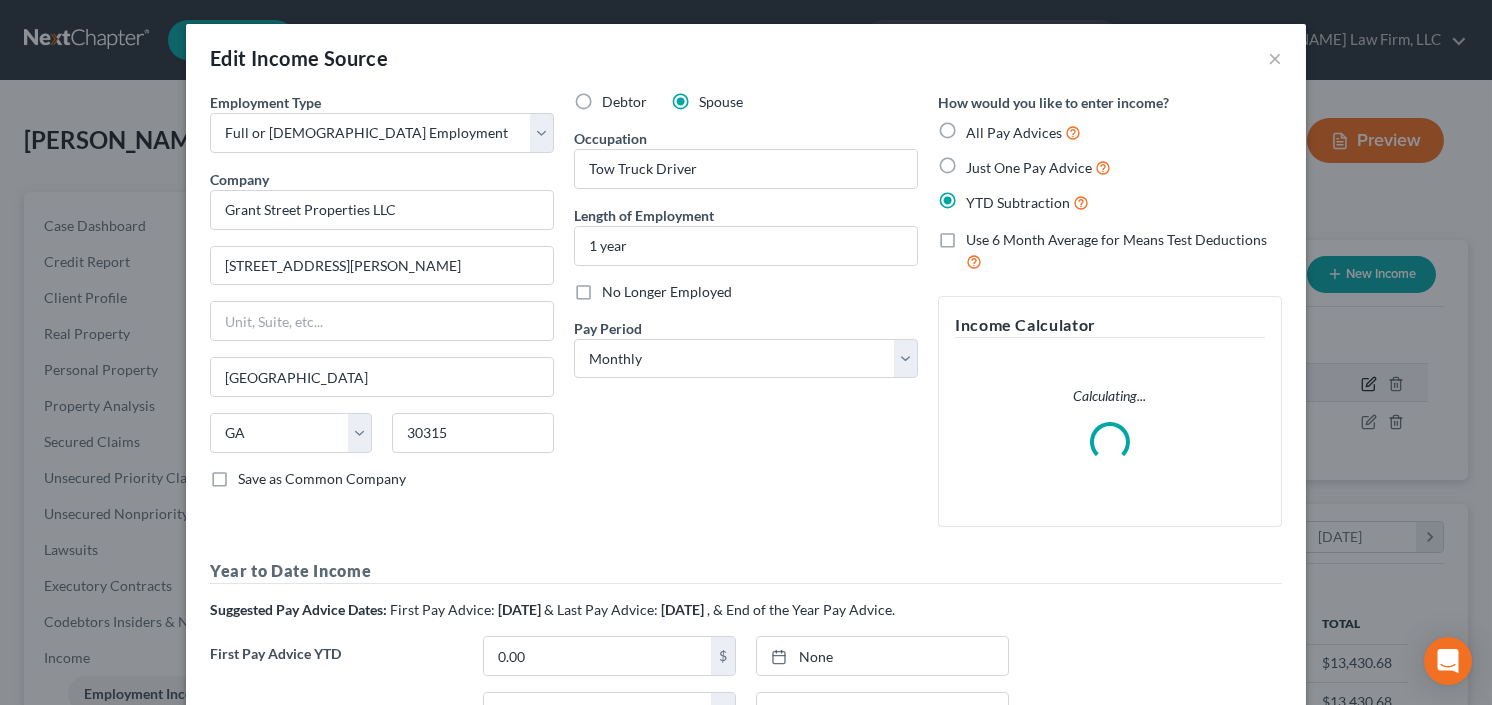 scroll, scrollTop: 999643, scrollLeft: 999394, axis: both 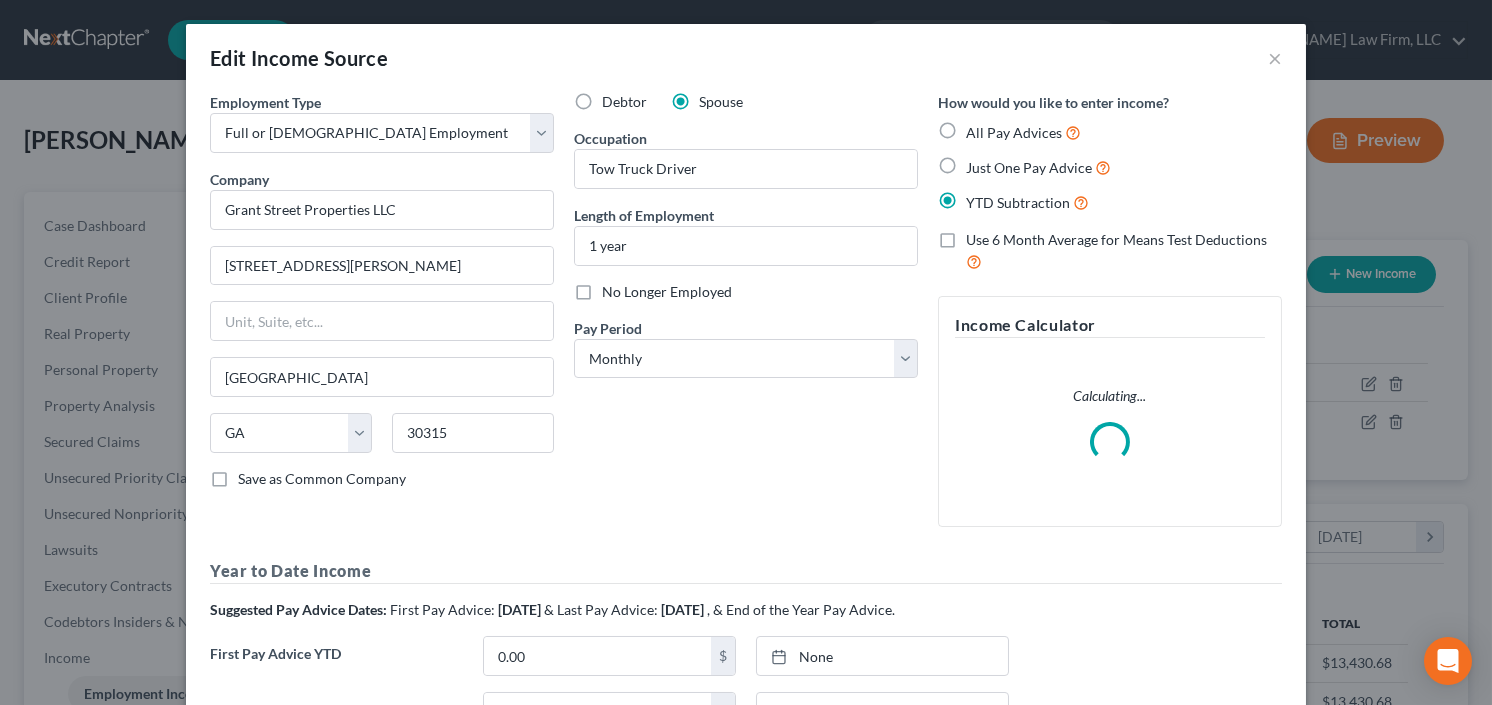 click on "No Longer Employed" at bounding box center [667, 292] 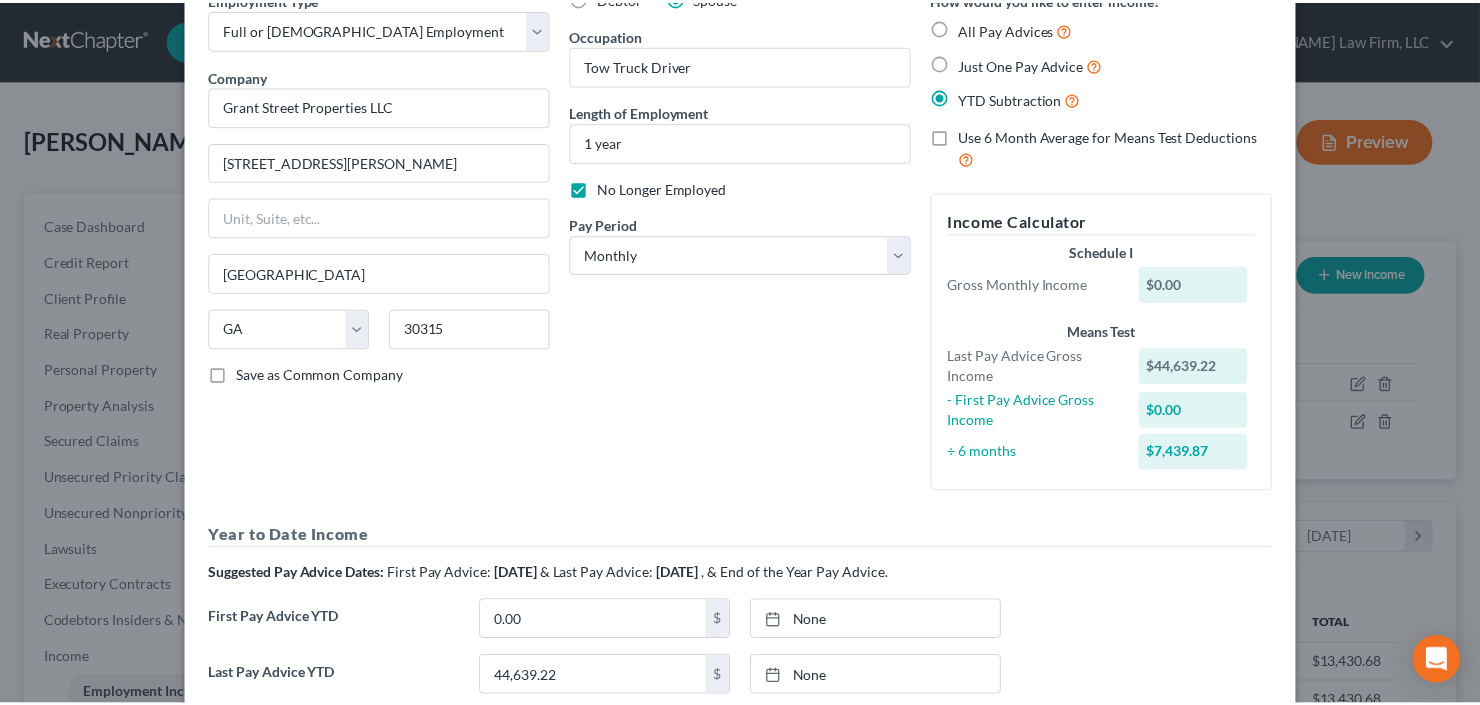 scroll, scrollTop: 320, scrollLeft: 0, axis: vertical 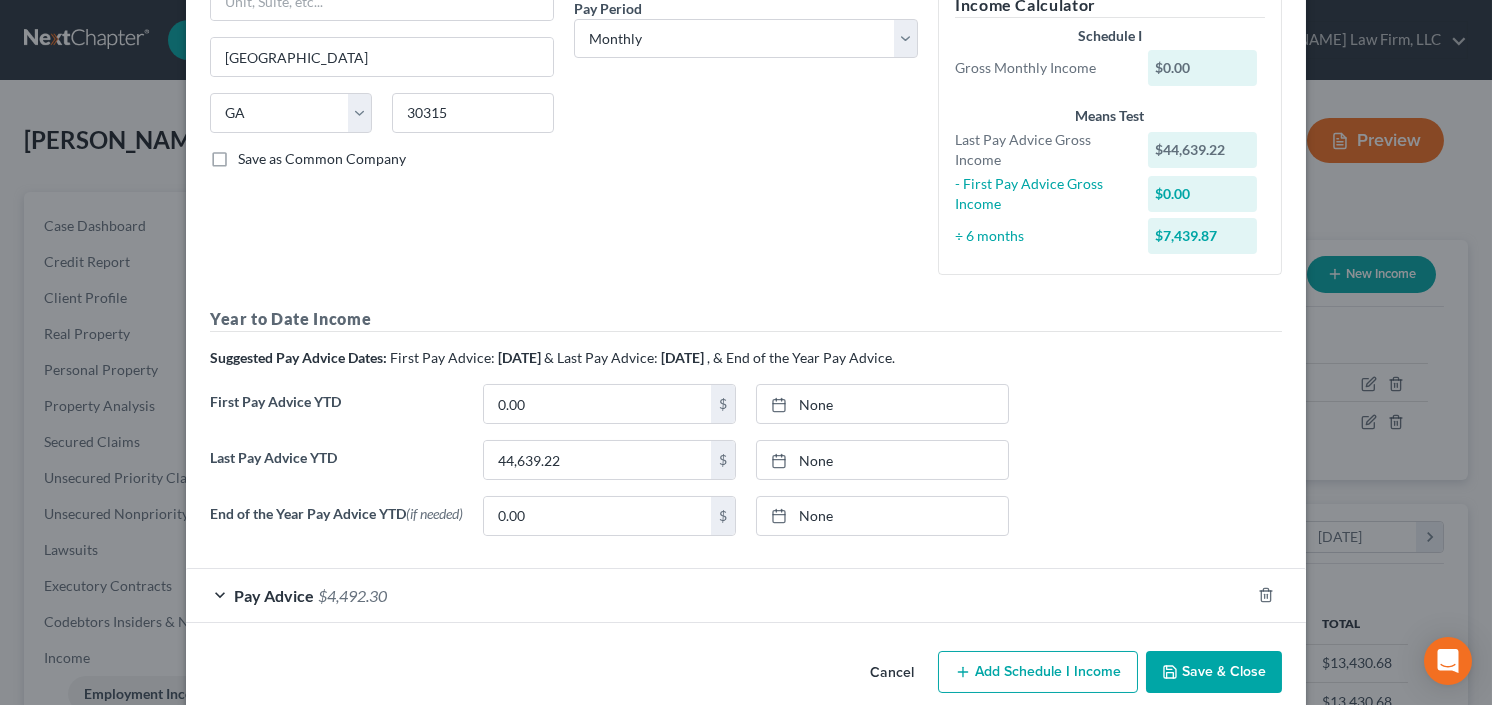 click on "Save & Close" at bounding box center [1214, 672] 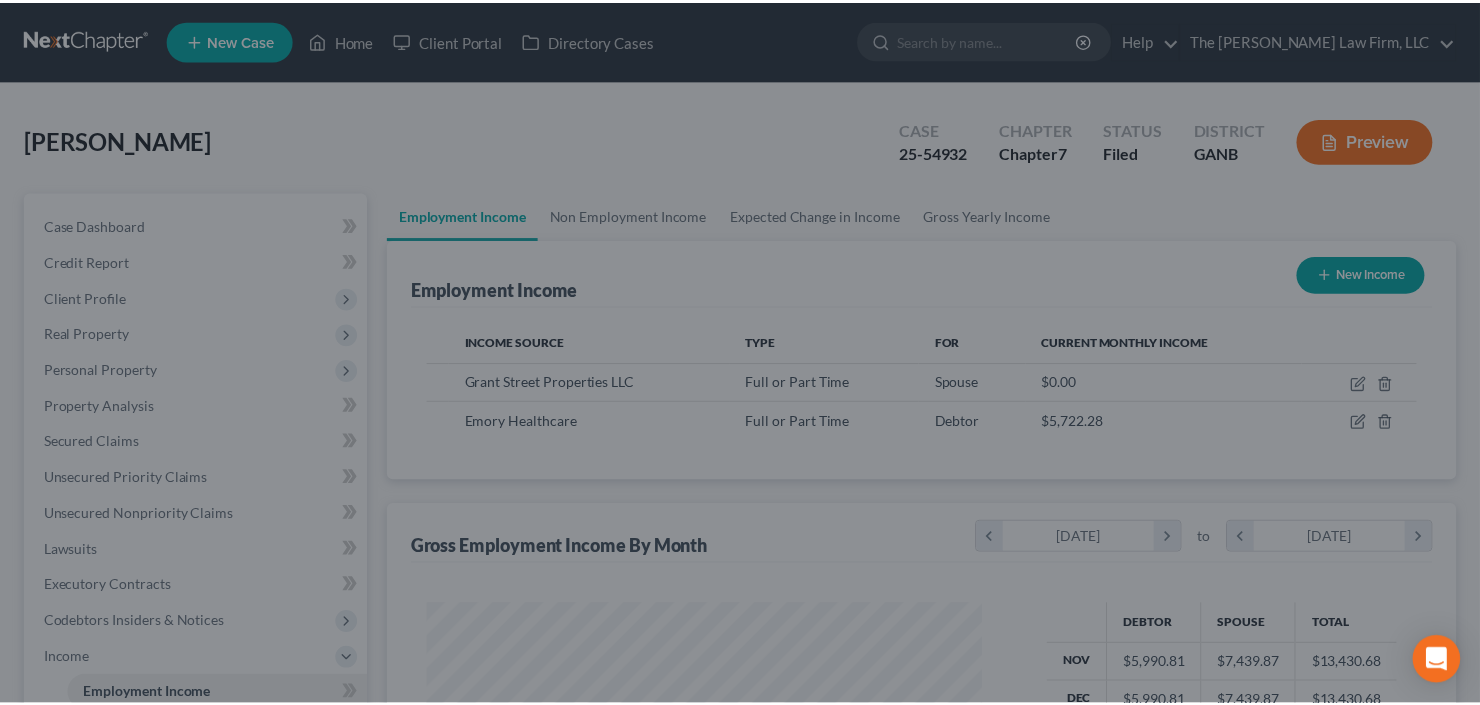 scroll, scrollTop: 357, scrollLeft: 600, axis: both 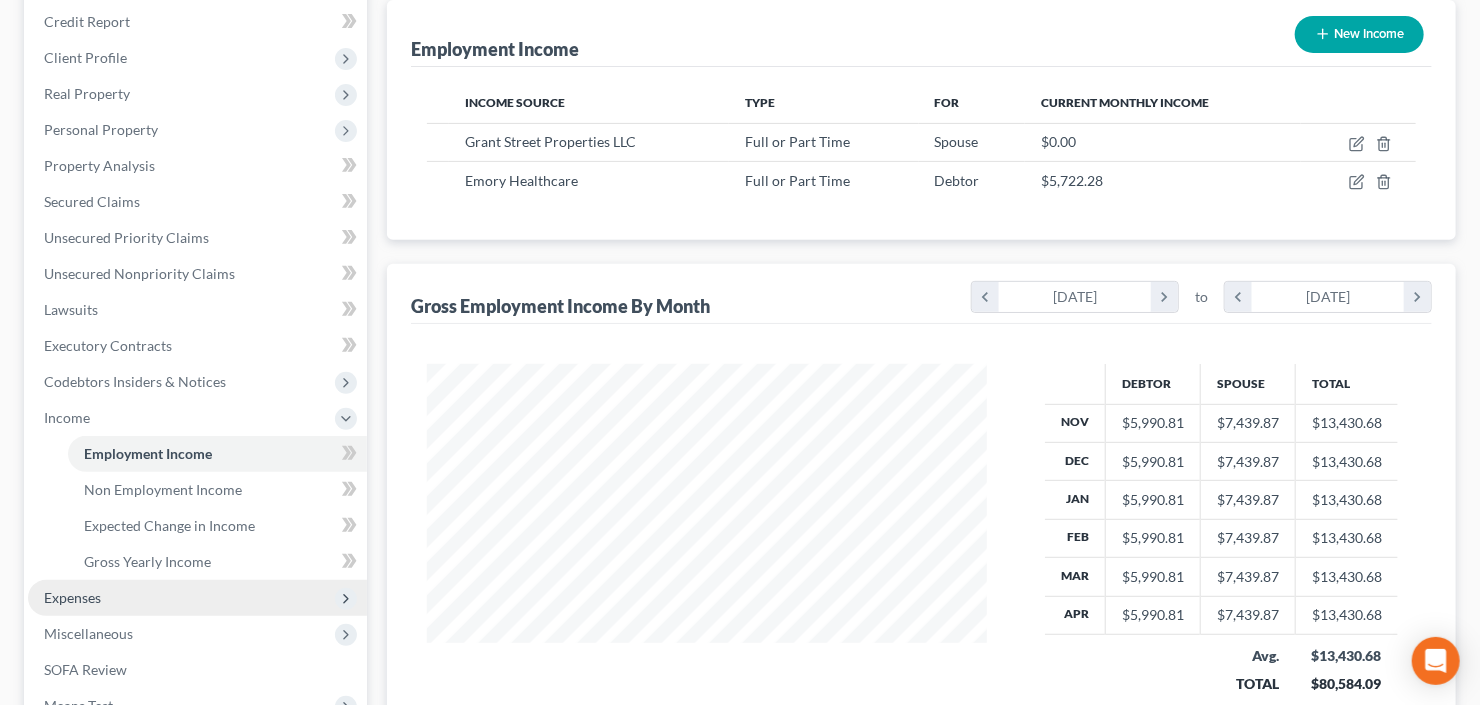 click on "Expenses" at bounding box center [197, 598] 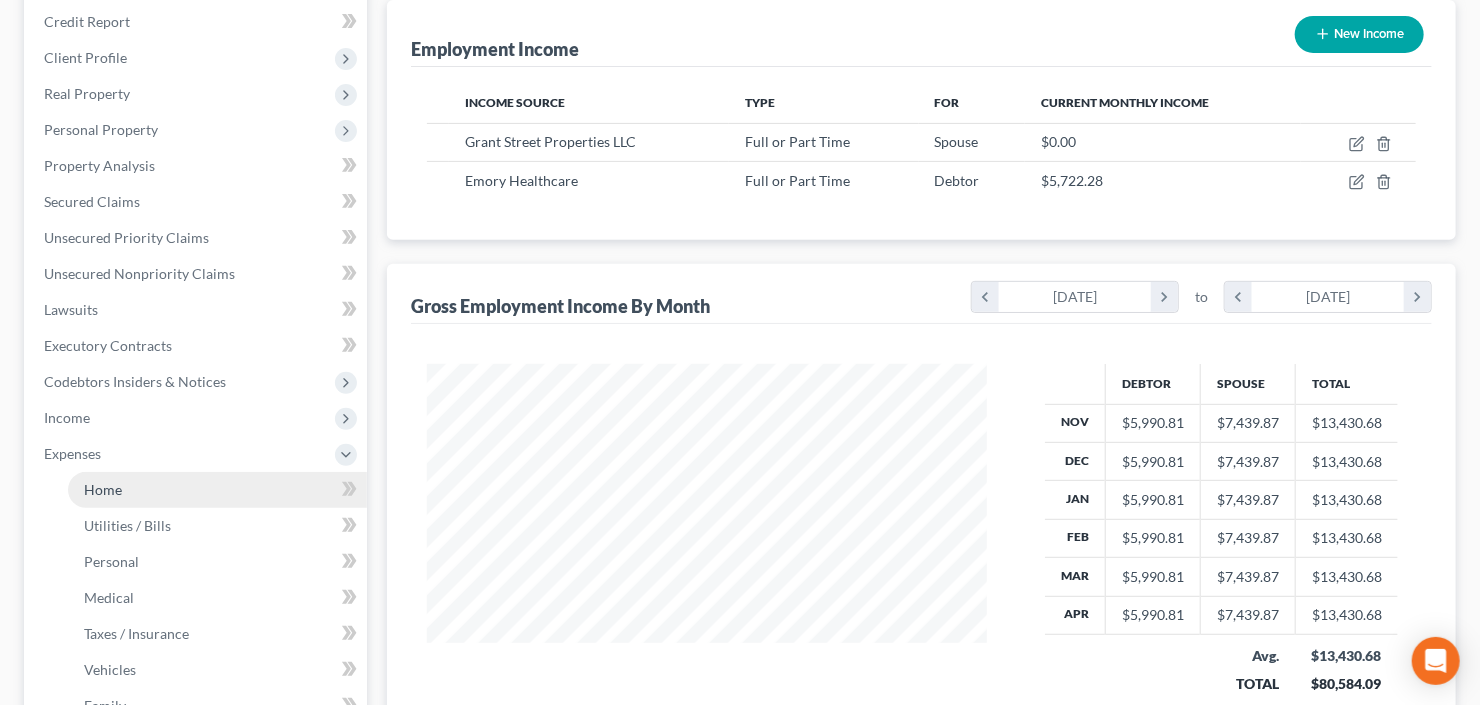 click on "Home" at bounding box center [103, 489] 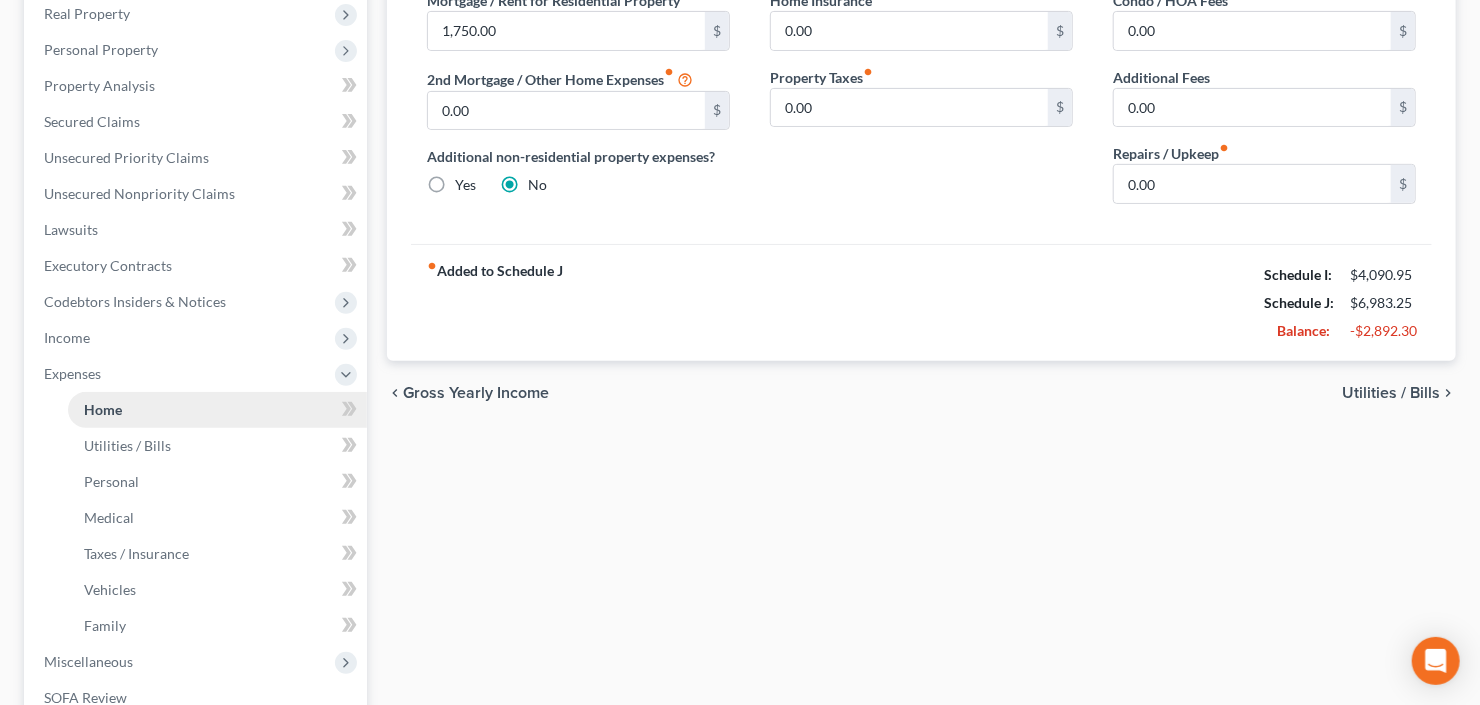 scroll, scrollTop: 560, scrollLeft: 0, axis: vertical 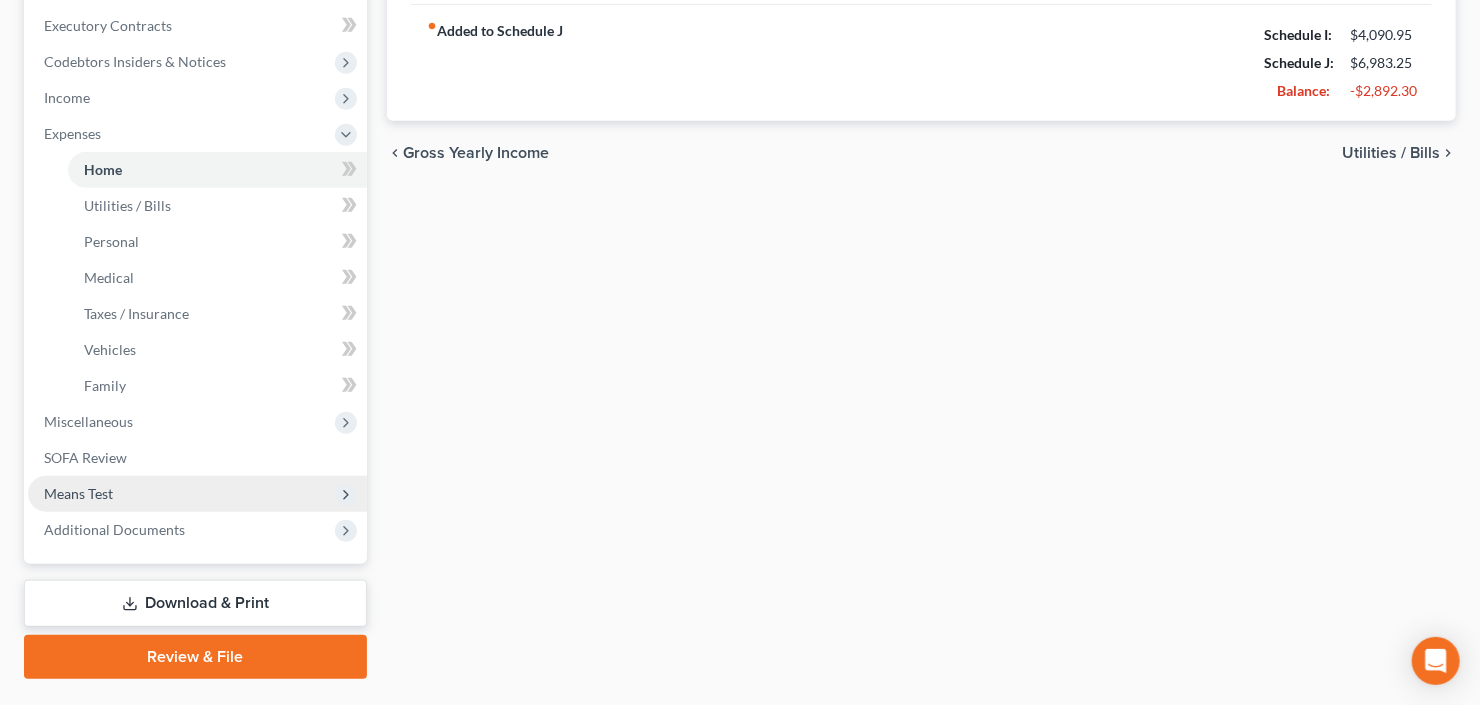 click on "Means Test" at bounding box center (78, 493) 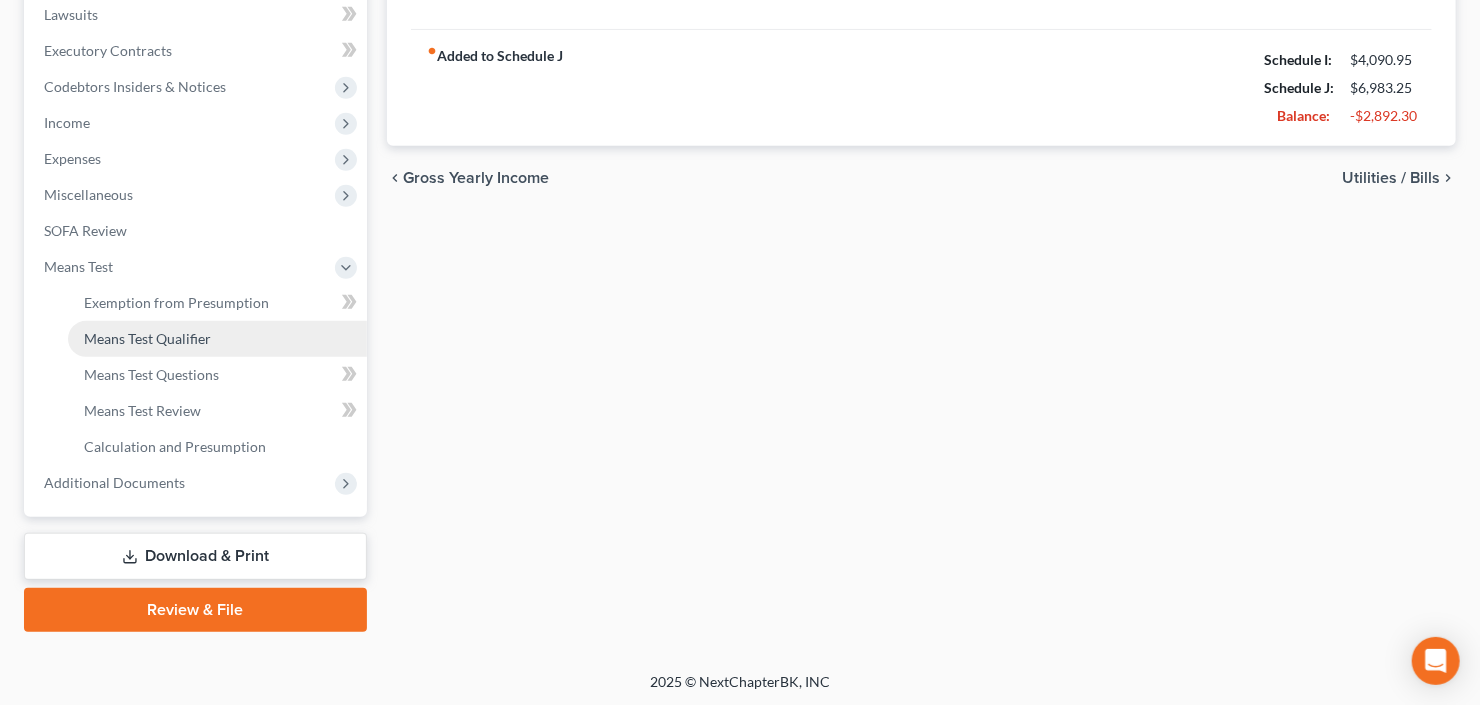 click on "Means Test Qualifier" at bounding box center (147, 338) 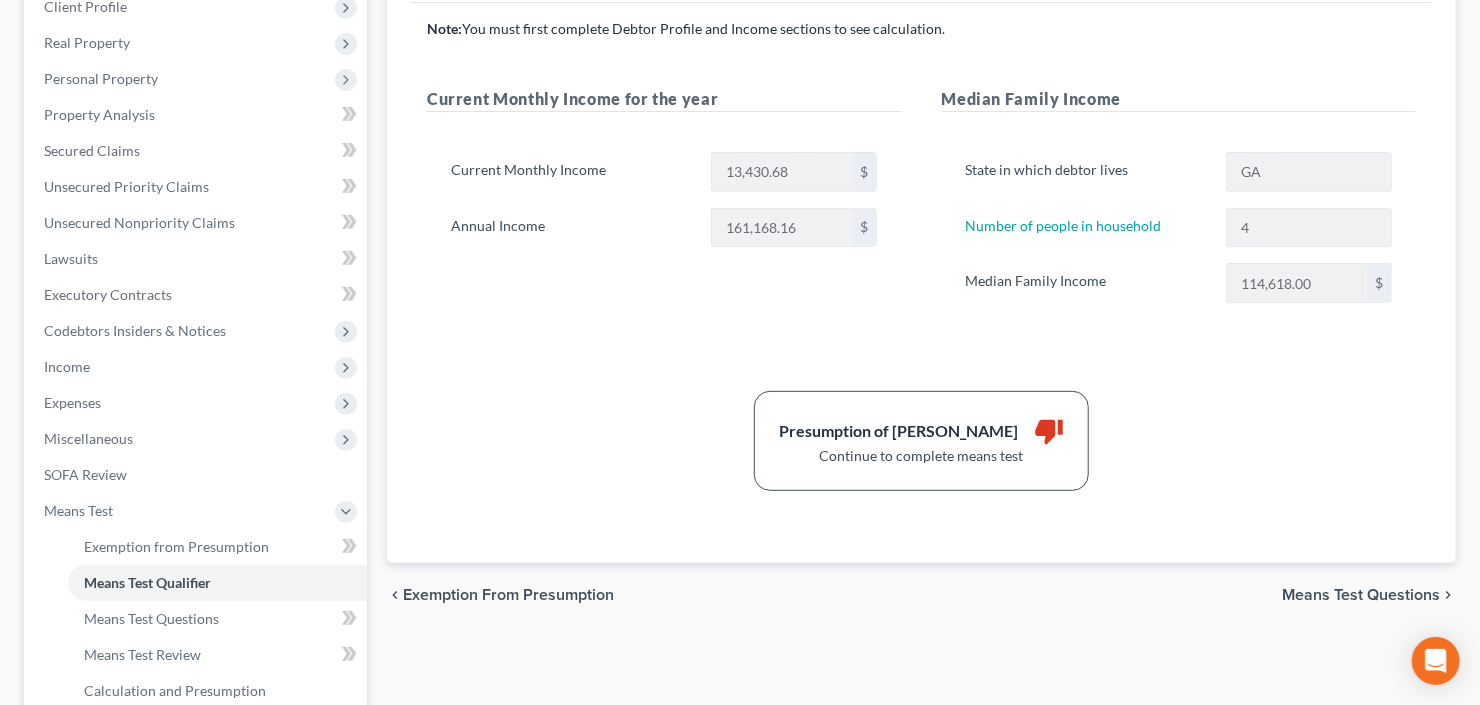 scroll, scrollTop: 320, scrollLeft: 0, axis: vertical 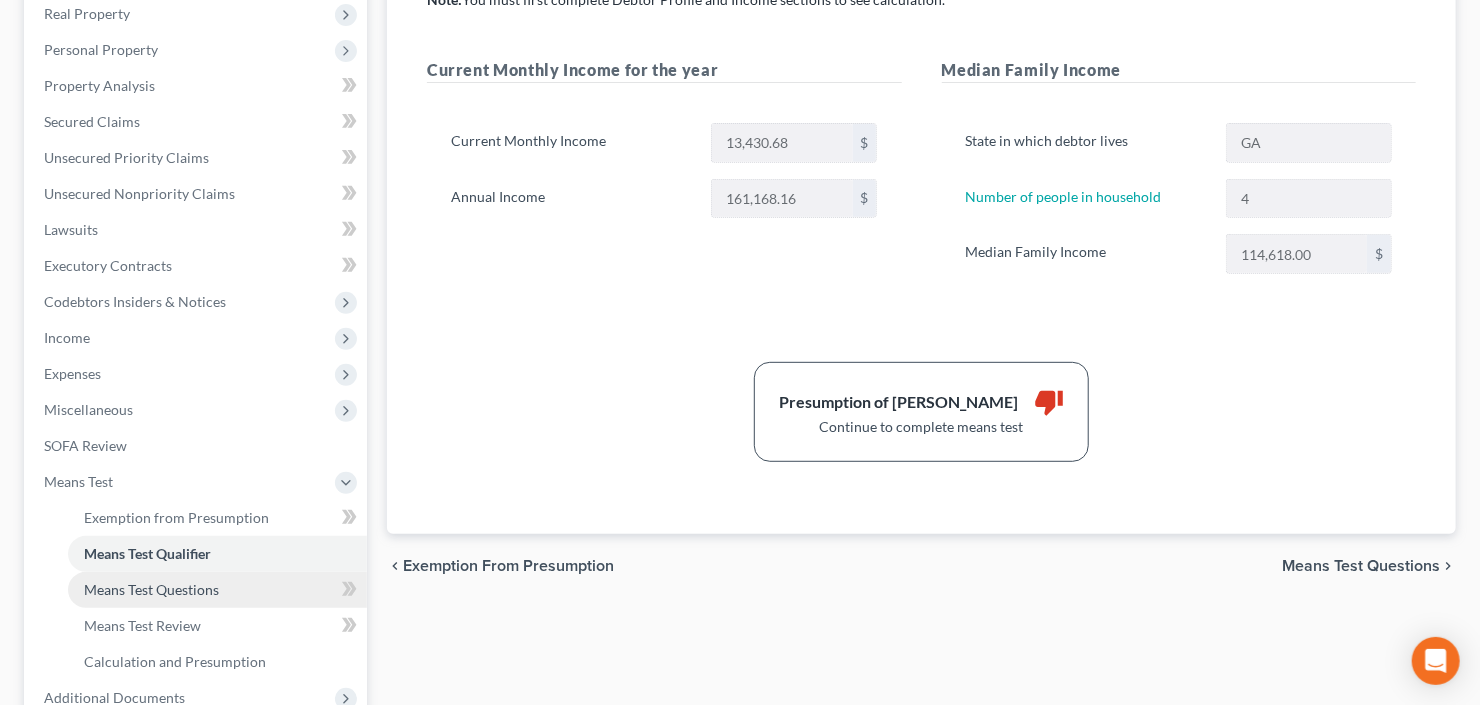 click on "Means Test Questions" at bounding box center (151, 589) 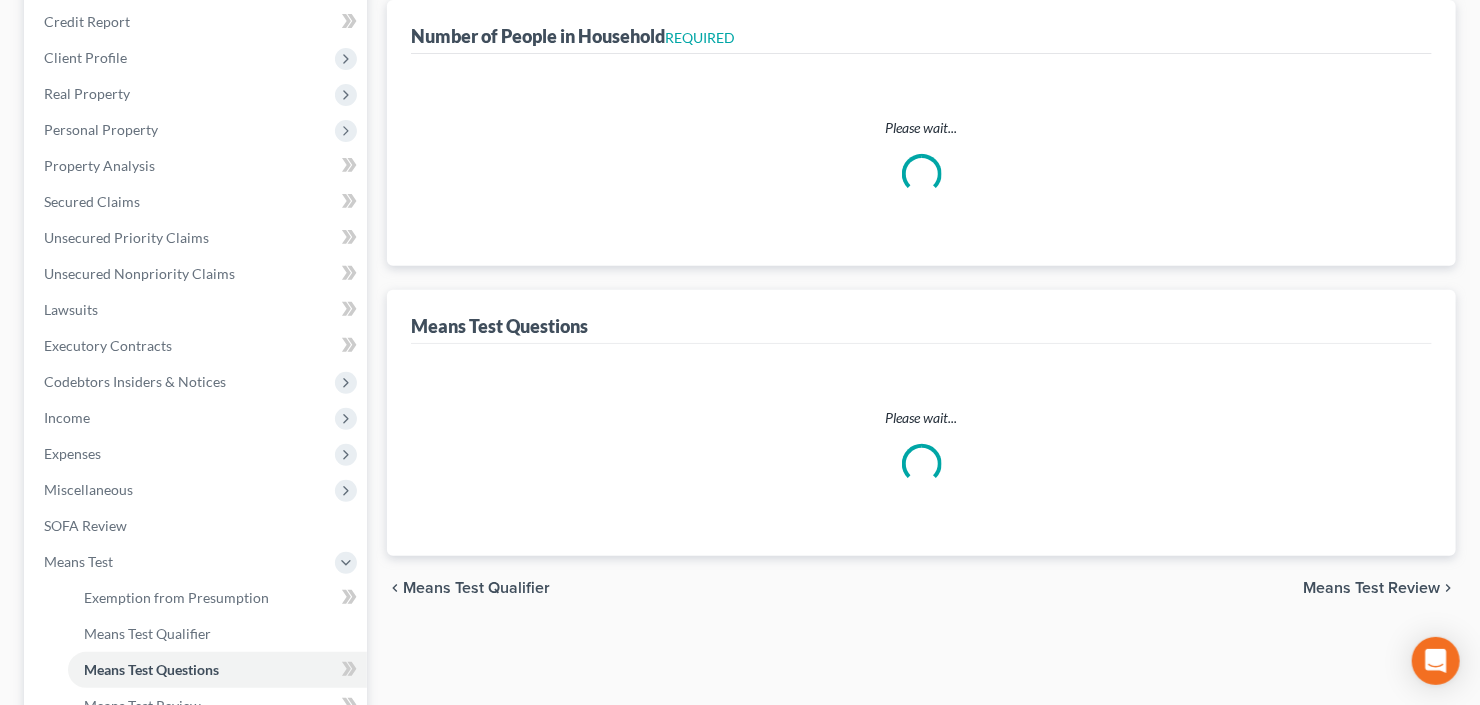 select on "1" 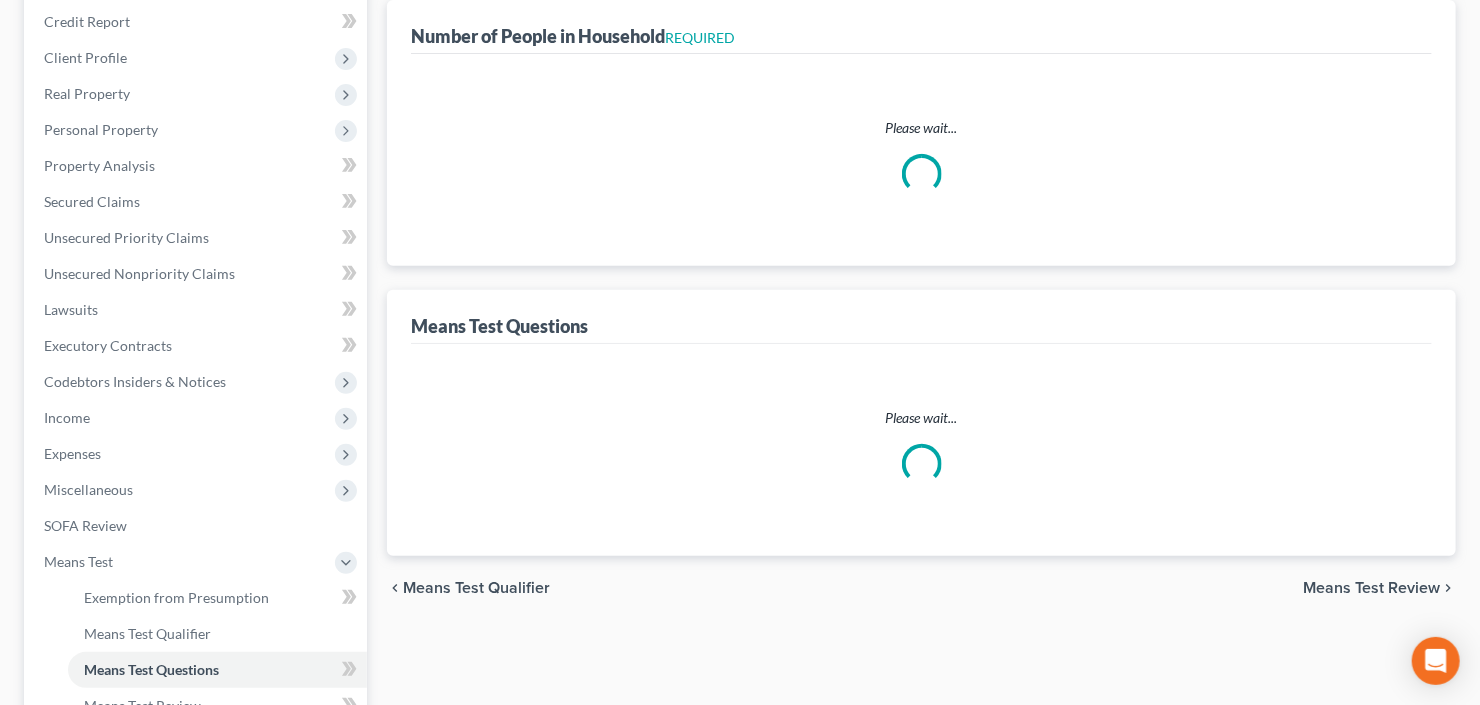 select on "60" 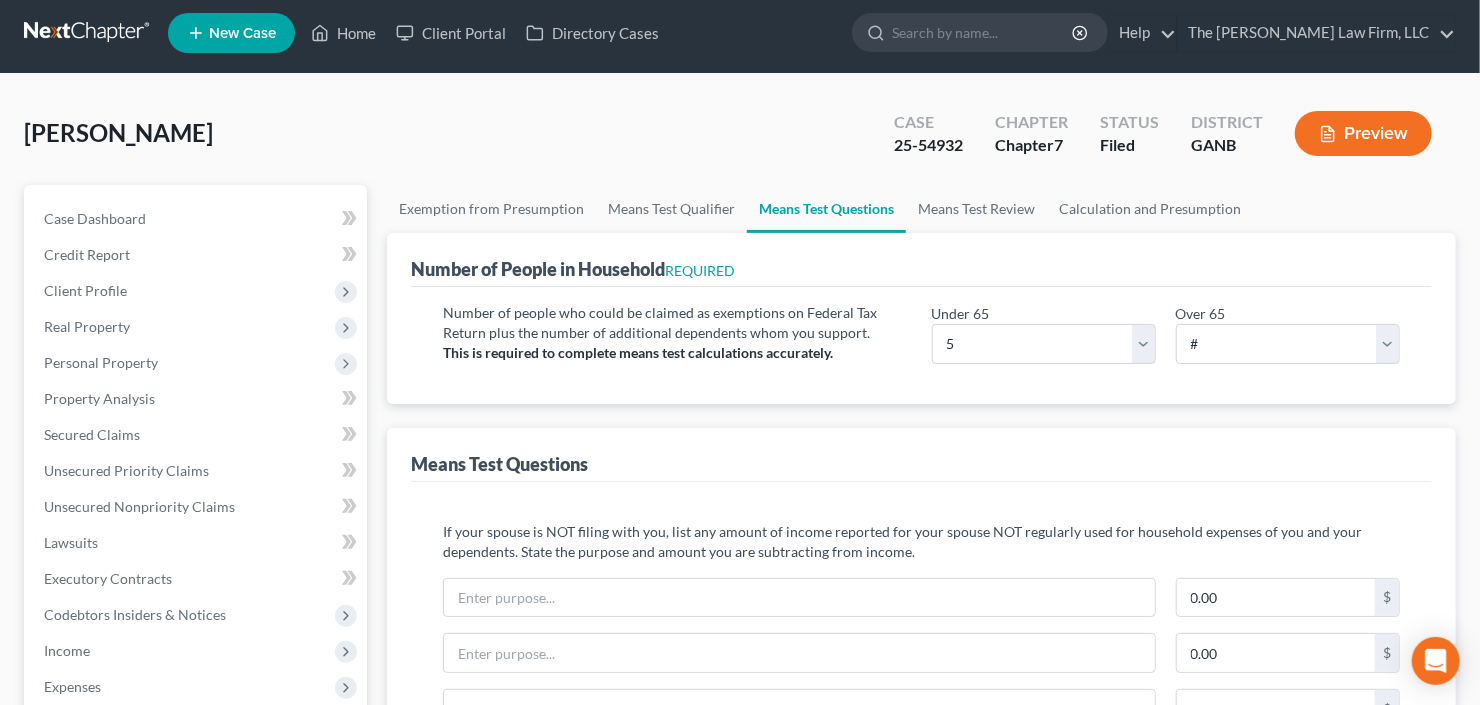 scroll, scrollTop: 0, scrollLeft: 0, axis: both 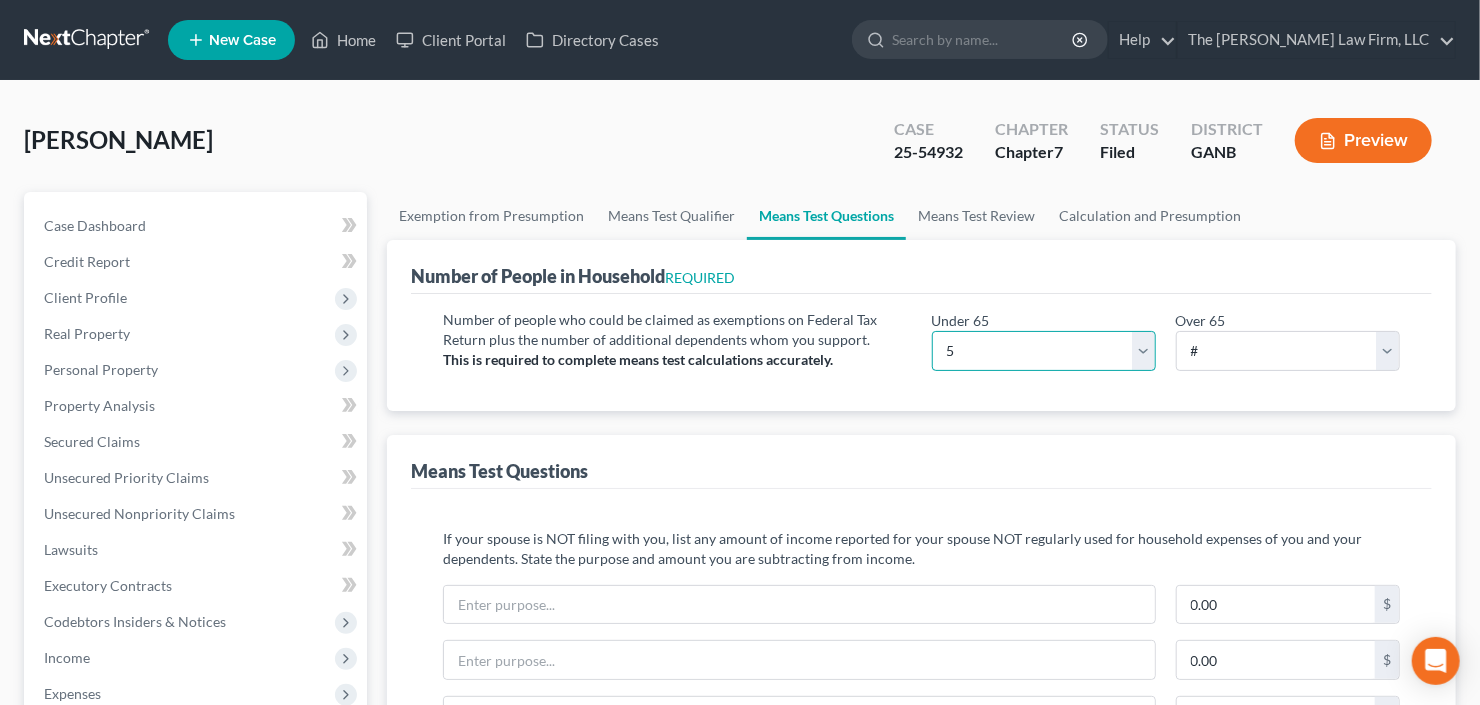 click on "# 0 1 2 3 4 5 6 7 8 9 10" at bounding box center [1044, 351] 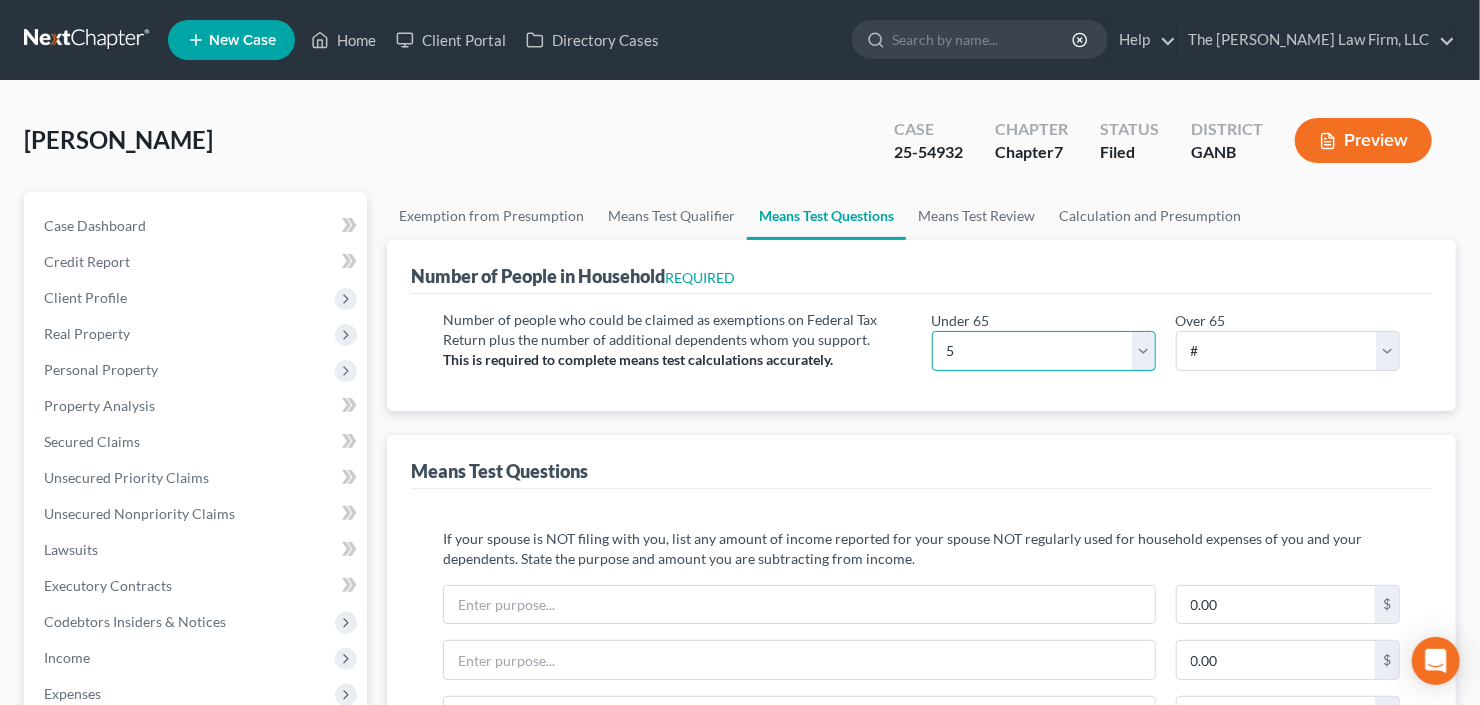 select on "4" 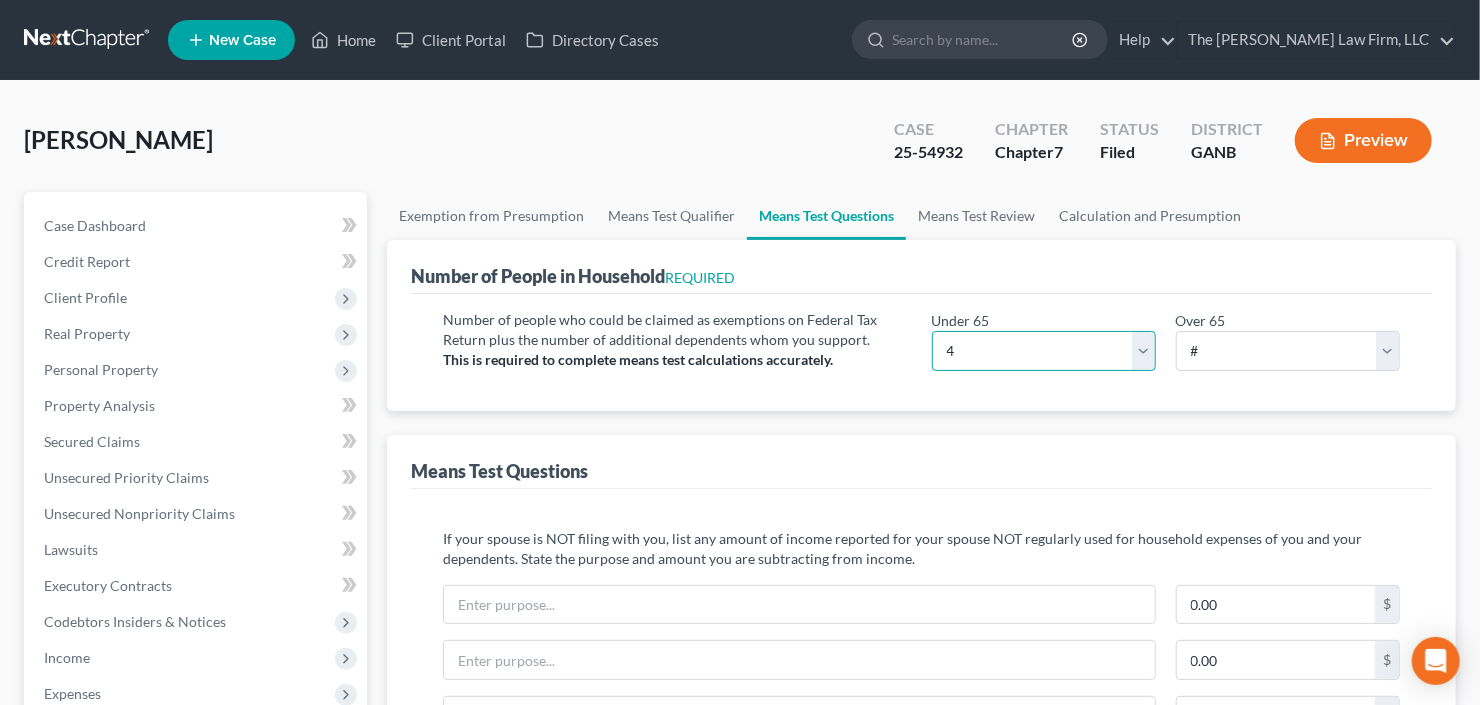 click on "# 0 1 2 3 4 5 6 7 8 9 10" at bounding box center (1044, 351) 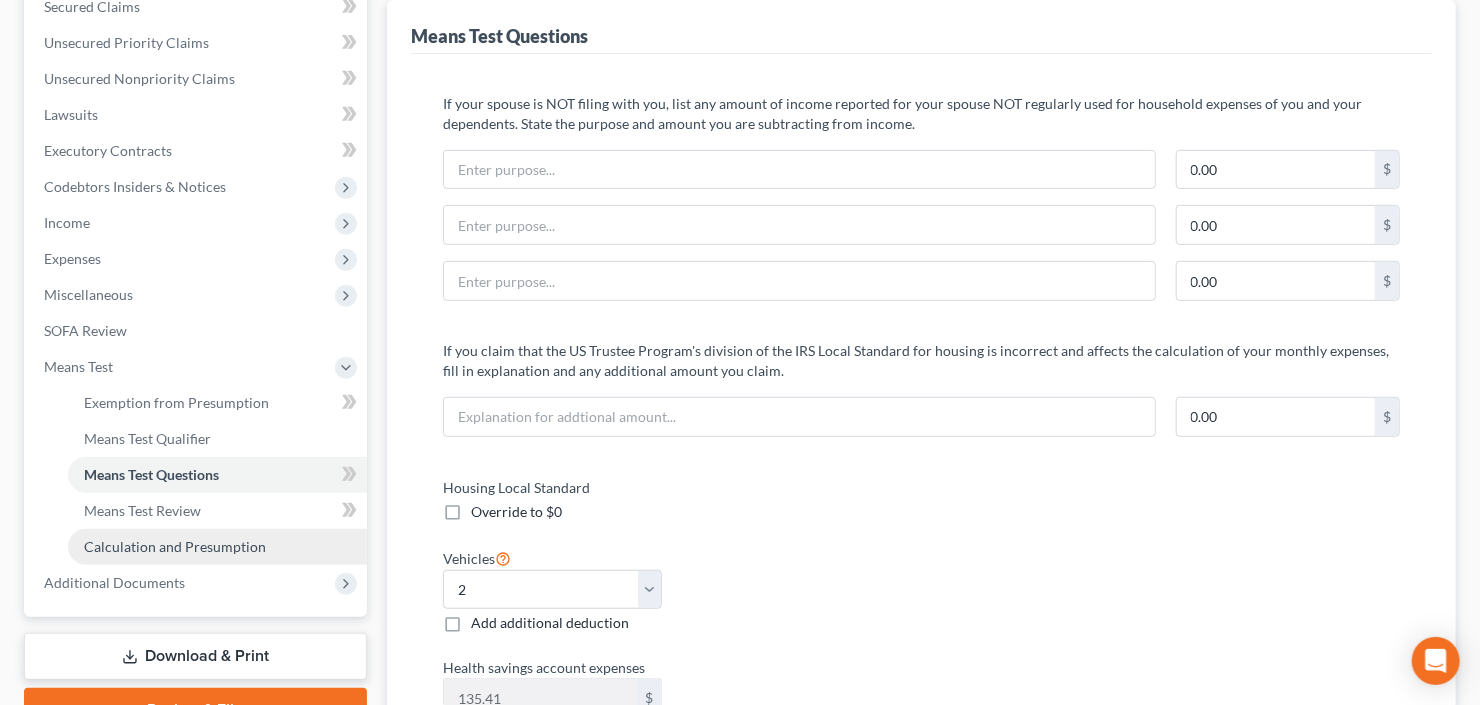 scroll, scrollTop: 0, scrollLeft: 0, axis: both 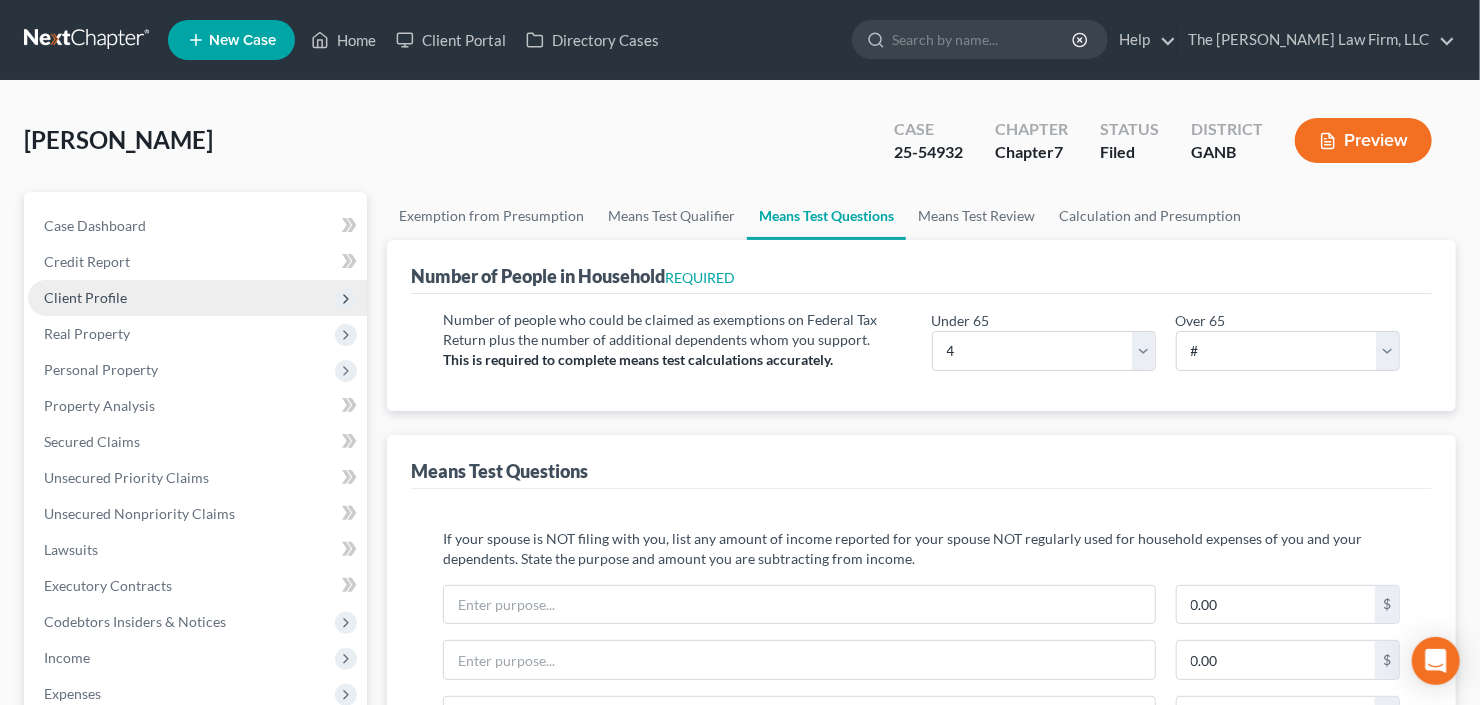 click on "Client Profile" at bounding box center [197, 298] 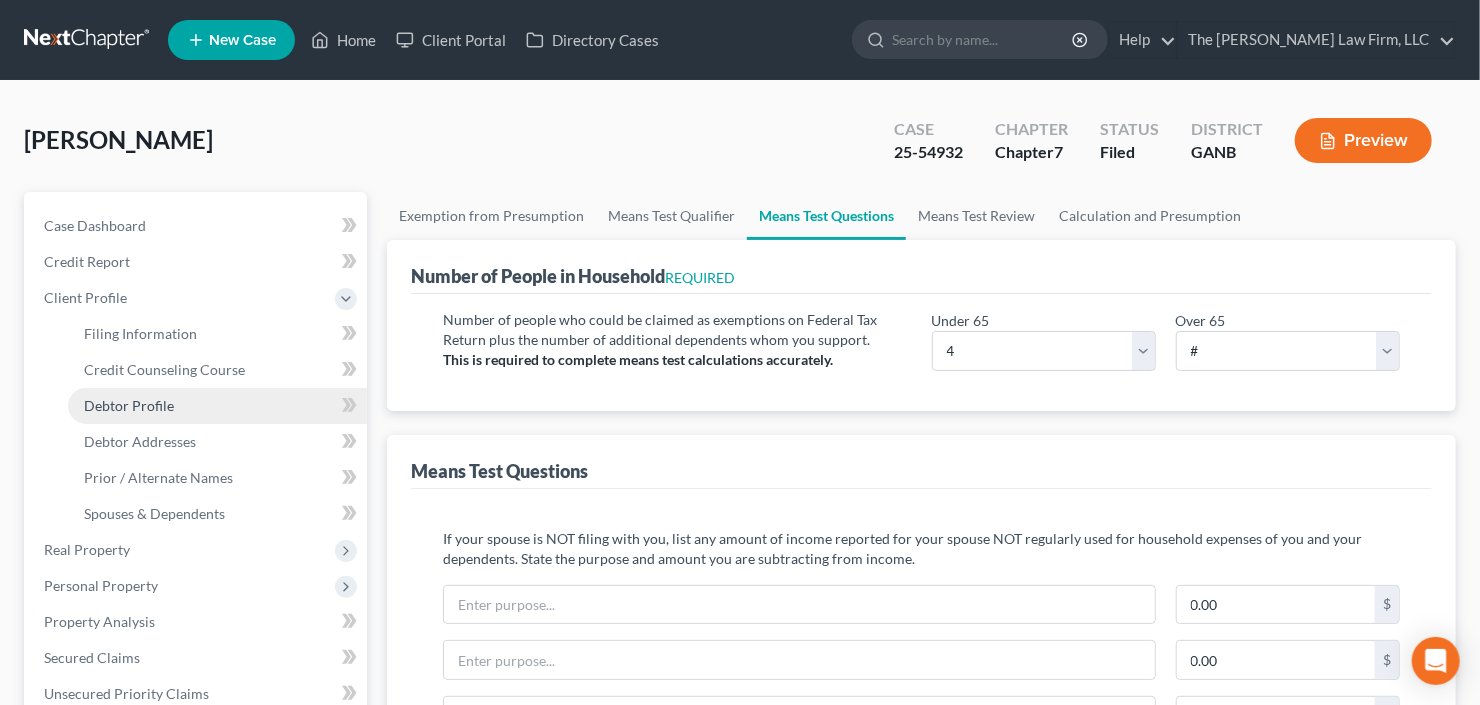 click on "Debtor Profile" at bounding box center (217, 406) 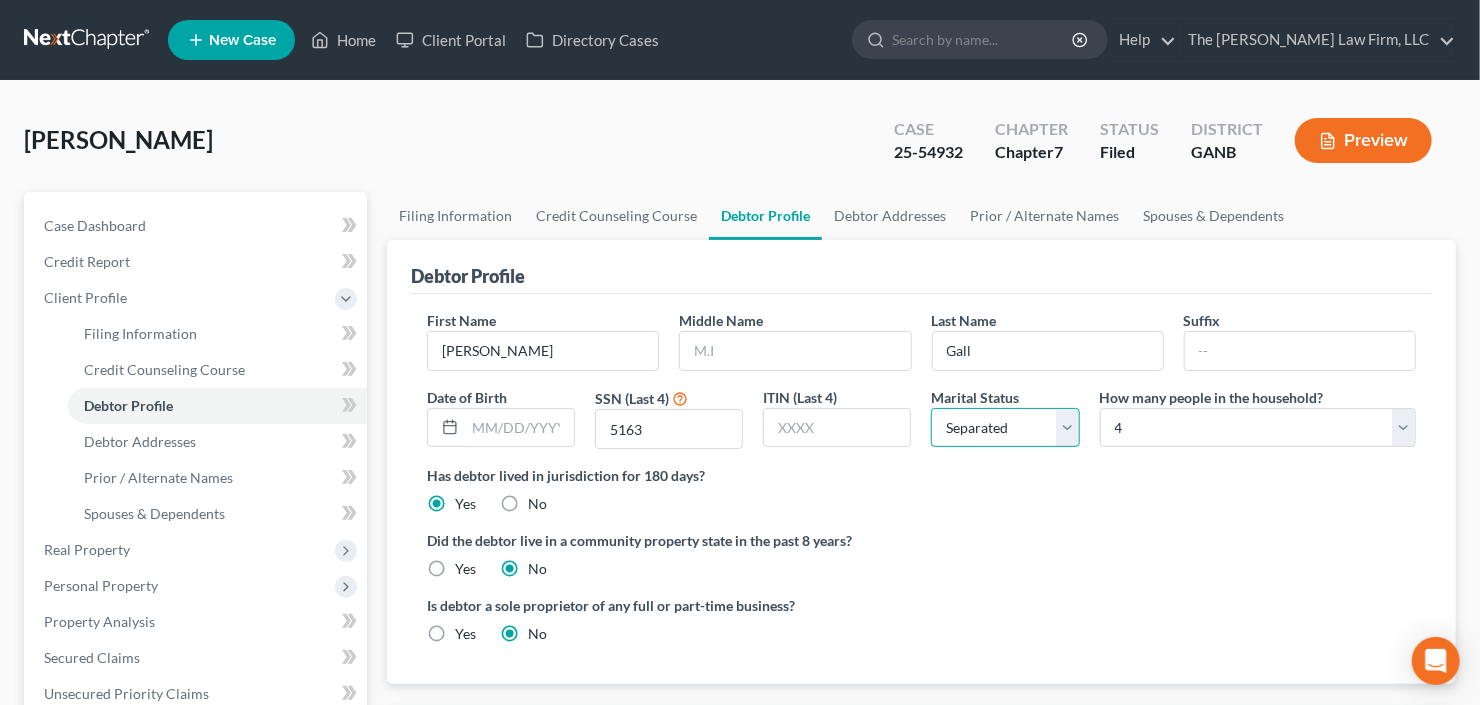click on "Select Single Married Separated Divorced Widowed" at bounding box center (1005, 428) 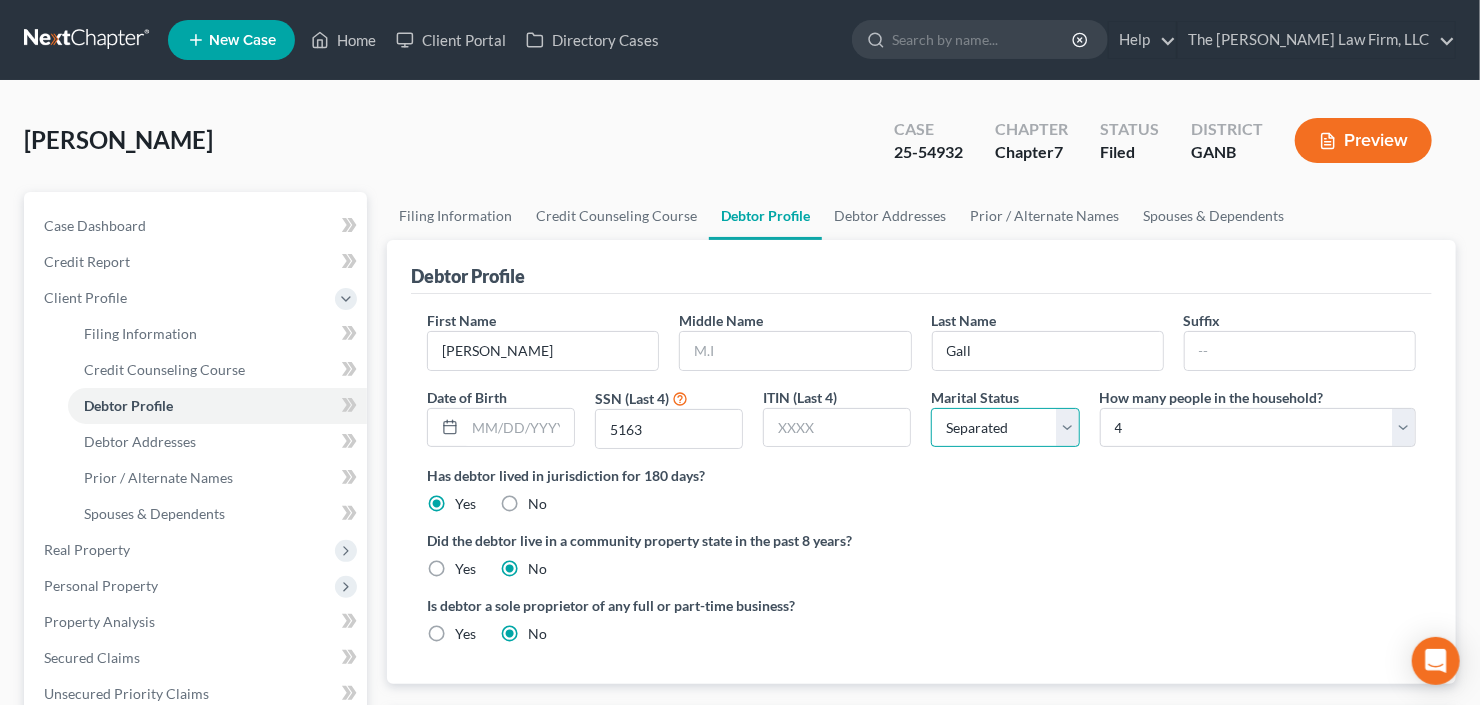 click on "Select Single Married Separated Divorced Widowed" at bounding box center [1005, 428] 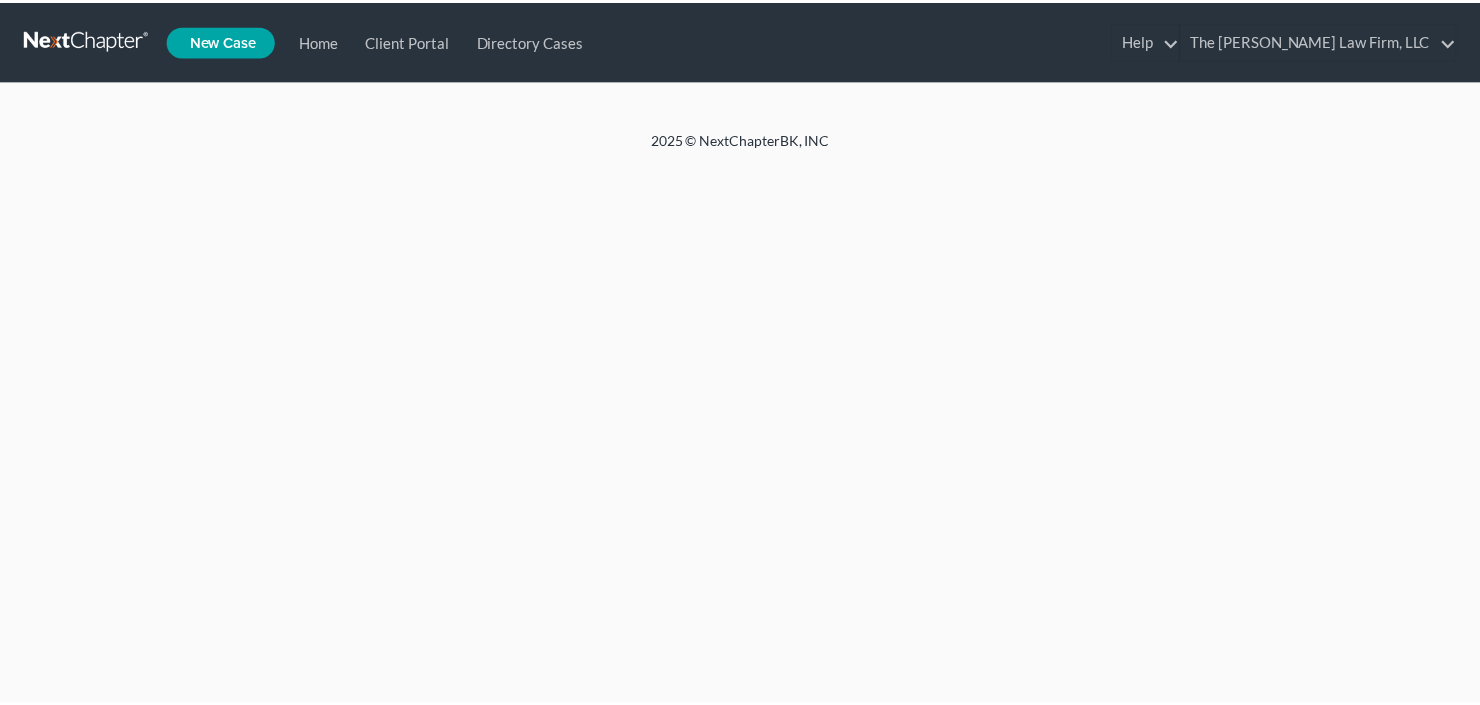 scroll, scrollTop: 0, scrollLeft: 0, axis: both 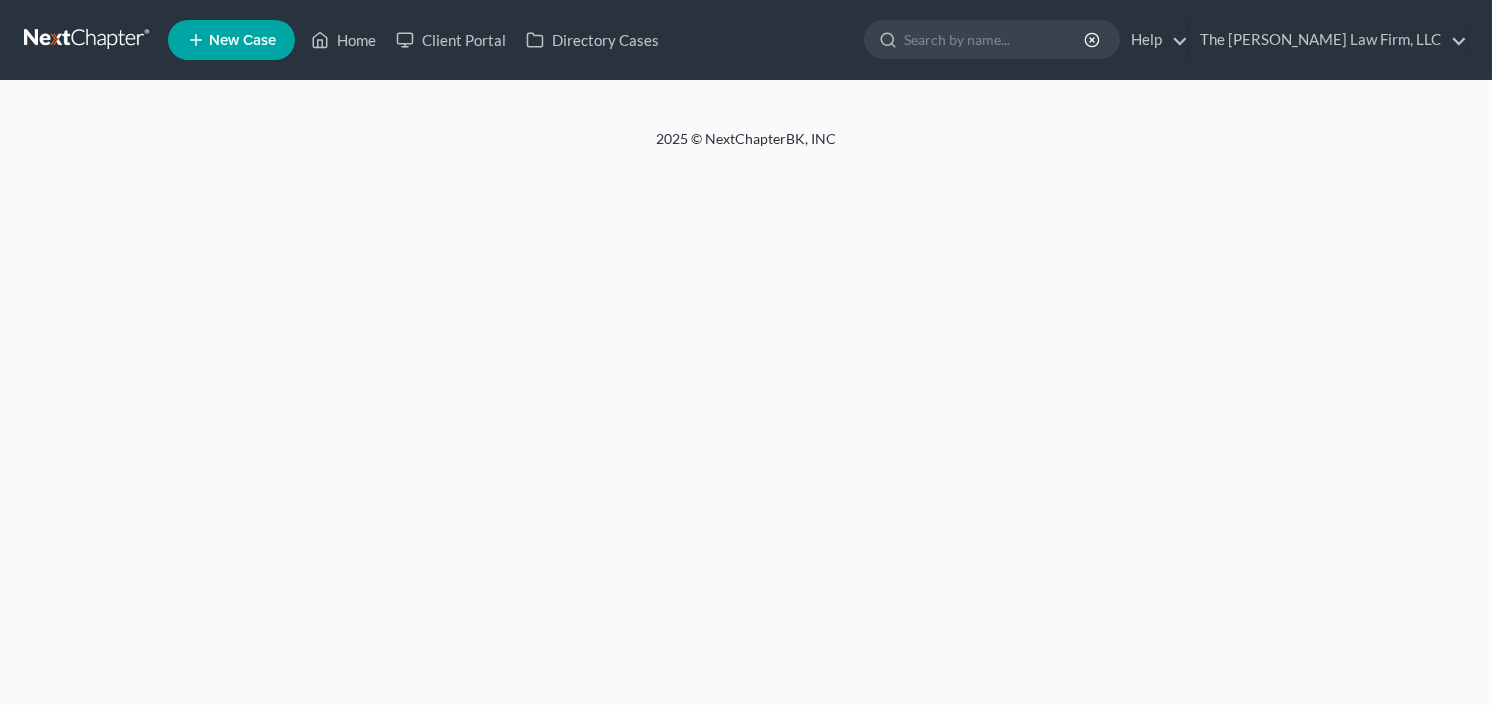 select on "2" 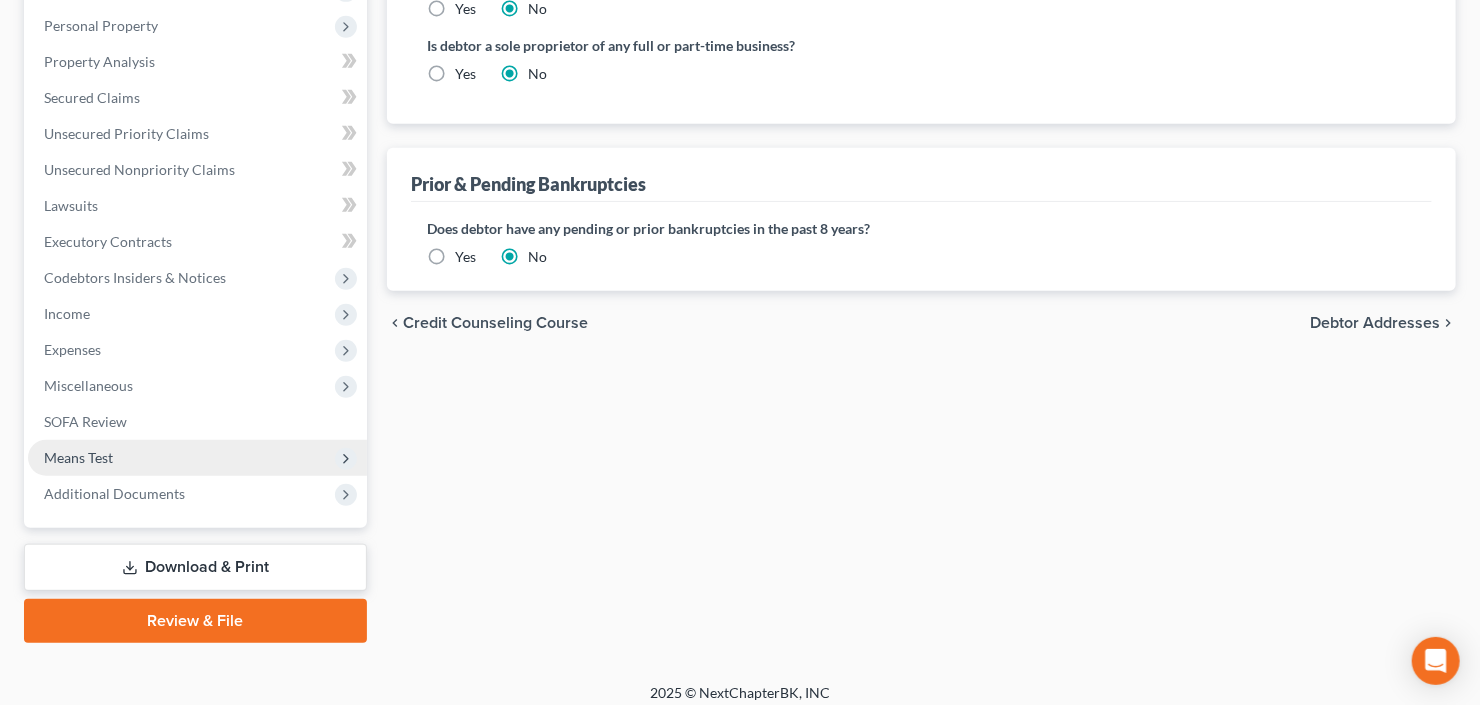 click on "Means Test" at bounding box center (197, 458) 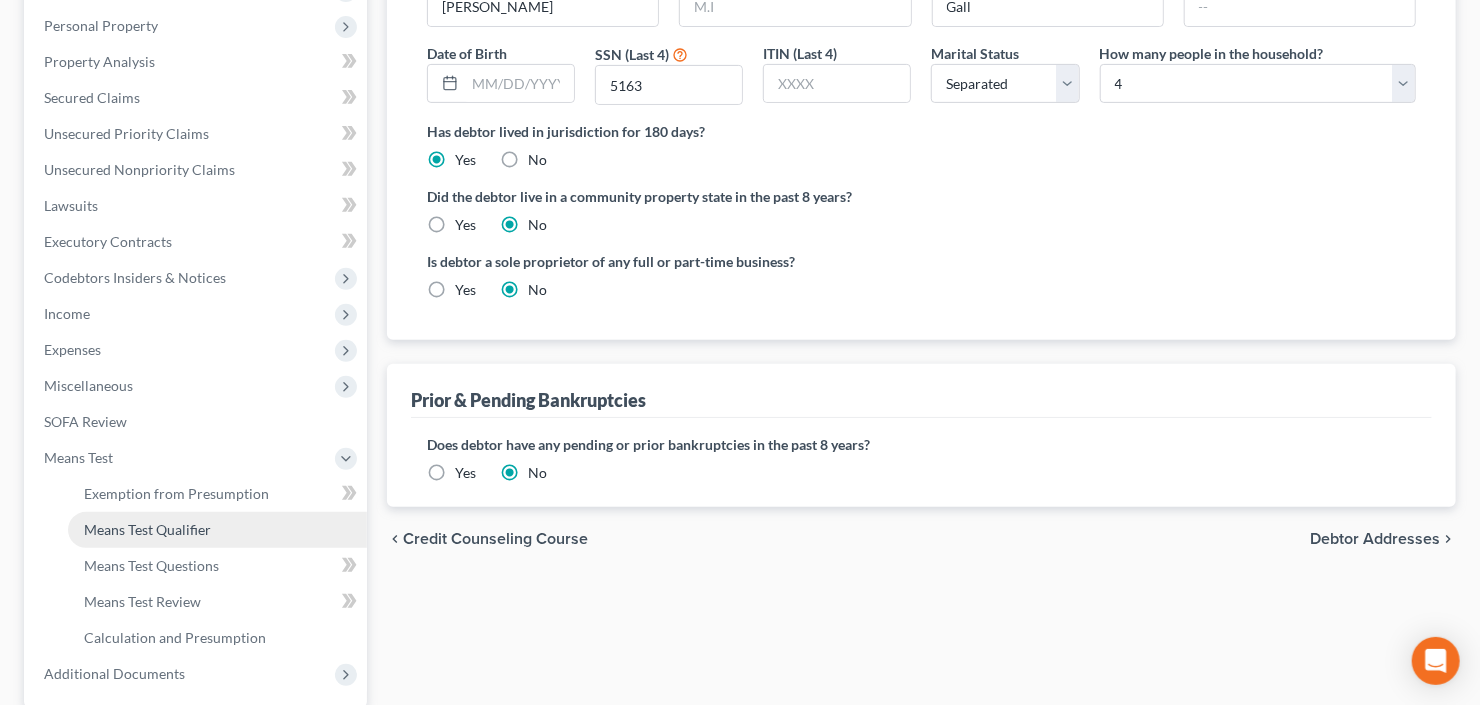 click on "Means Test Qualifier" at bounding box center (217, 530) 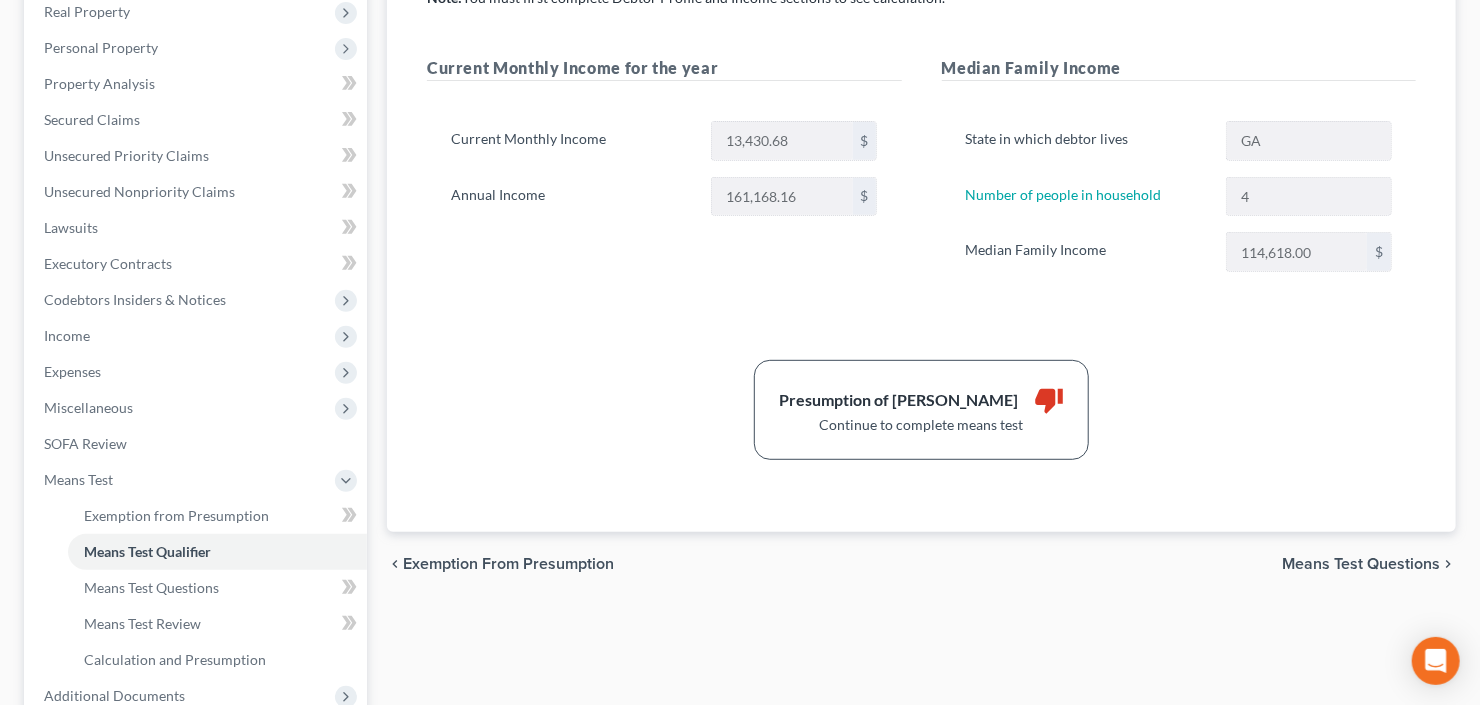 scroll, scrollTop: 480, scrollLeft: 0, axis: vertical 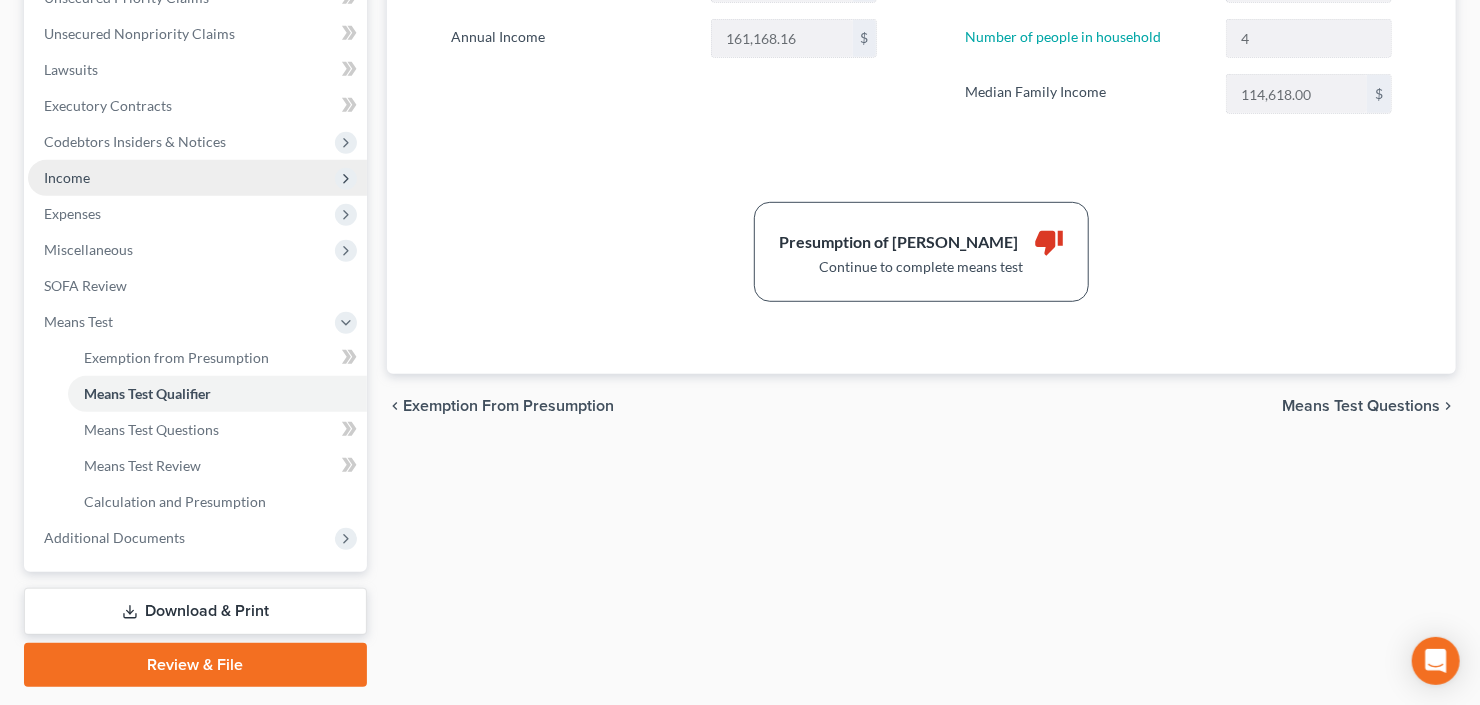 click on "Income" at bounding box center (197, 178) 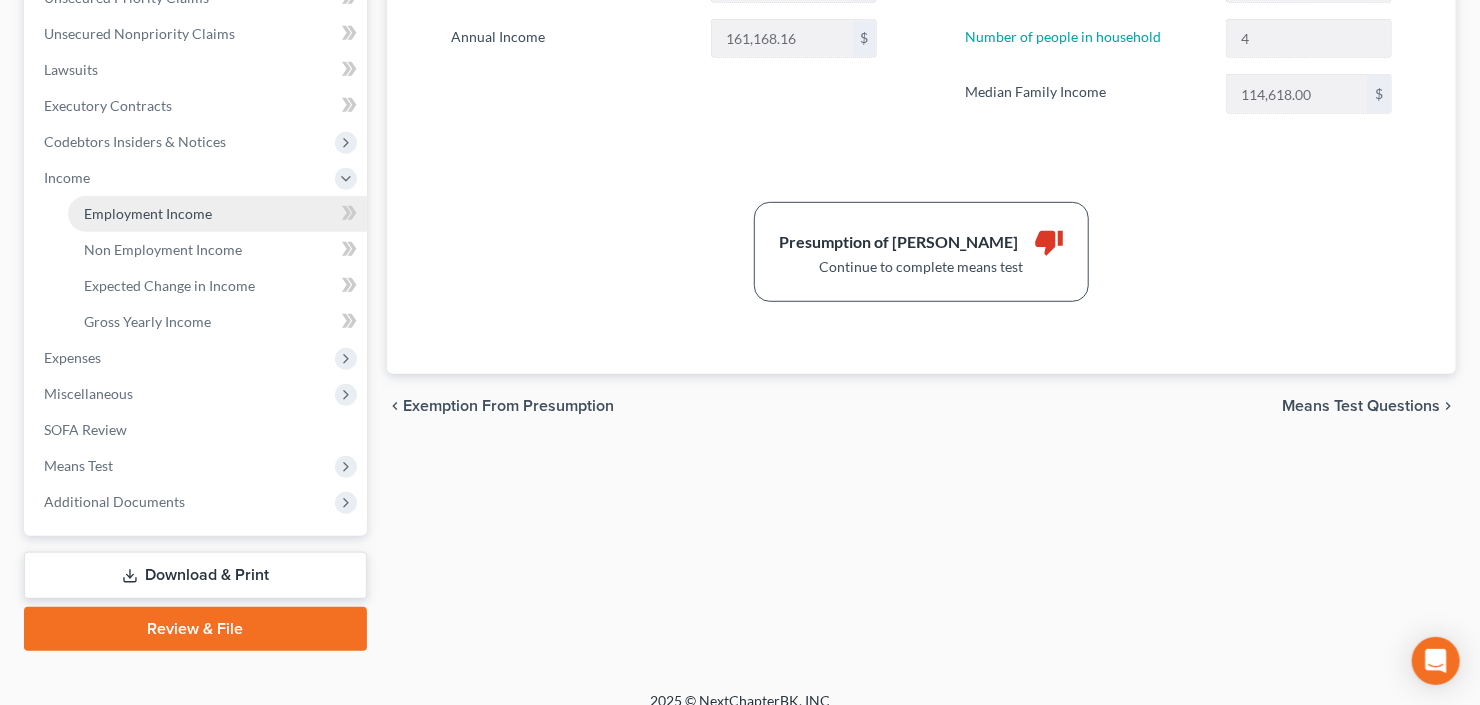 click on "Employment Income" at bounding box center [148, 213] 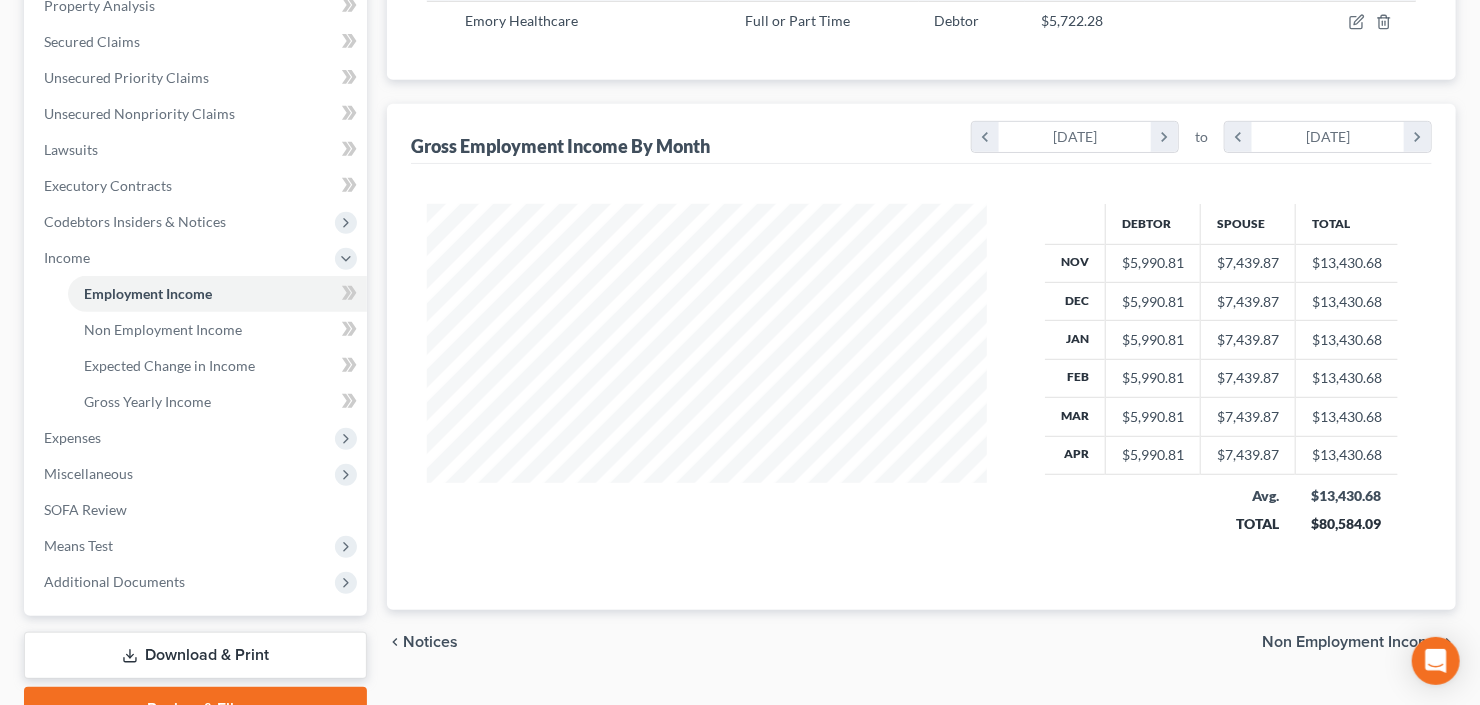 scroll, scrollTop: 37, scrollLeft: 0, axis: vertical 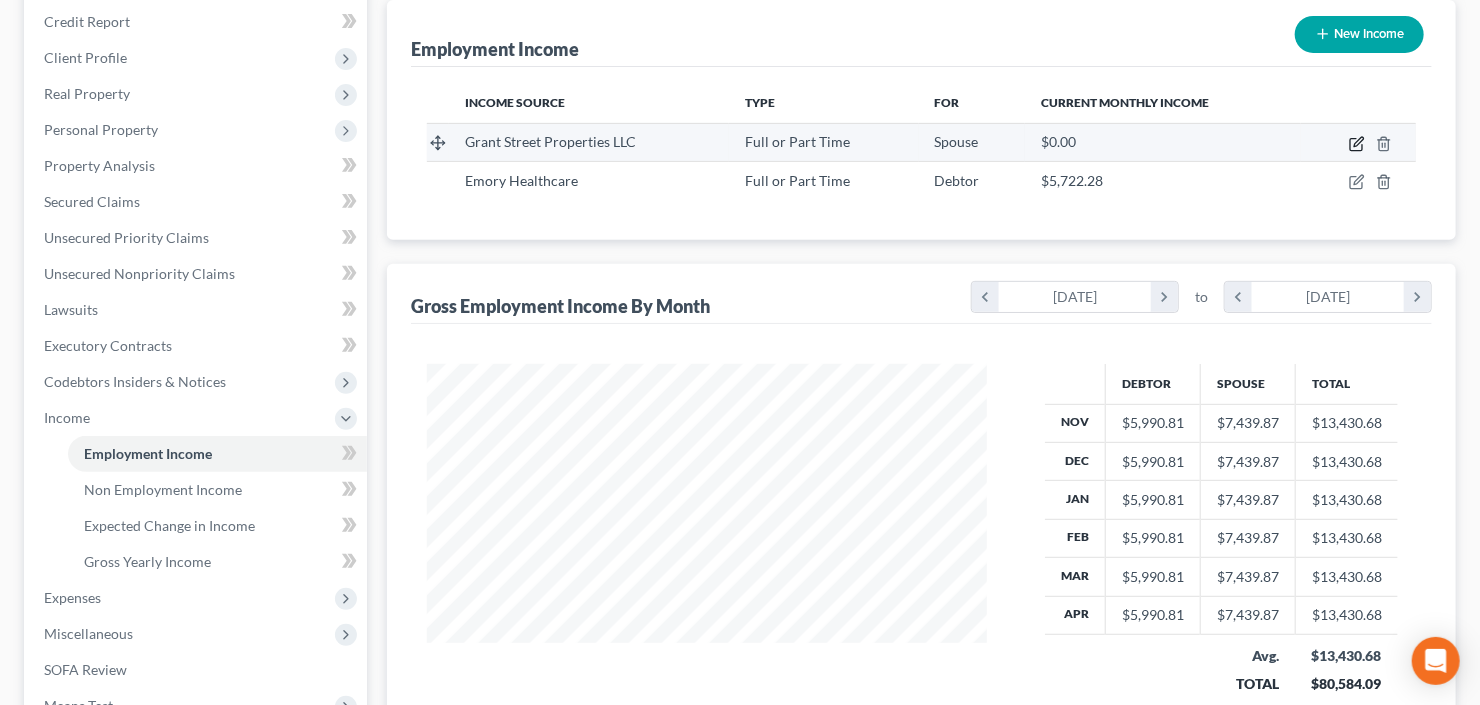 click 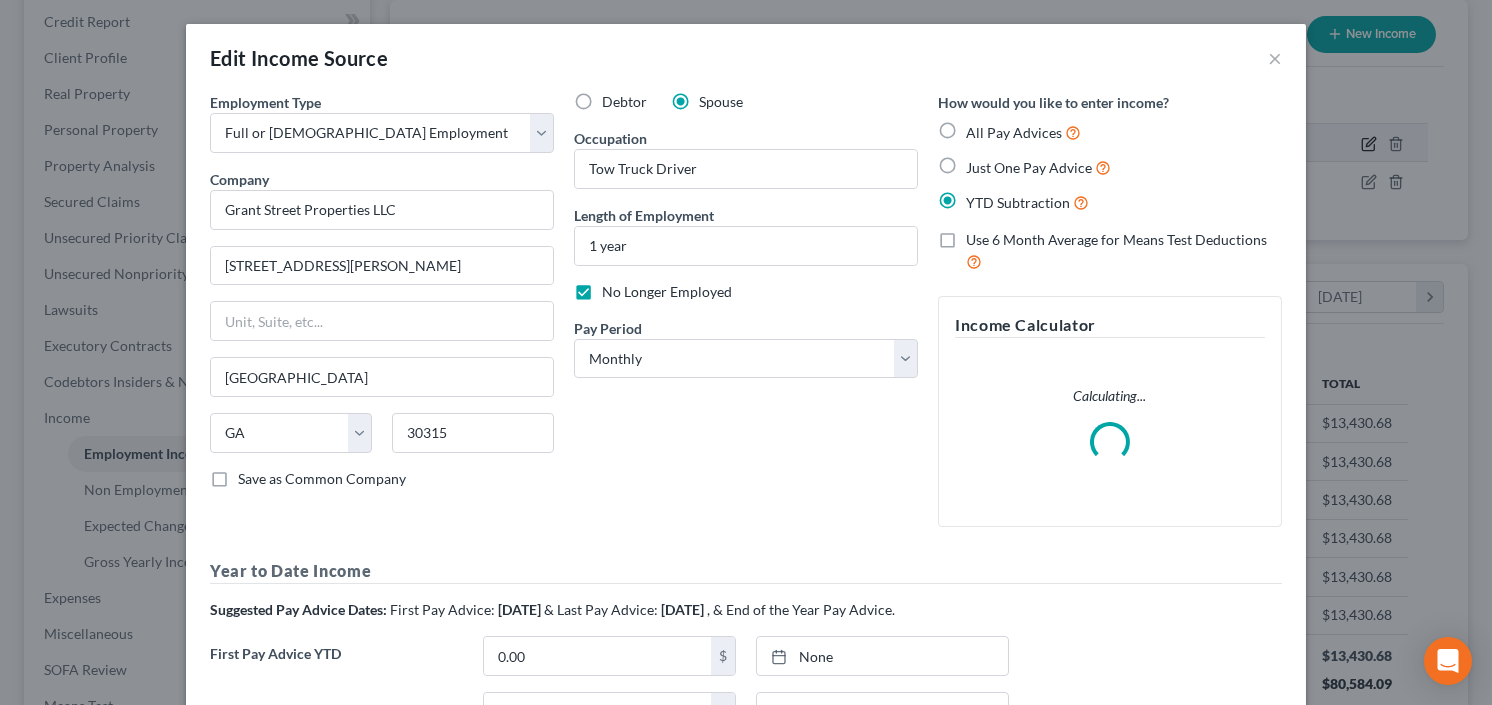 scroll, scrollTop: 999643, scrollLeft: 999394, axis: both 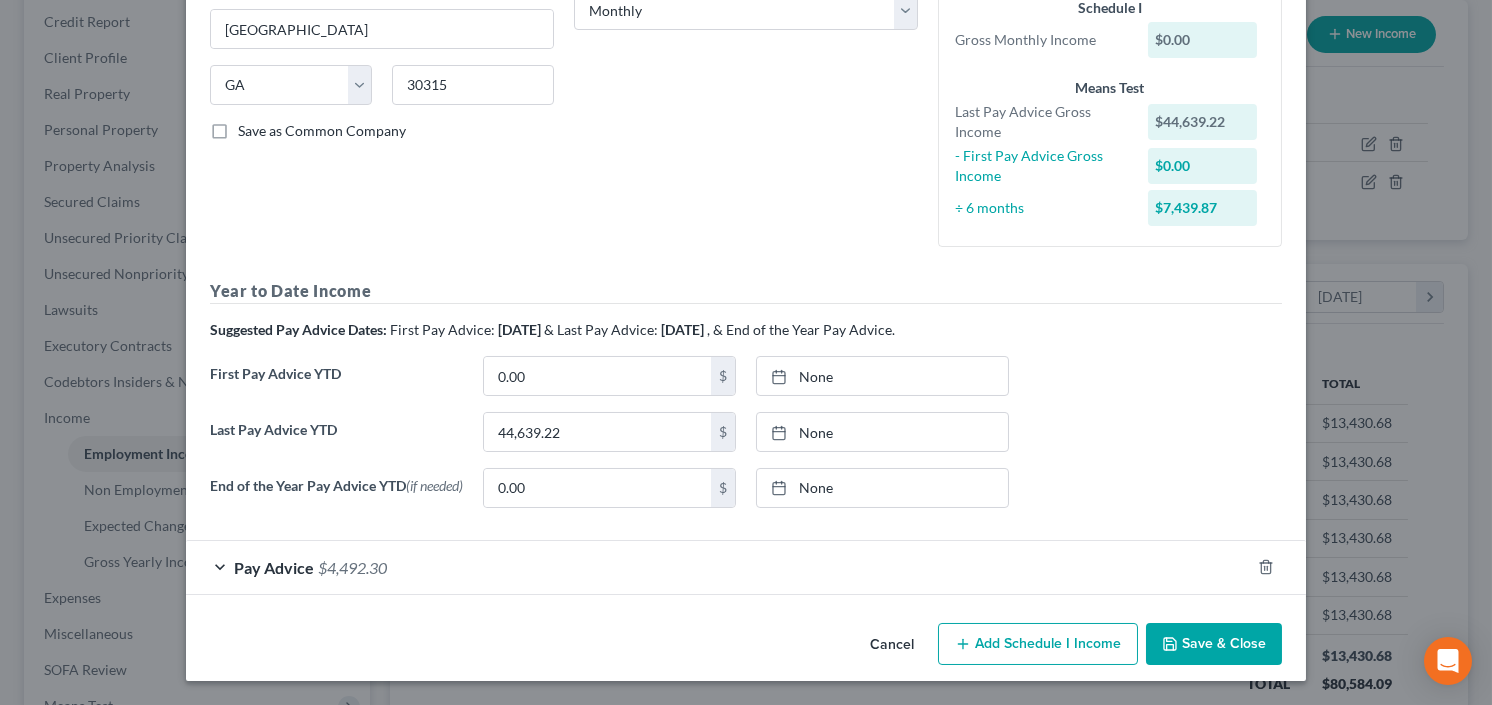click on "Save & Close" at bounding box center [1214, 644] 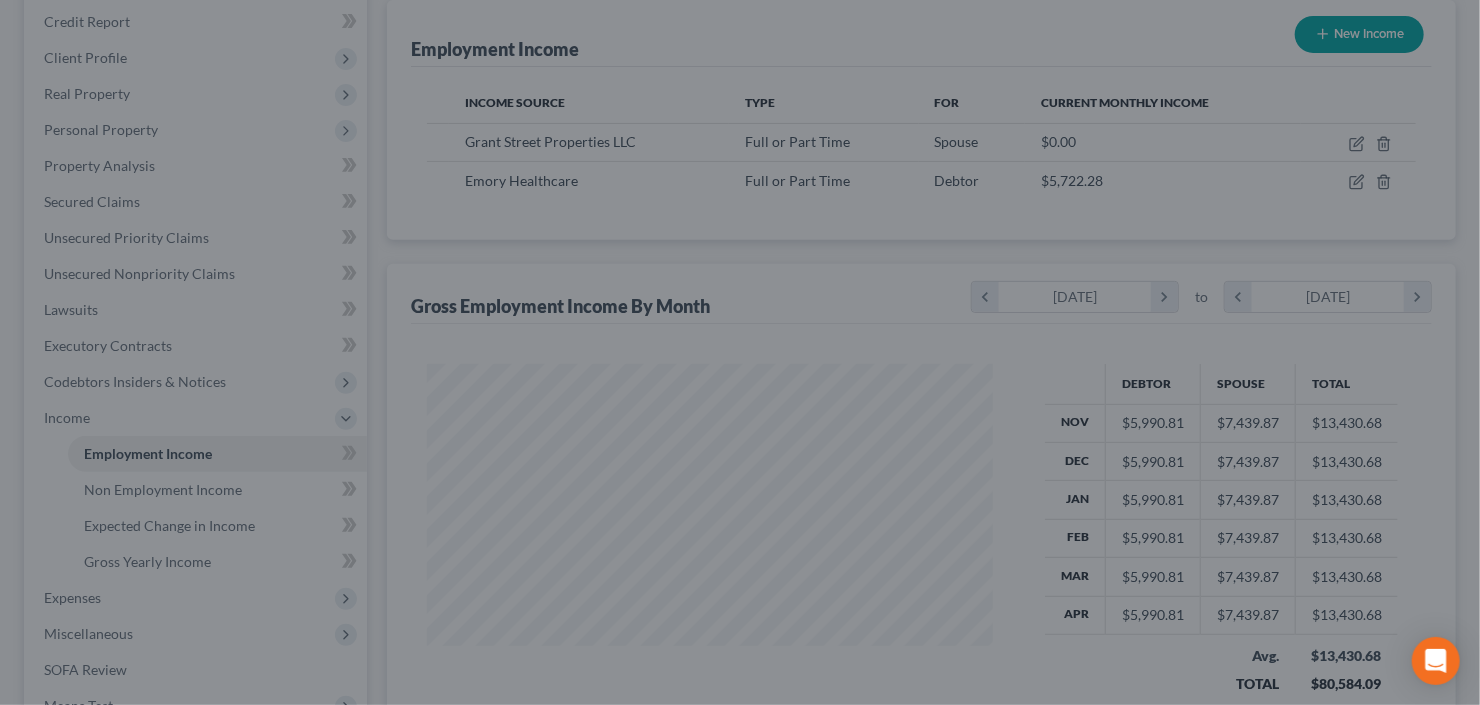 scroll, scrollTop: 357, scrollLeft: 600, axis: both 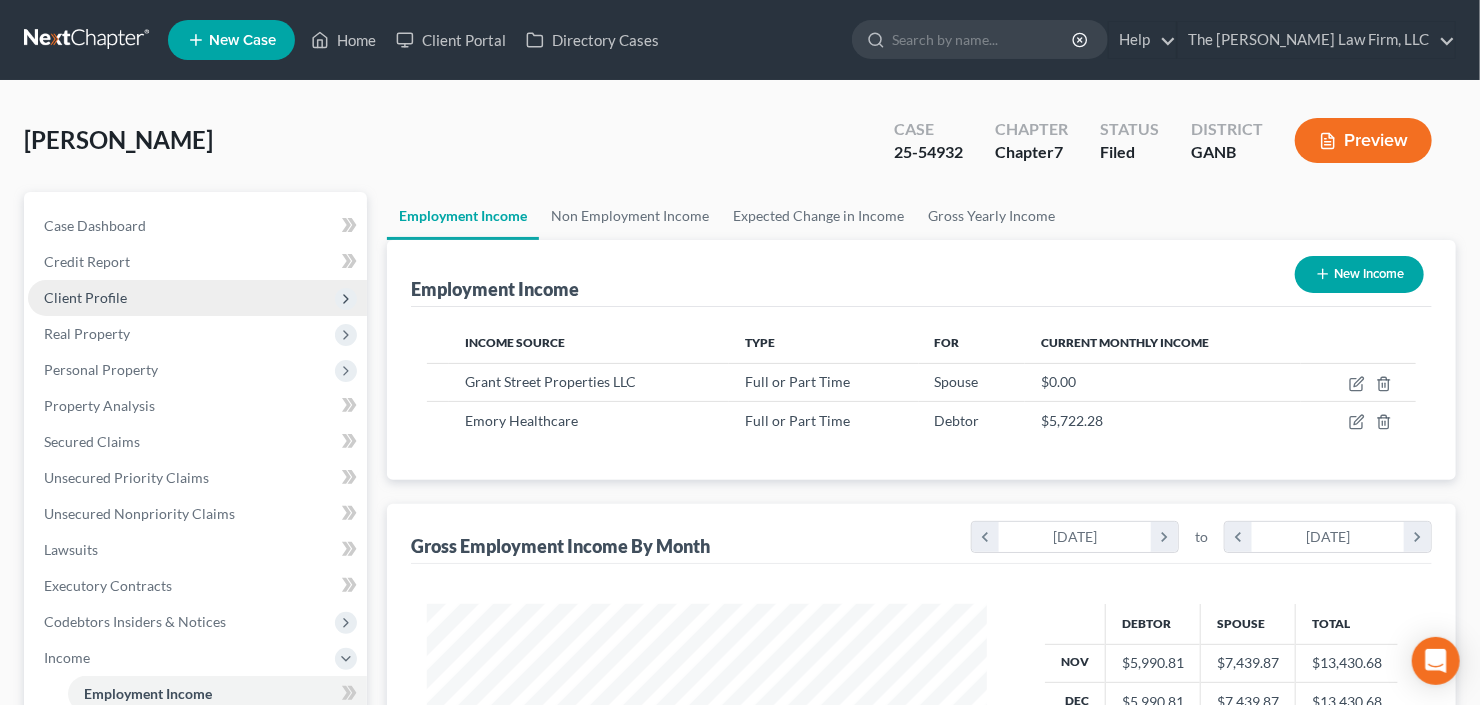 click on "Client Profile" at bounding box center (197, 298) 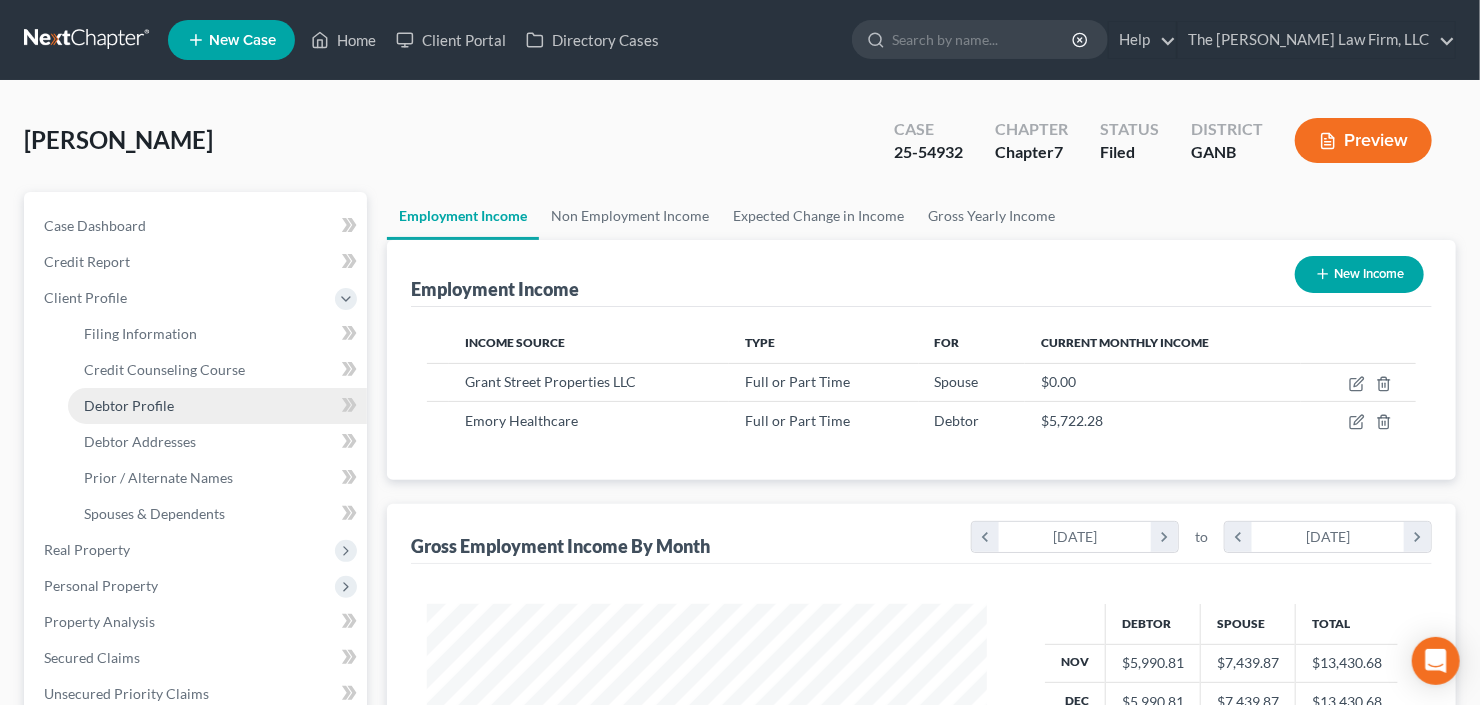click on "Debtor Profile" at bounding box center (217, 406) 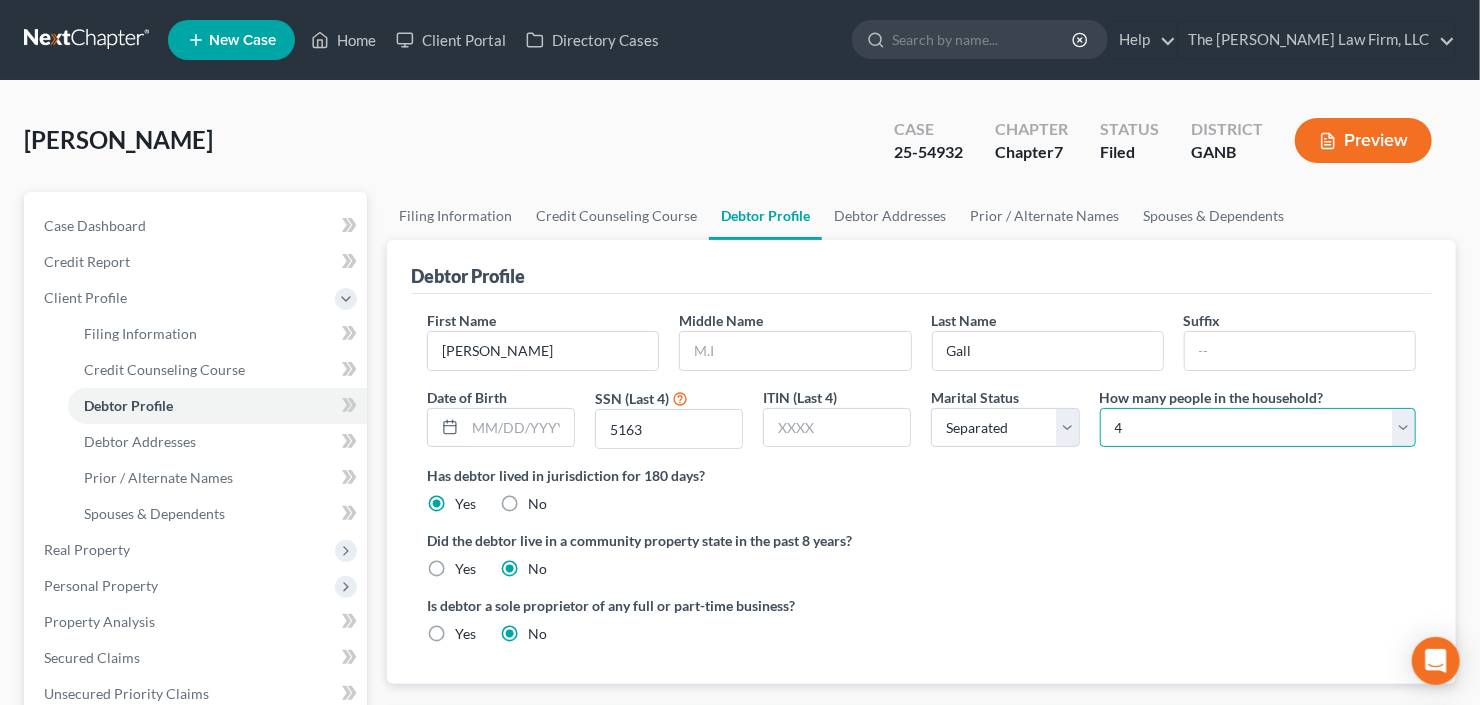 click on "Select 1 2 3 4 5 6 7 8 9 10 11 12 13 14 15 16 17 18 19 20" at bounding box center (1258, 428) 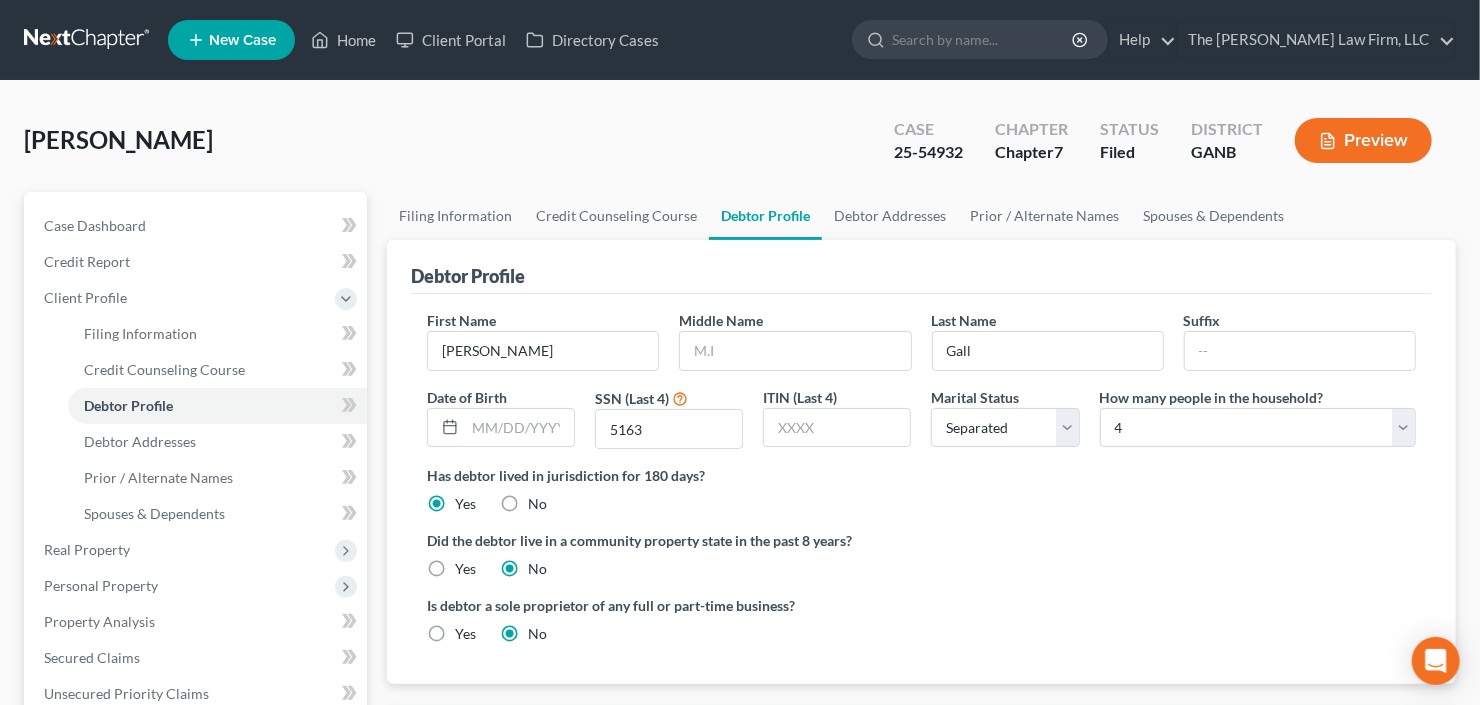 click on "First Name Teresita Middle Name Last Name Gall Suffix Date of Birth         SSN (Last 4)   5163 ITIN (Last 4) Marital Status Select Single Married Separated Divorced Widowed How many people in the household? Select 1 2 3 4 5 6 7 8 9 10 11 12 13 14 15 16 17 18 19 20" at bounding box center (921, 387) 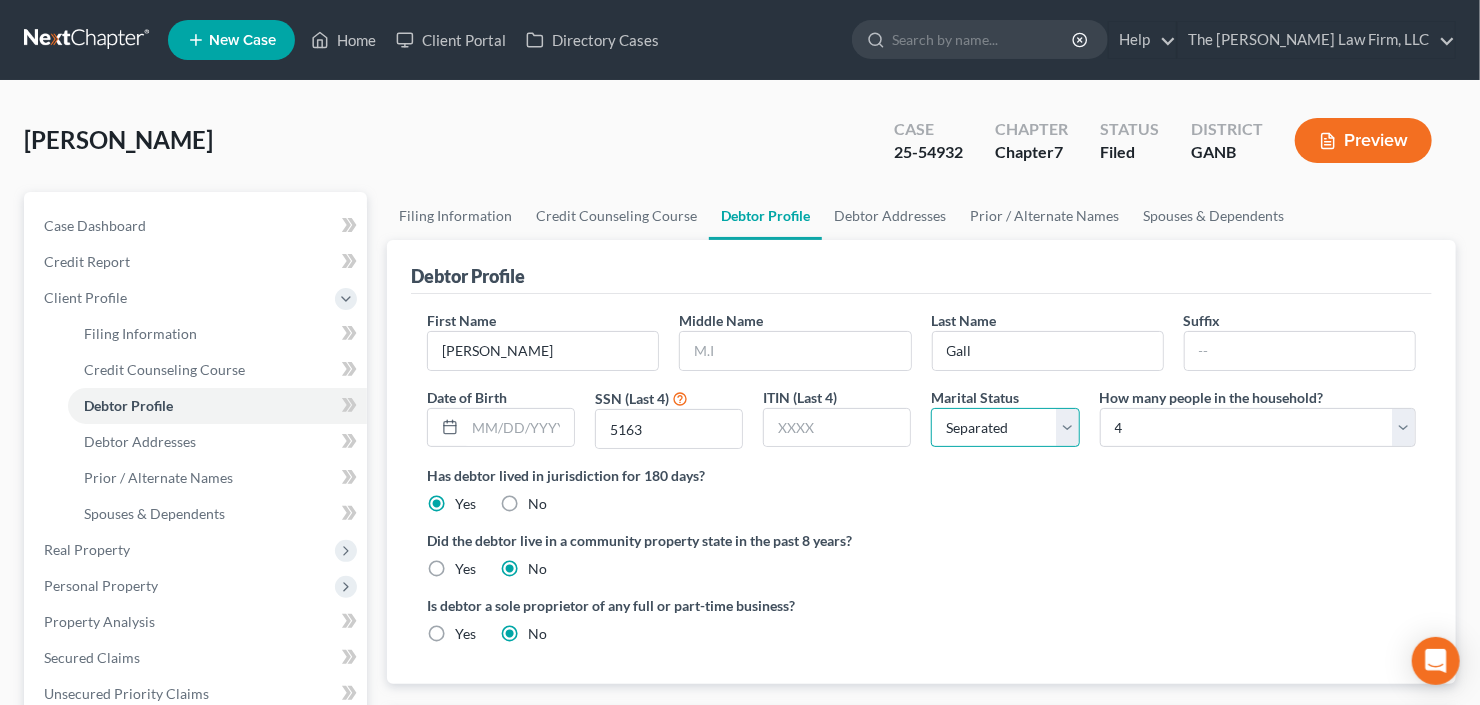 click on "Select Single Married Separated Divorced Widowed" at bounding box center (1005, 428) 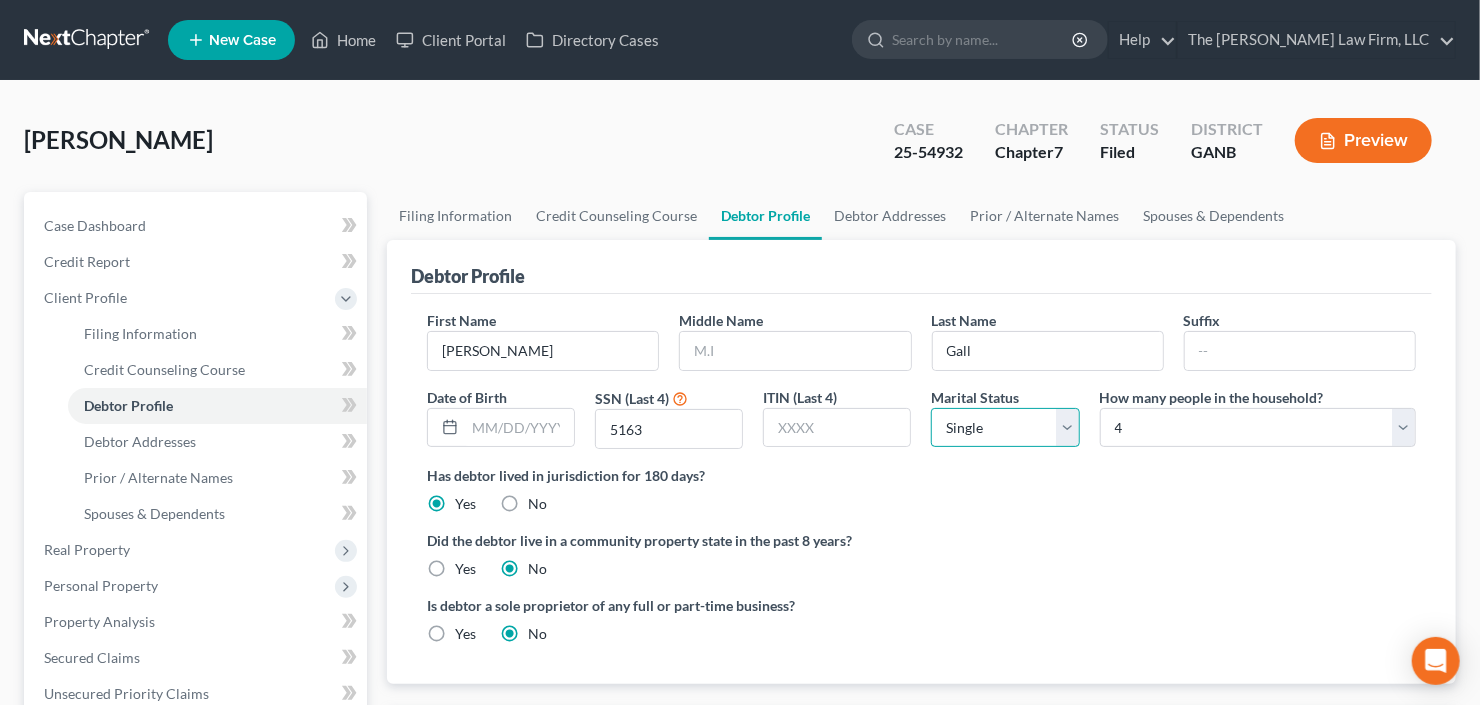 click on "Select Single Married Separated Divorced Widowed" at bounding box center [1005, 428] 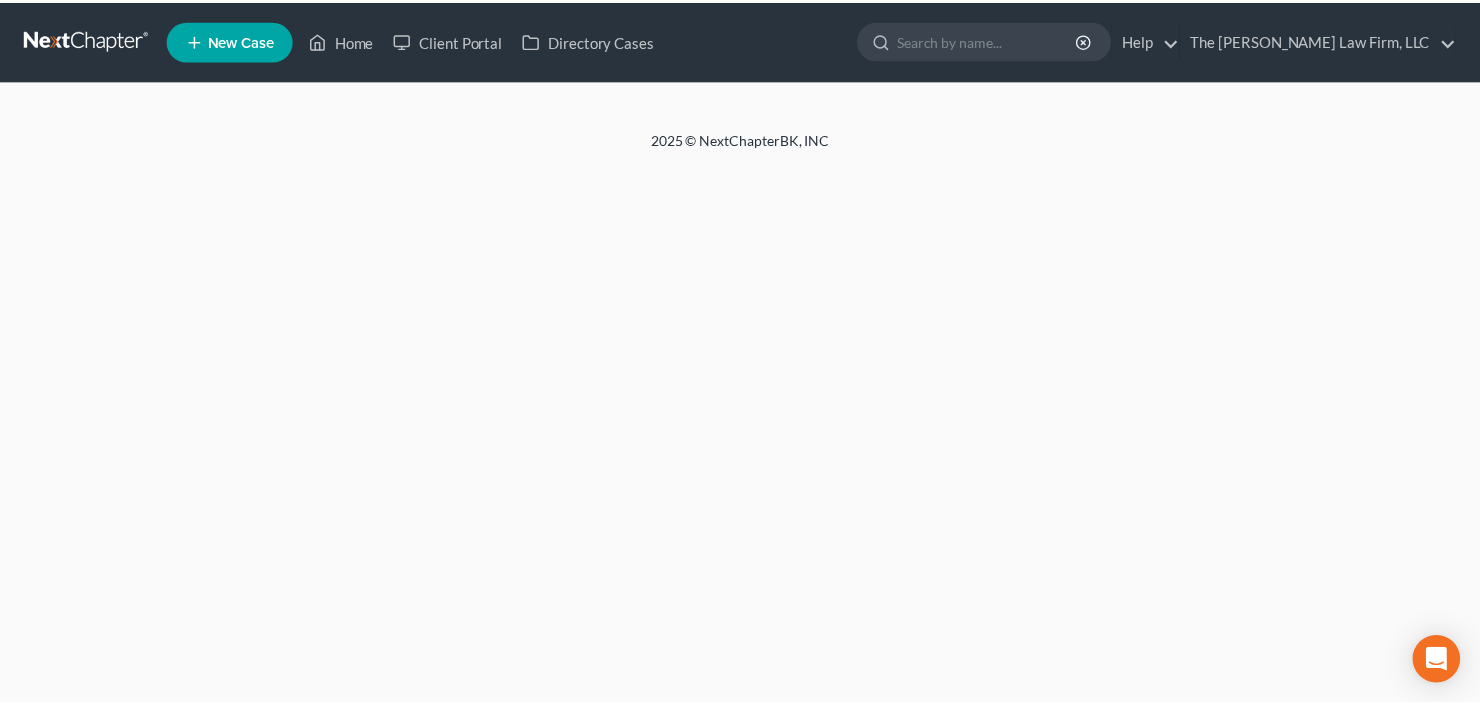 scroll, scrollTop: 0, scrollLeft: 0, axis: both 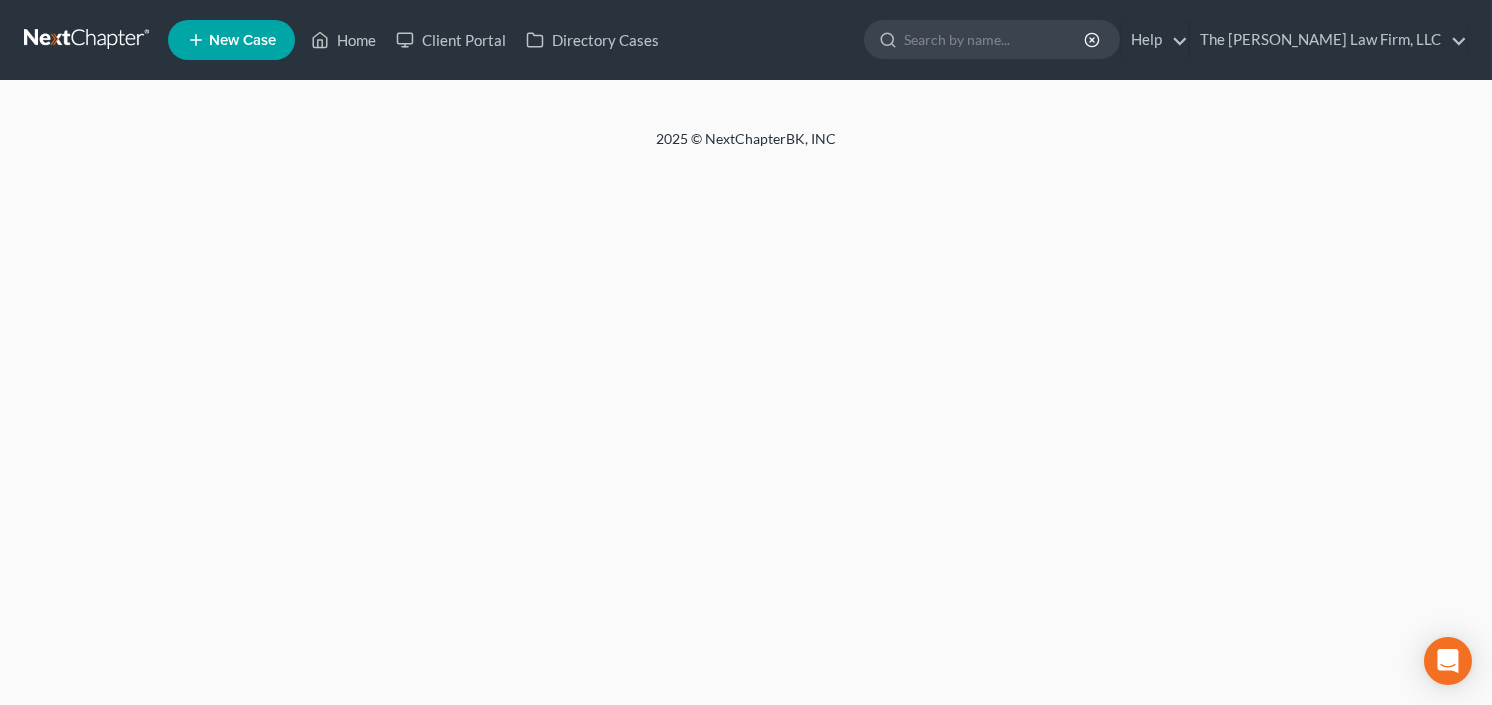 select on "0" 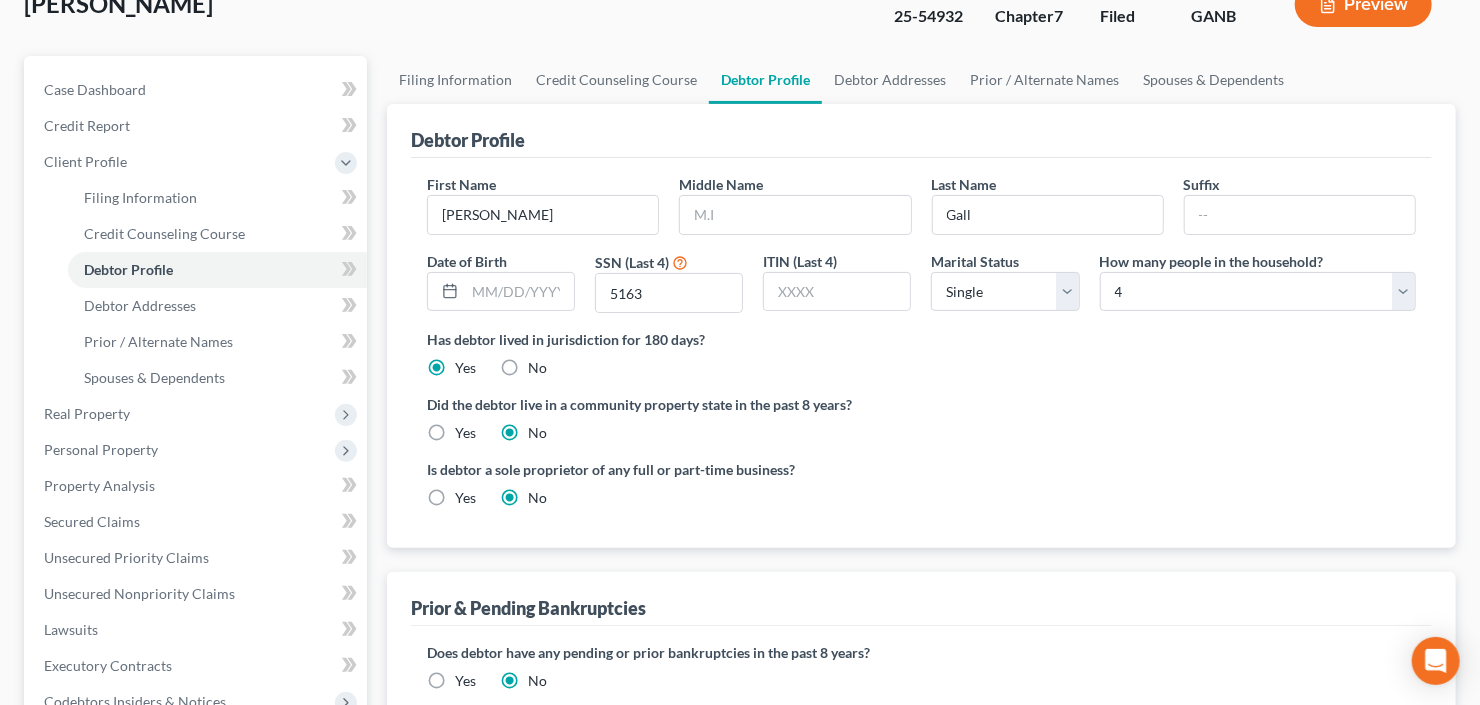 scroll, scrollTop: 400, scrollLeft: 0, axis: vertical 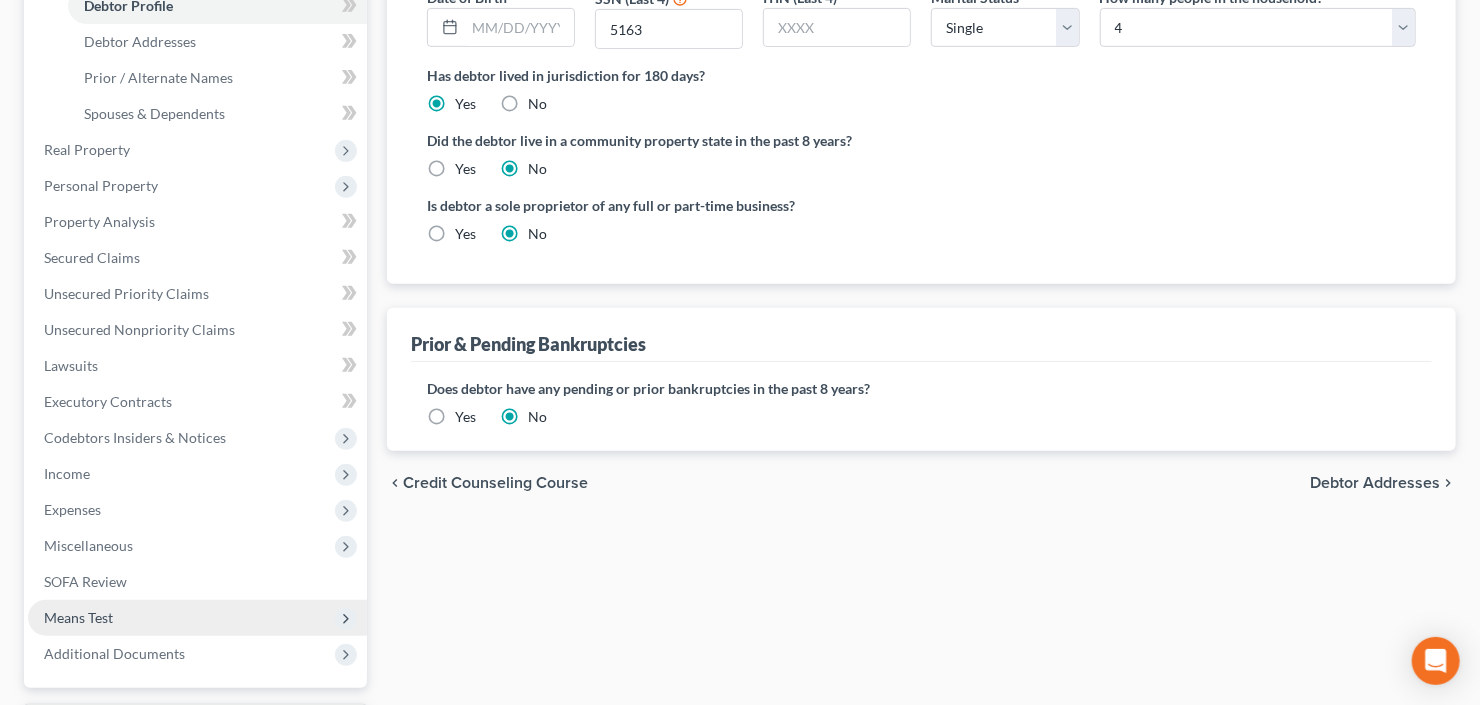 click on "Means Test" at bounding box center (197, 618) 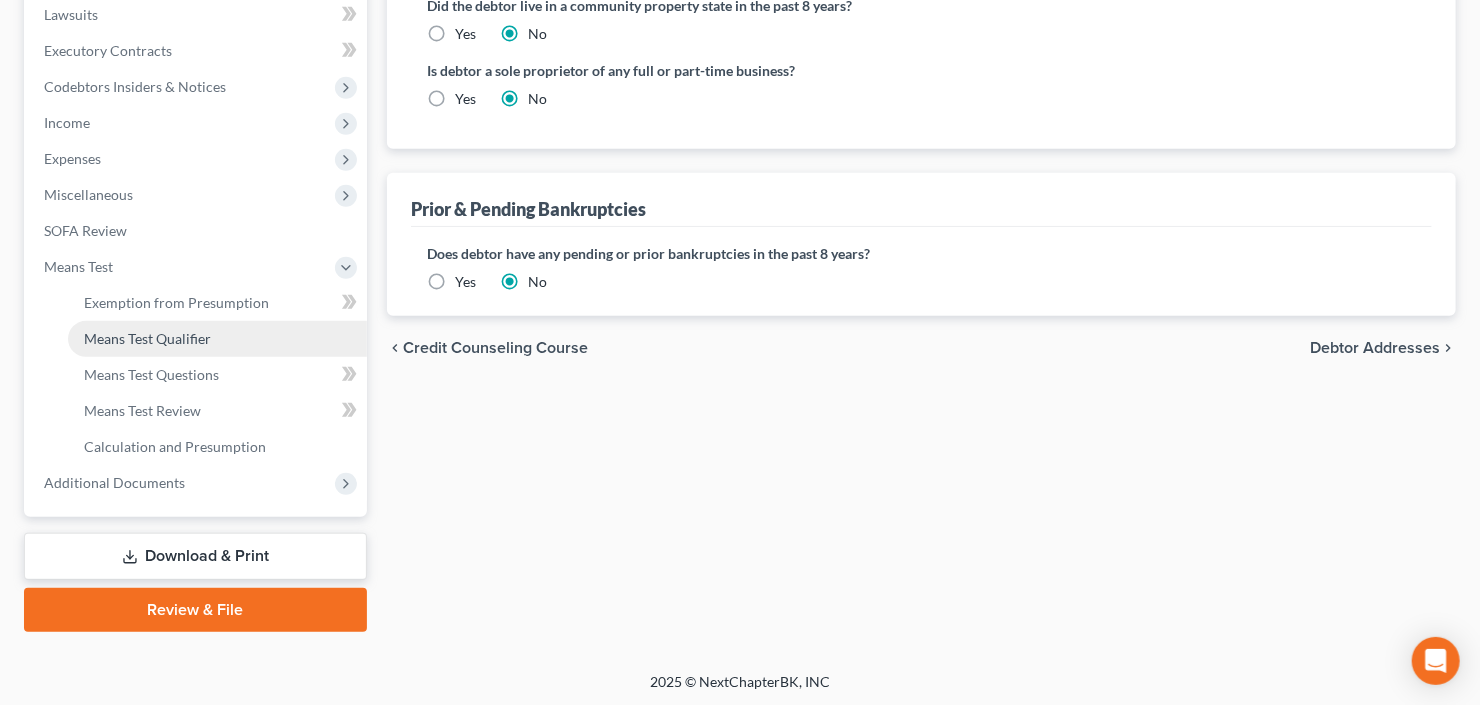 click on "Means Test Qualifier" at bounding box center [147, 338] 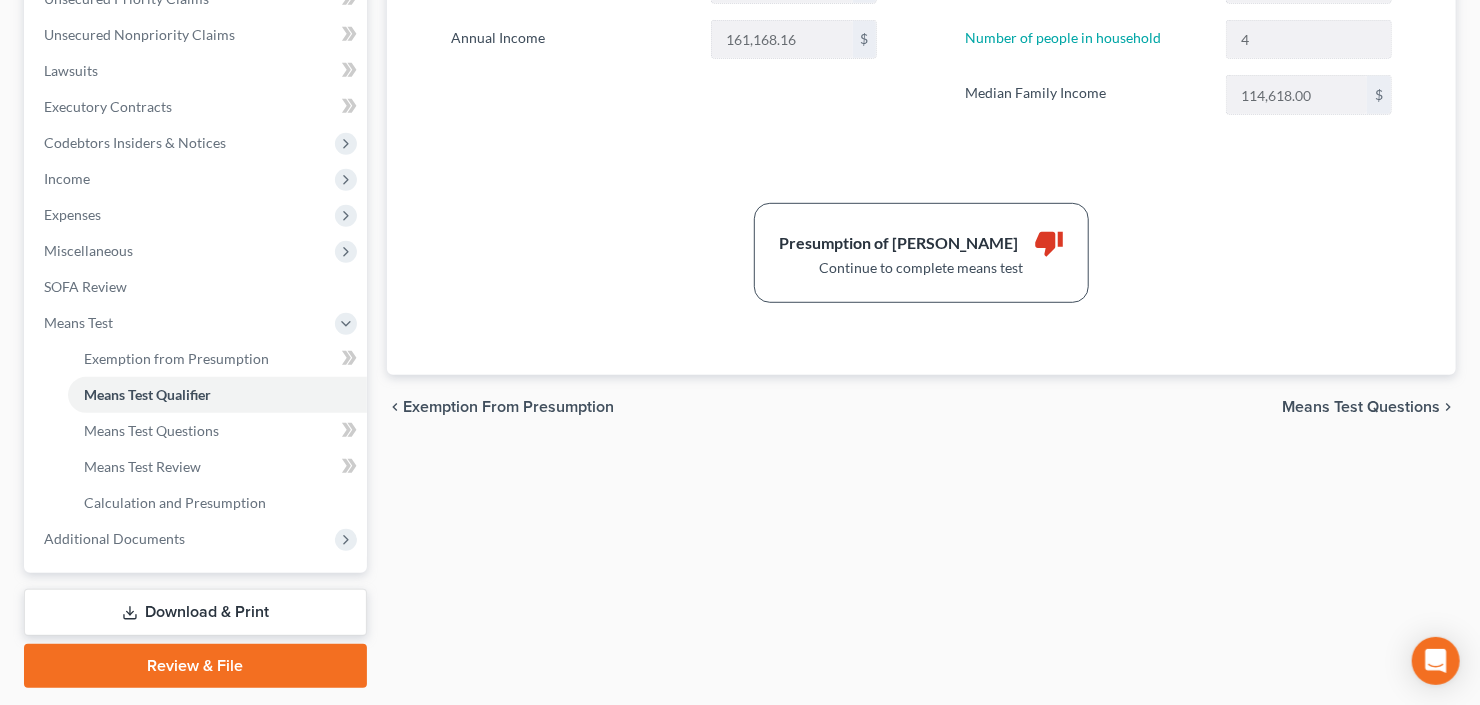 scroll, scrollTop: 480, scrollLeft: 0, axis: vertical 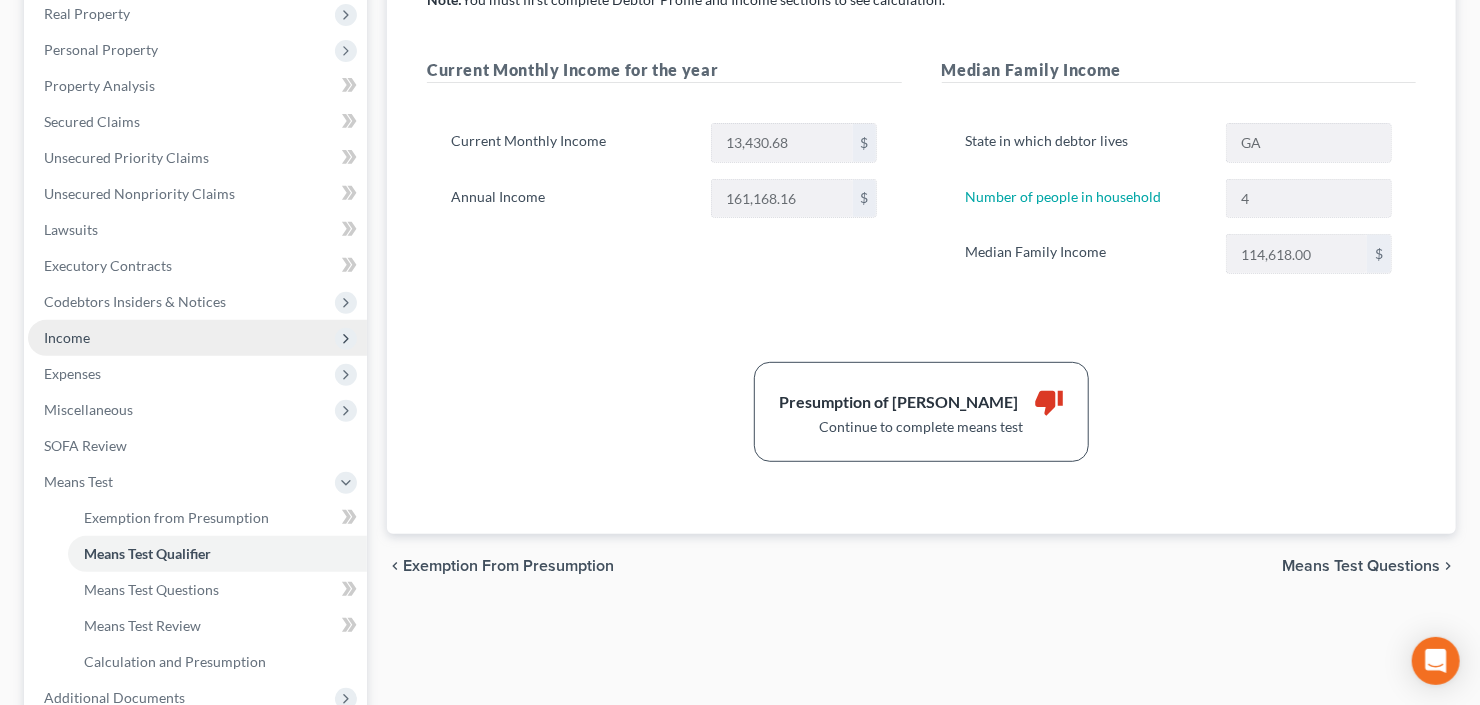 click on "Income" at bounding box center [197, 338] 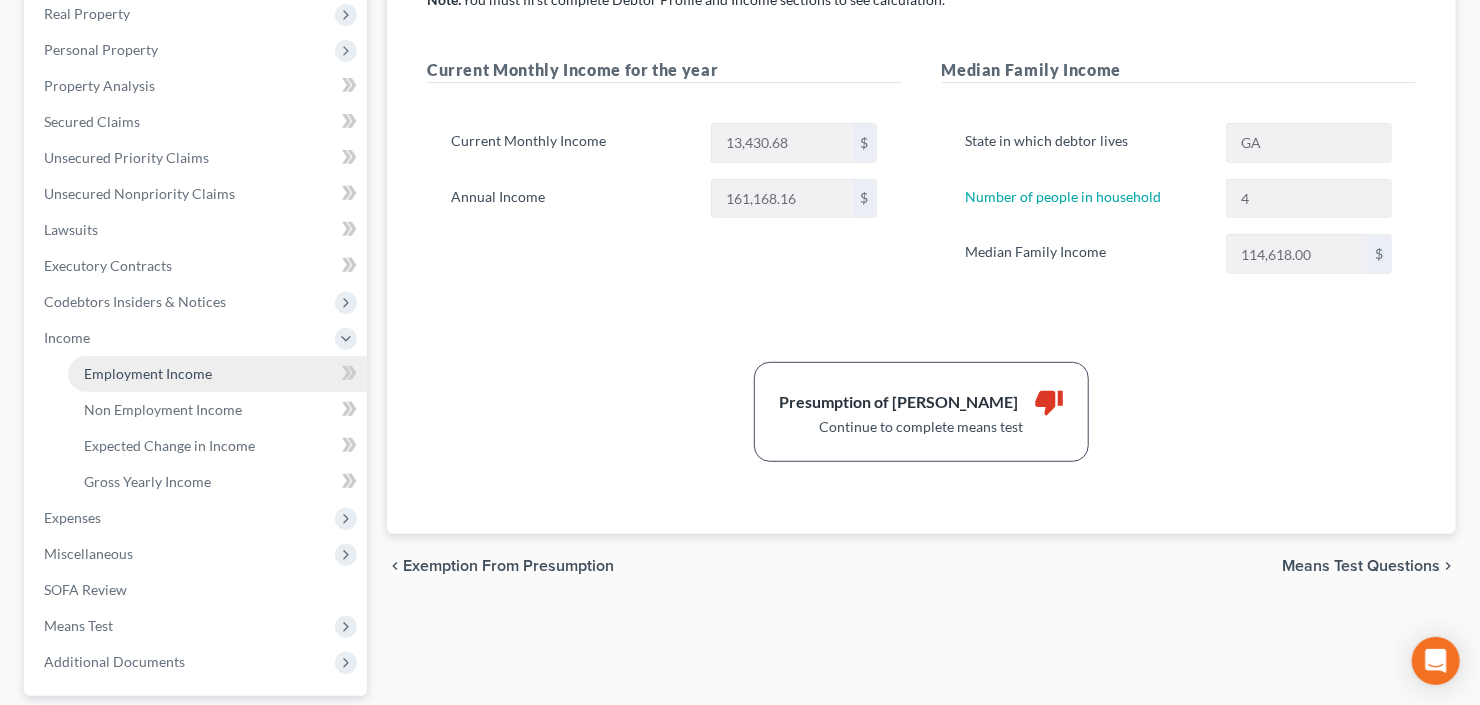 click on "Employment Income" at bounding box center (148, 373) 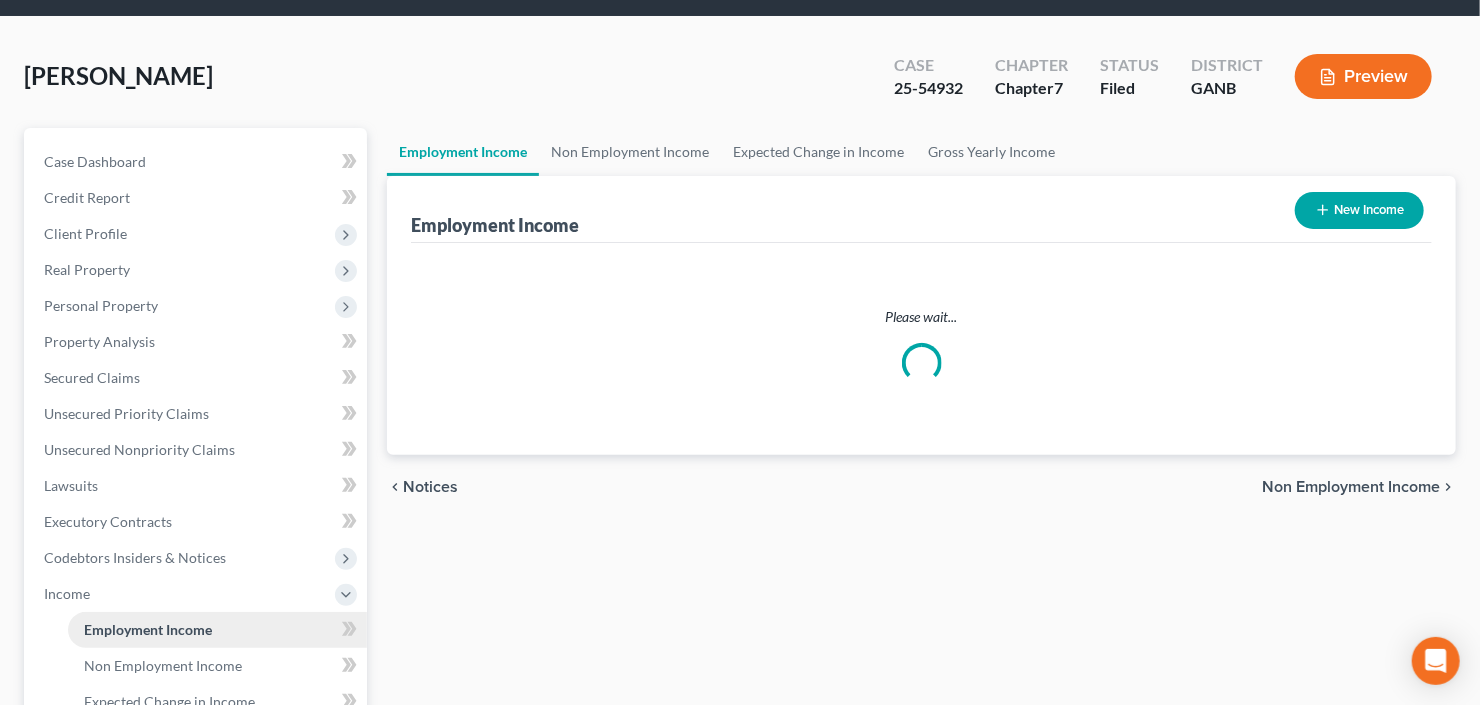 scroll, scrollTop: 0, scrollLeft: 0, axis: both 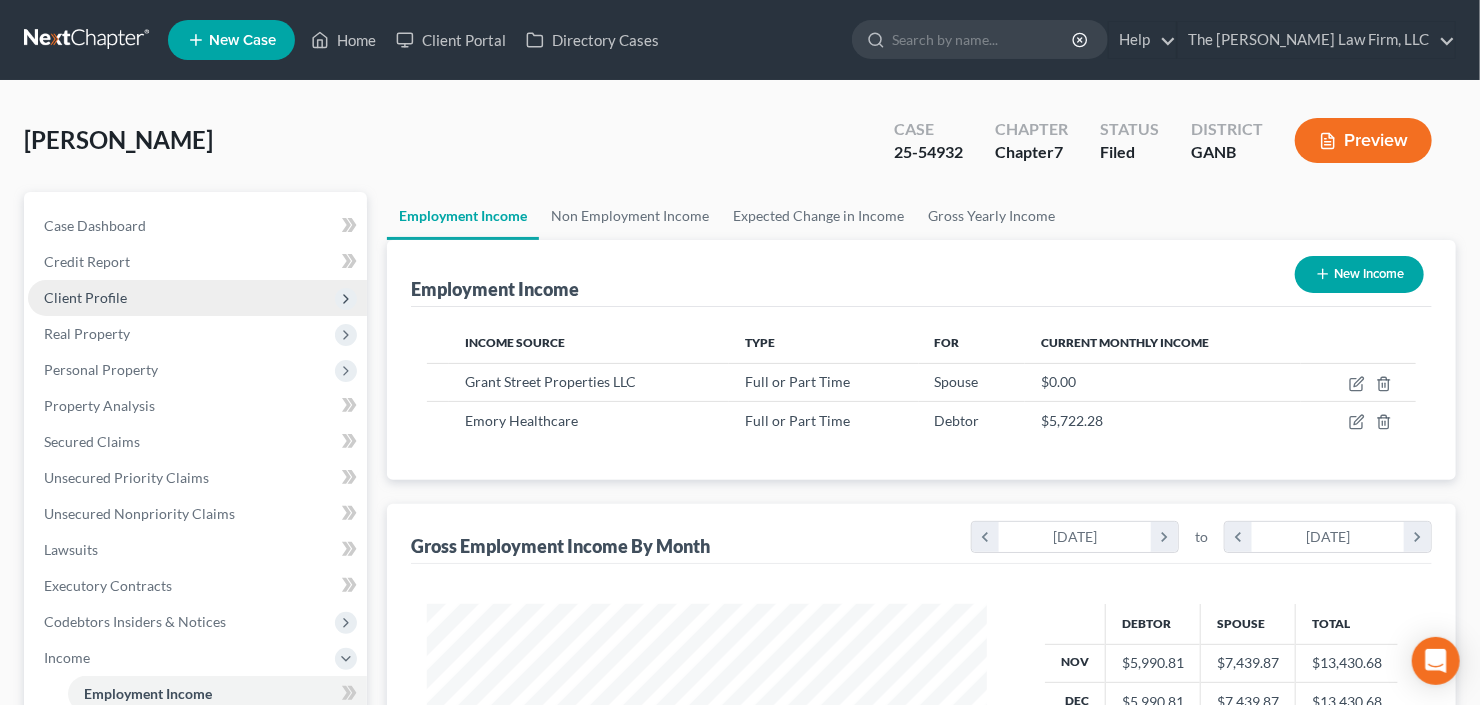 click on "Client Profile" at bounding box center [197, 298] 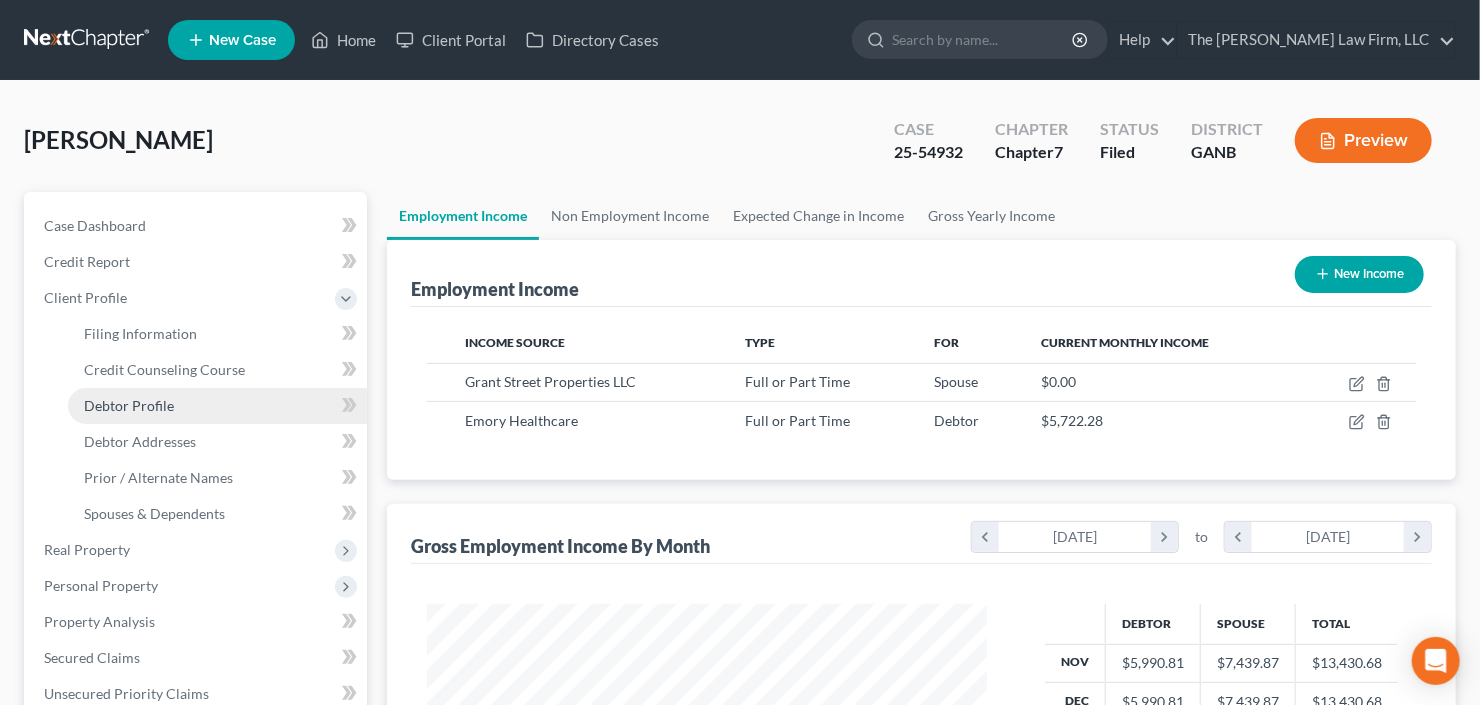 click on "Debtor Profile" at bounding box center [129, 405] 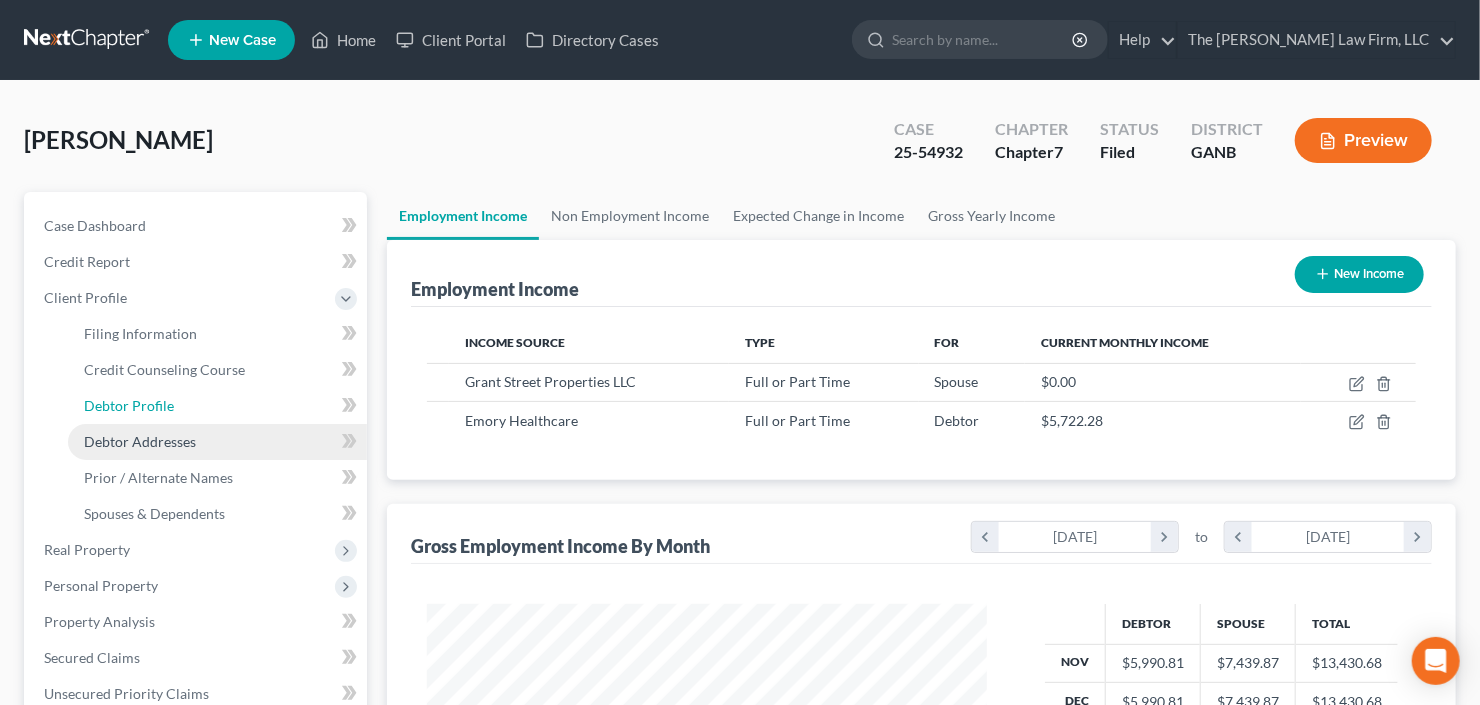 select on "0" 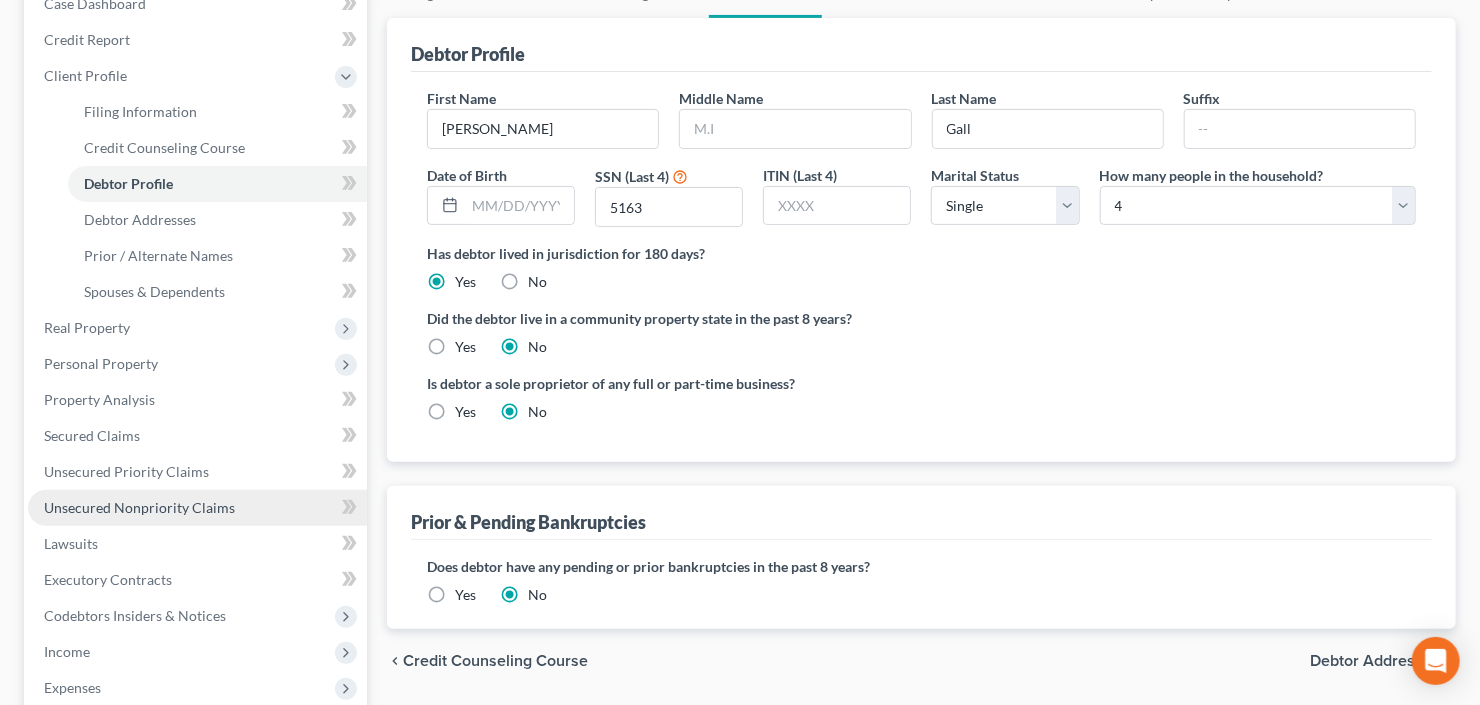 scroll, scrollTop: 570, scrollLeft: 0, axis: vertical 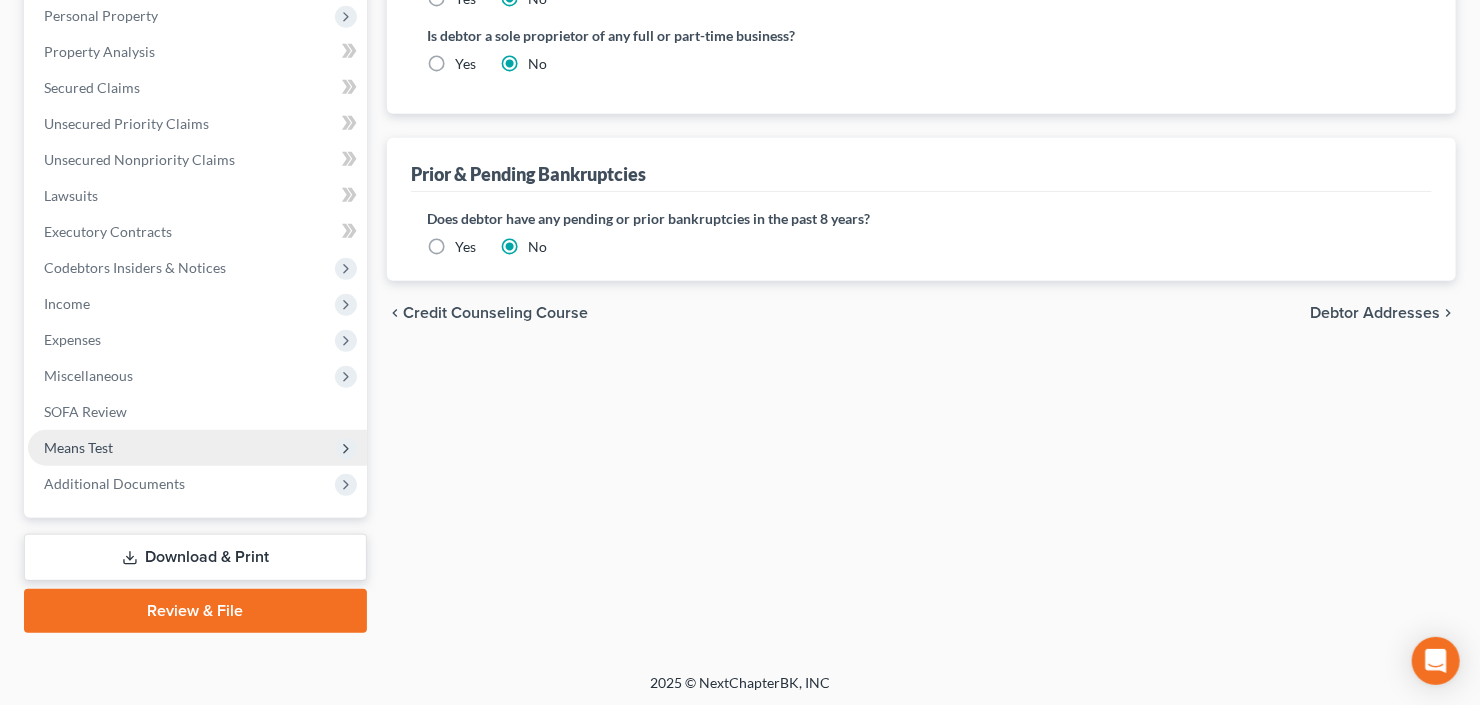 click on "Means Test" at bounding box center (197, 448) 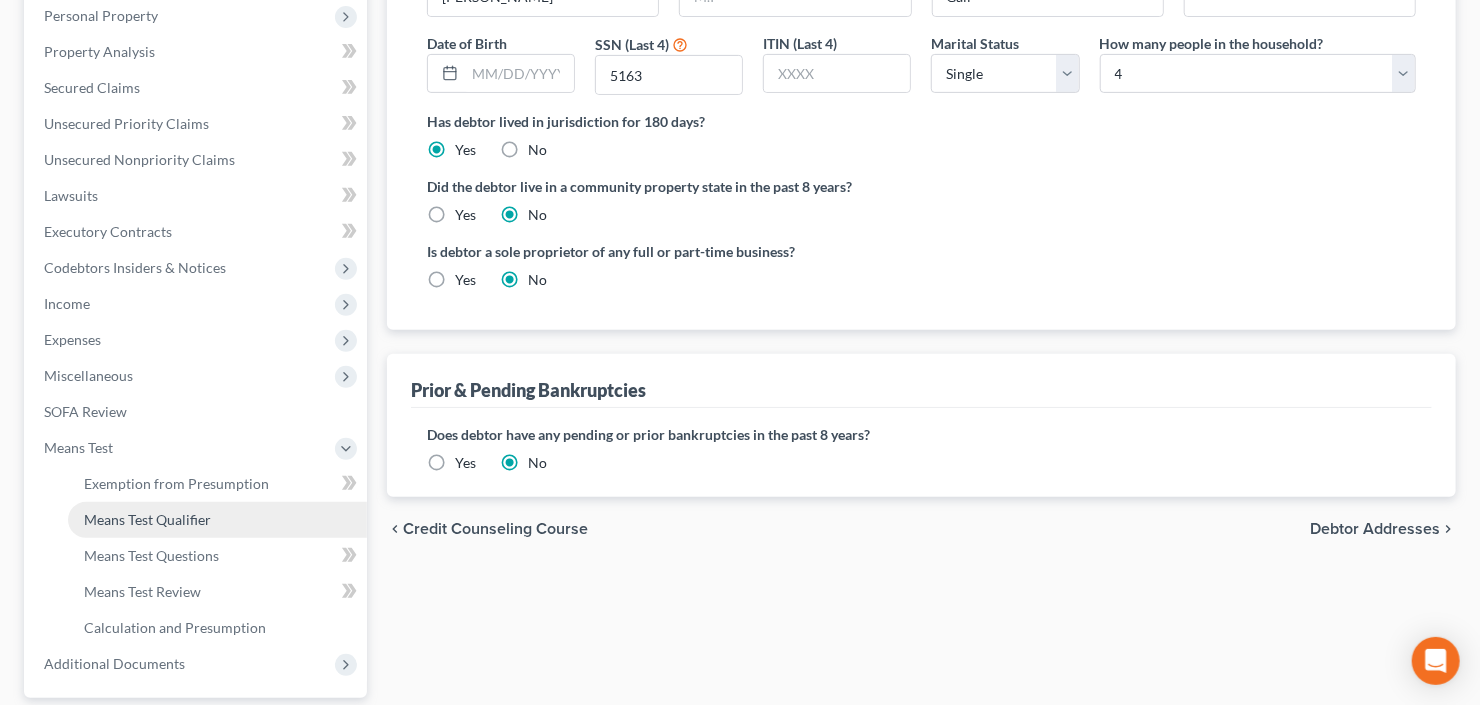 click on "Means Test Qualifier" at bounding box center (147, 519) 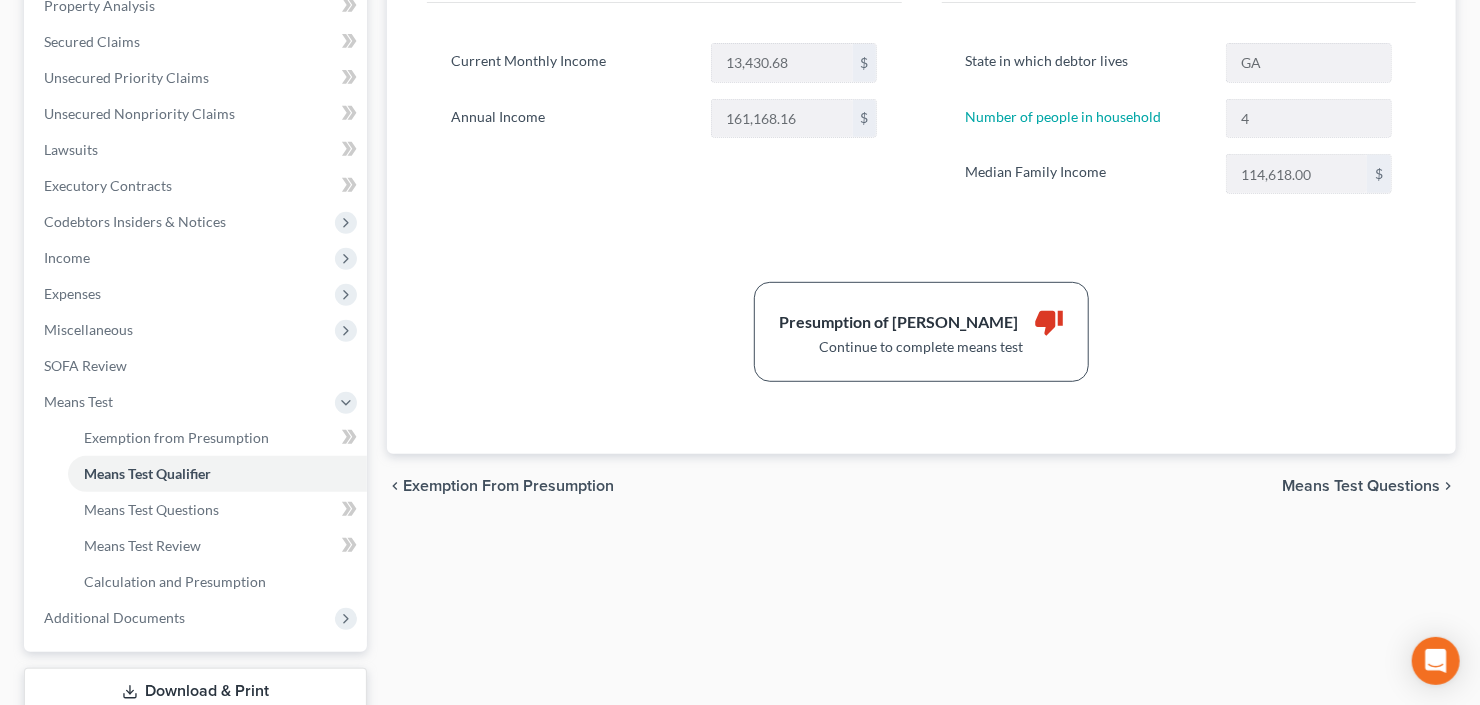 scroll, scrollTop: 240, scrollLeft: 0, axis: vertical 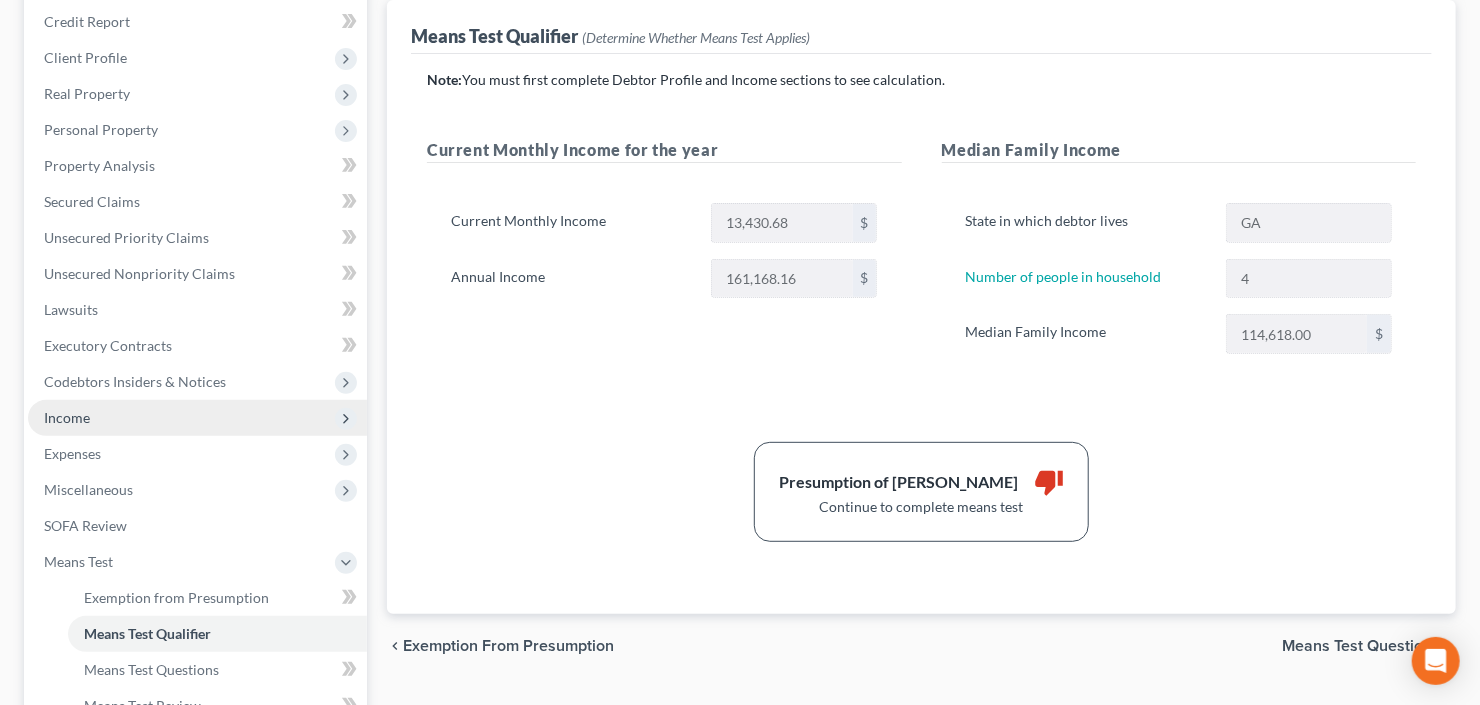click on "Income" at bounding box center (197, 418) 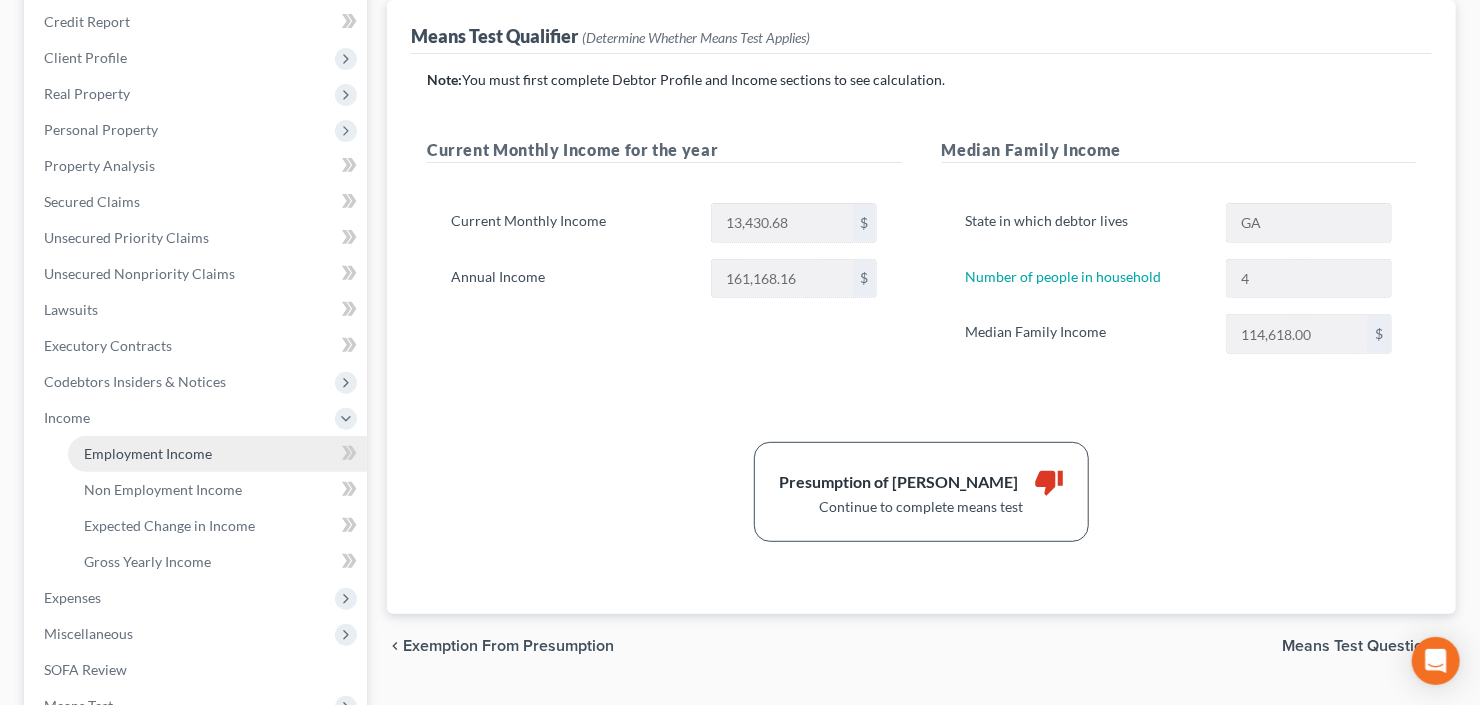 click on "Employment Income" at bounding box center (148, 453) 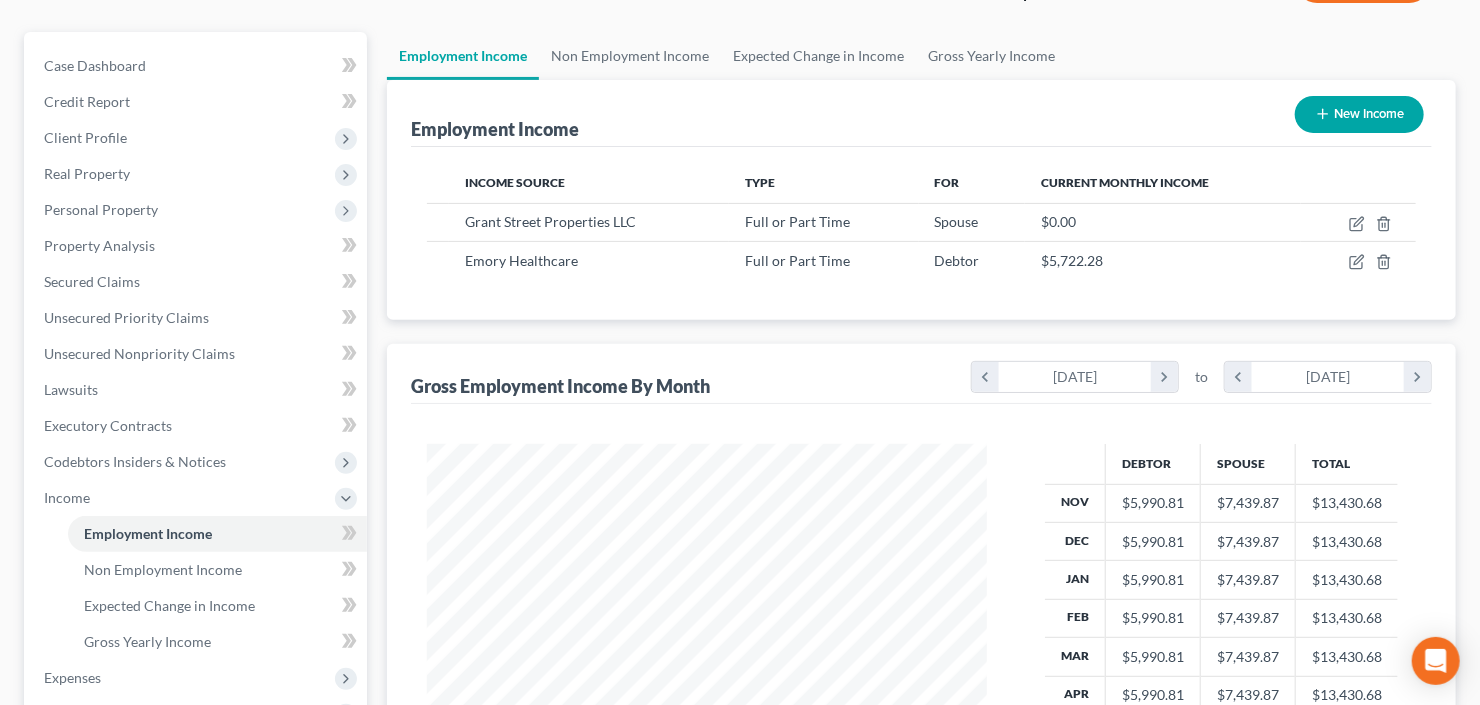 scroll, scrollTop: 20, scrollLeft: 0, axis: vertical 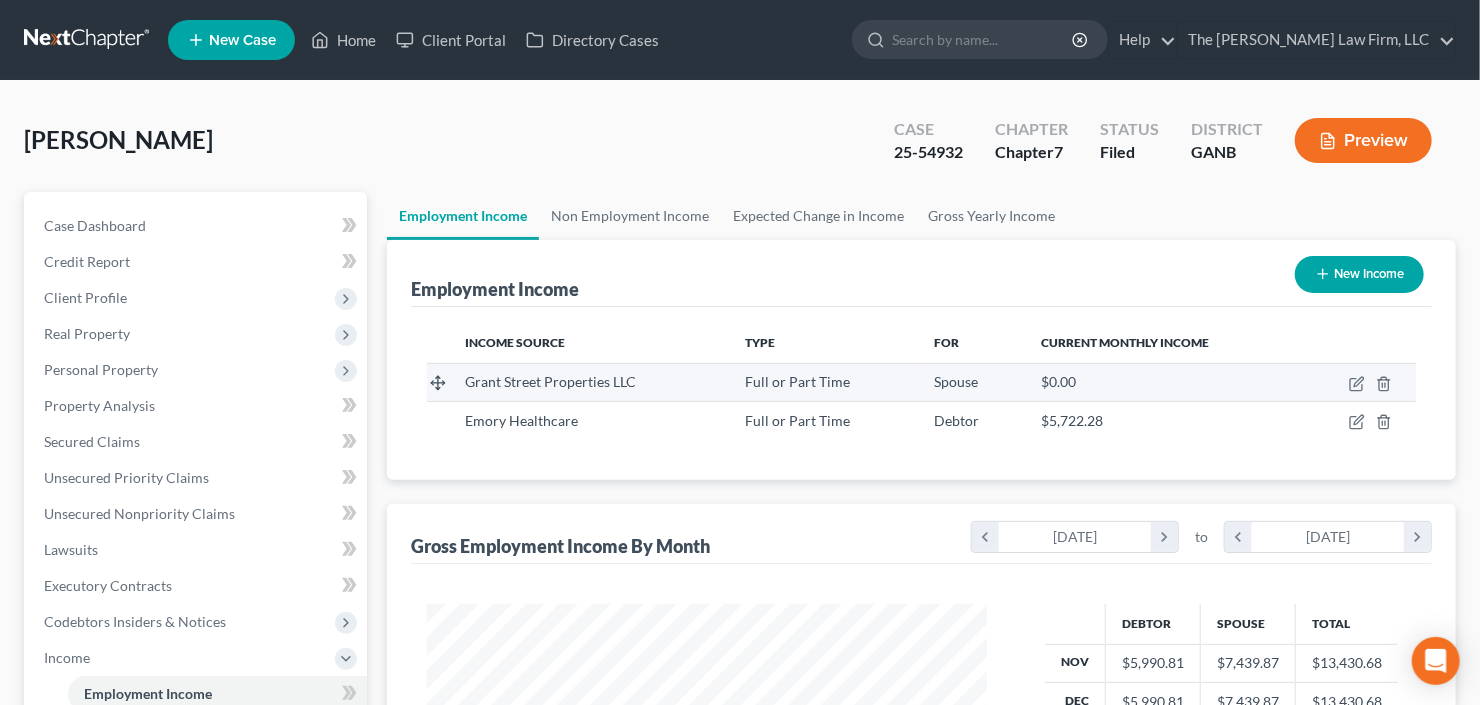 click at bounding box center [1358, 382] 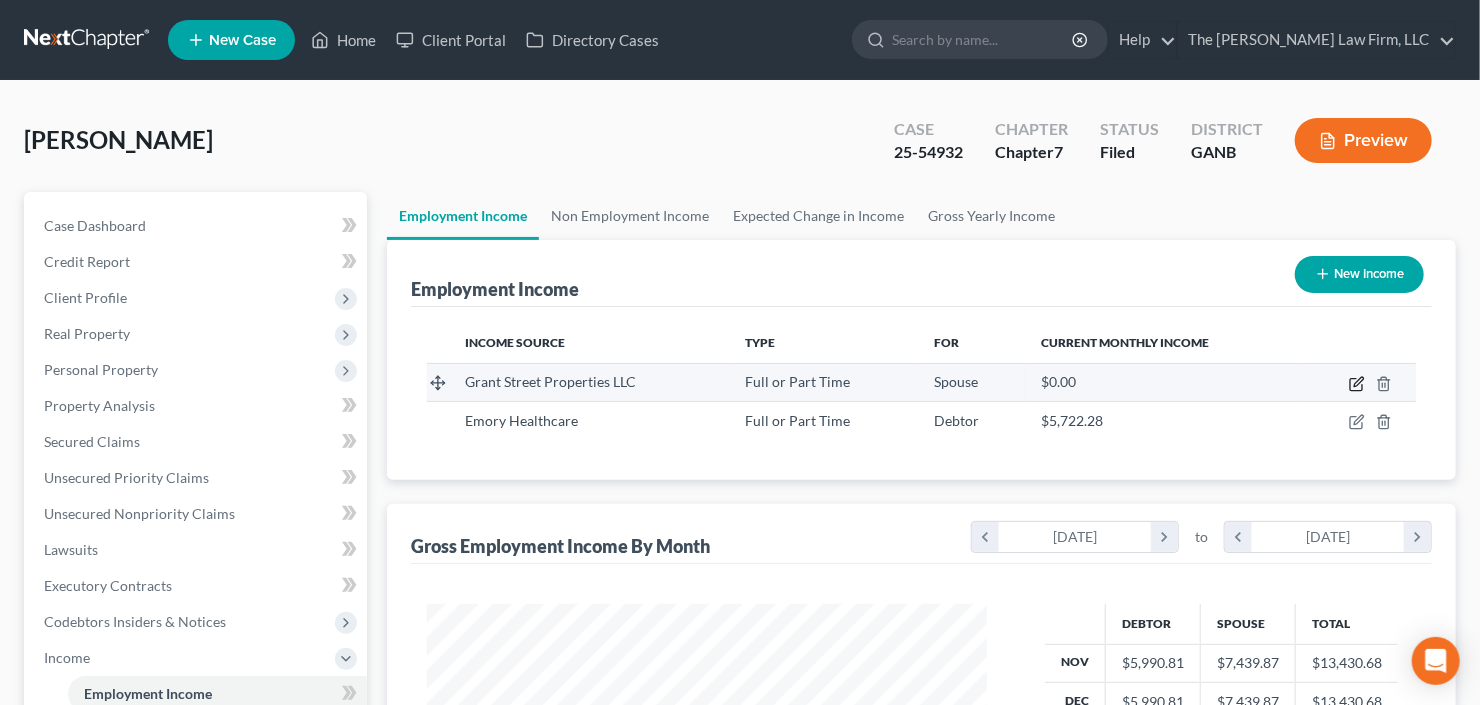 click 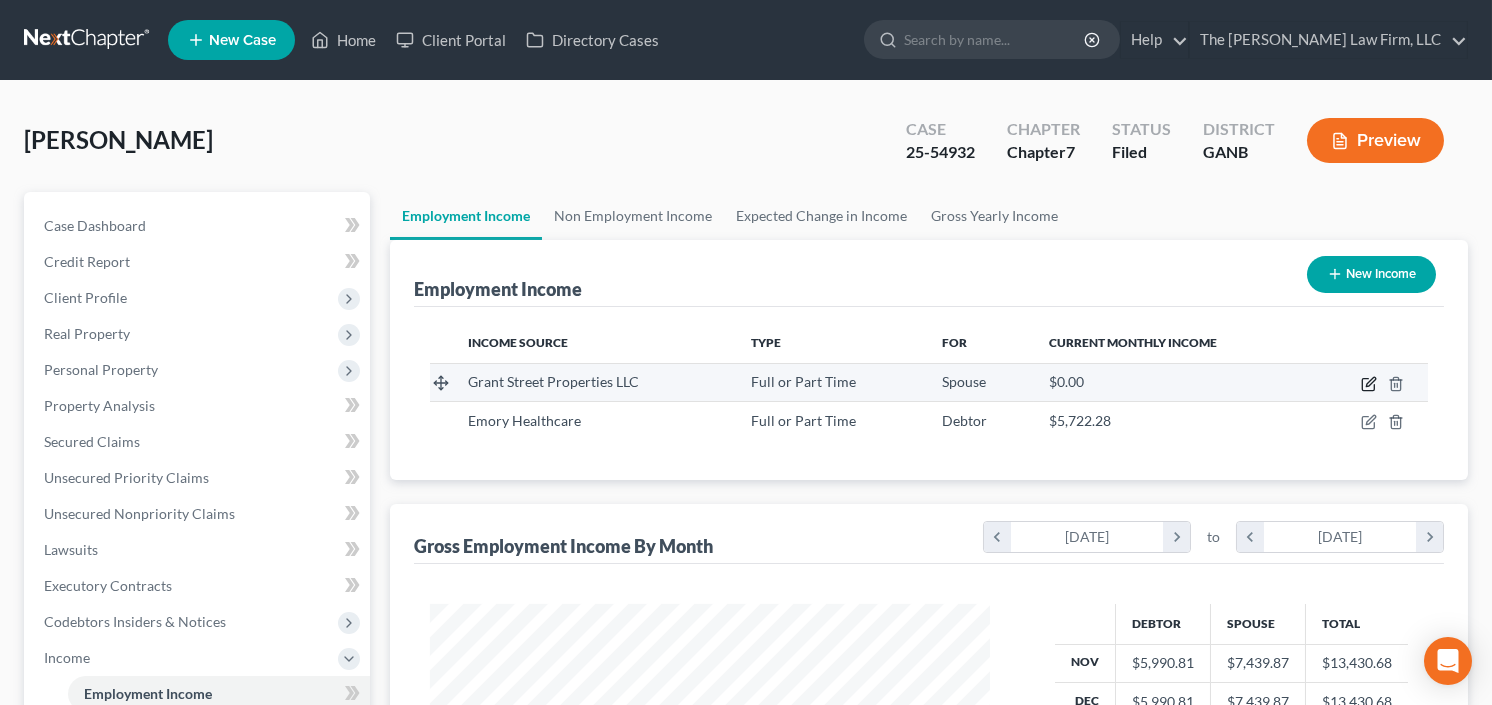 select on "0" 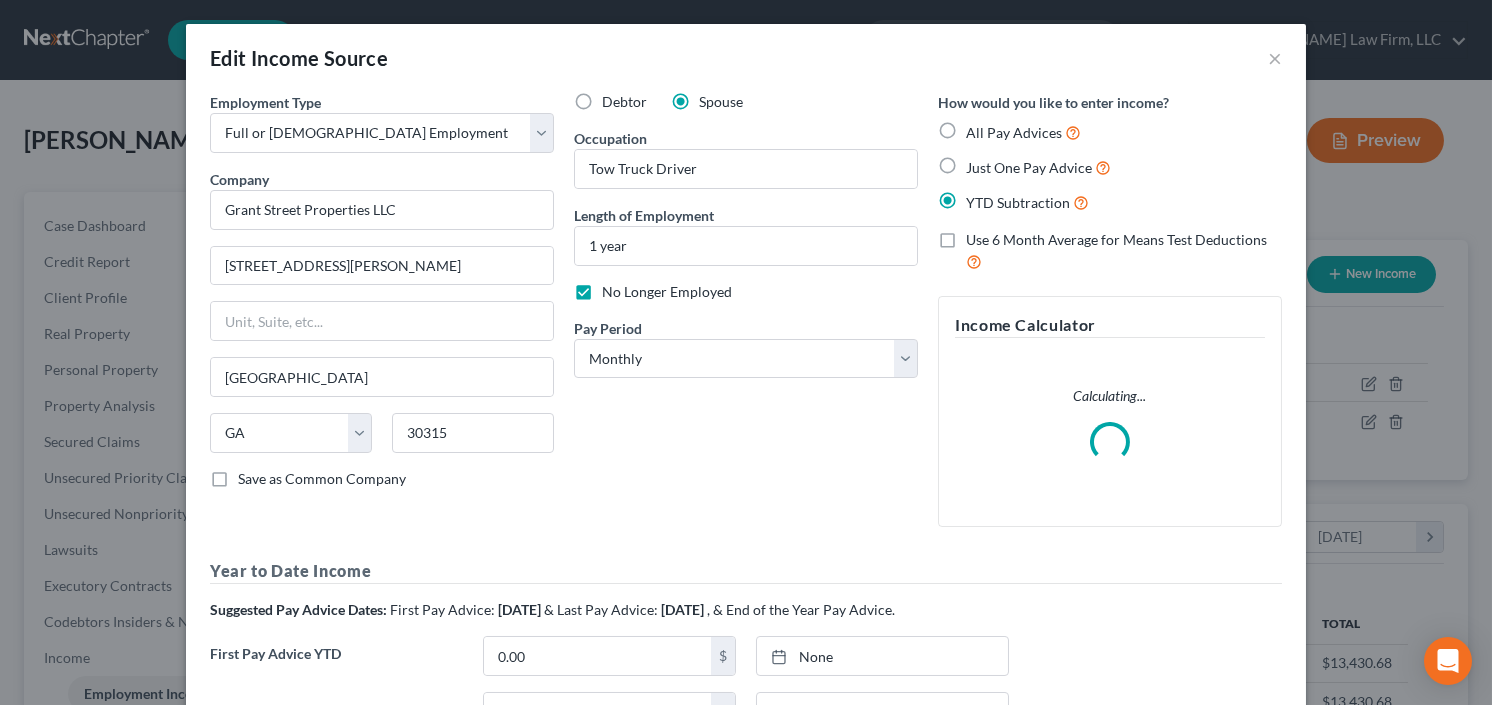 scroll, scrollTop: 999643, scrollLeft: 999394, axis: both 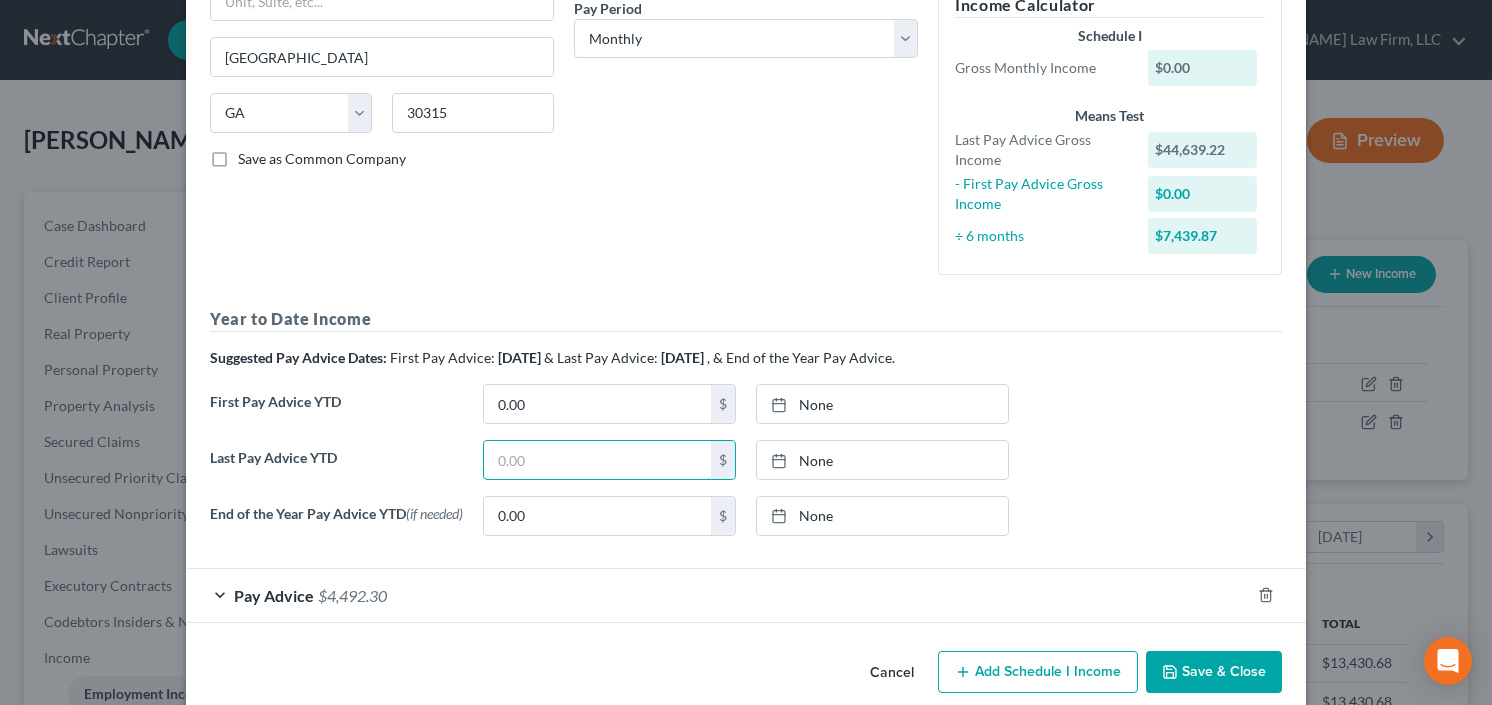 type 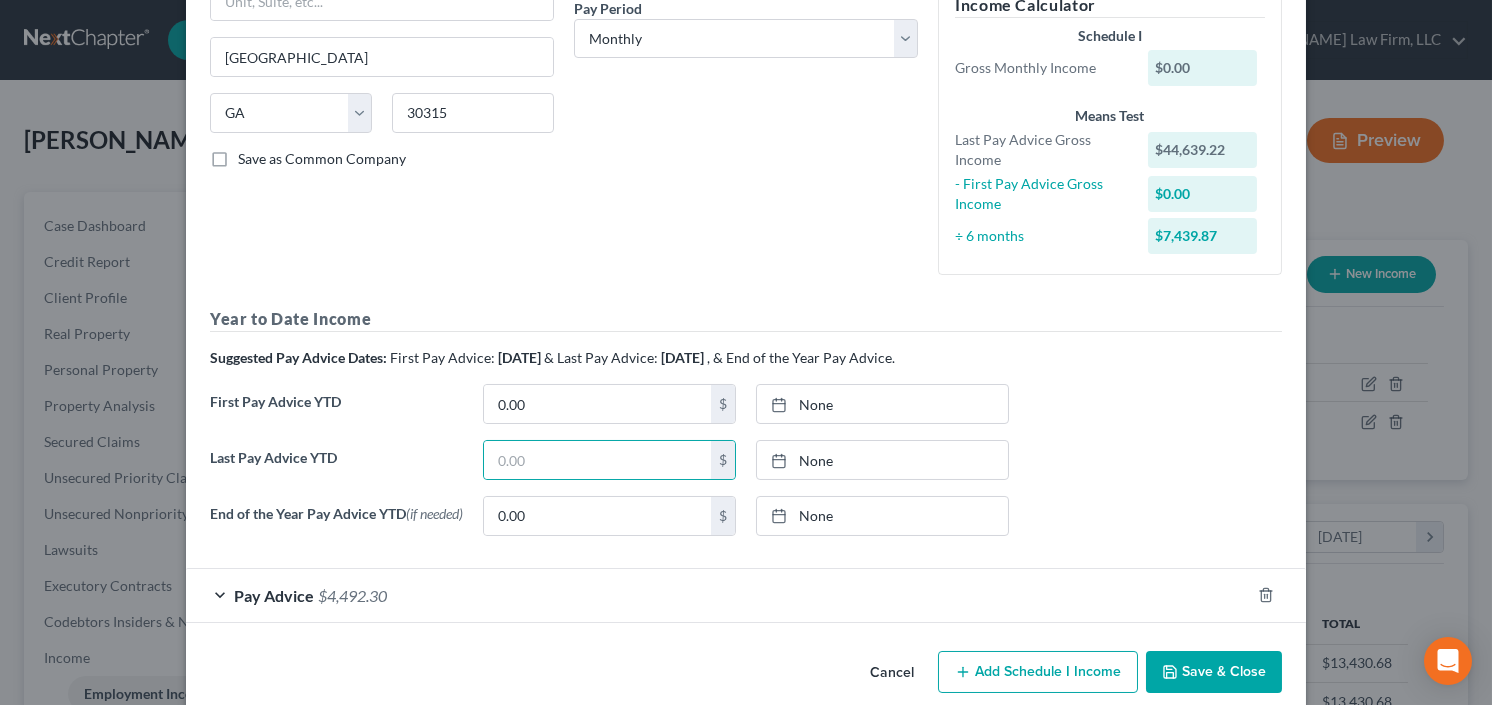 click on "Save & Close" at bounding box center (1214, 672) 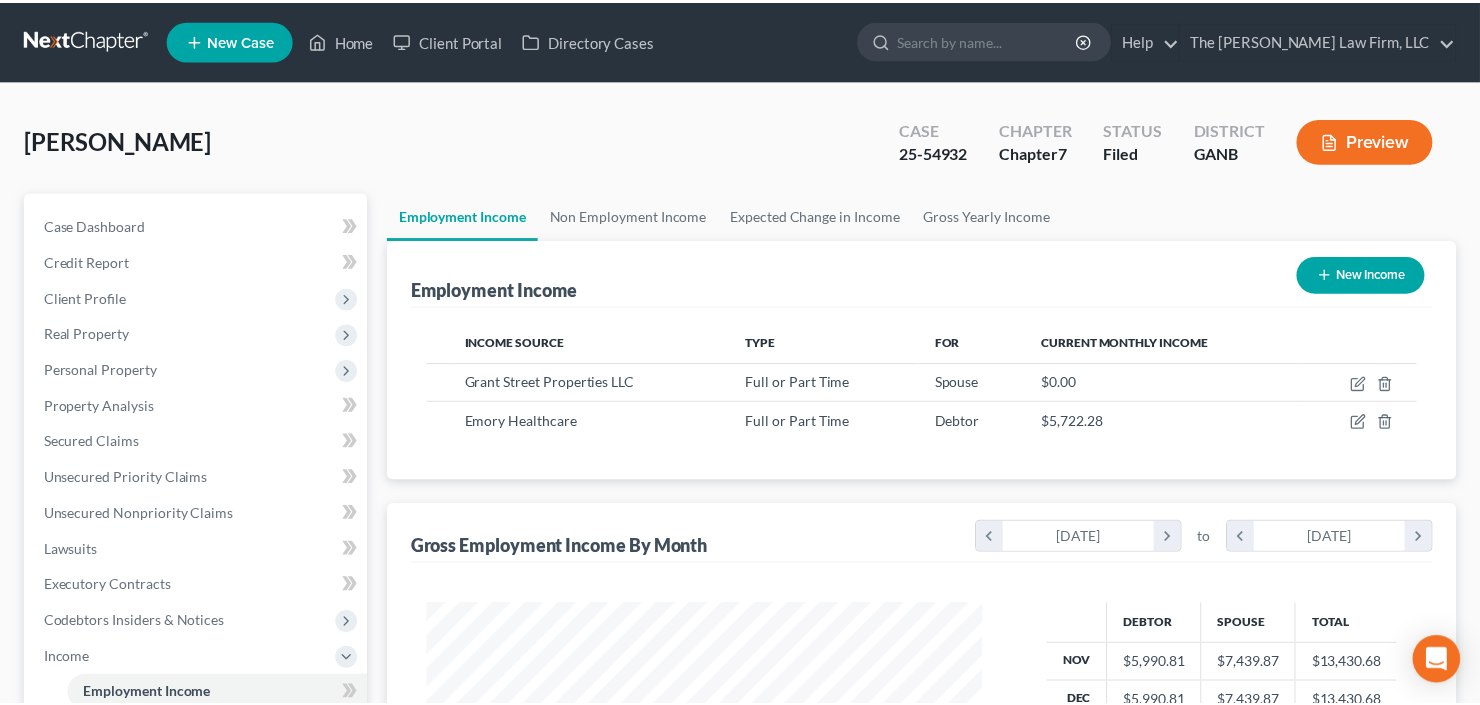 scroll, scrollTop: 357, scrollLeft: 600, axis: both 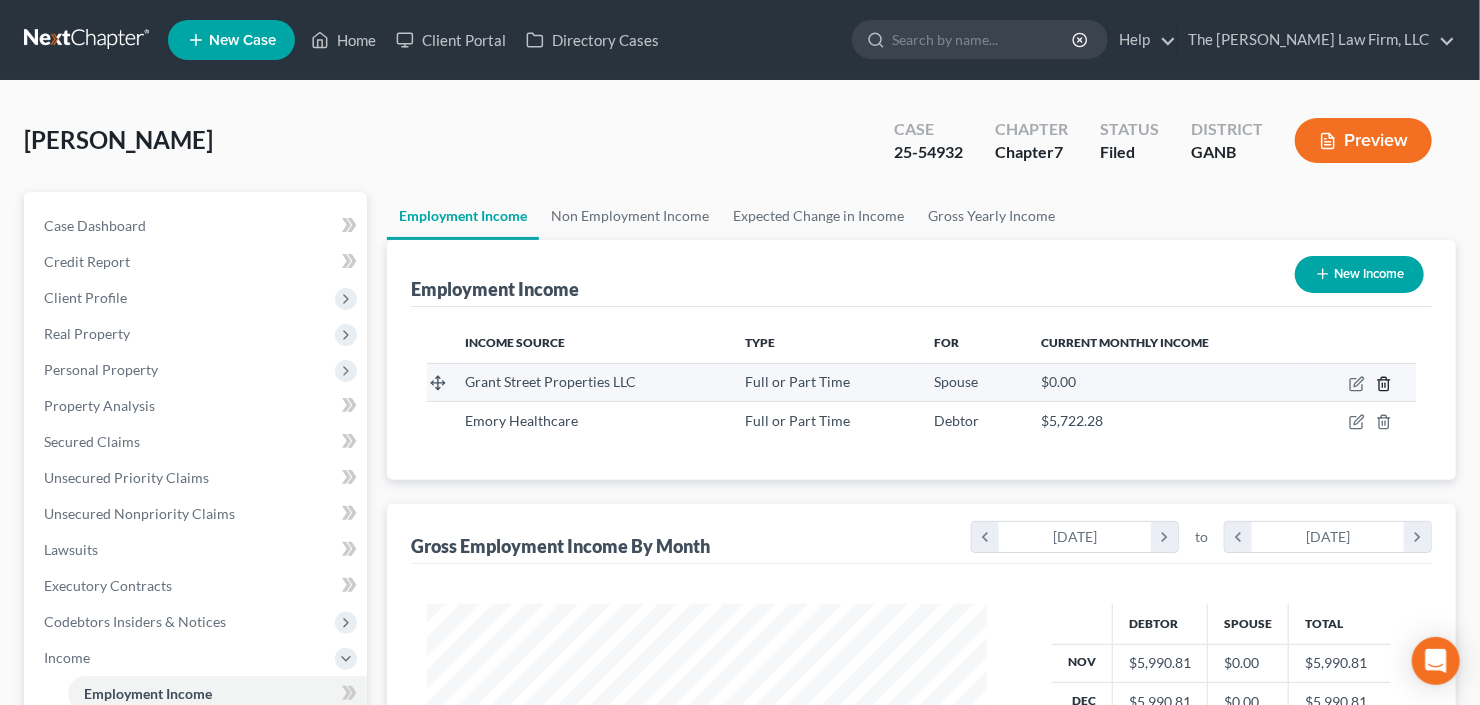 click 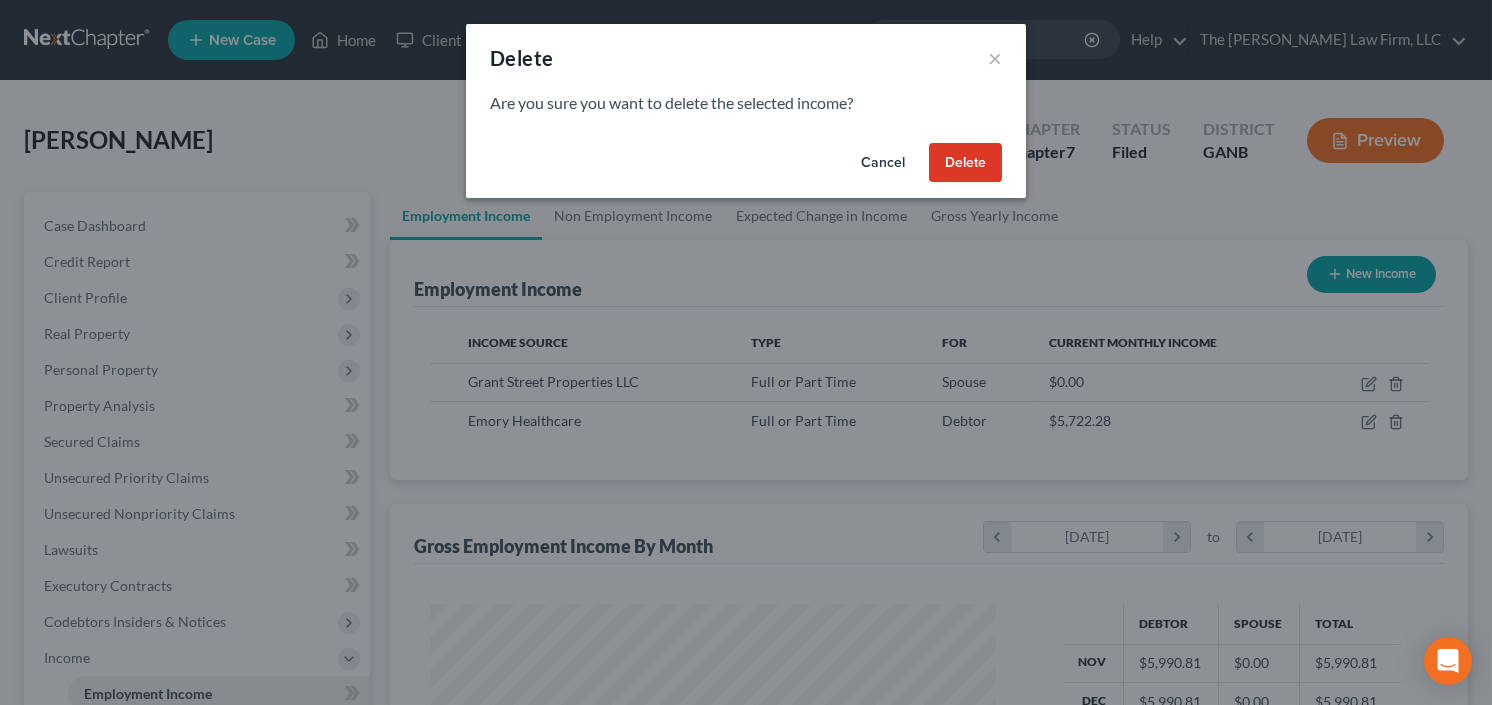 click on "Delete" at bounding box center (965, 163) 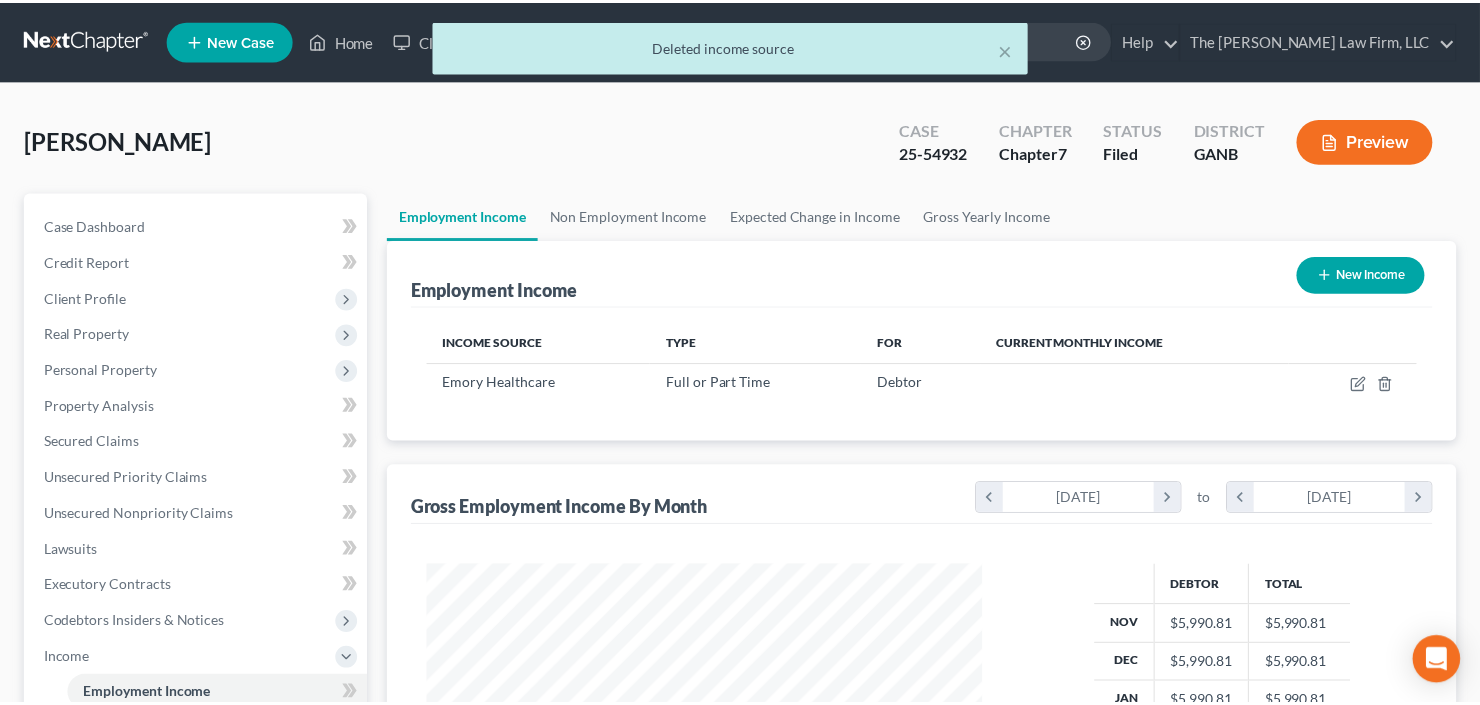 scroll, scrollTop: 357, scrollLeft: 600, axis: both 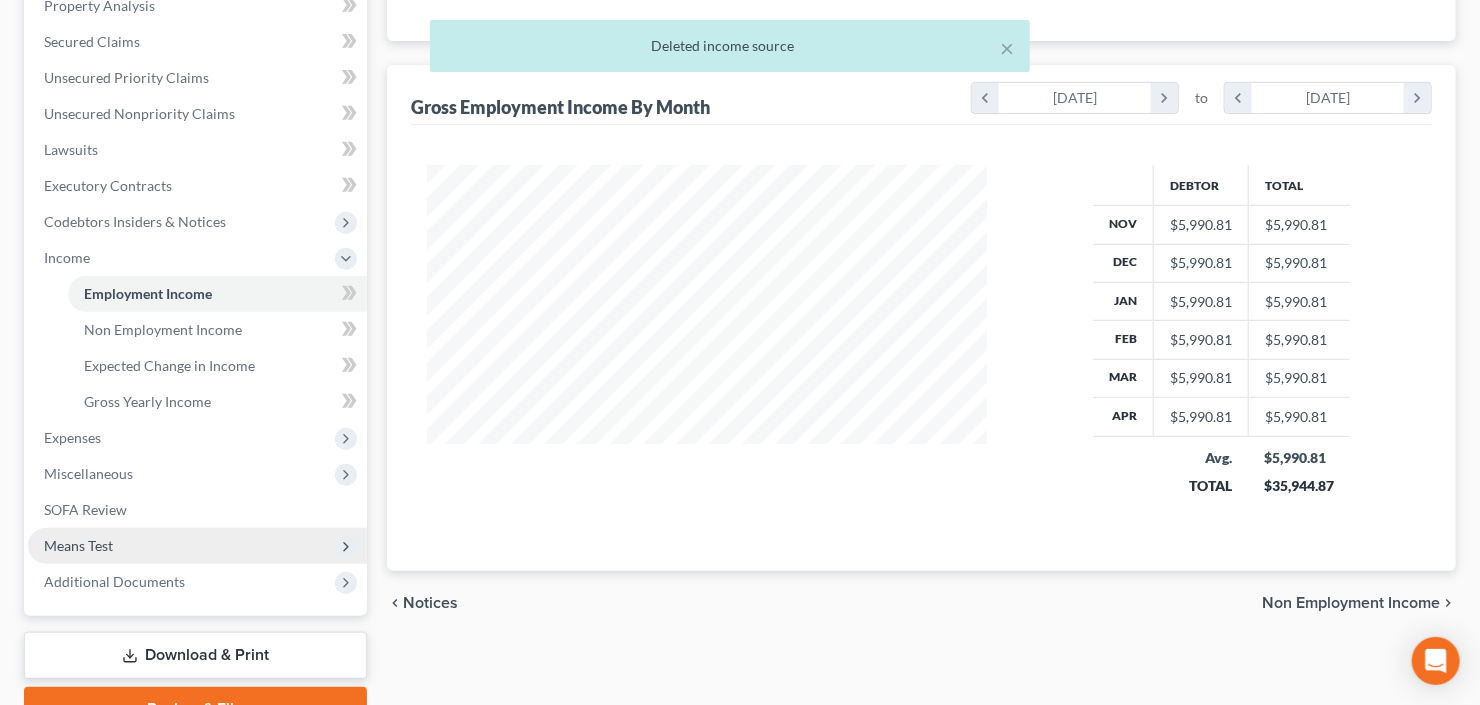 click on "Means Test" at bounding box center (197, 546) 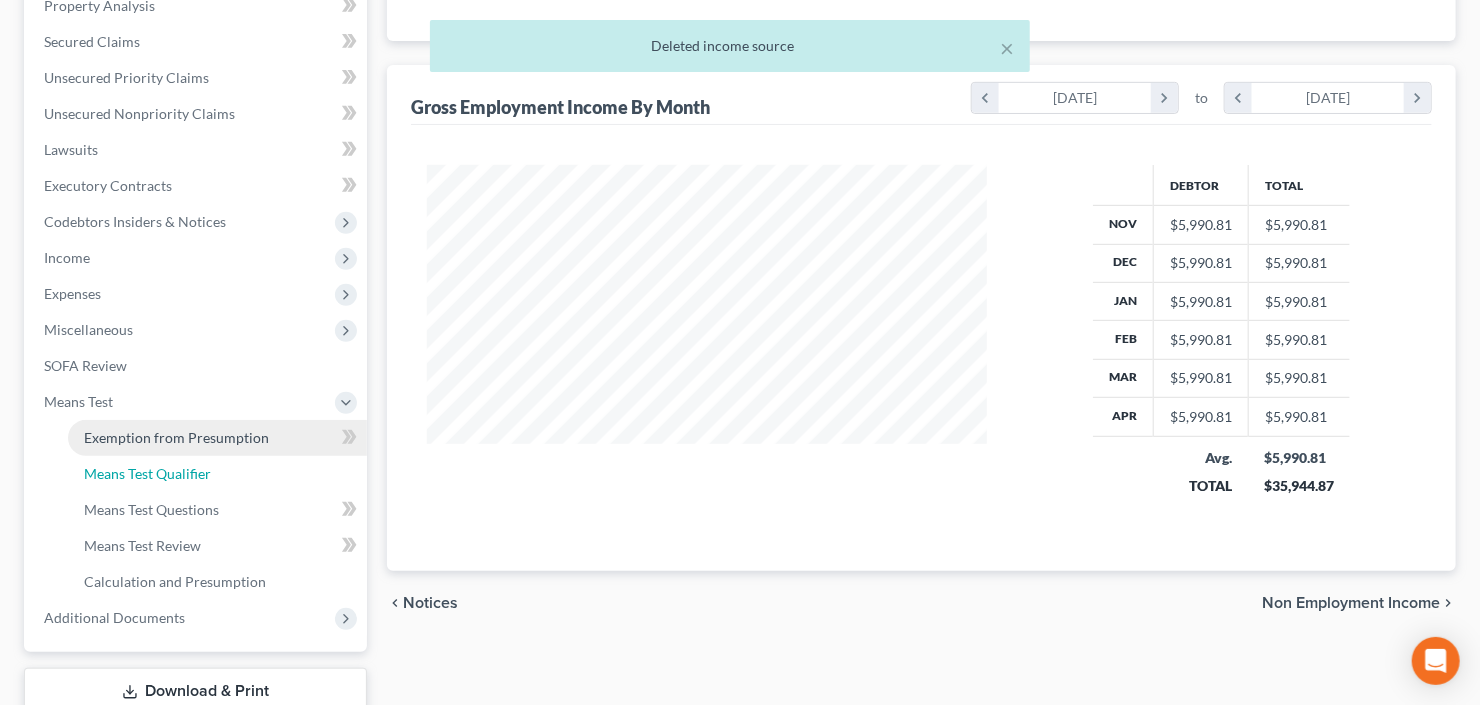 drag, startPoint x: 160, startPoint y: 477, endPoint x: 262, endPoint y: 474, distance: 102.044106 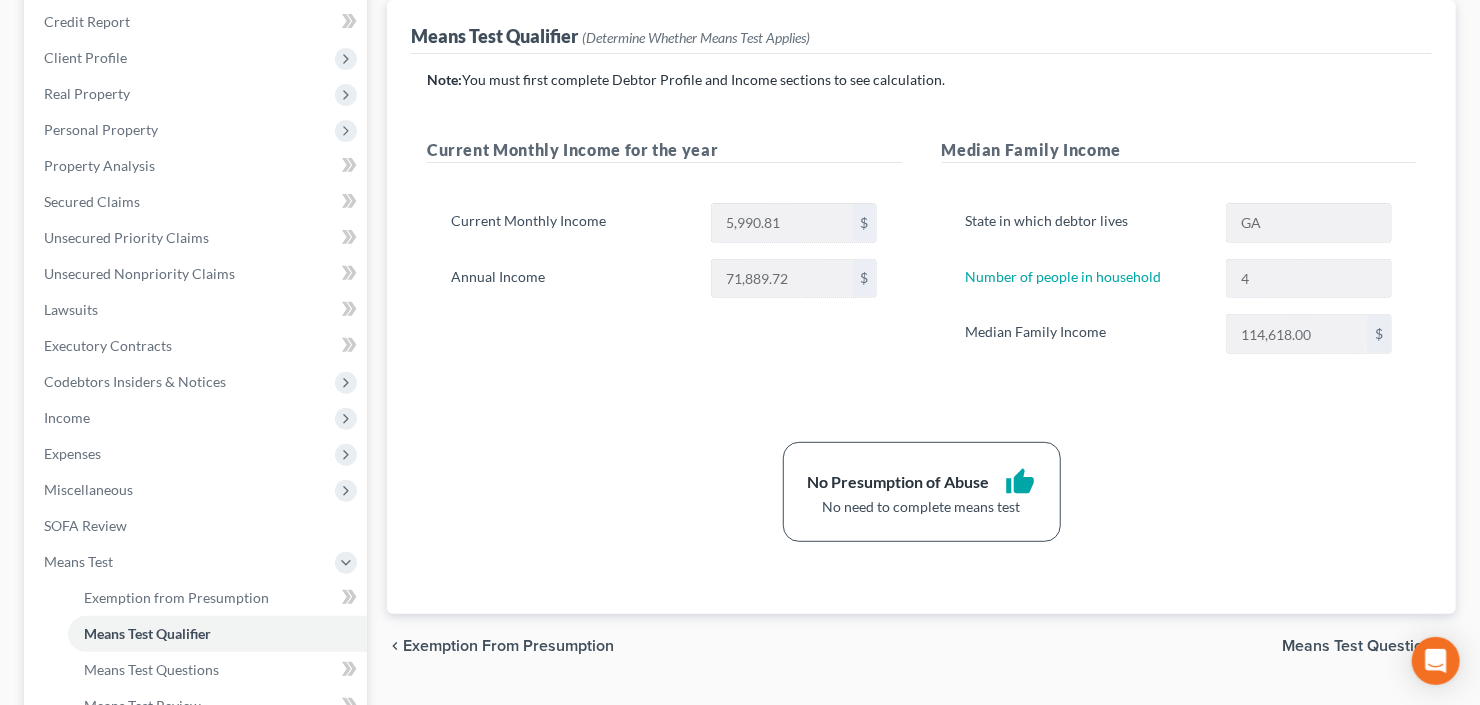 scroll, scrollTop: 480, scrollLeft: 0, axis: vertical 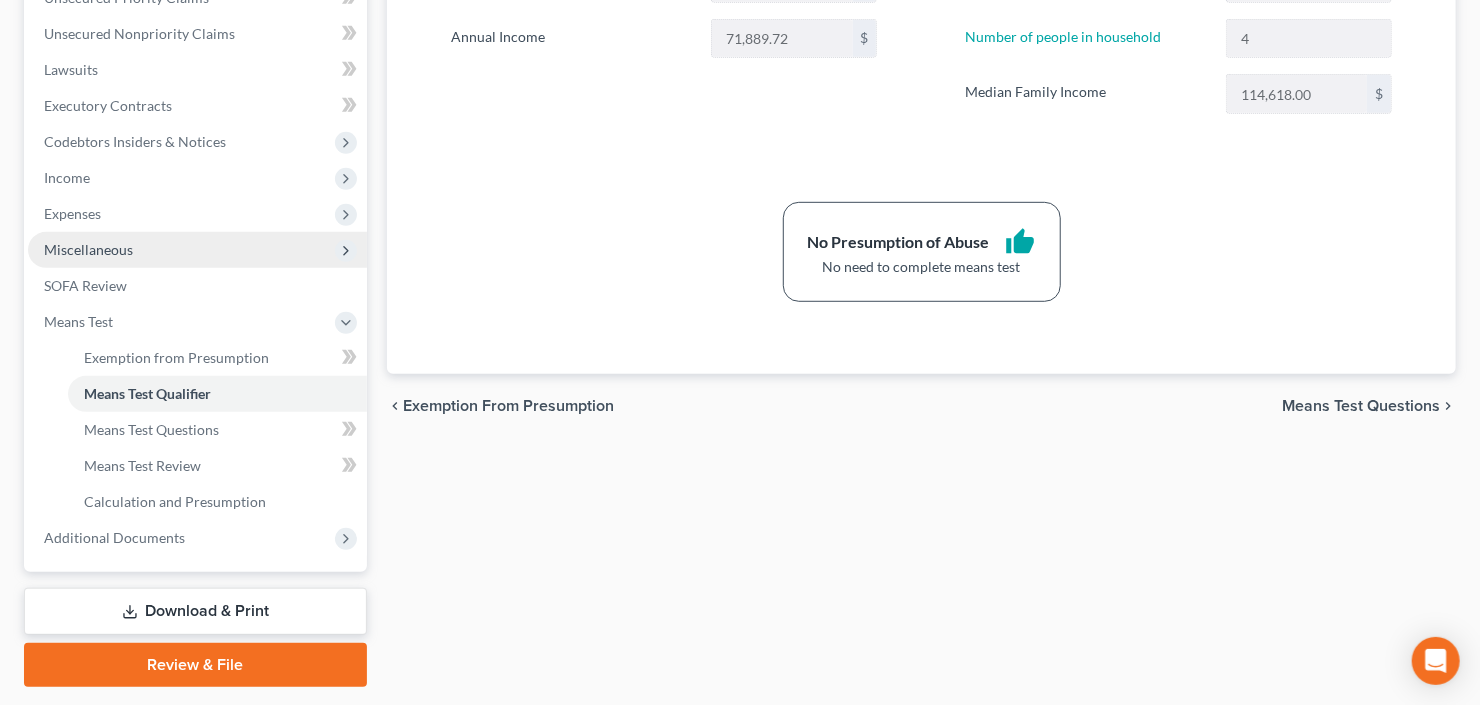 click on "Miscellaneous" at bounding box center (88, 249) 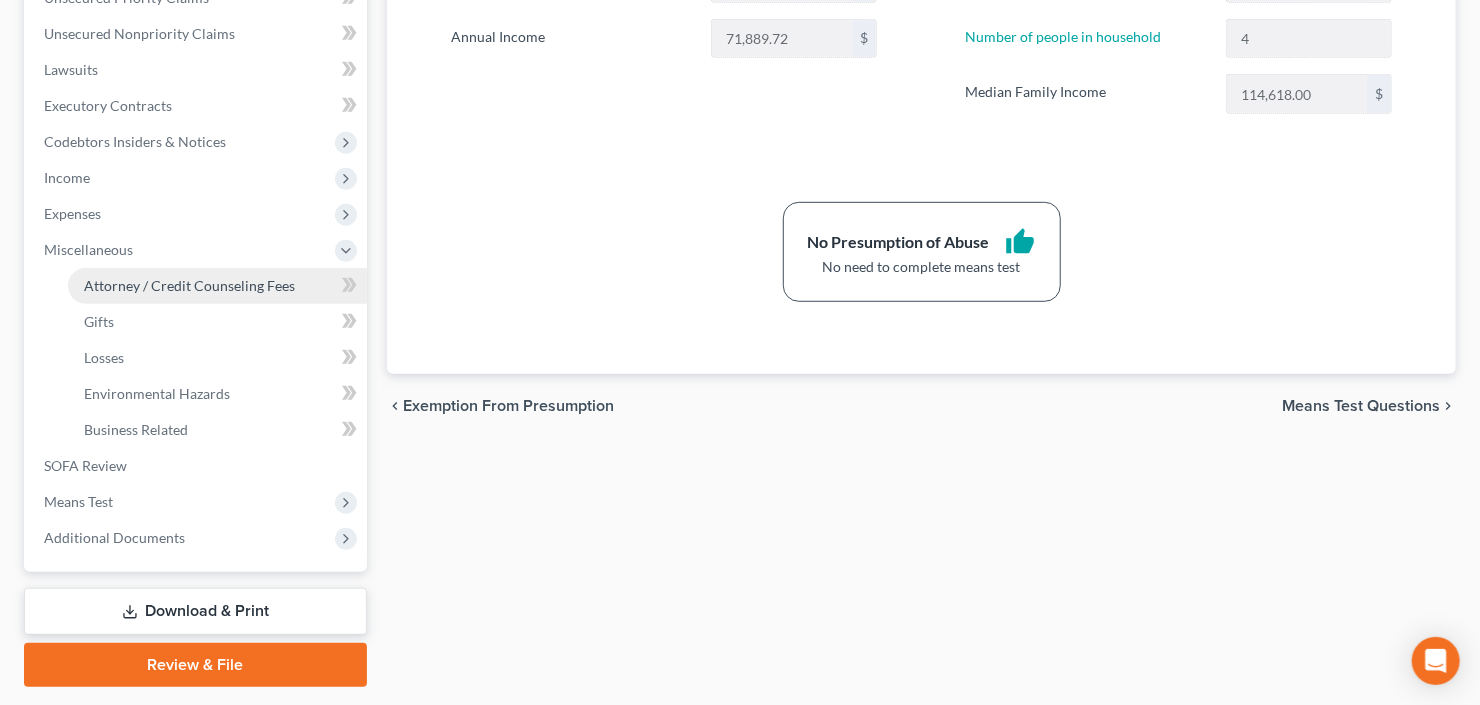 click on "Attorney / Credit Counseling Fees" at bounding box center (189, 285) 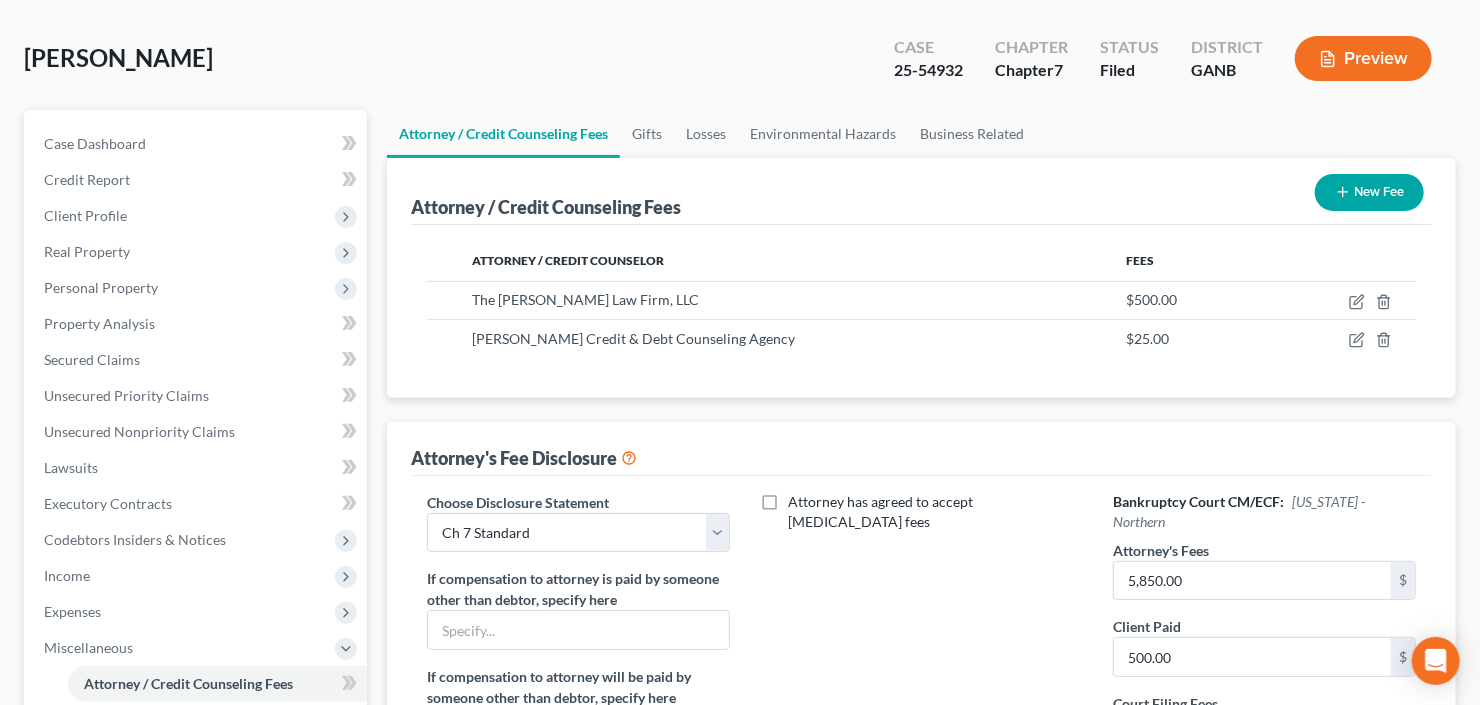 scroll, scrollTop: 240, scrollLeft: 0, axis: vertical 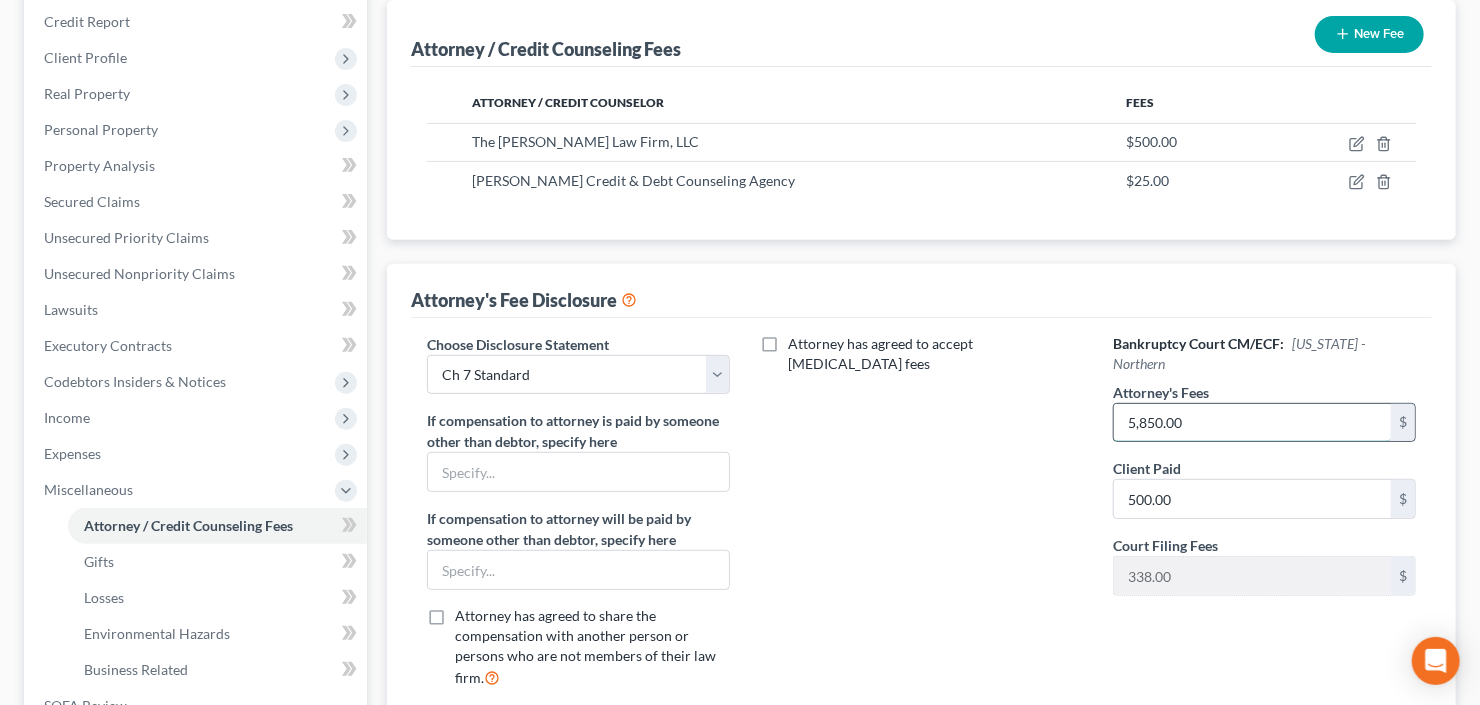 click on "5,850.00" at bounding box center [1252, 423] 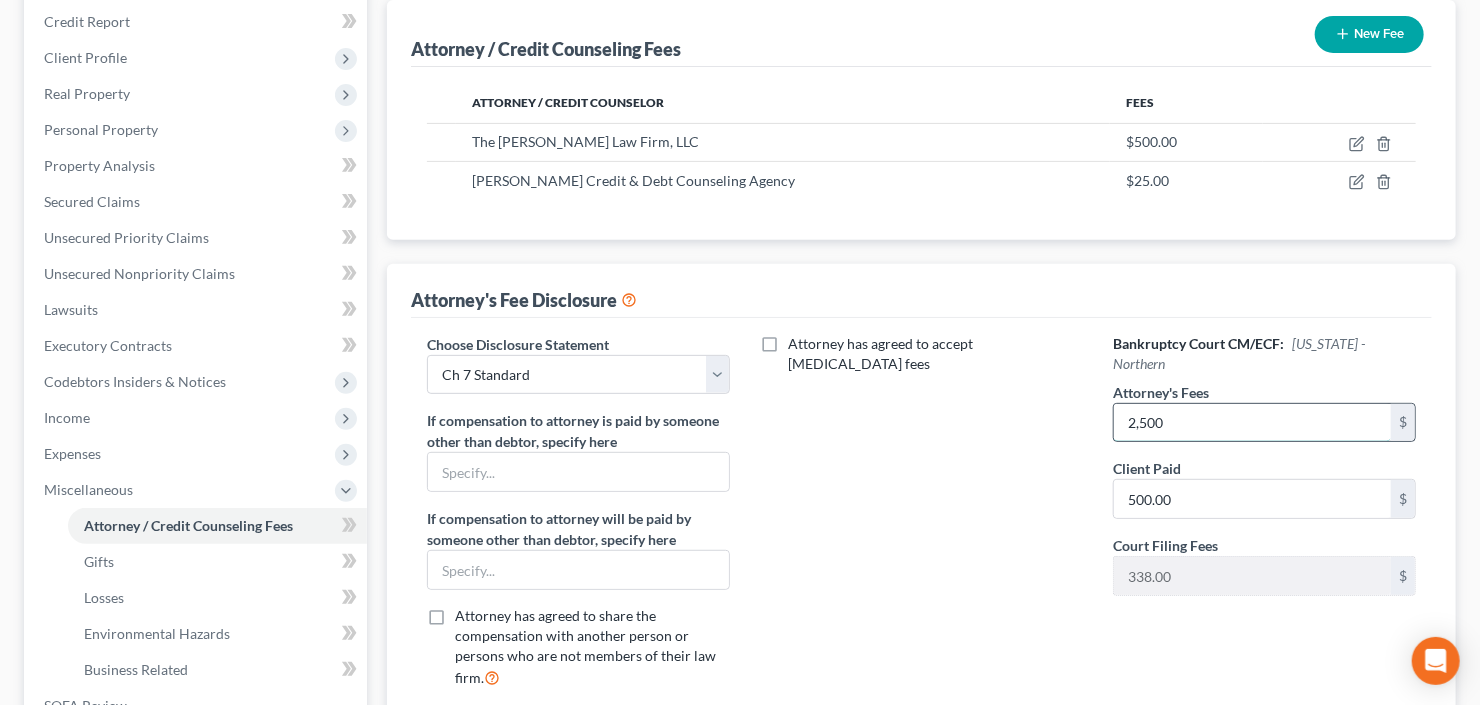 type on "2,500" 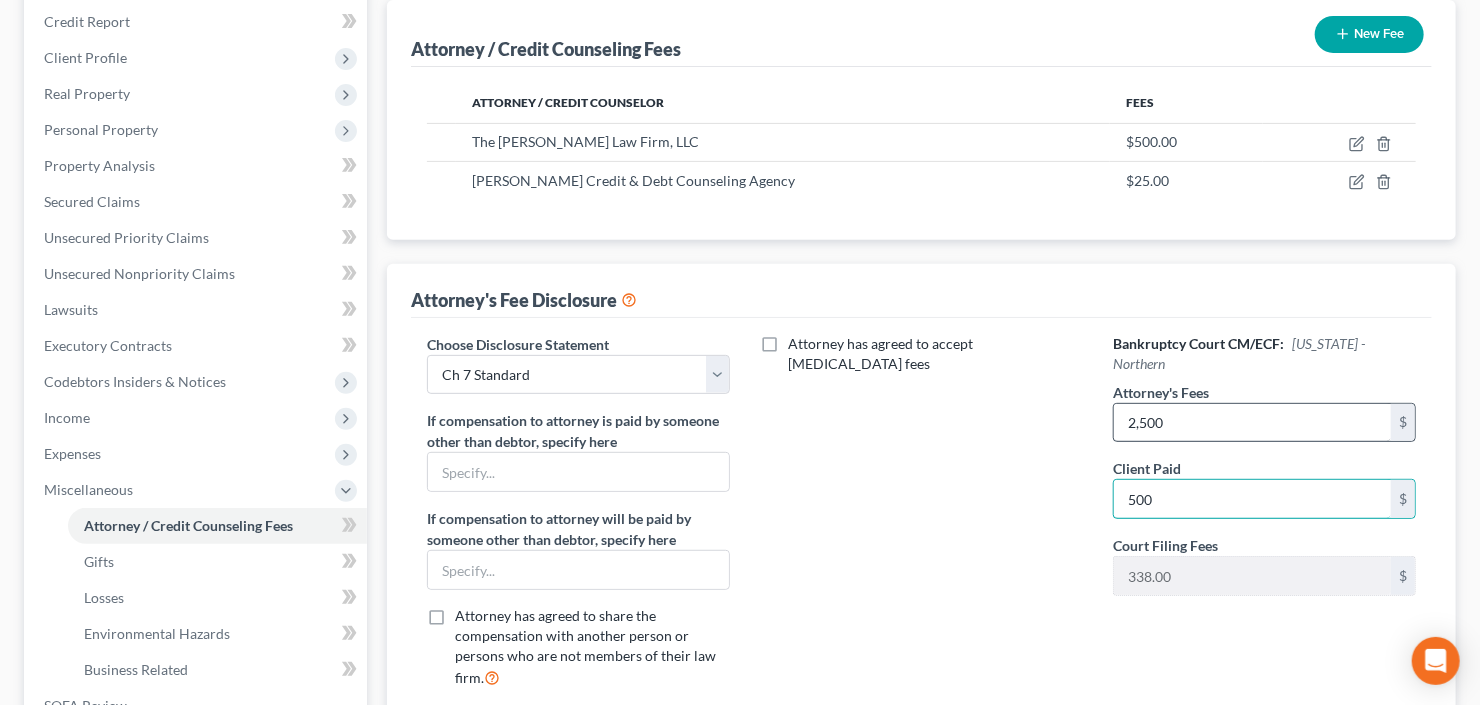 type on "500" 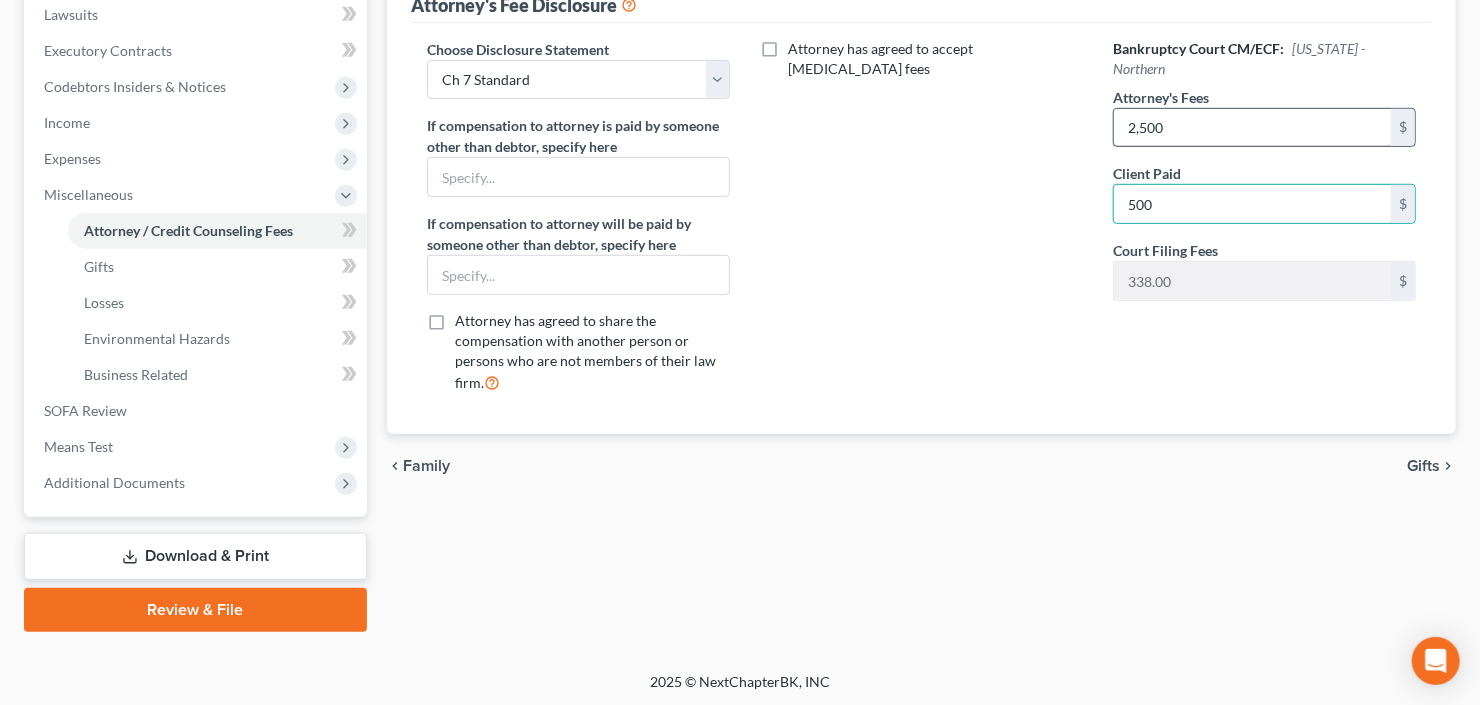 type 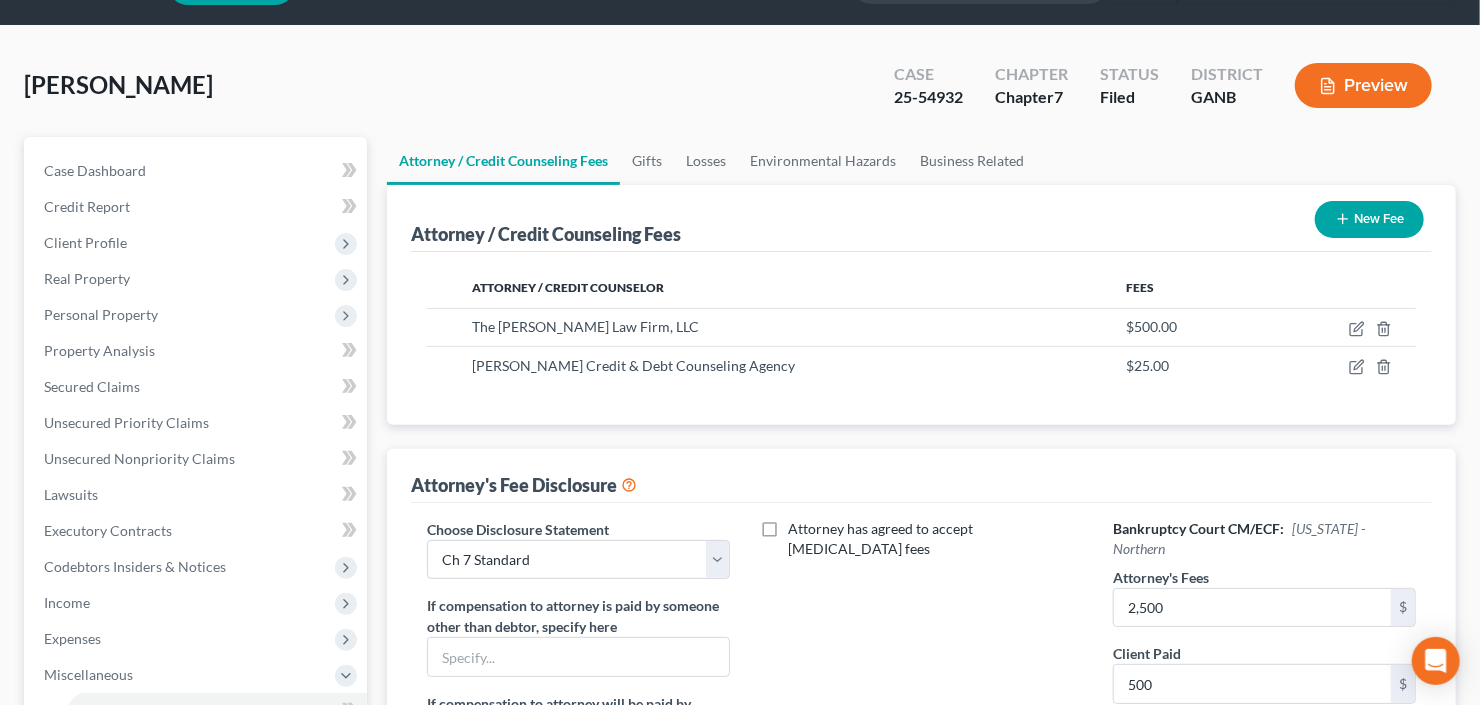 scroll, scrollTop: 55, scrollLeft: 0, axis: vertical 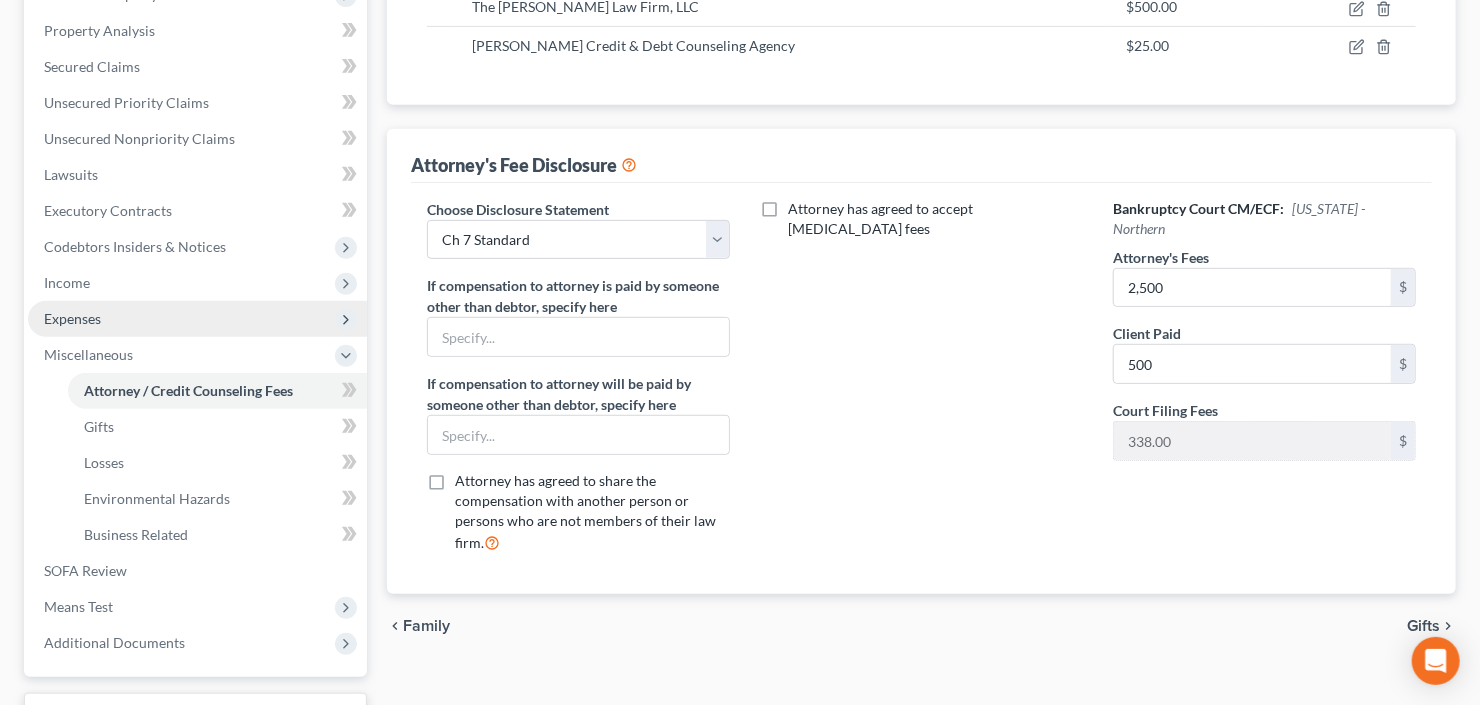 click on "Expenses" at bounding box center [197, 319] 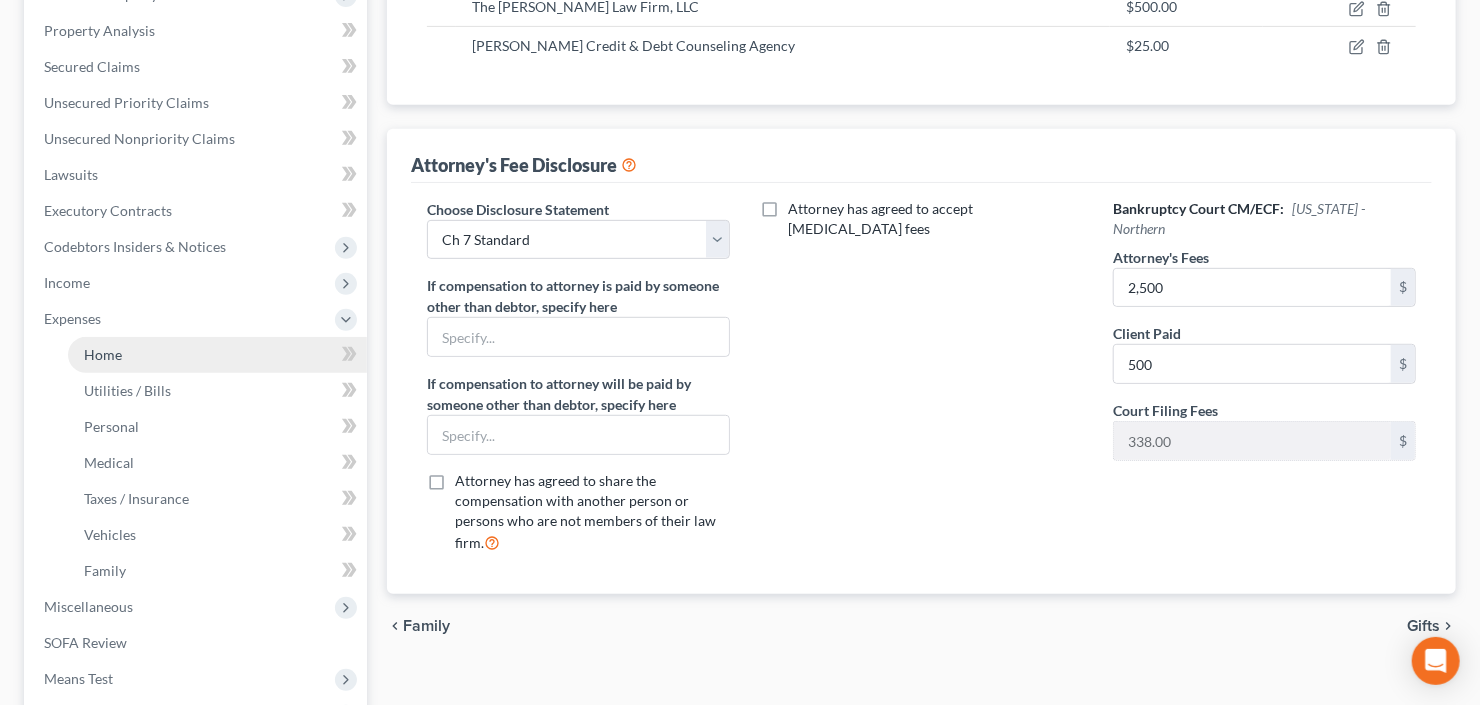 click on "Home" at bounding box center [217, 355] 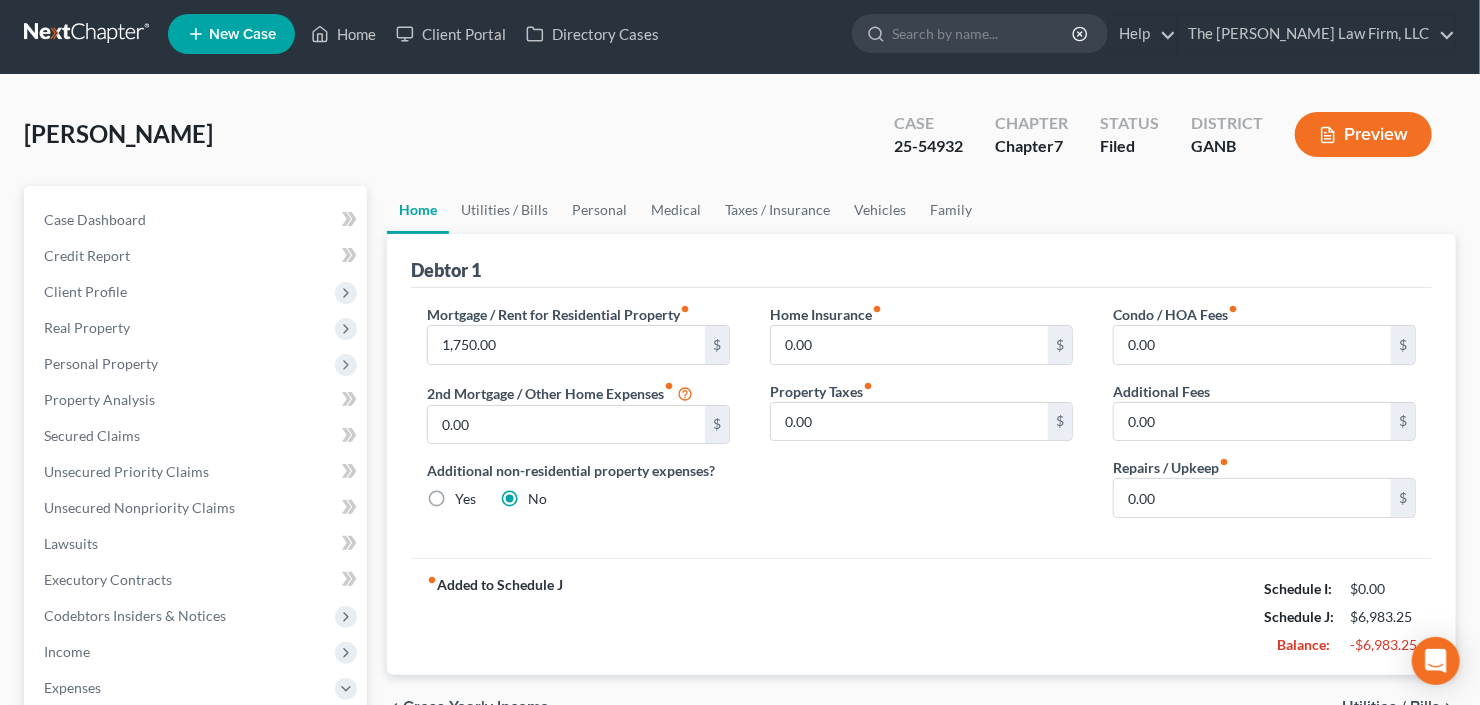 scroll, scrollTop: 0, scrollLeft: 0, axis: both 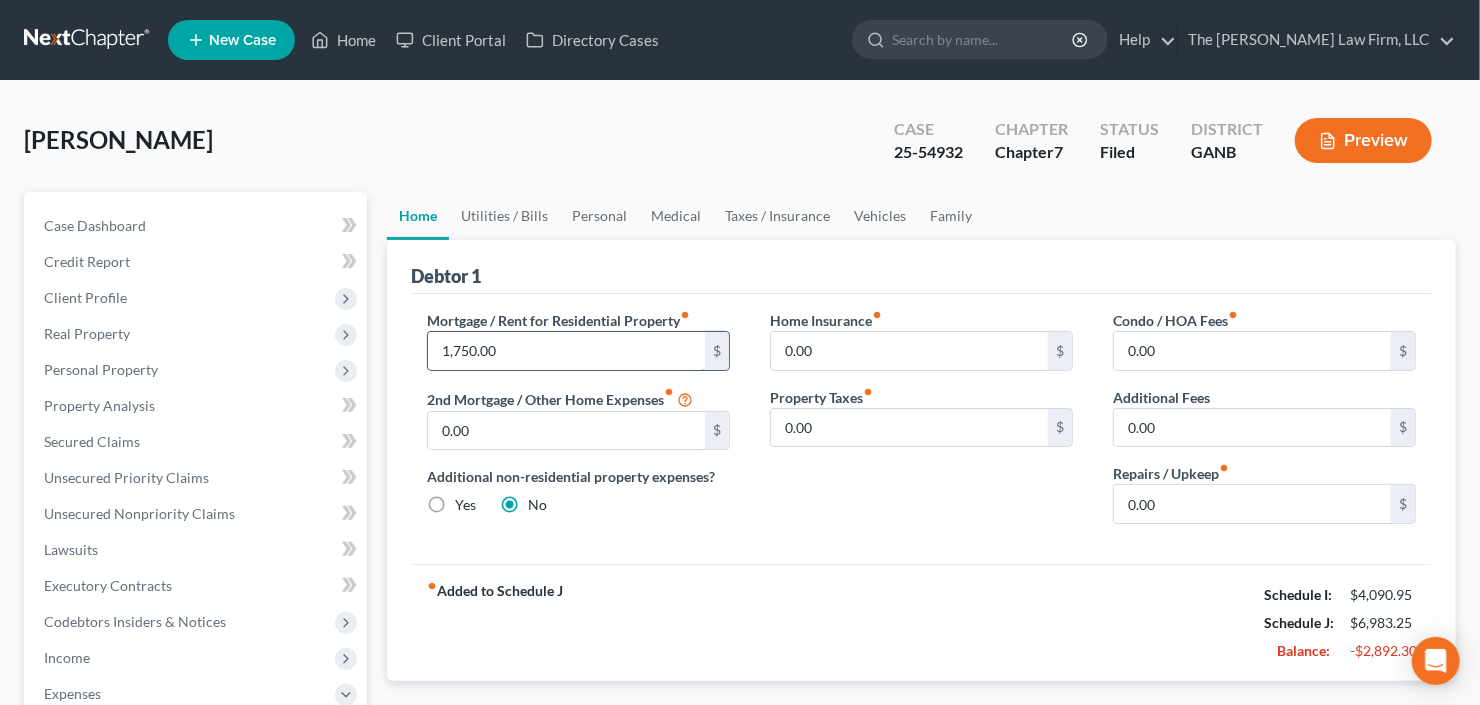 click on "1,750.00" at bounding box center (566, 351) 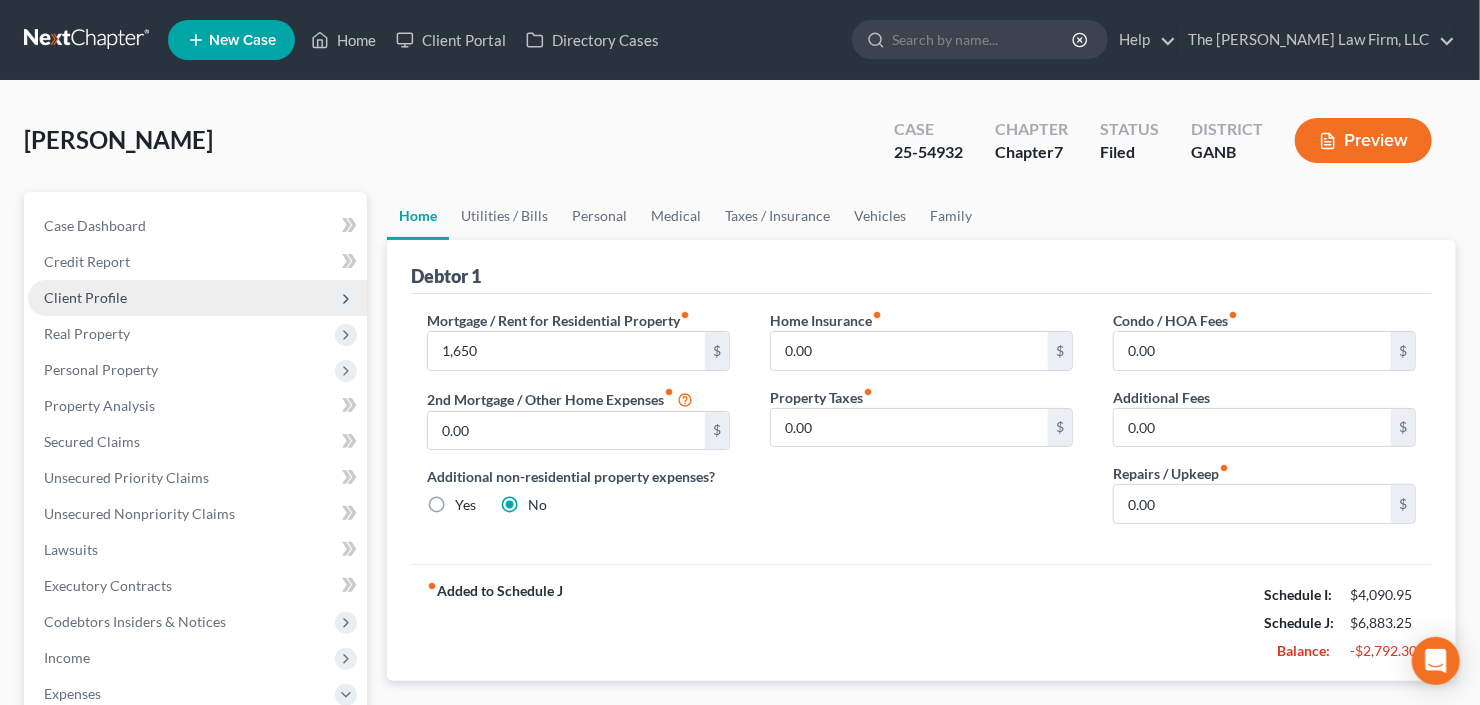click on "Client Profile" at bounding box center [85, 297] 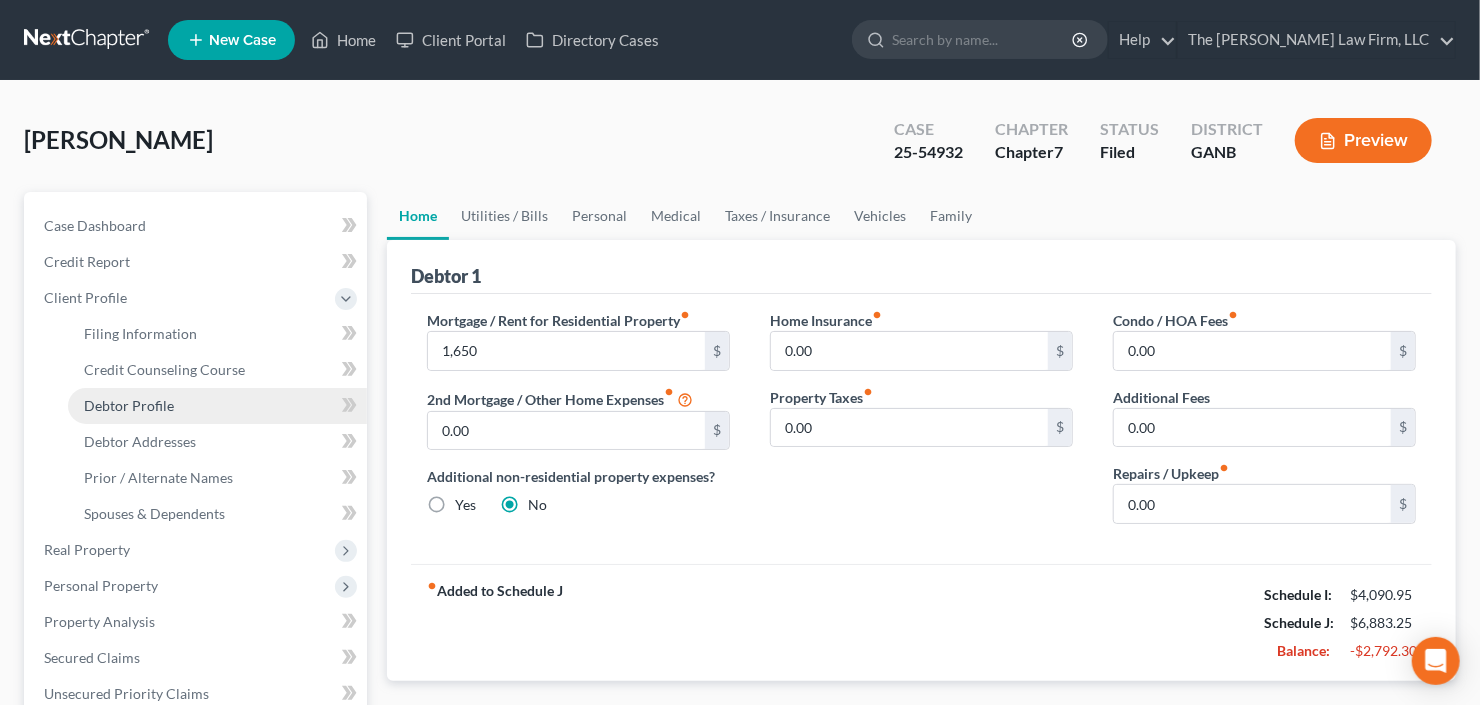 click on "Debtor Profile" at bounding box center (129, 405) 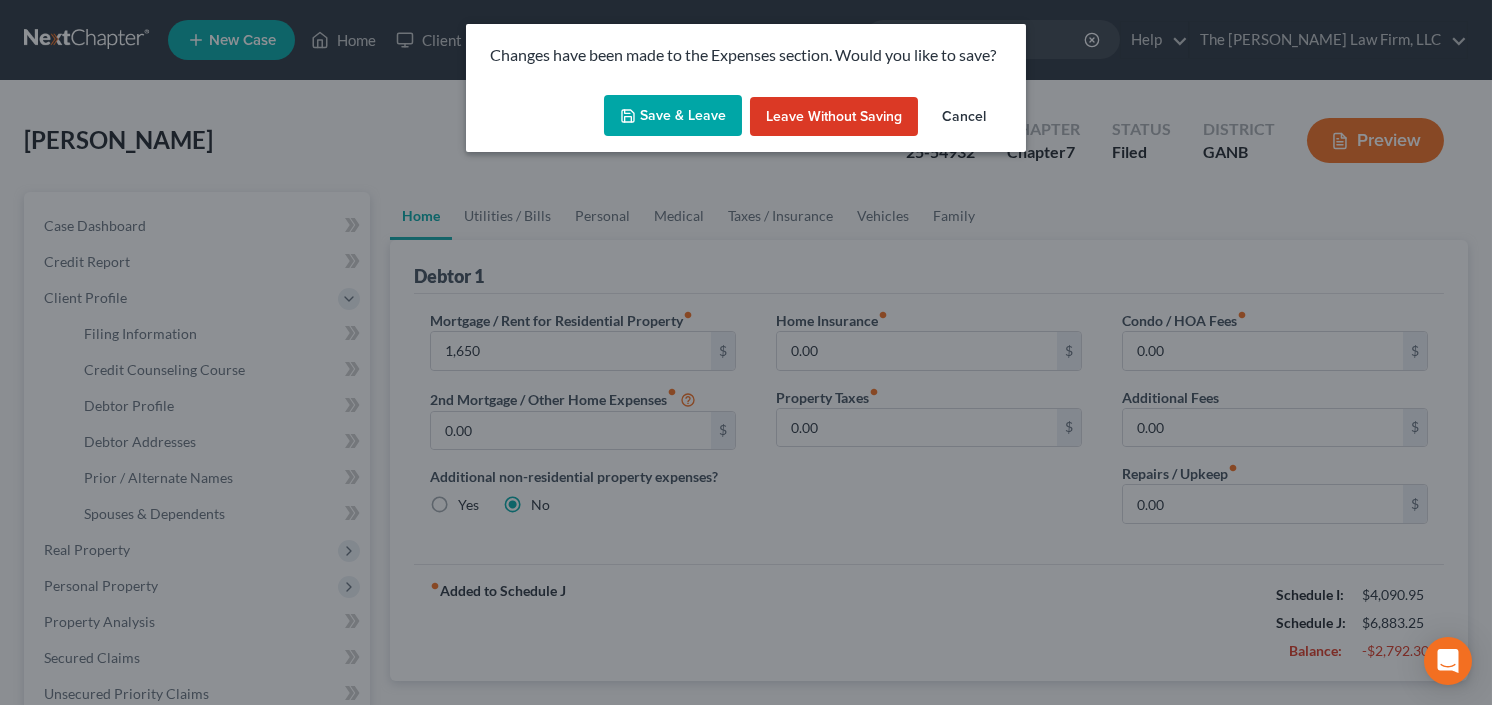 click on "Save & Leave" at bounding box center [673, 116] 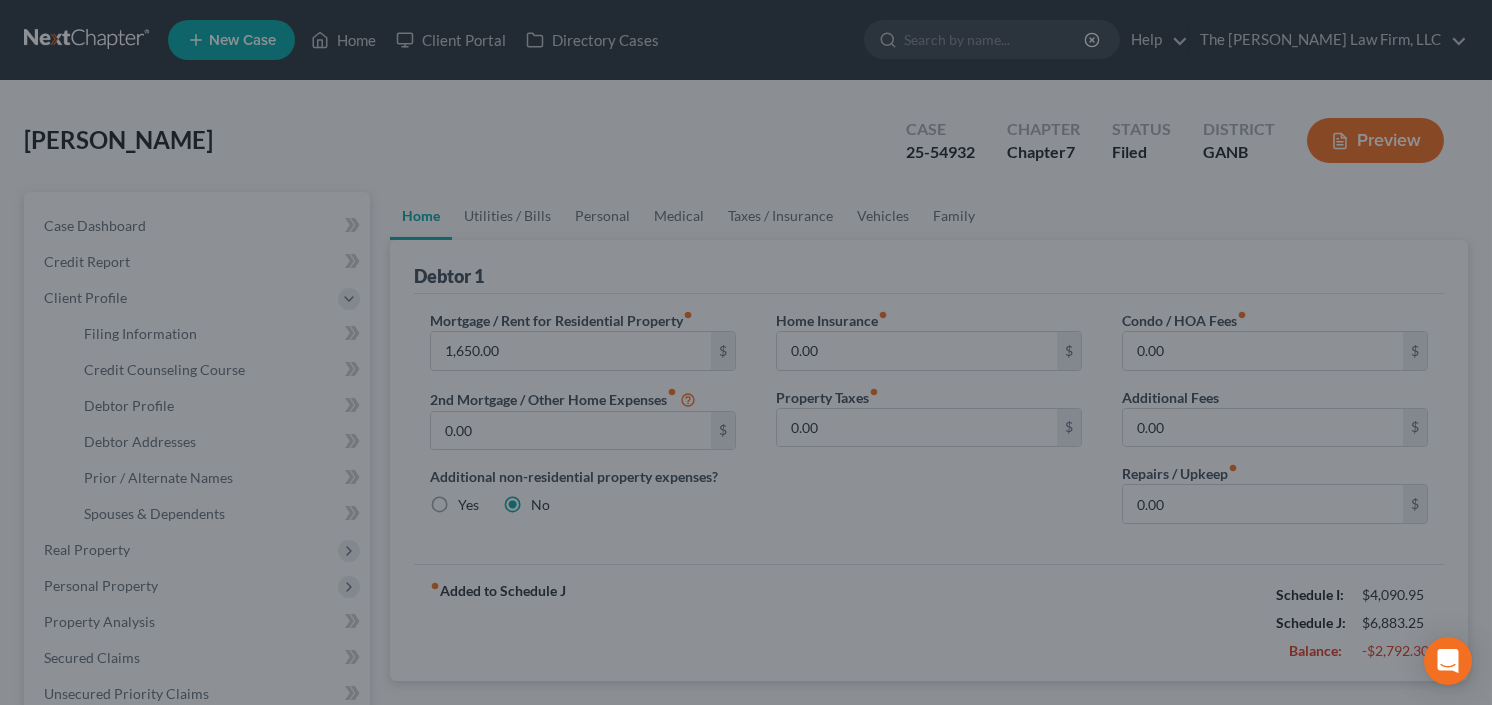 select on "0" 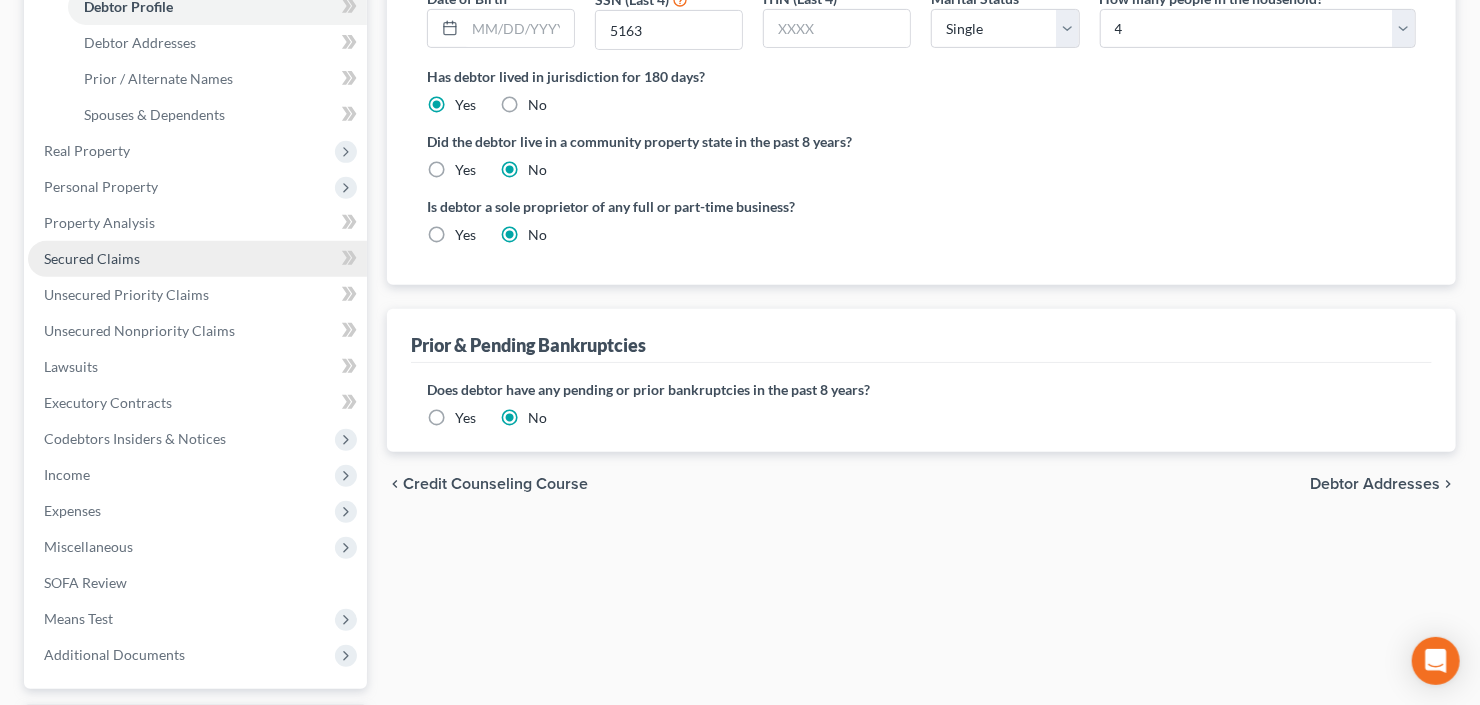 scroll, scrollTop: 400, scrollLeft: 0, axis: vertical 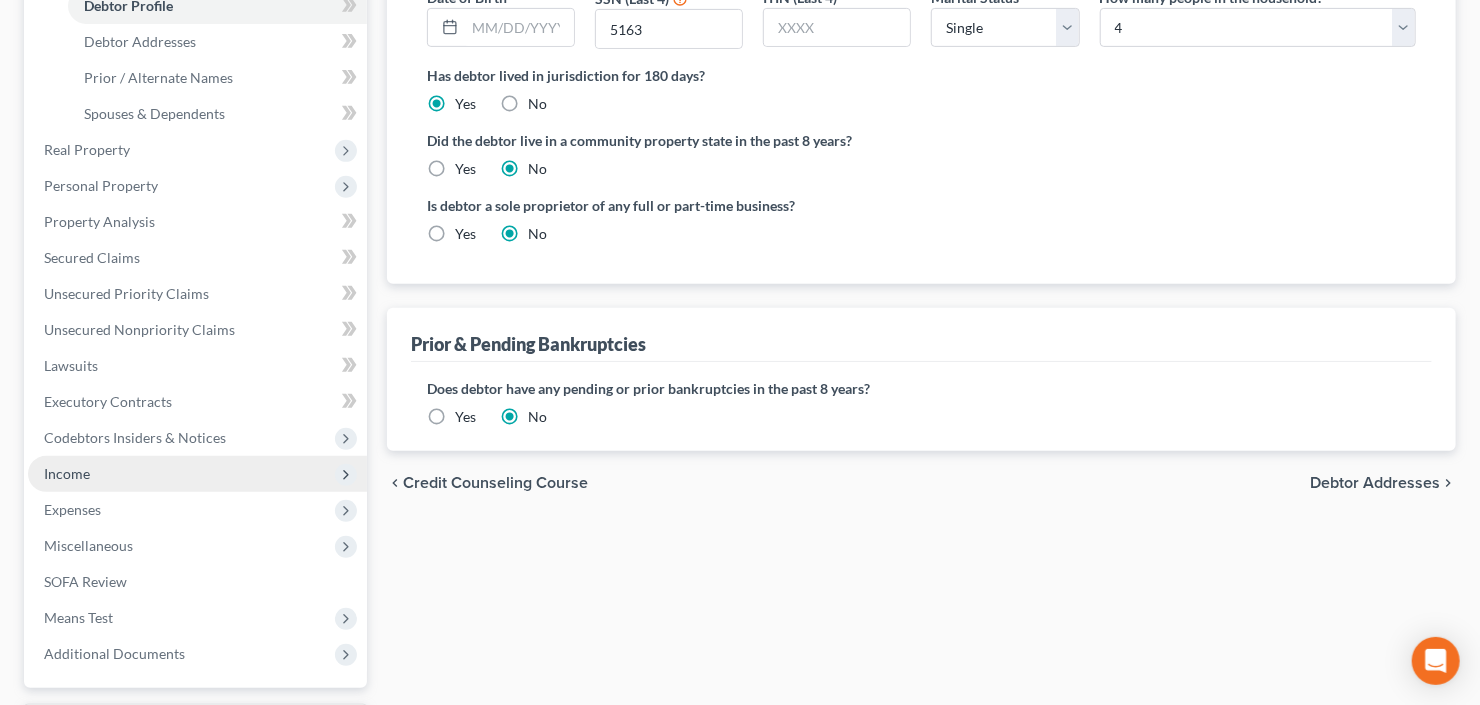 click on "Income" at bounding box center [197, 474] 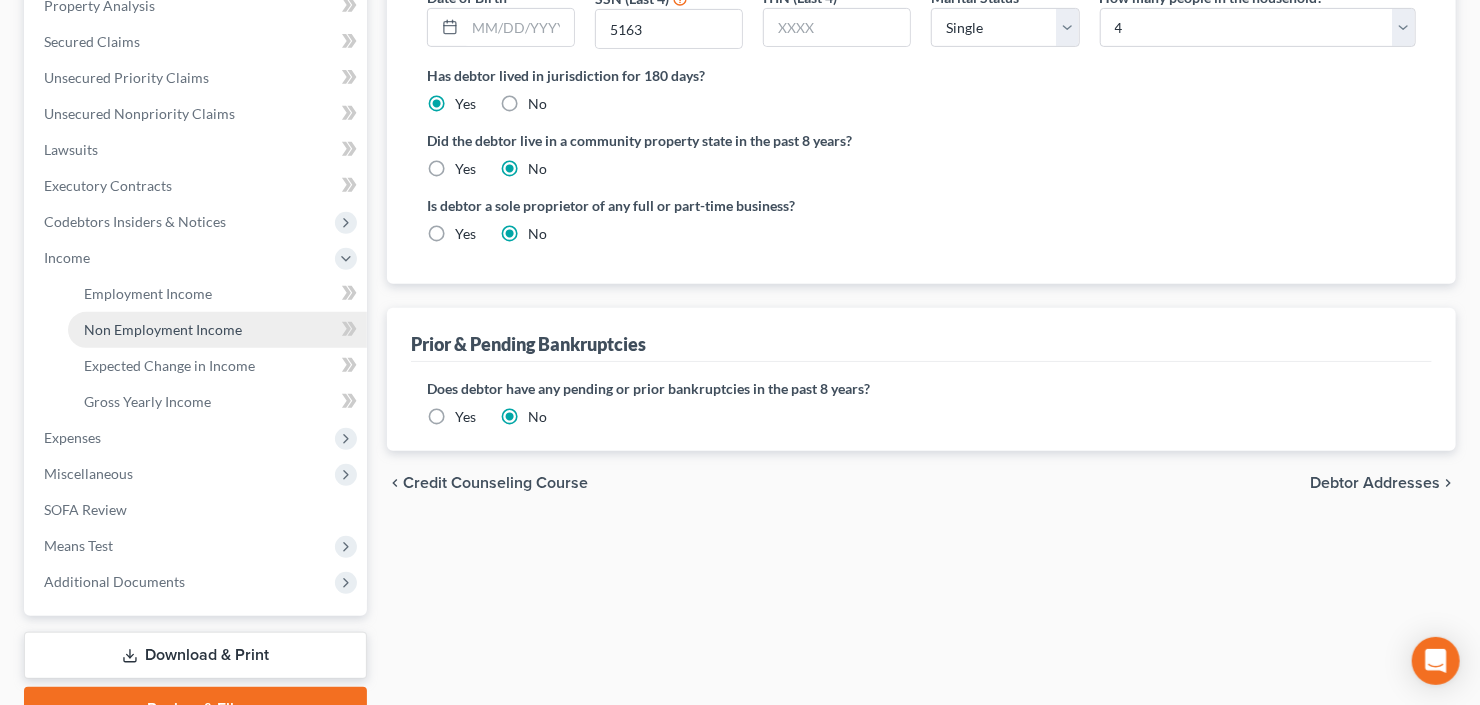 click on "Non Employment Income" at bounding box center (163, 329) 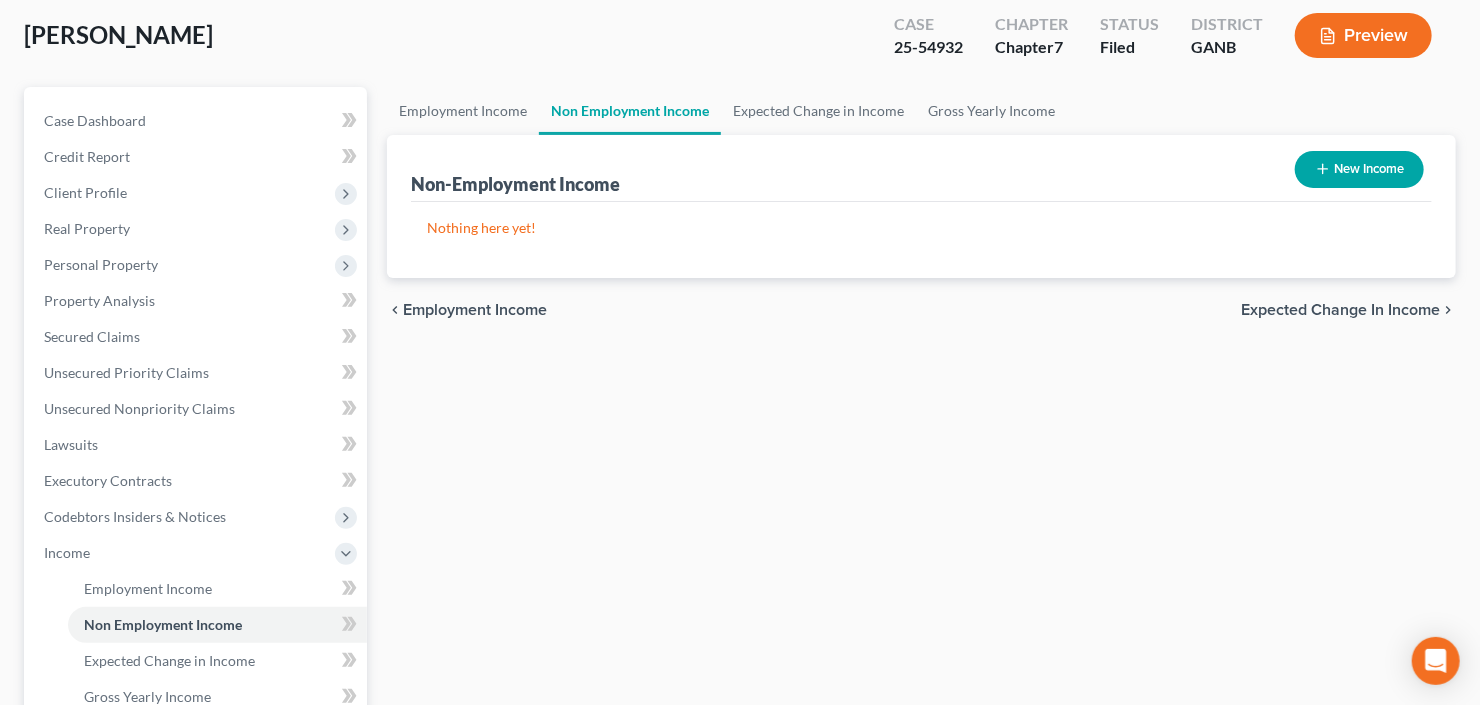 scroll, scrollTop: 160, scrollLeft: 0, axis: vertical 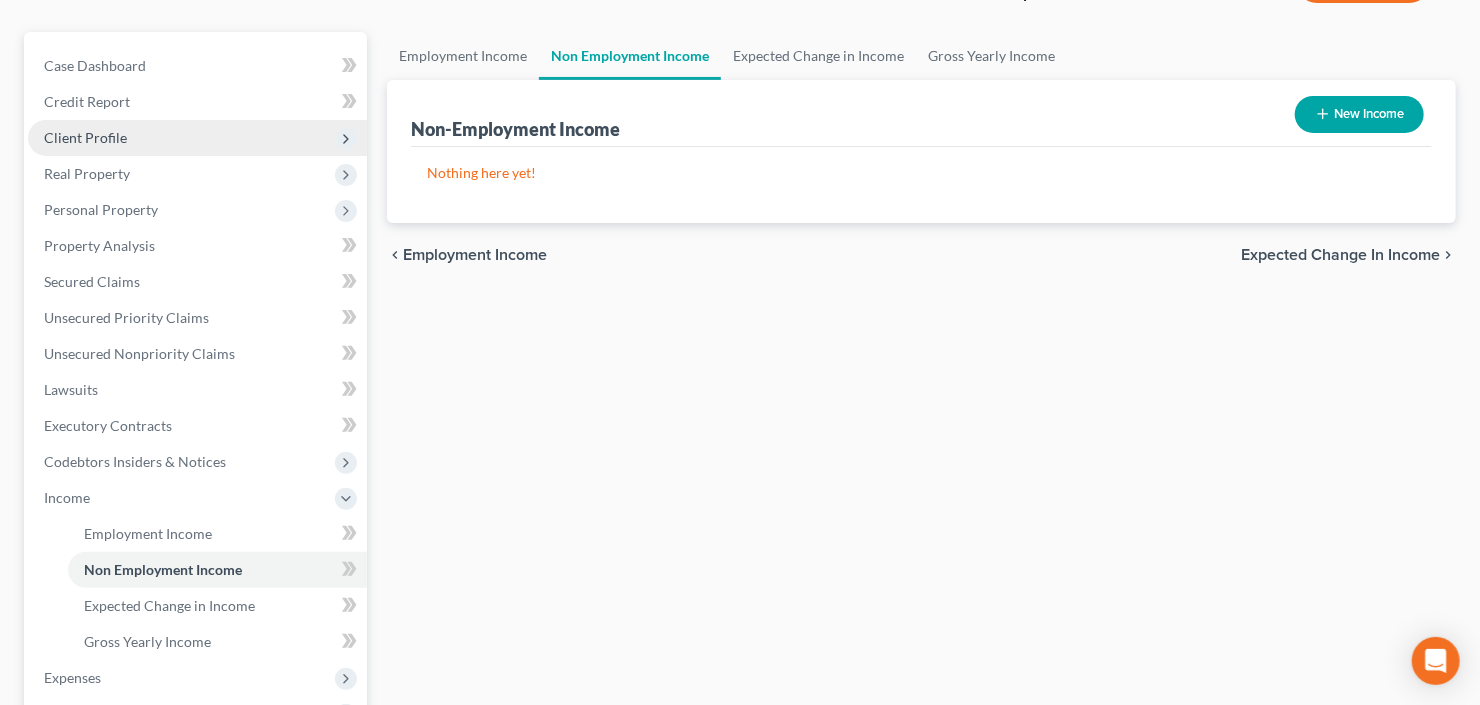 click on "Client Profile" at bounding box center (197, 138) 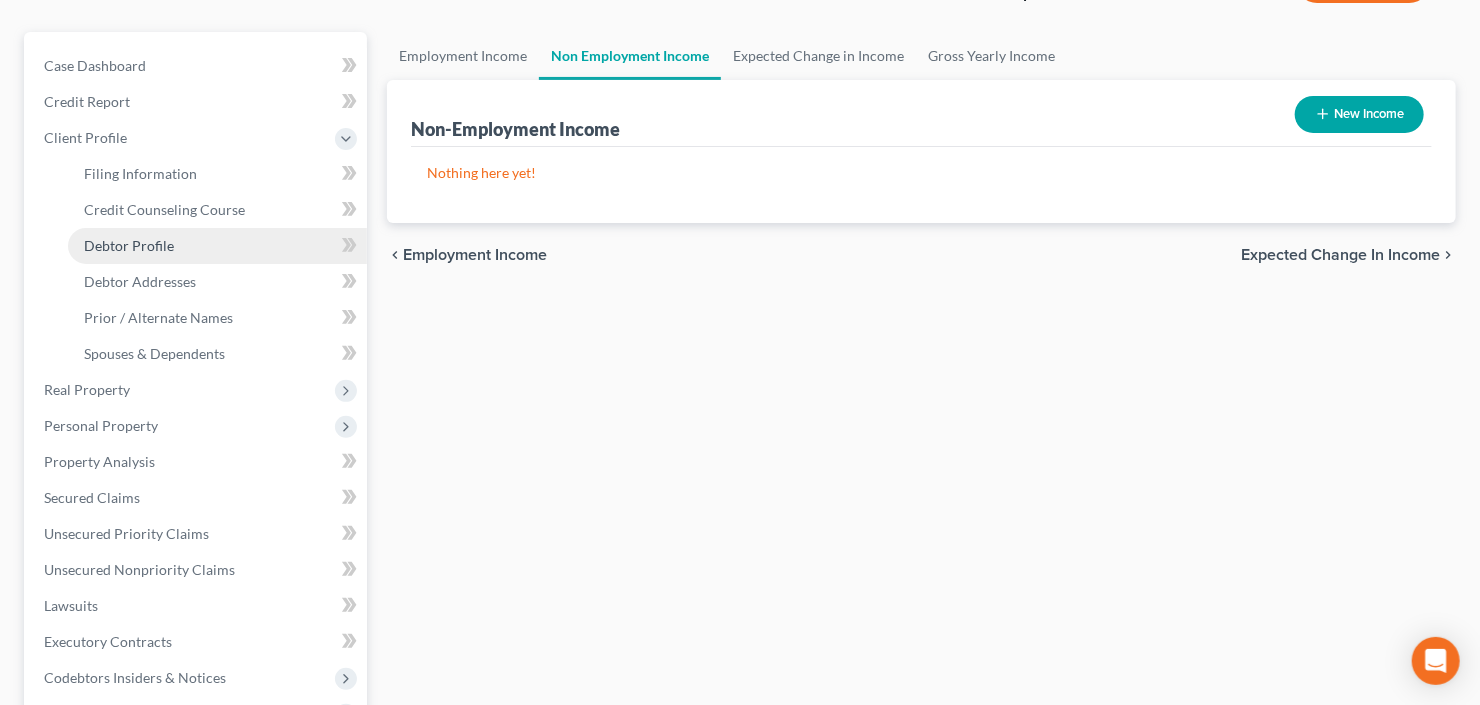 click on "Debtor Profile" at bounding box center (129, 245) 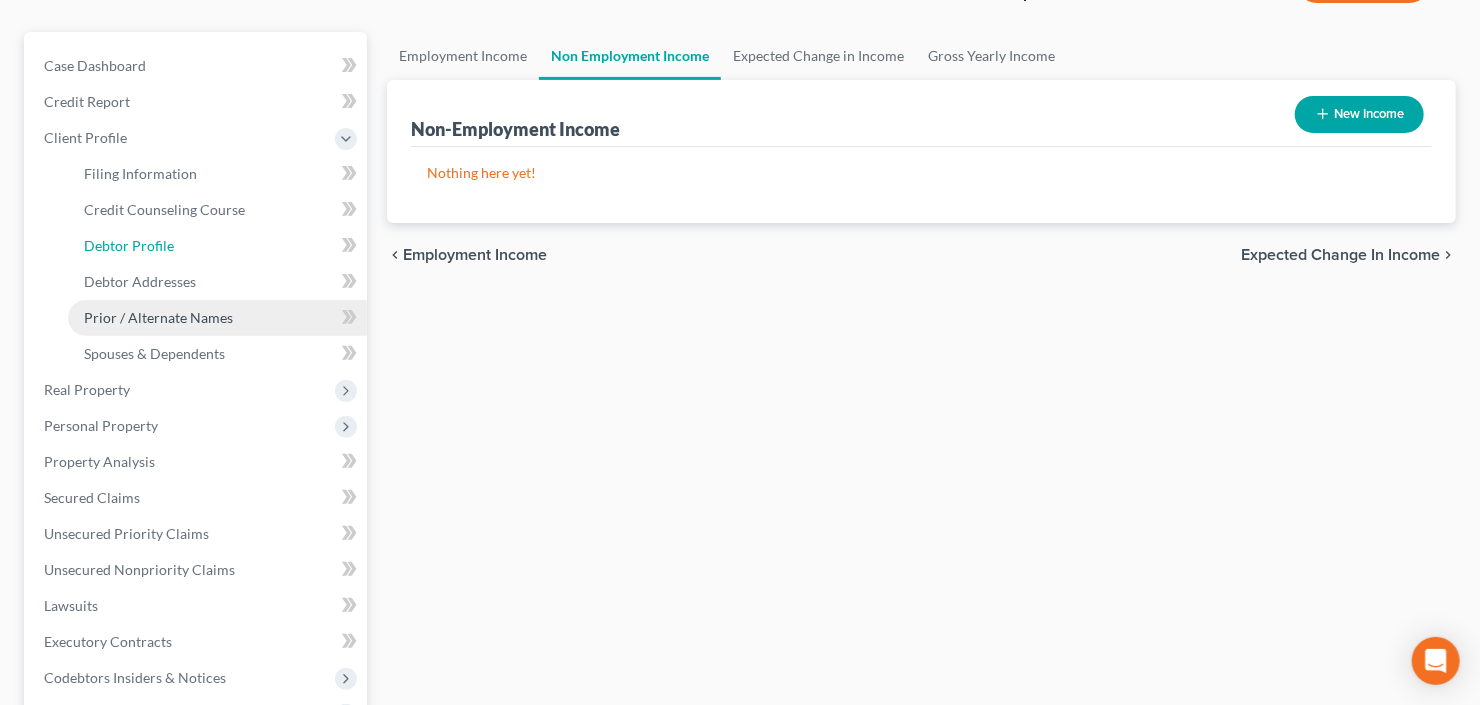 scroll, scrollTop: 83, scrollLeft: 0, axis: vertical 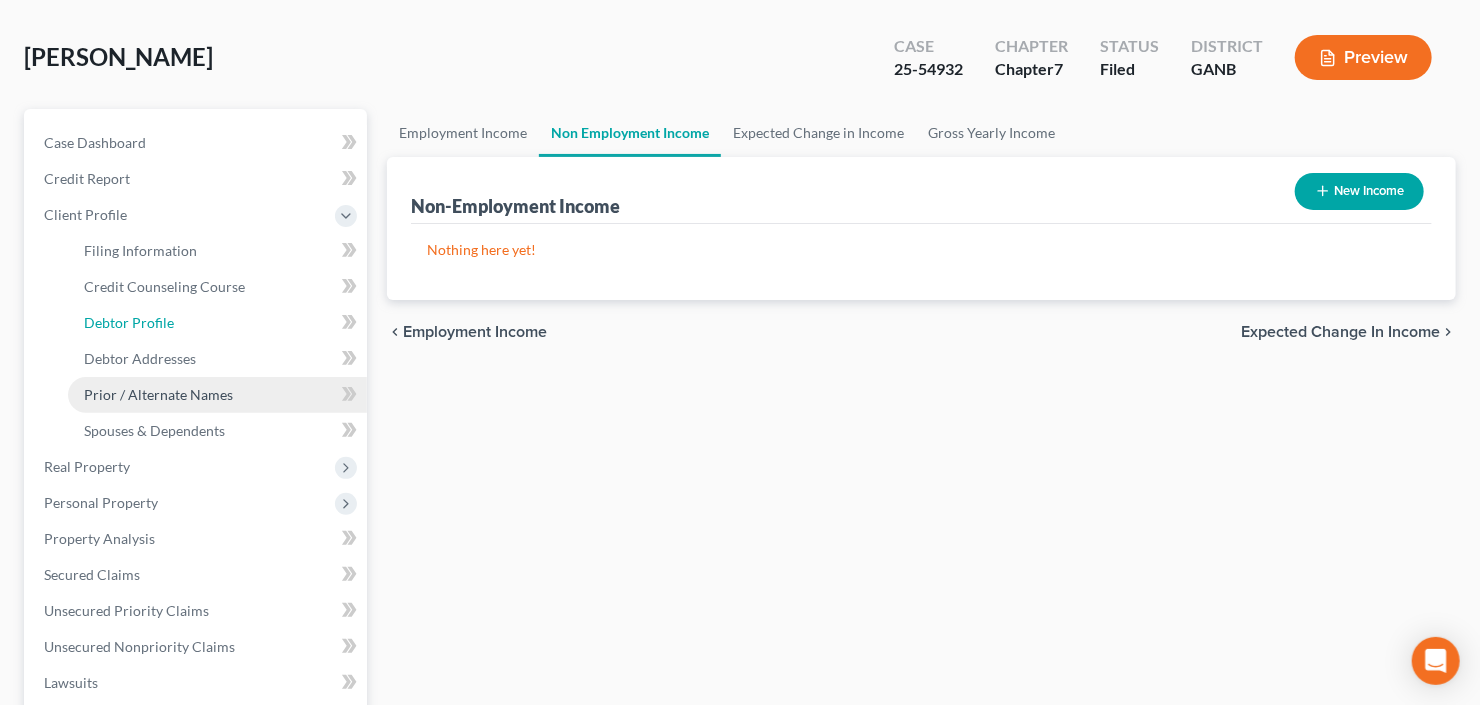 select on "0" 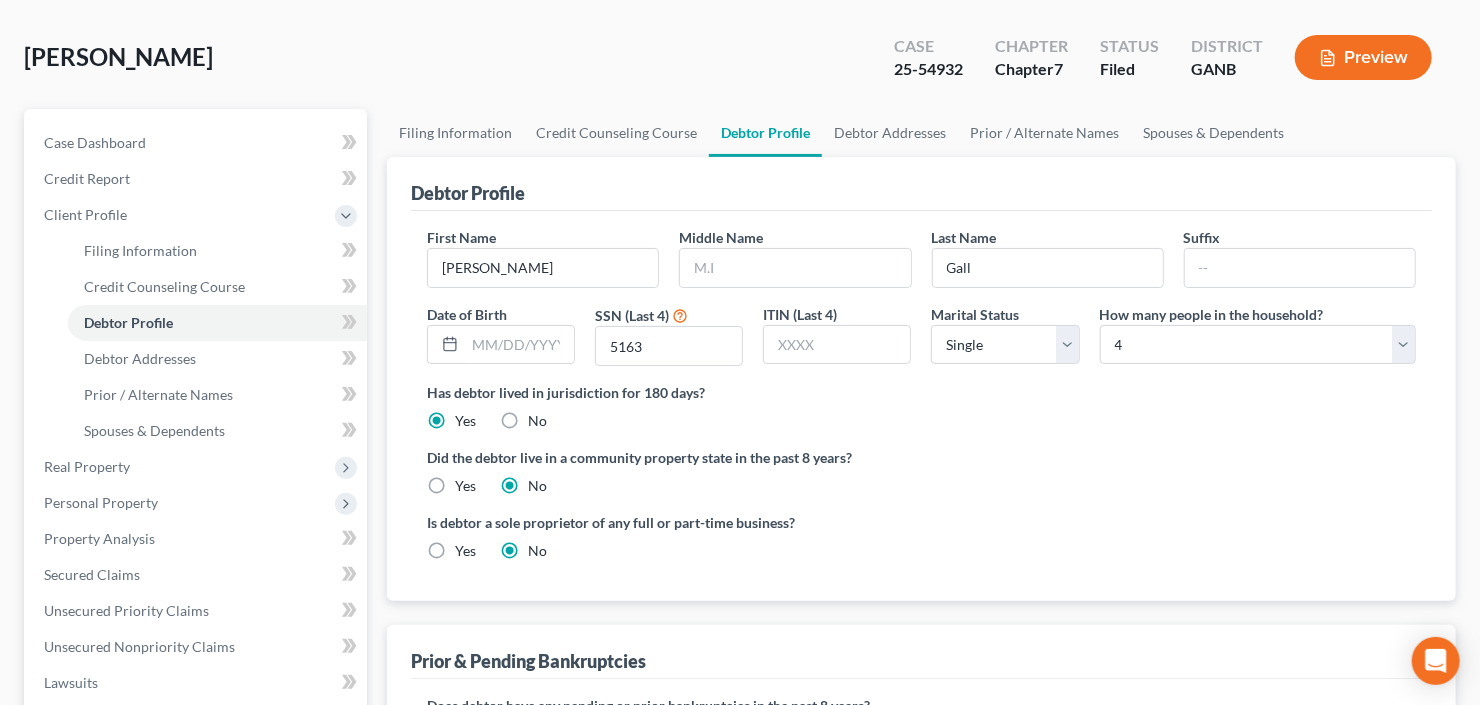 scroll, scrollTop: 0, scrollLeft: 0, axis: both 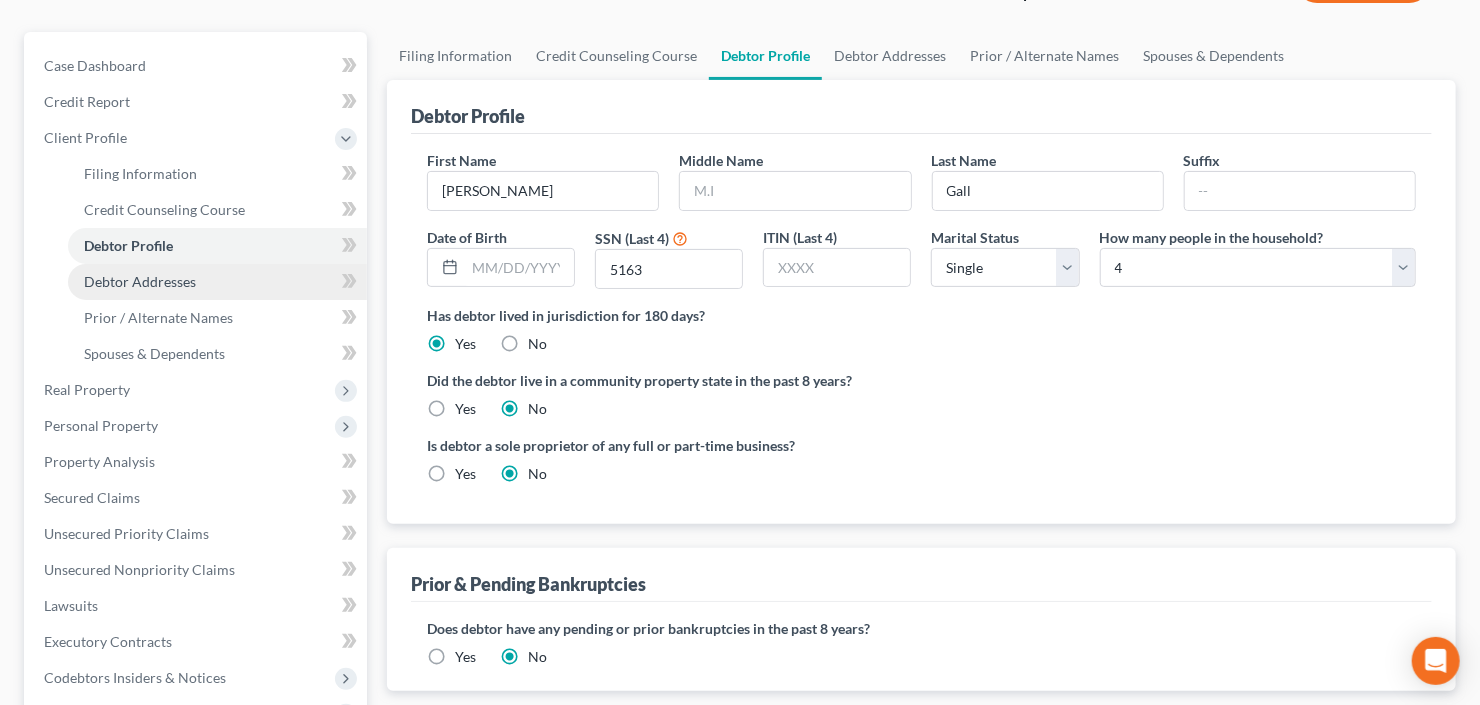 click on "Debtor Addresses" at bounding box center (217, 282) 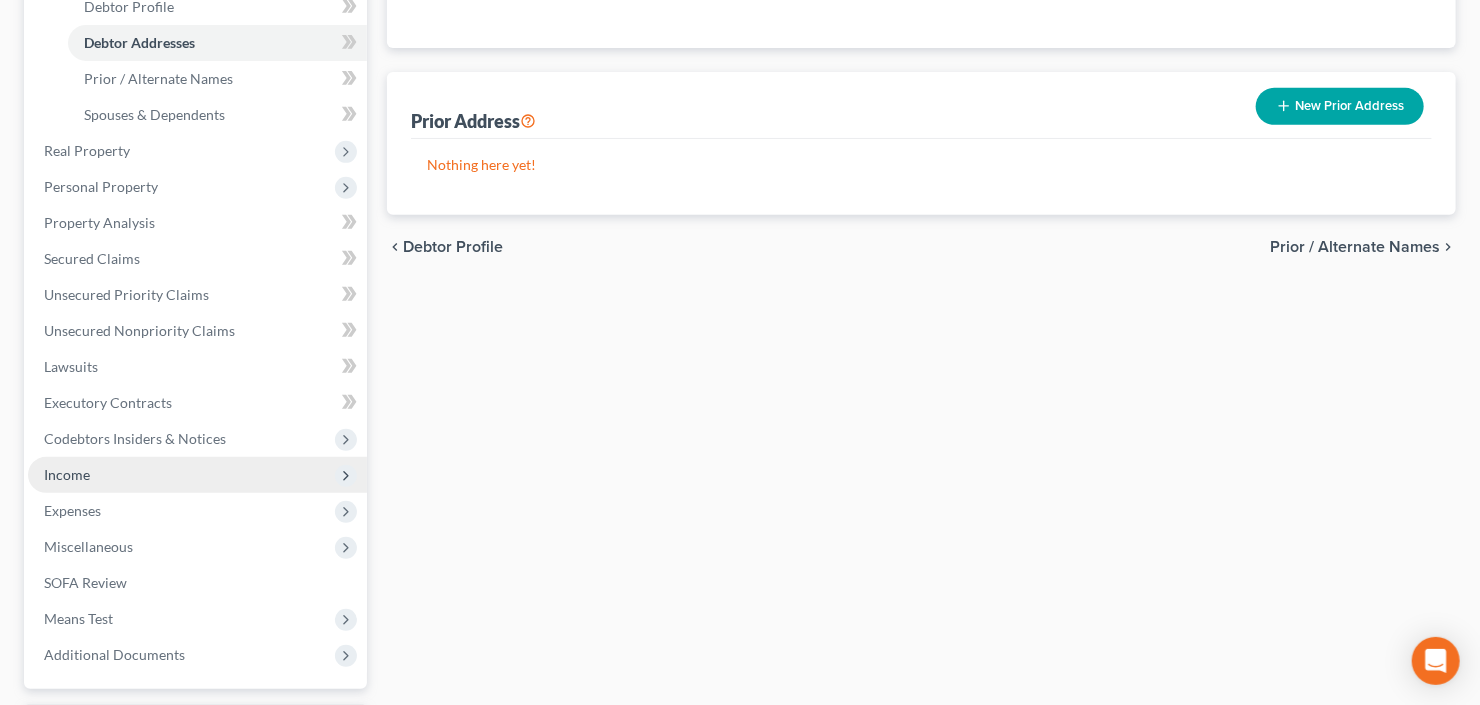 scroll, scrollTop: 400, scrollLeft: 0, axis: vertical 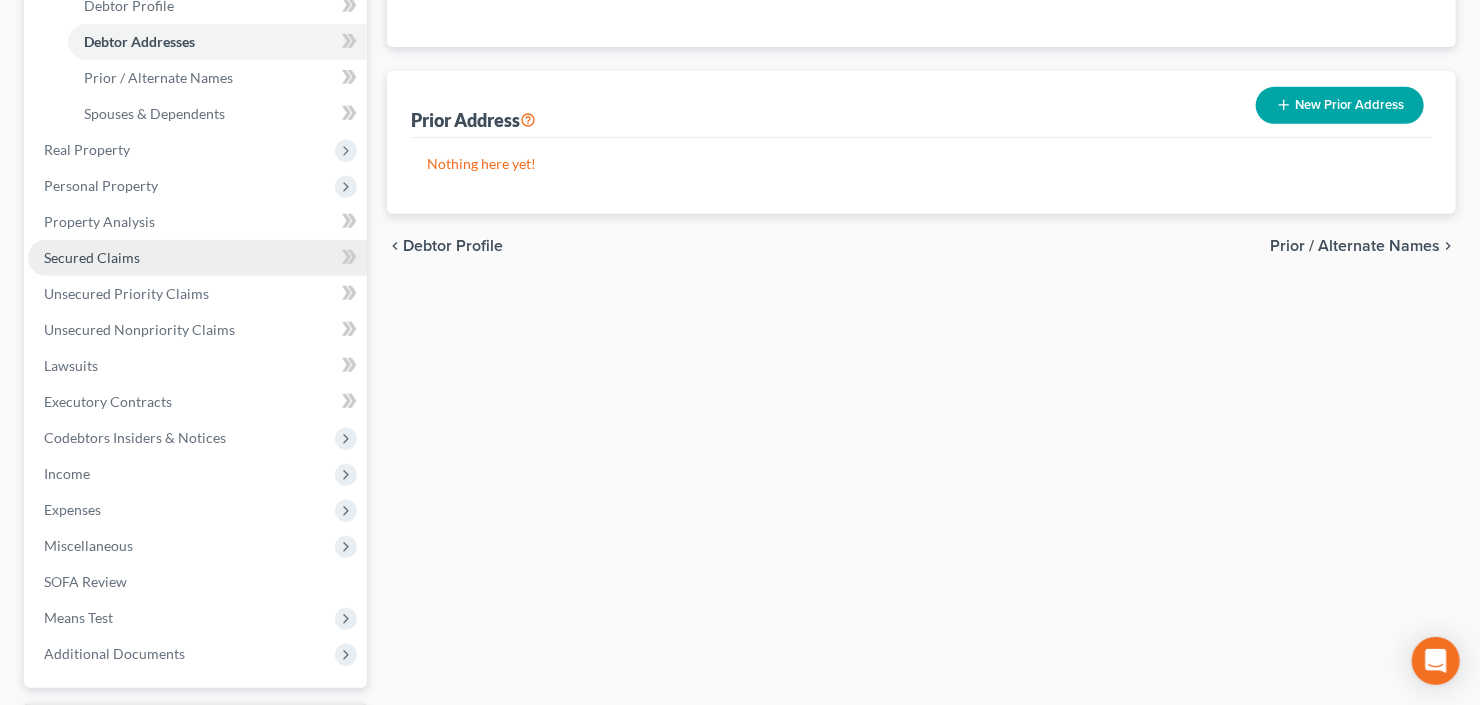 click on "Secured Claims" at bounding box center [197, 258] 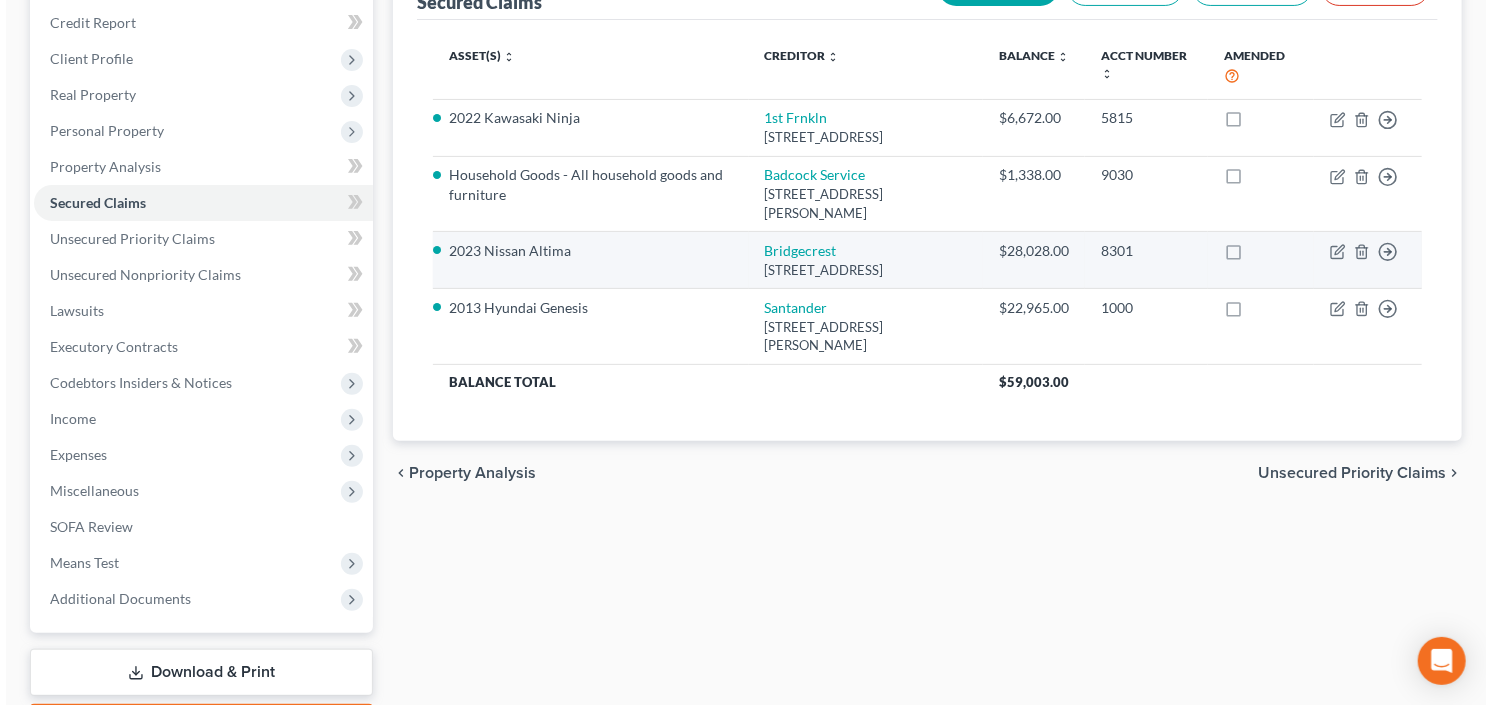 scroll, scrollTop: 240, scrollLeft: 0, axis: vertical 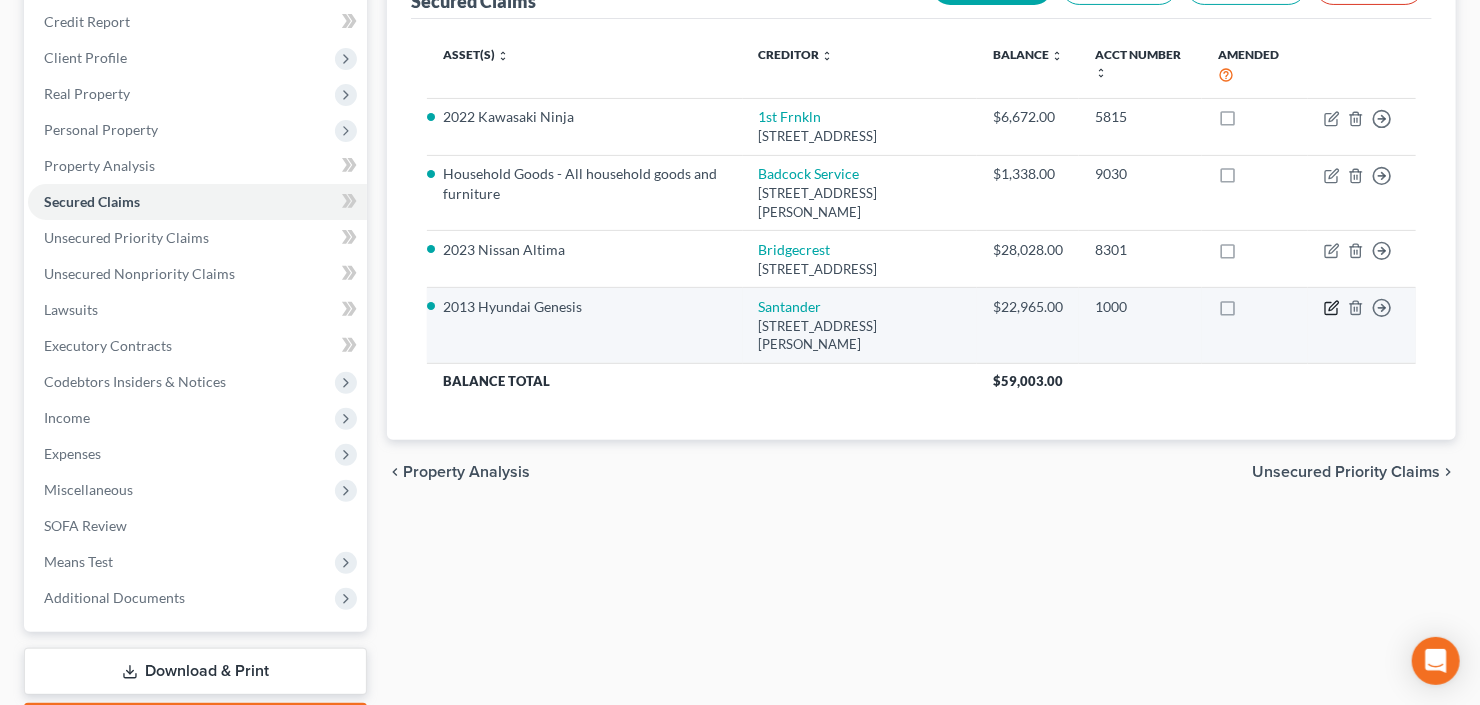 click 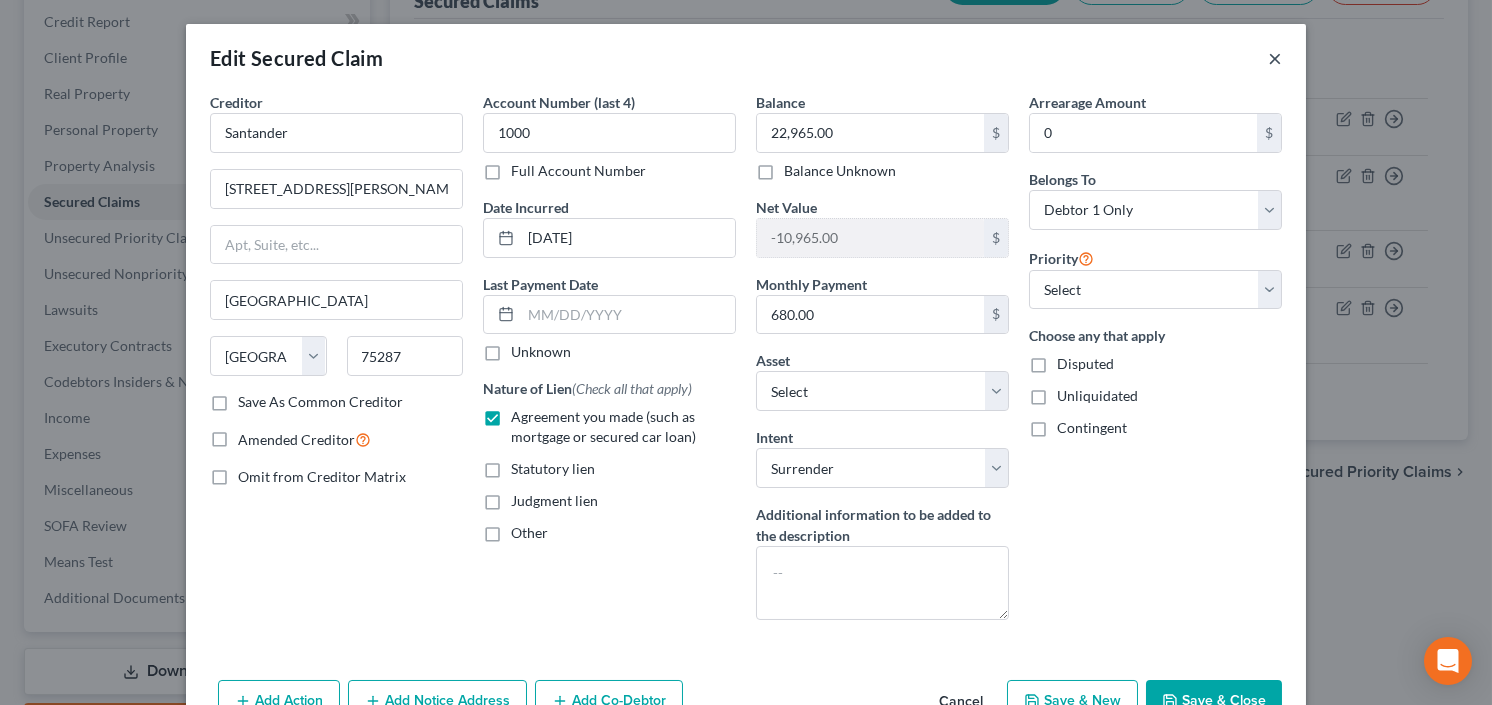 click on "×" at bounding box center [1275, 58] 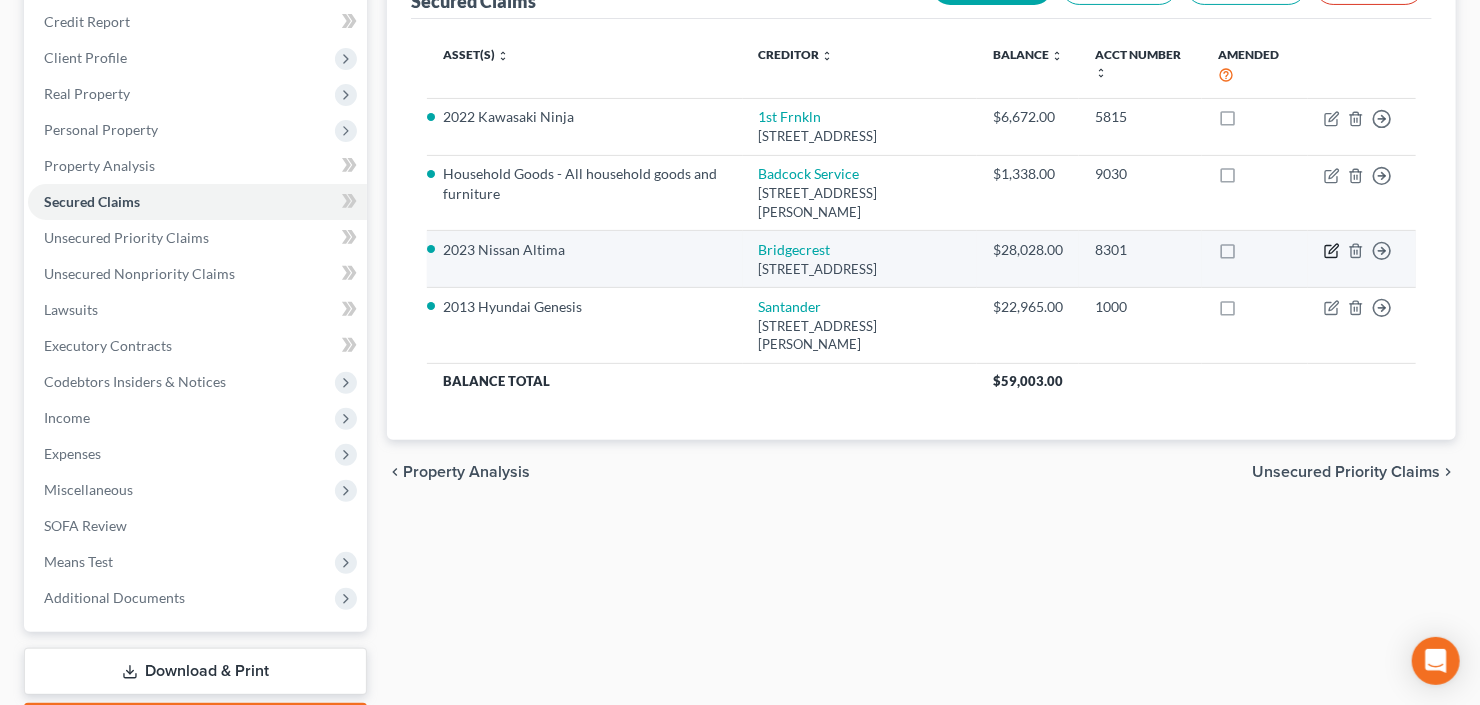 click 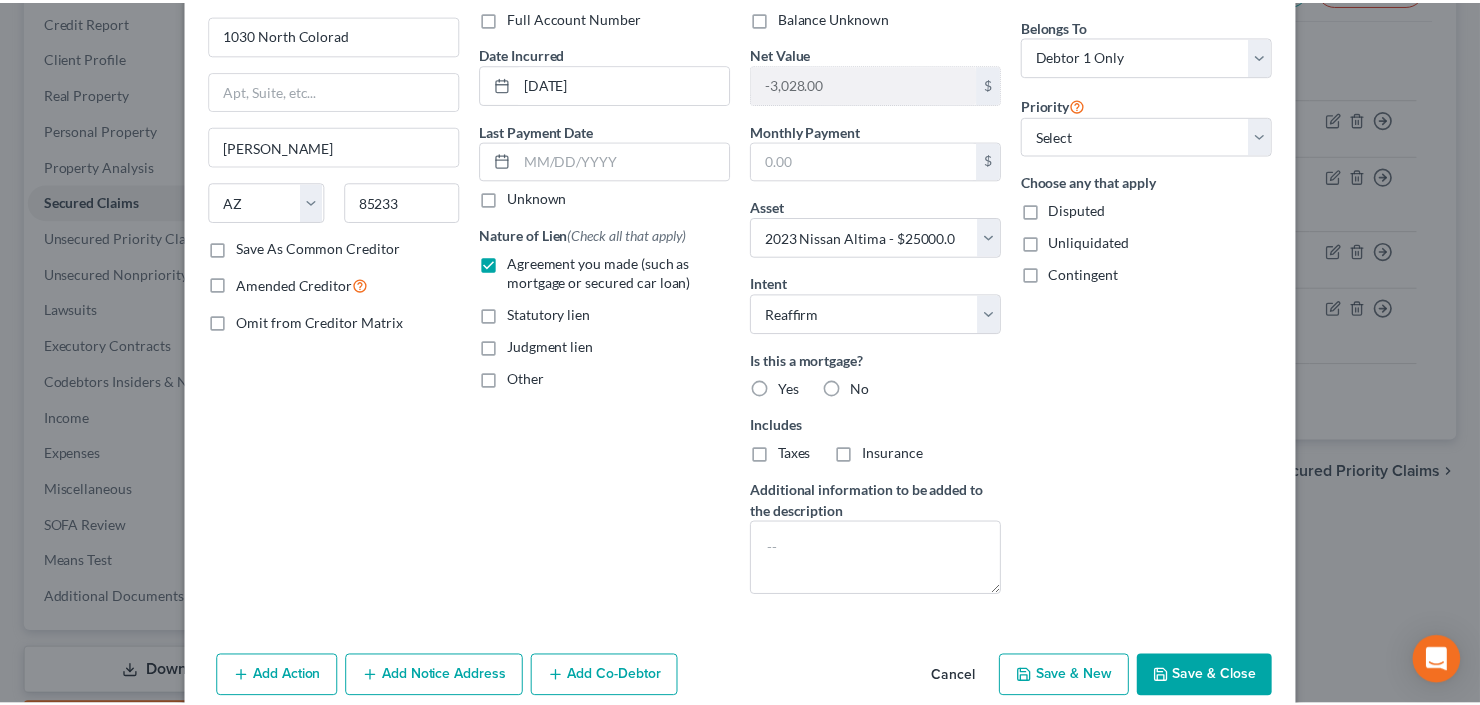scroll, scrollTop: 240, scrollLeft: 0, axis: vertical 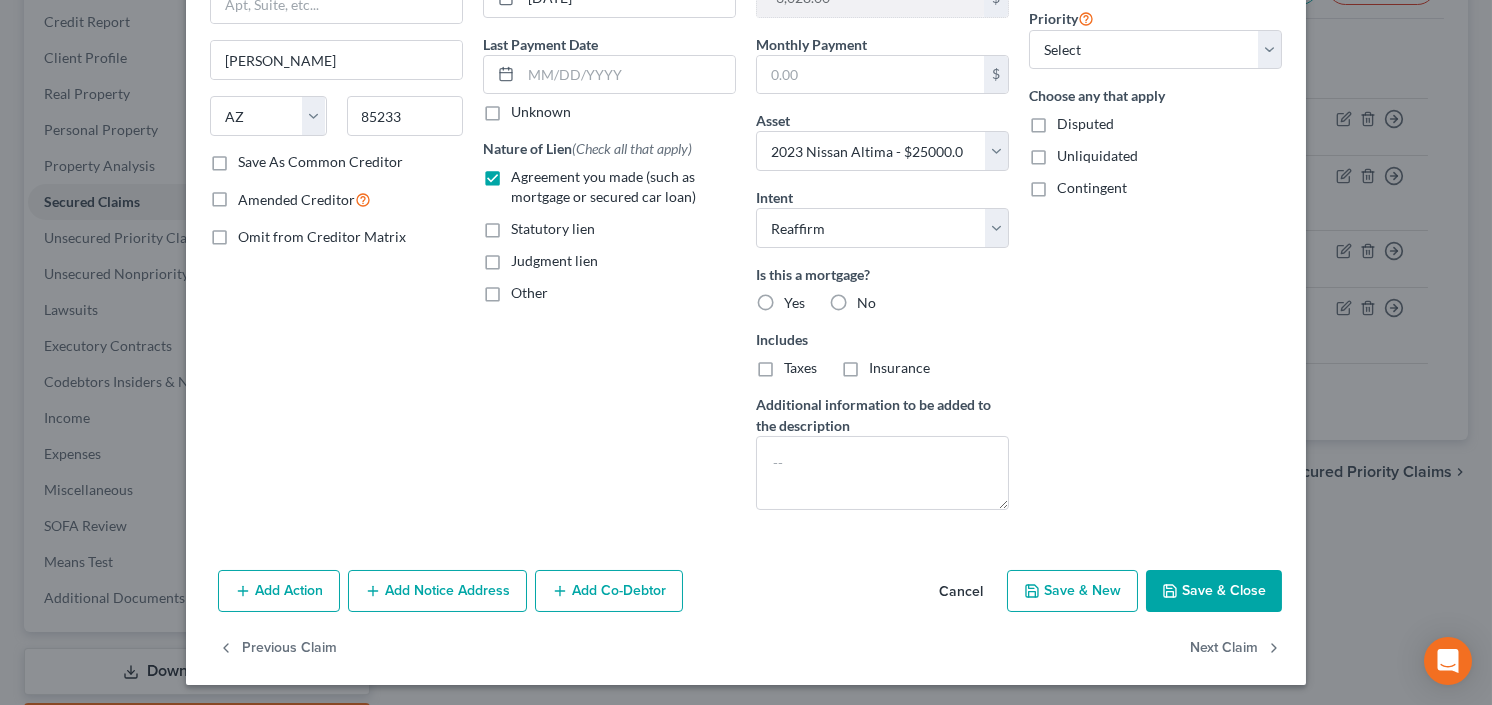 click on "Save & Close" at bounding box center (1214, 591) 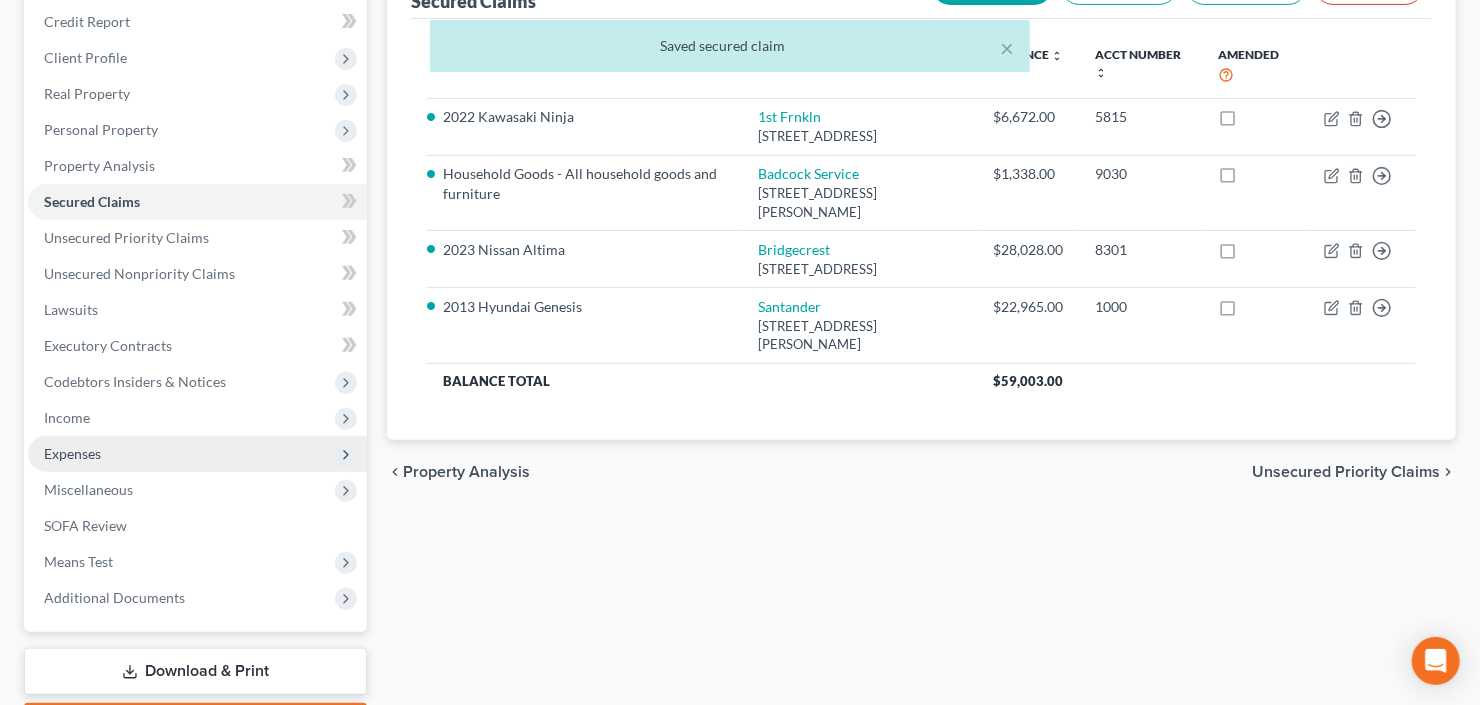 click on "Expenses" at bounding box center [72, 453] 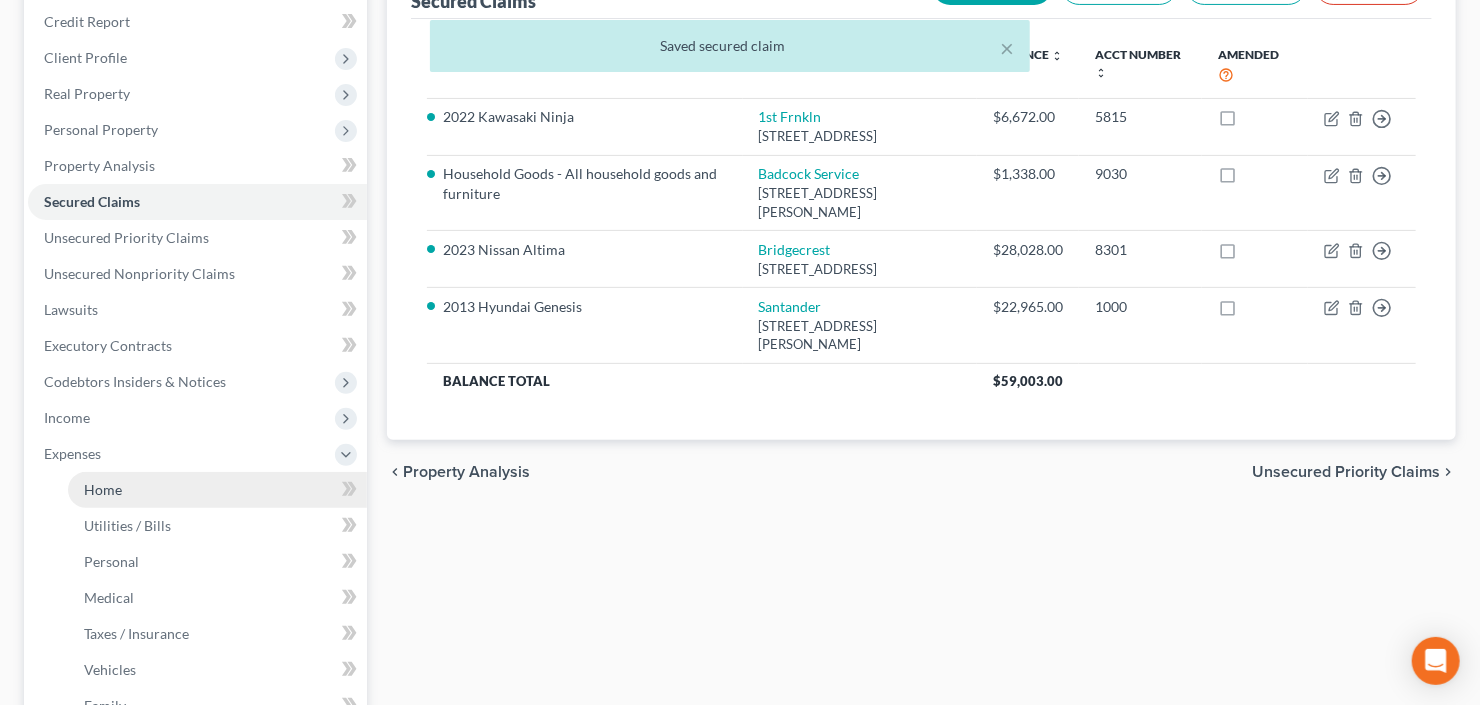 click on "Home" at bounding box center (217, 490) 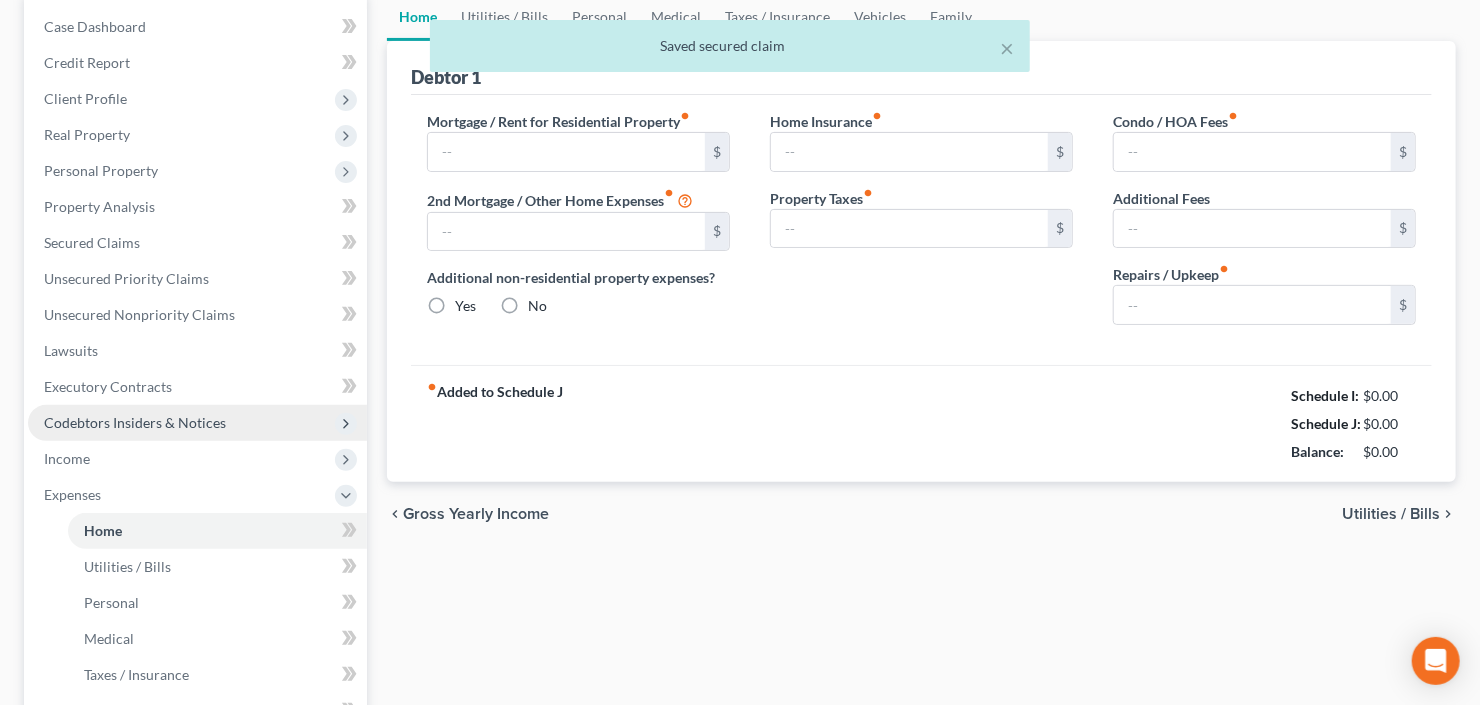 type on "1,650.00" 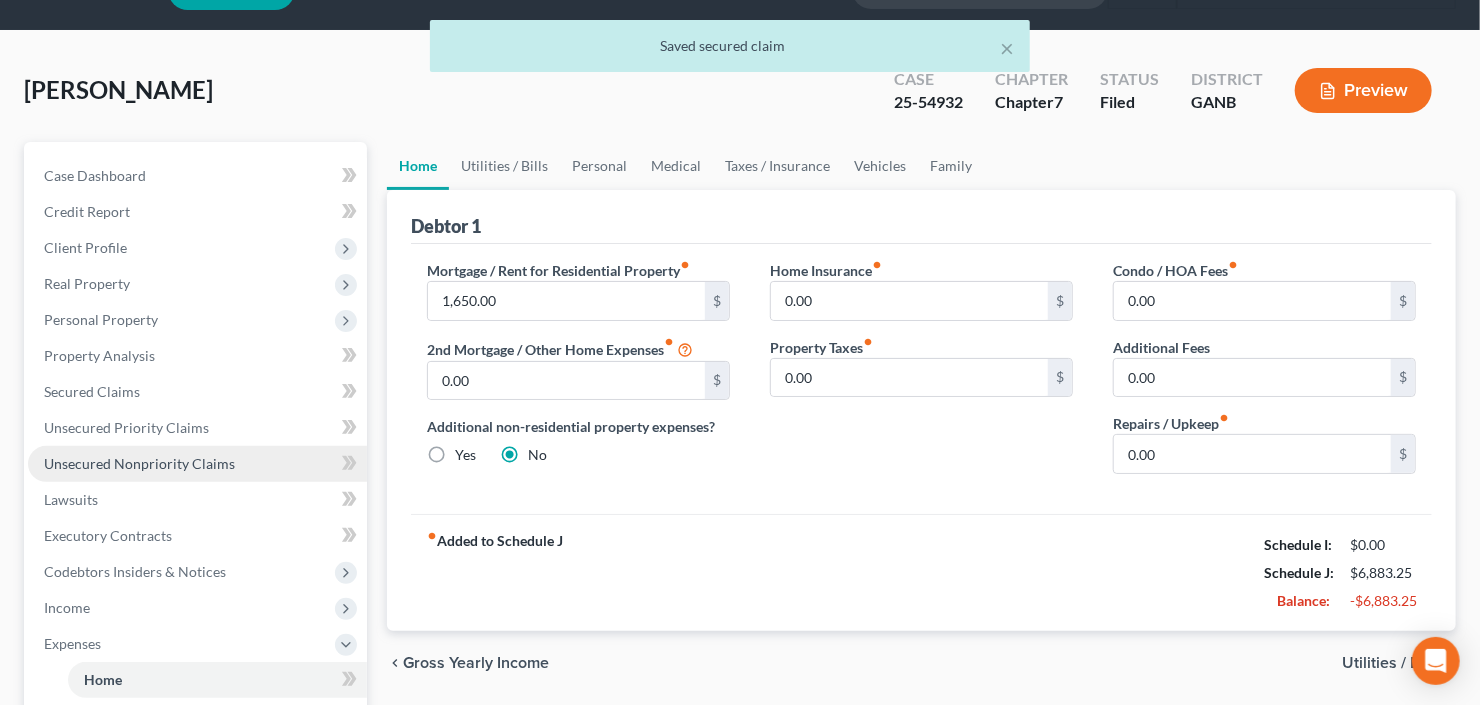 scroll, scrollTop: 0, scrollLeft: 0, axis: both 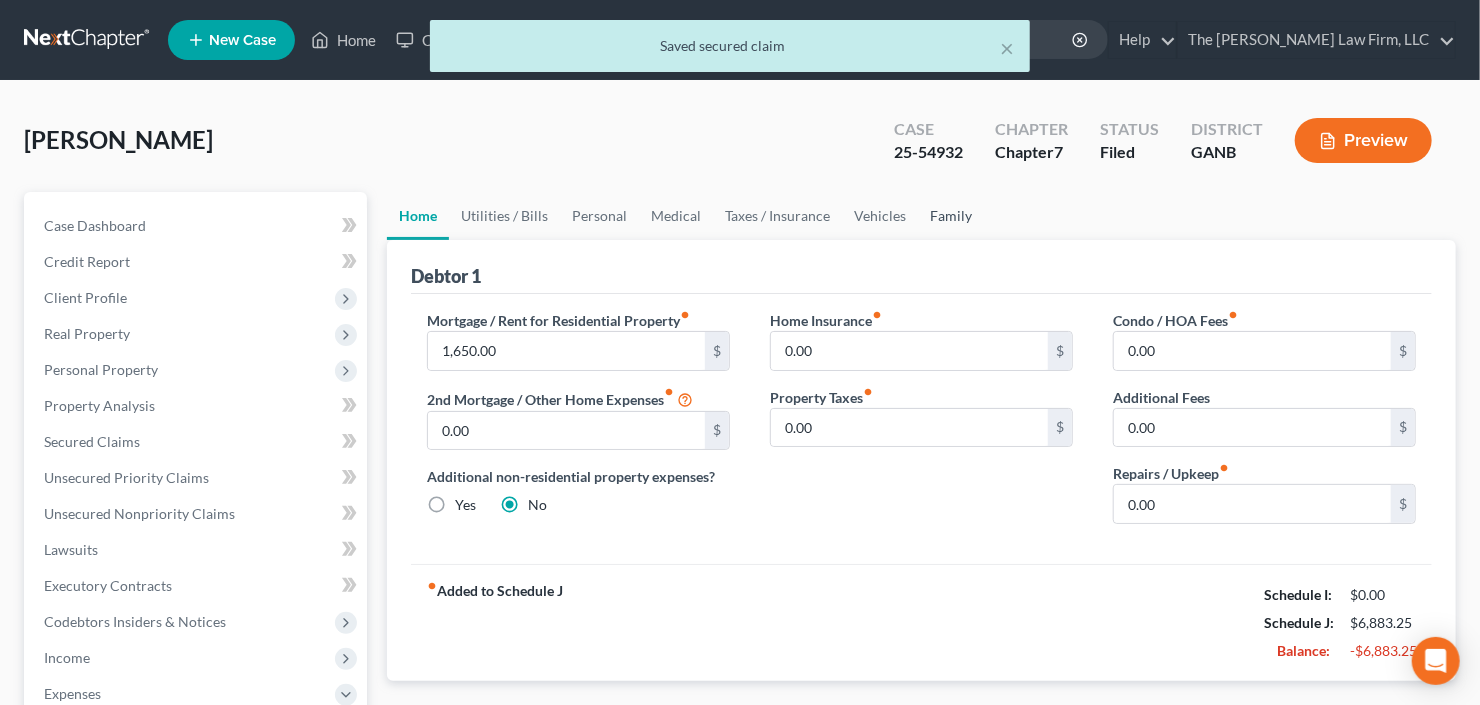 click on "Family" at bounding box center (951, 216) 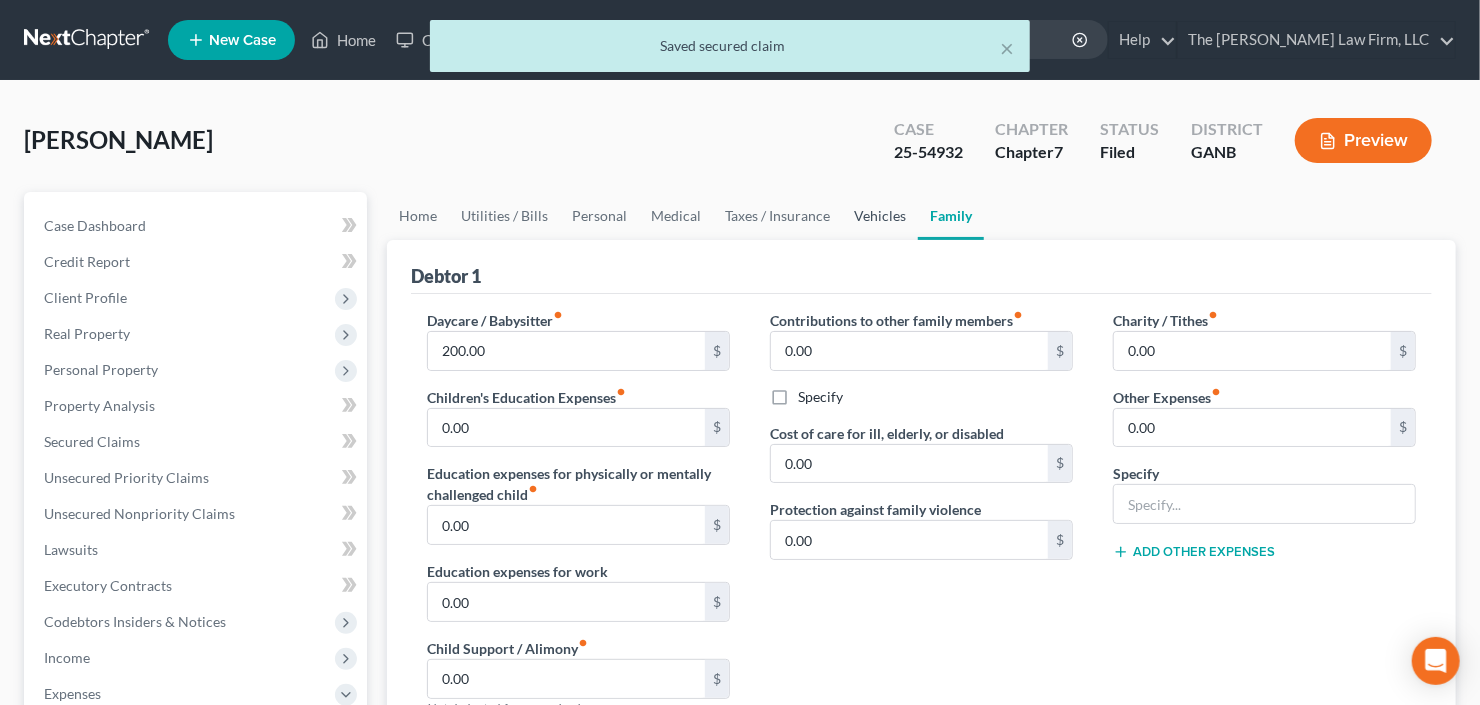 click on "Vehicles" at bounding box center [880, 216] 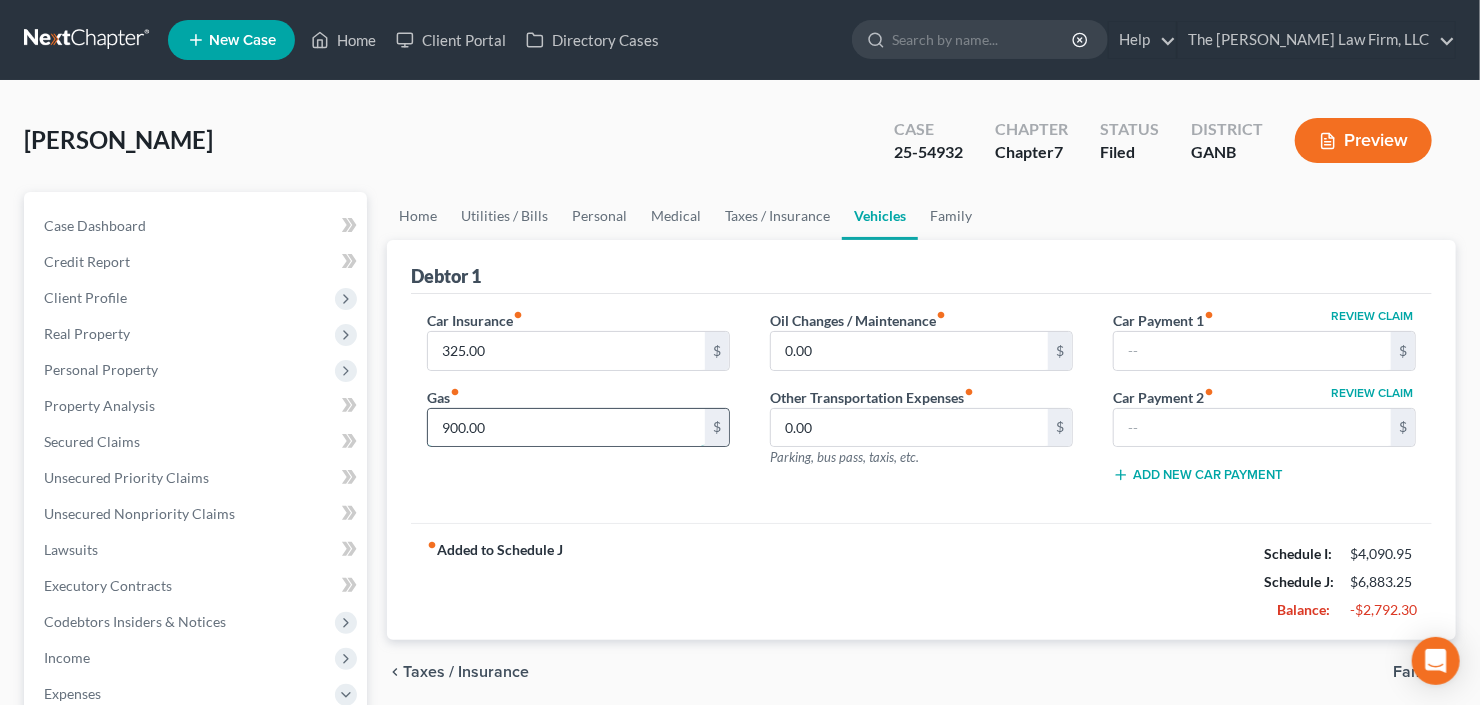click on "900.00" at bounding box center (566, 428) 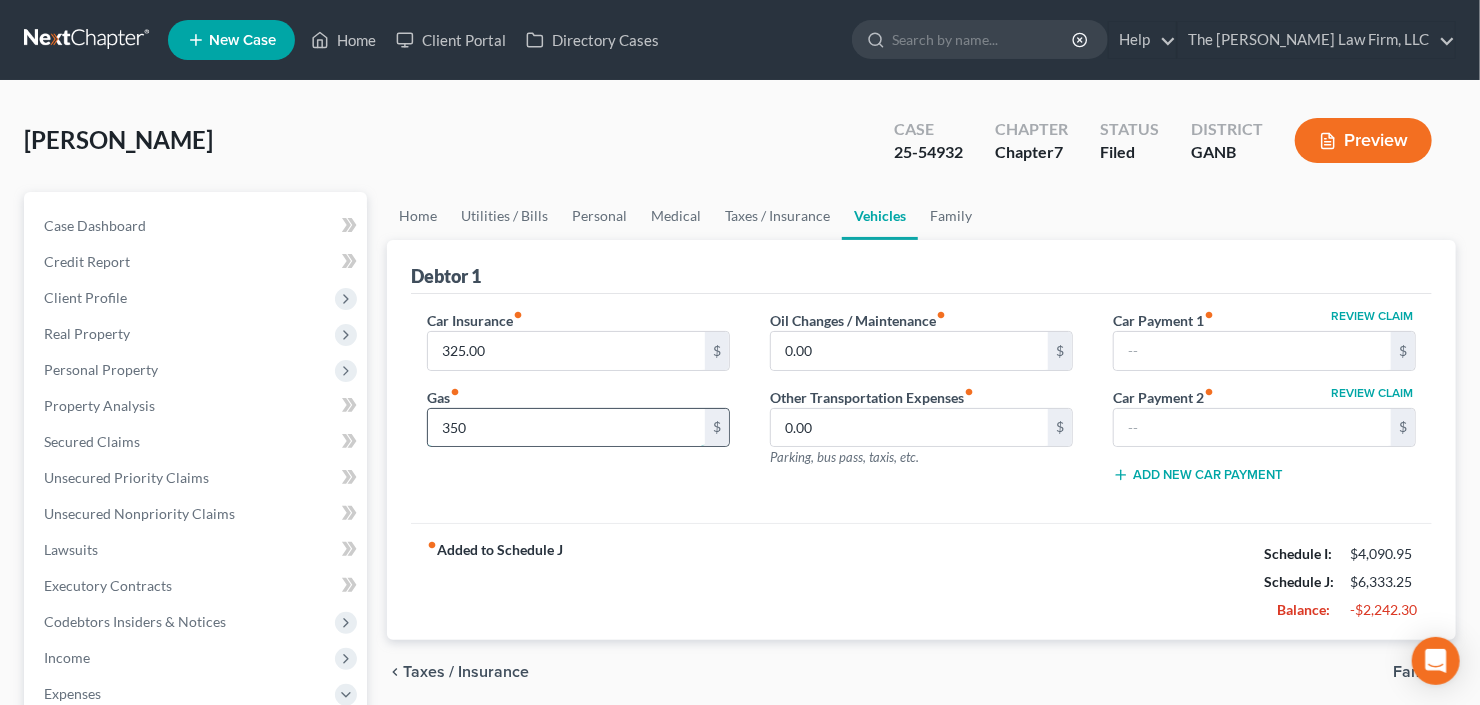 type on "350" 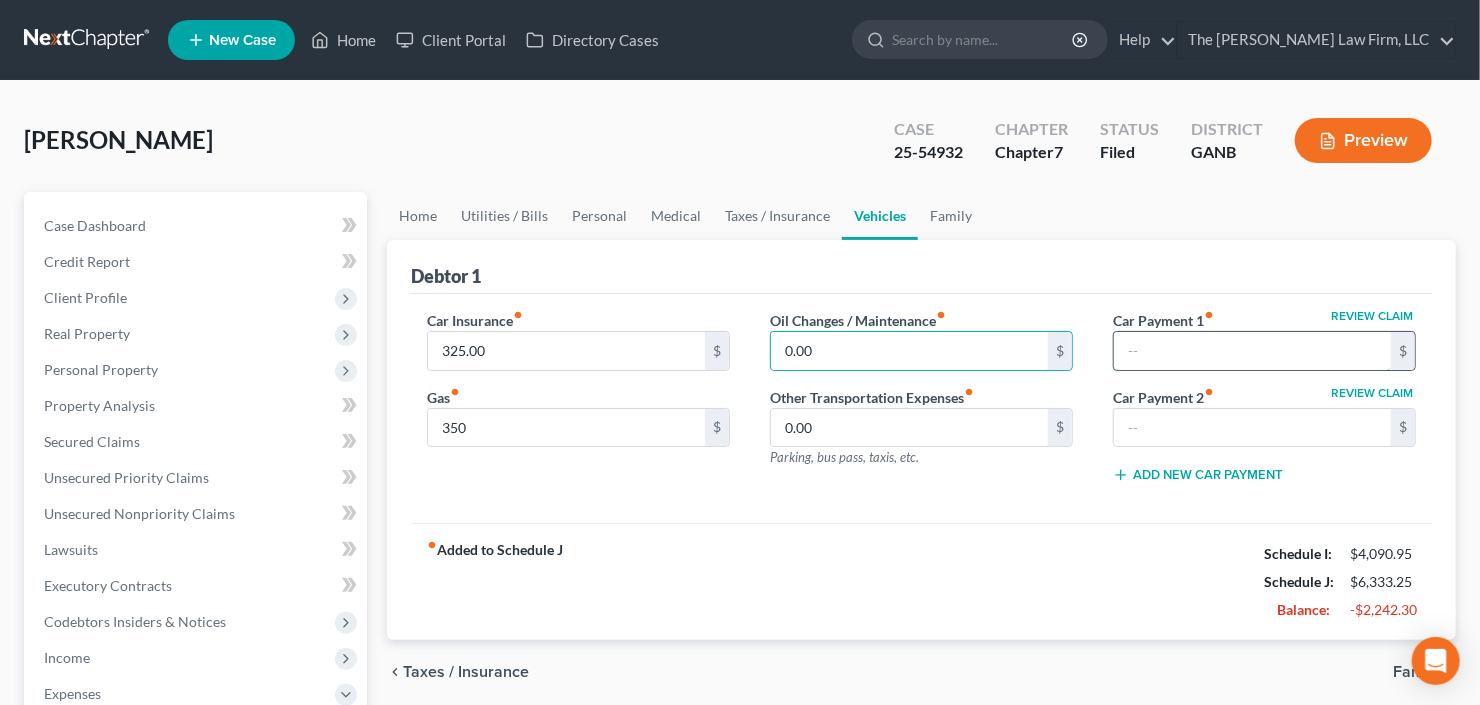 click at bounding box center (1252, 351) 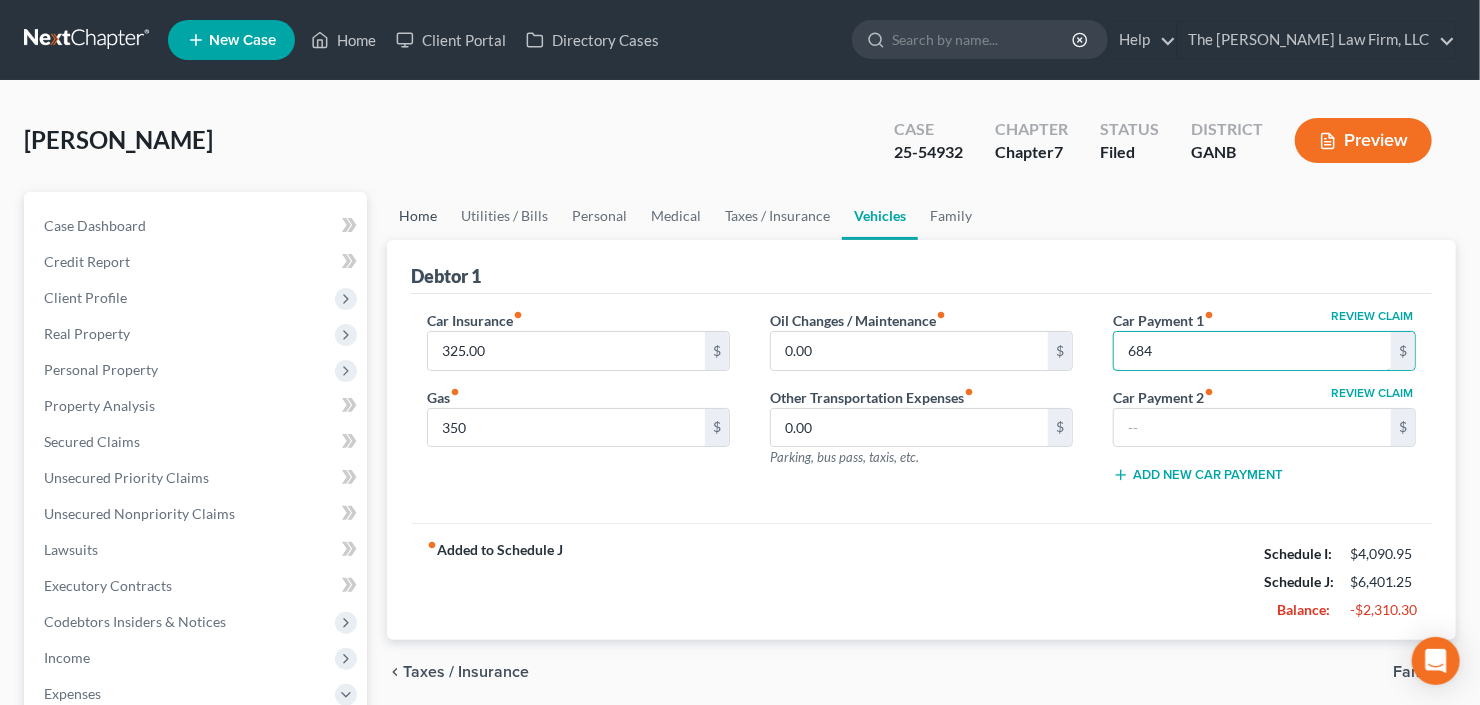 type on "684" 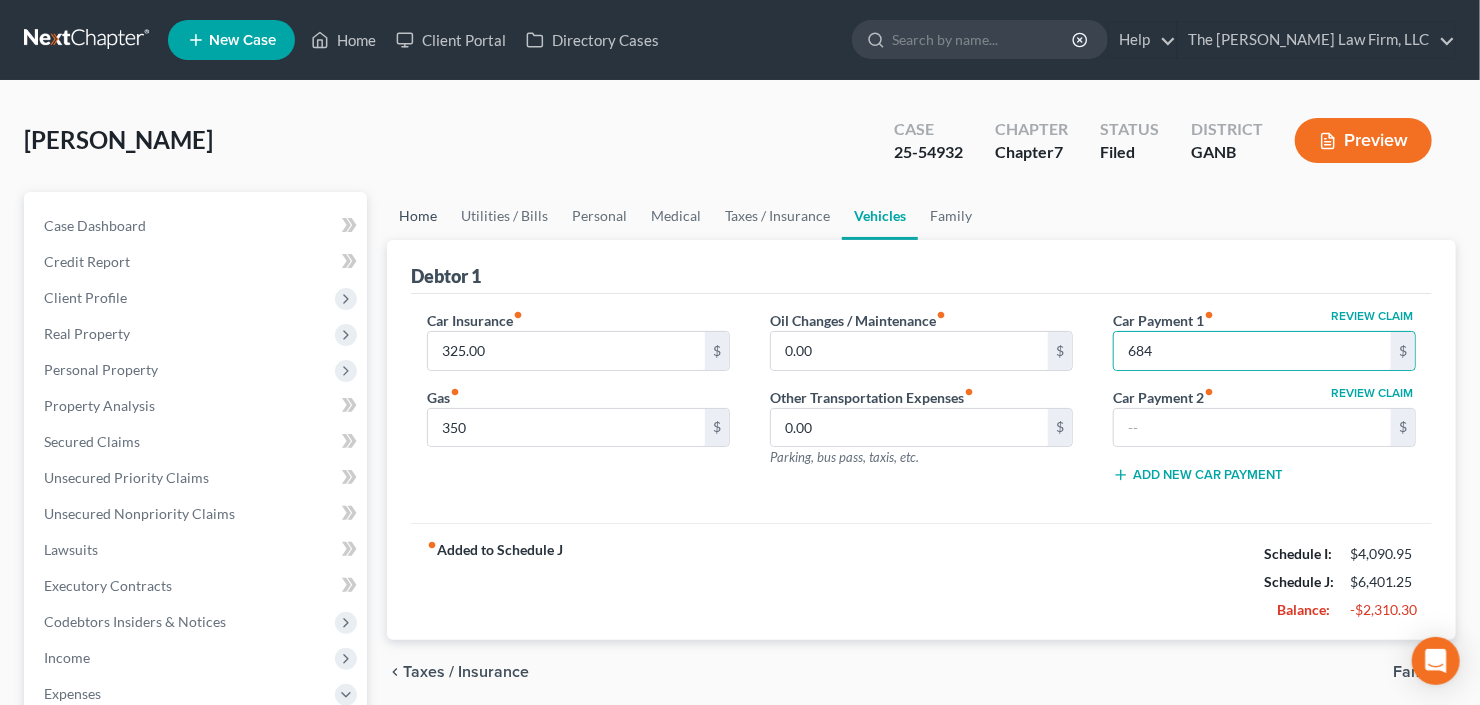 click on "Home" at bounding box center (418, 216) 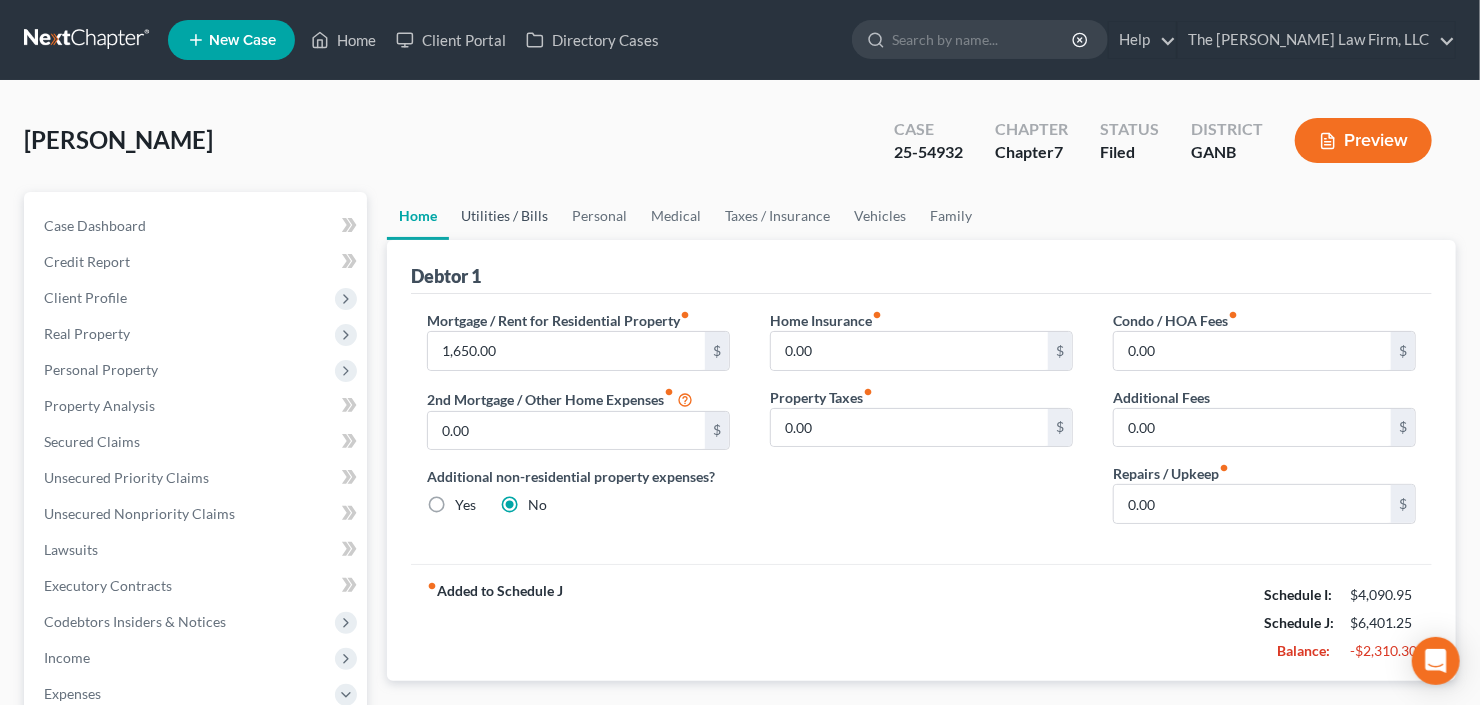 click on "Utilities / Bills" at bounding box center (504, 216) 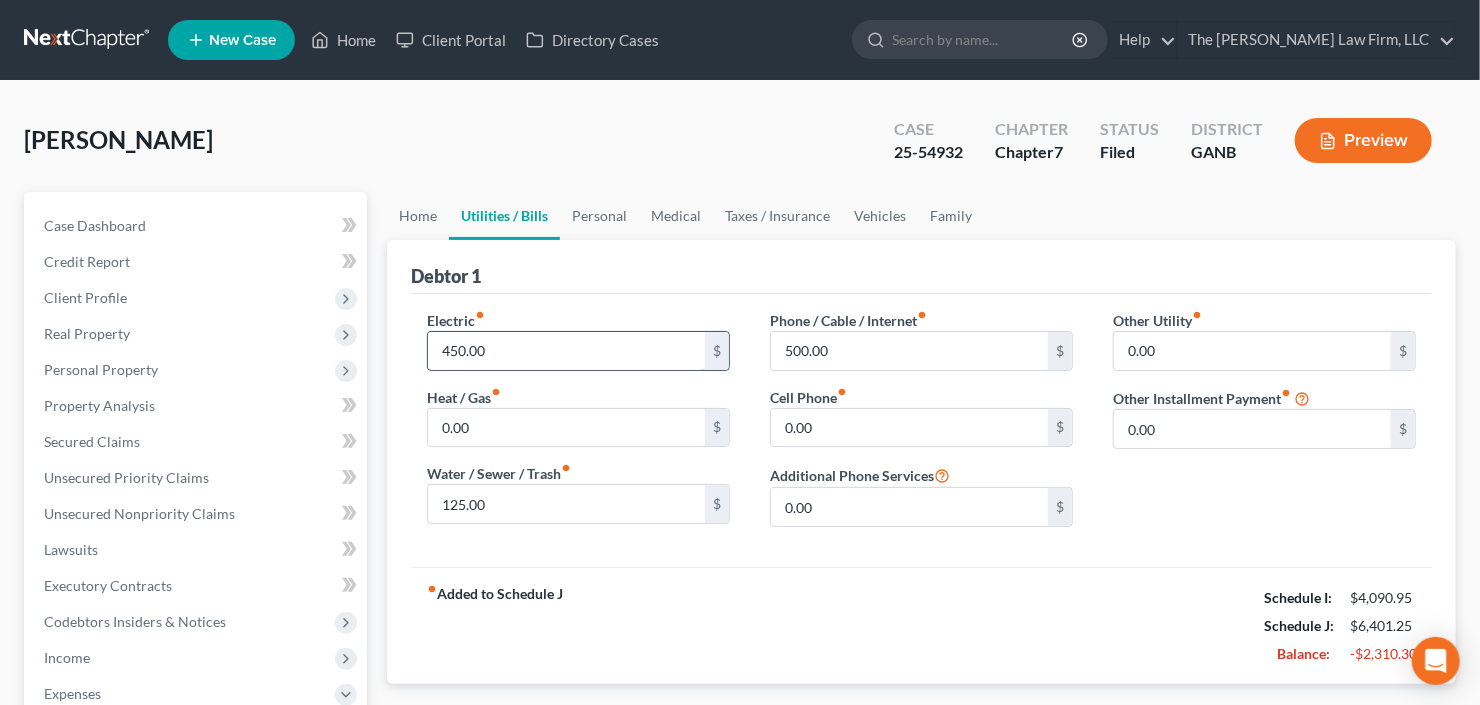 click on "450.00" at bounding box center [566, 351] 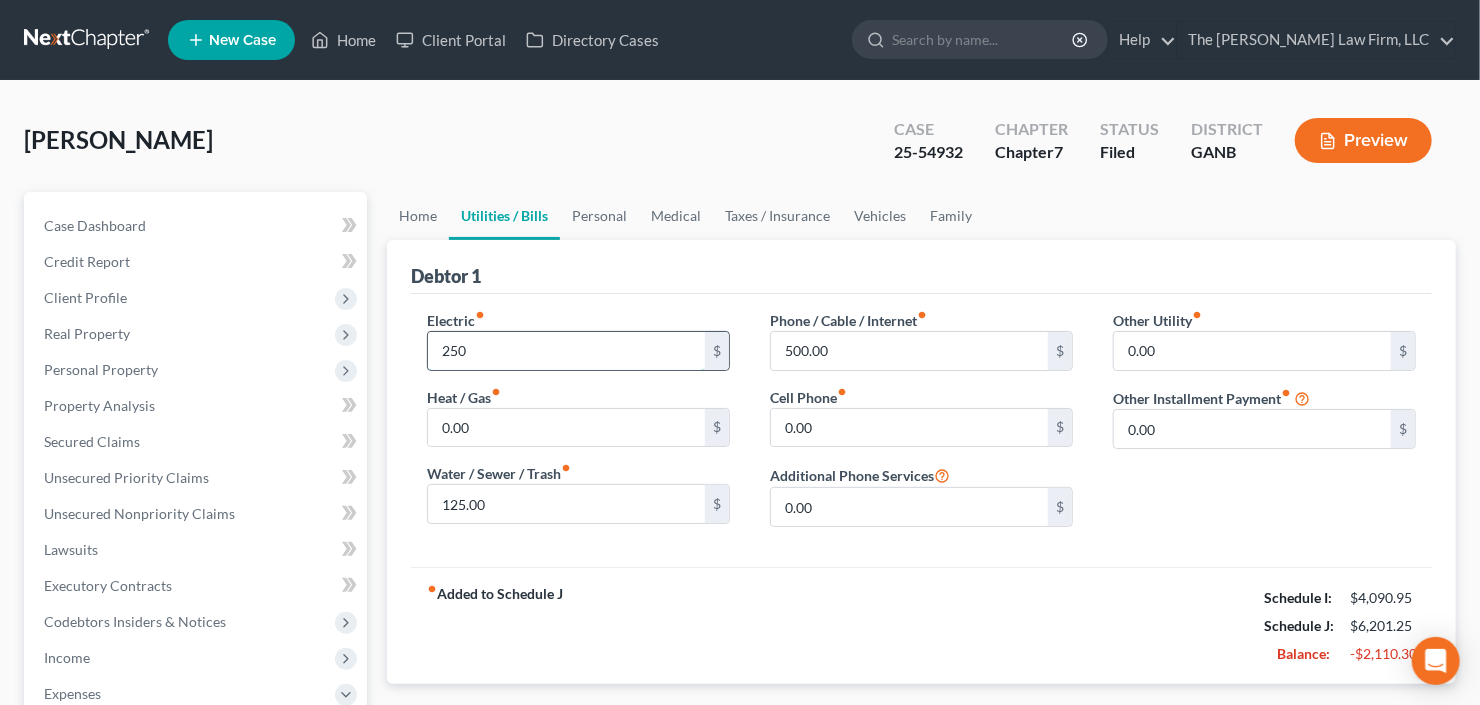 type on "250" 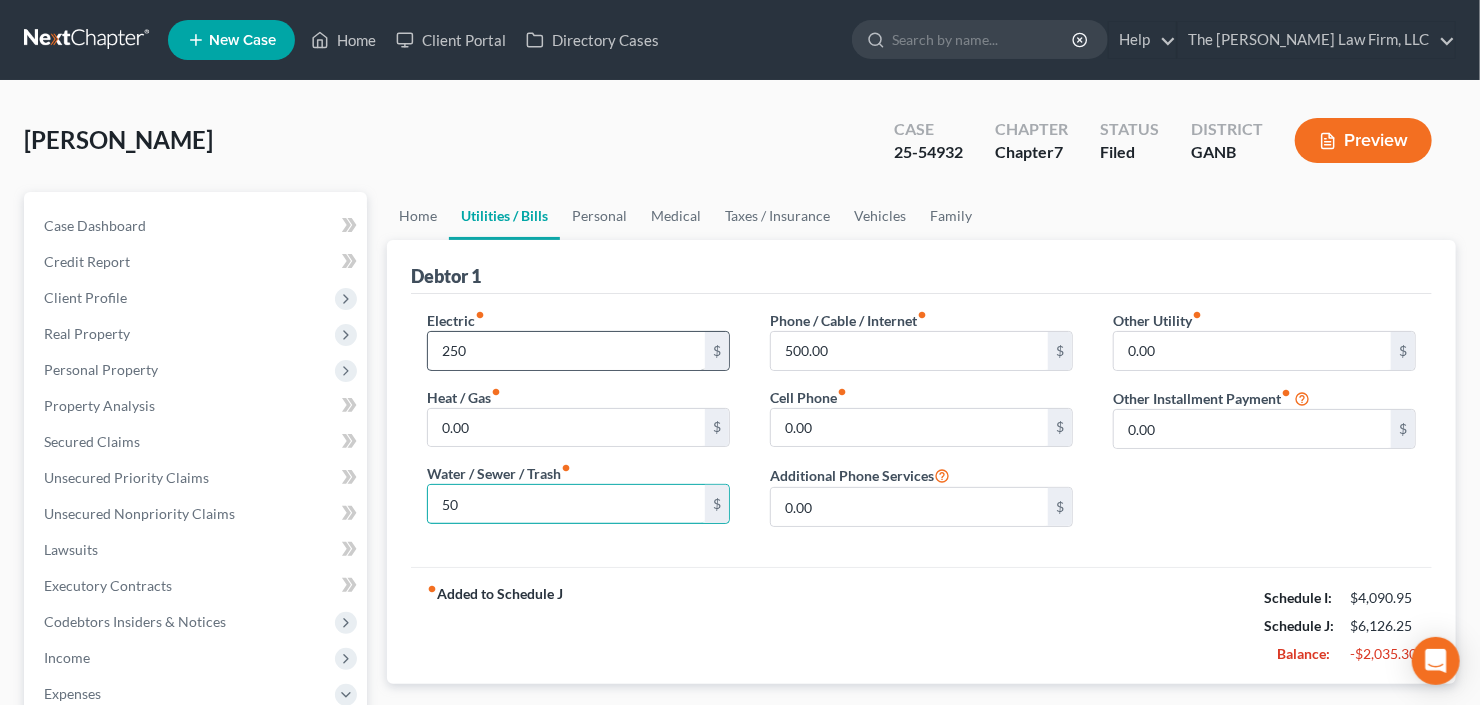 type on "50" 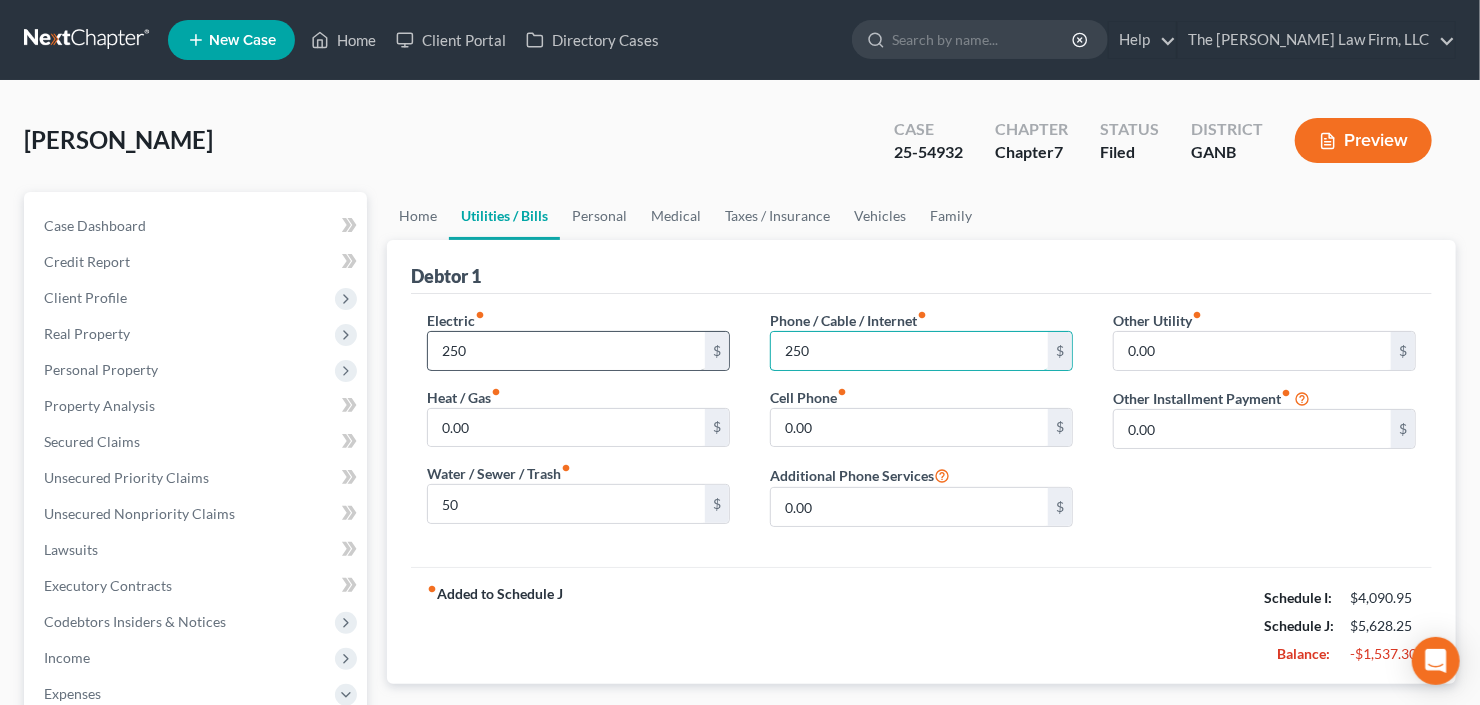 type on "250" 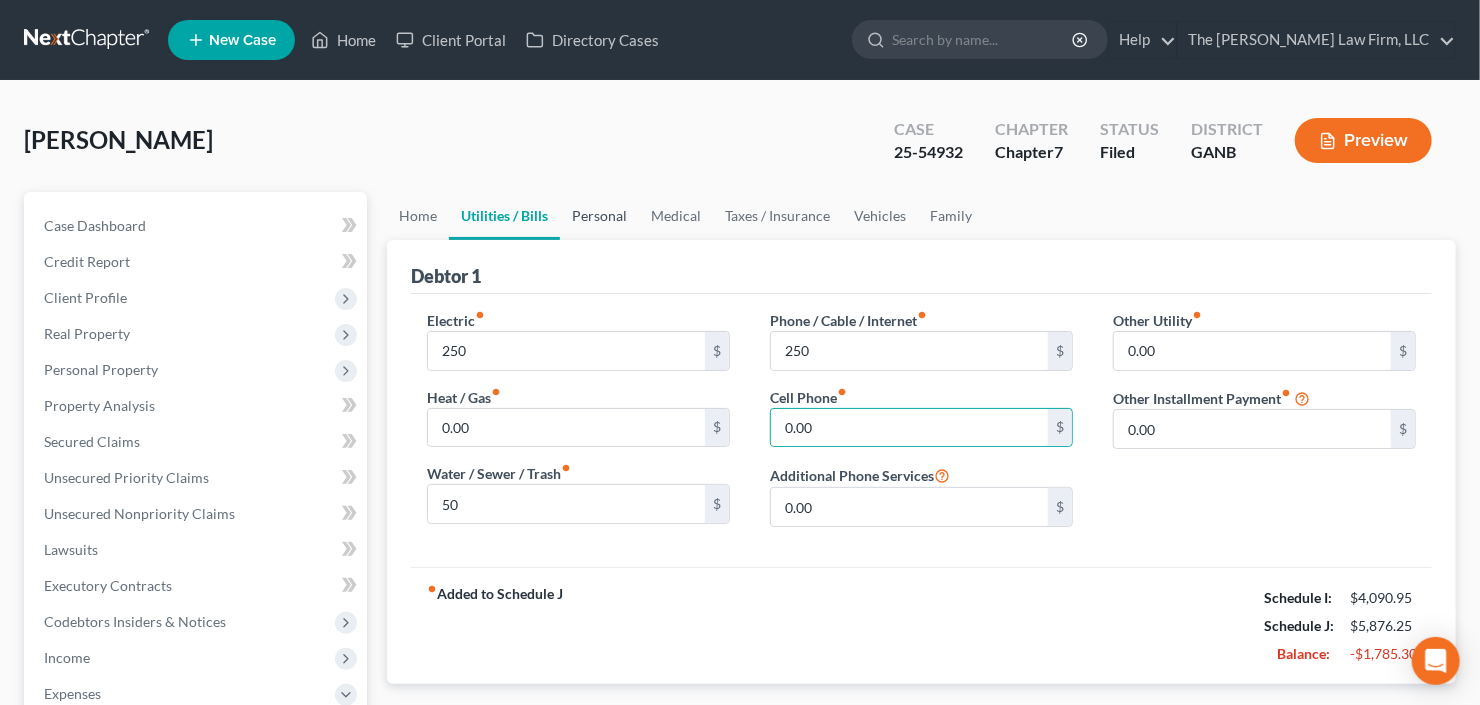 click on "Personal" at bounding box center (599, 216) 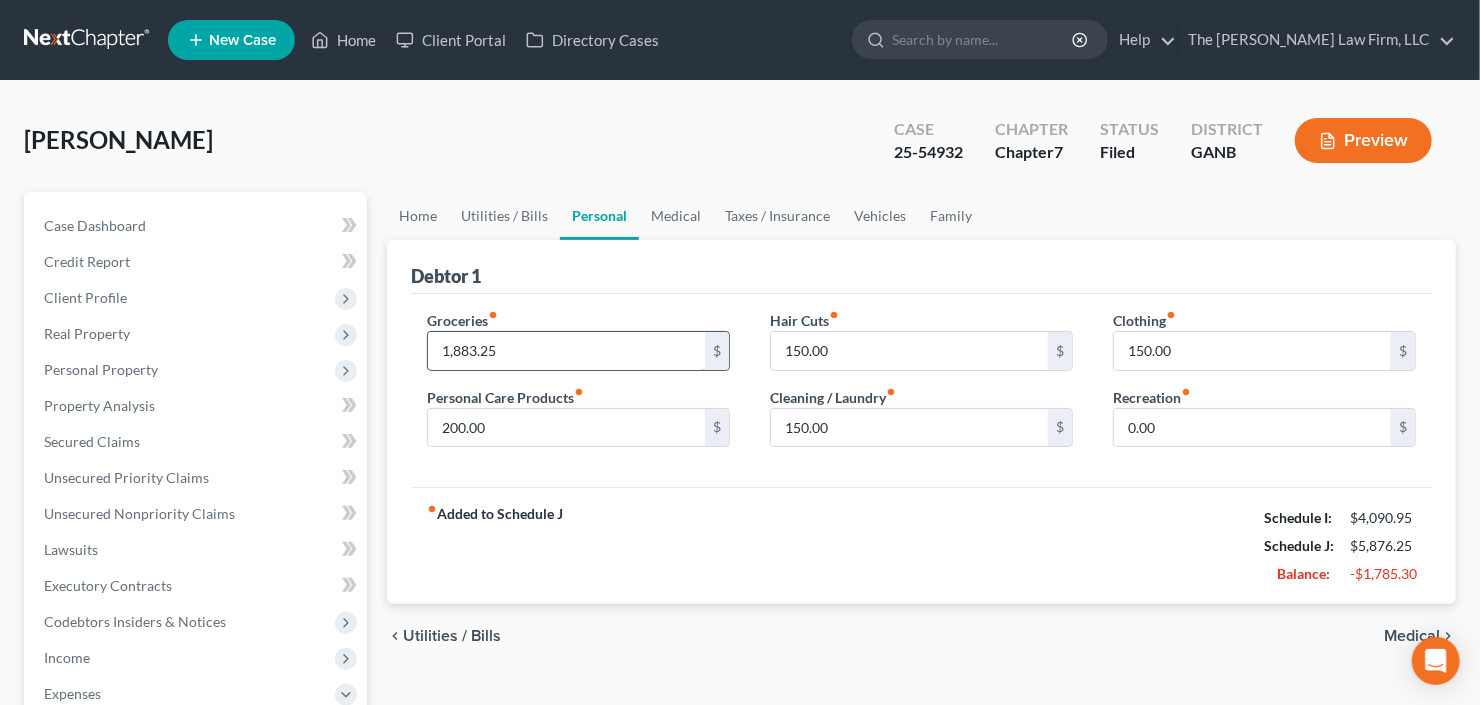 click on "1,883.25" at bounding box center (566, 351) 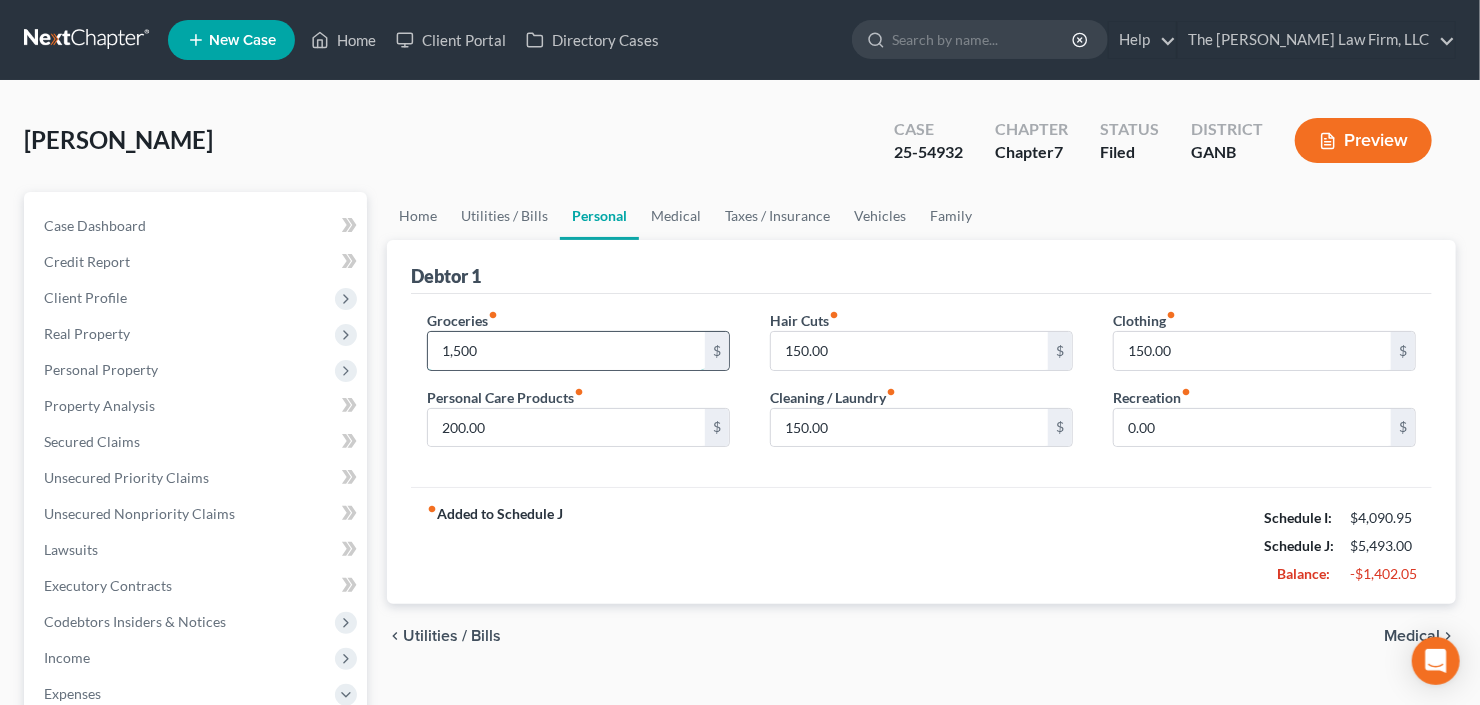type on "1,500" 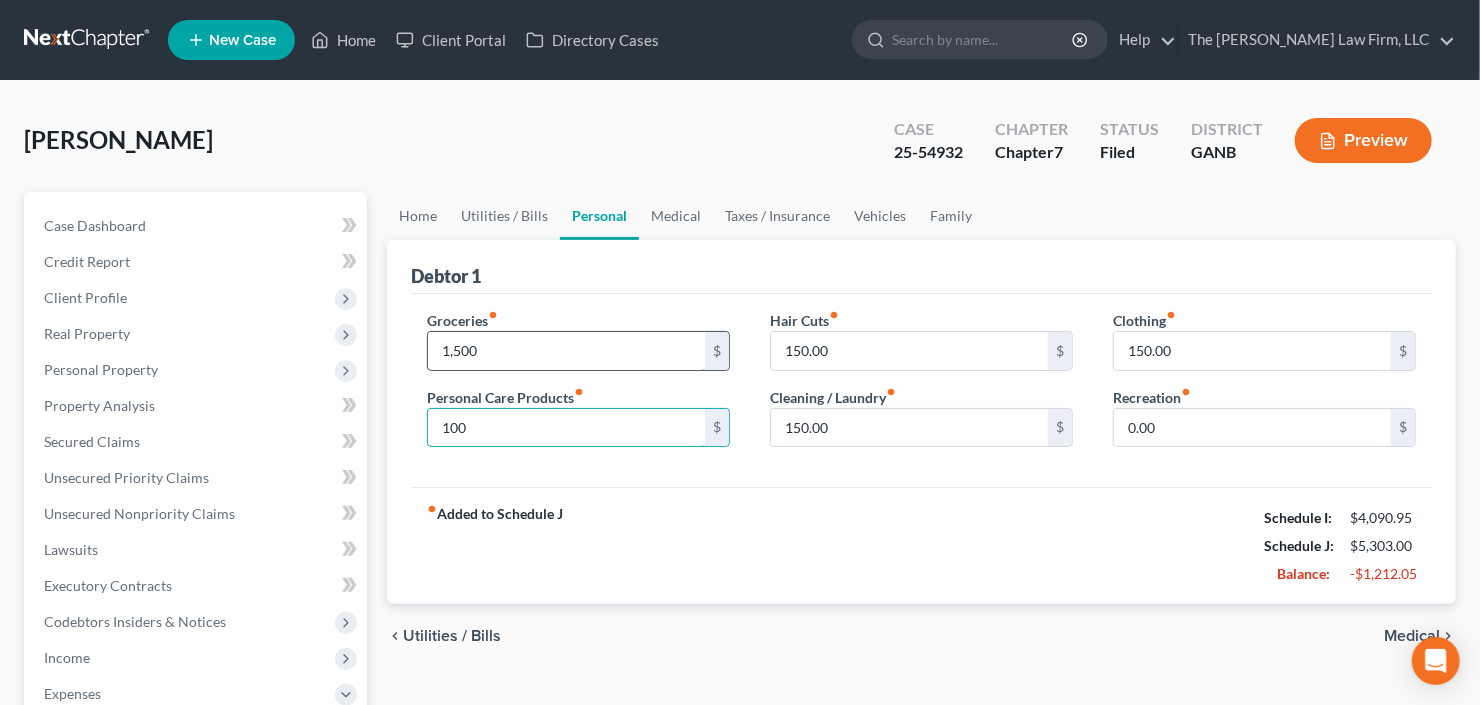 type on "100" 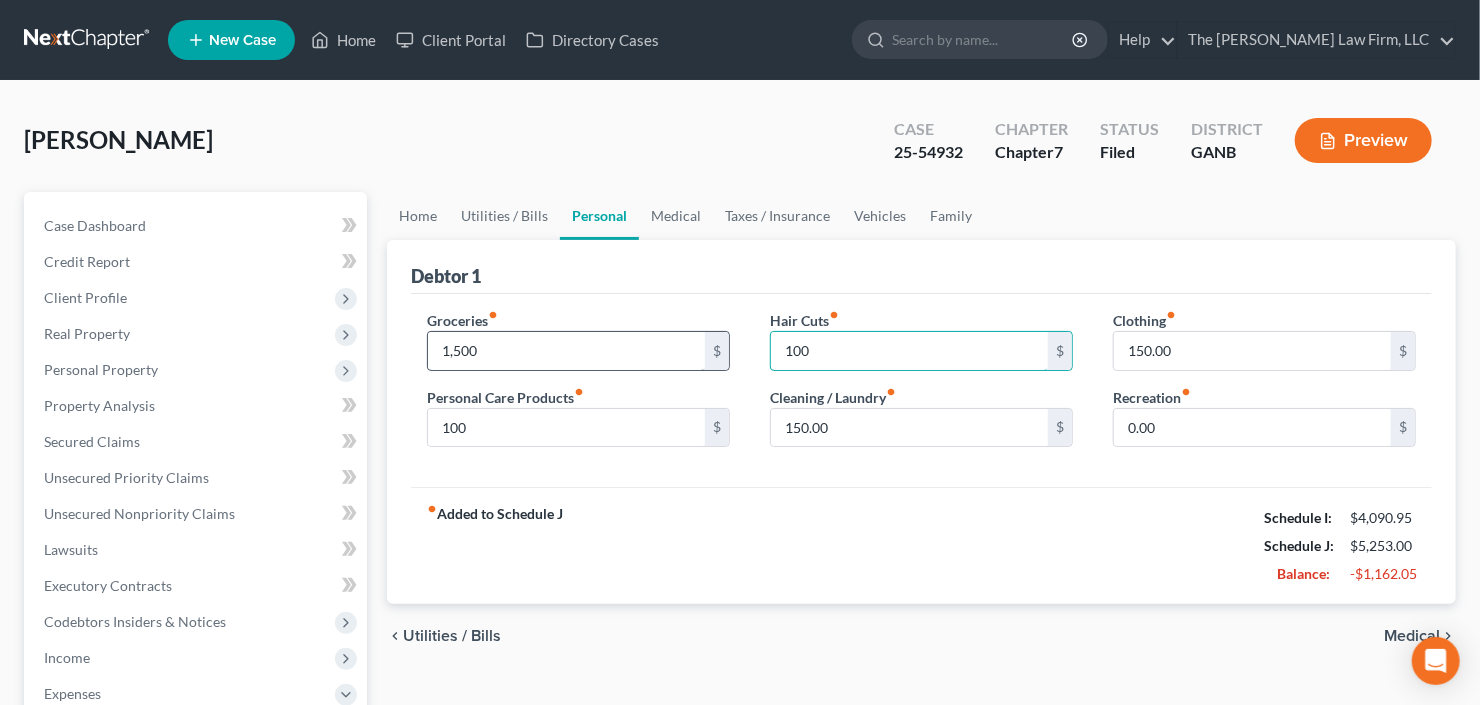 type on "100" 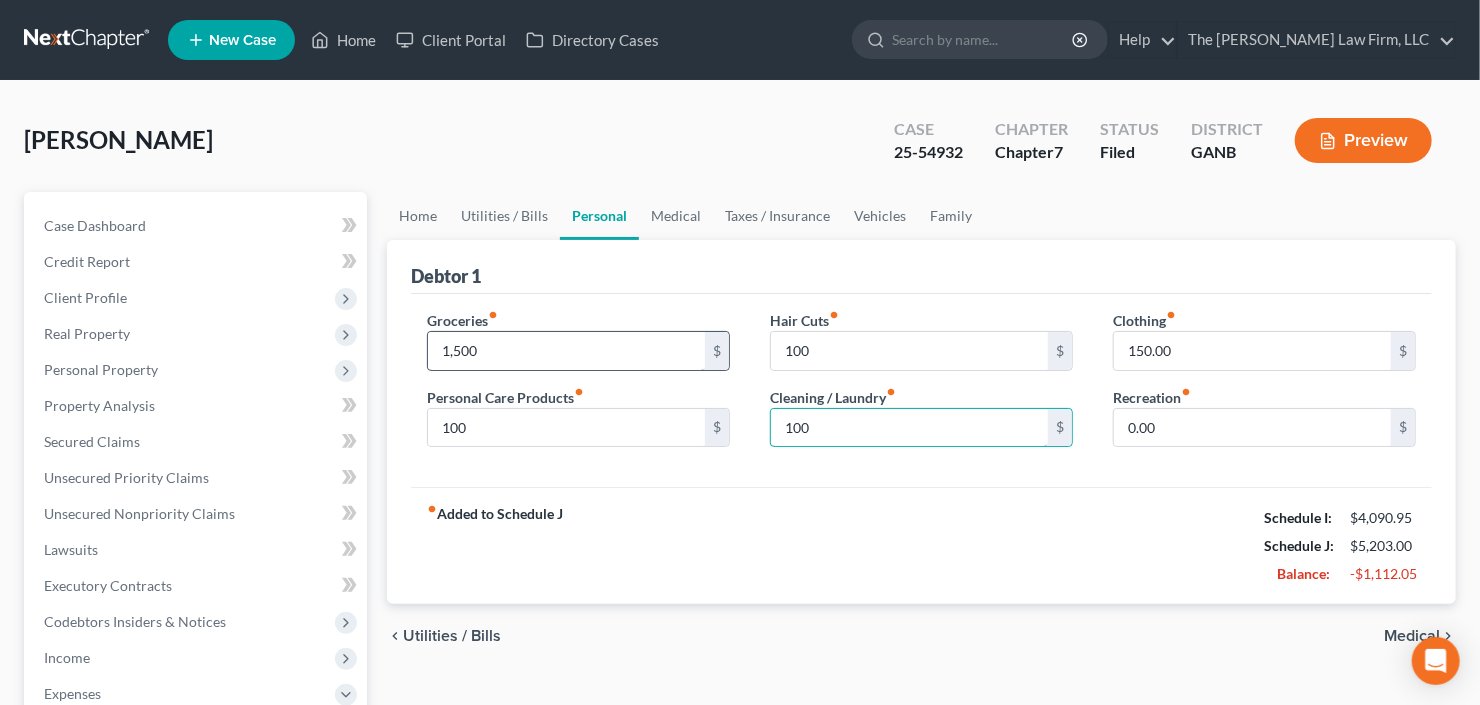 type on "100" 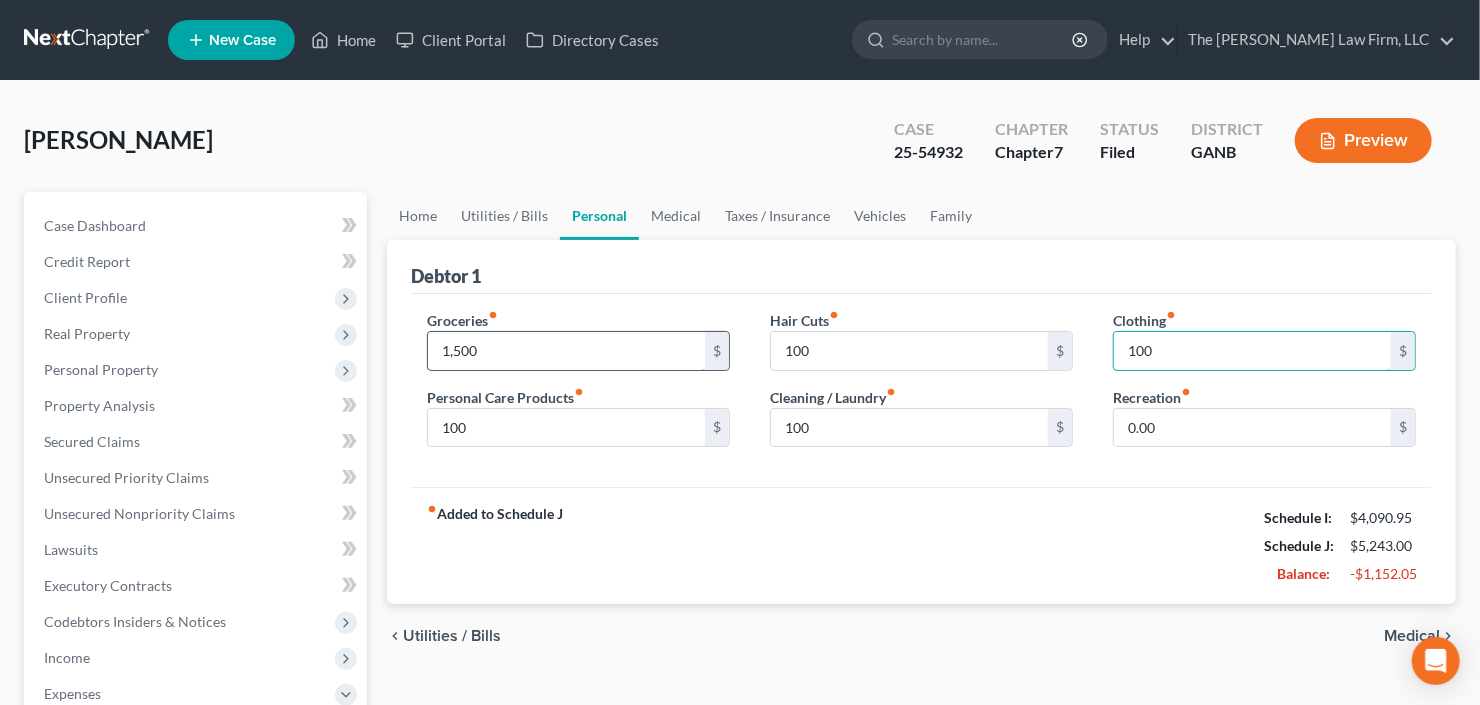 type on "100" 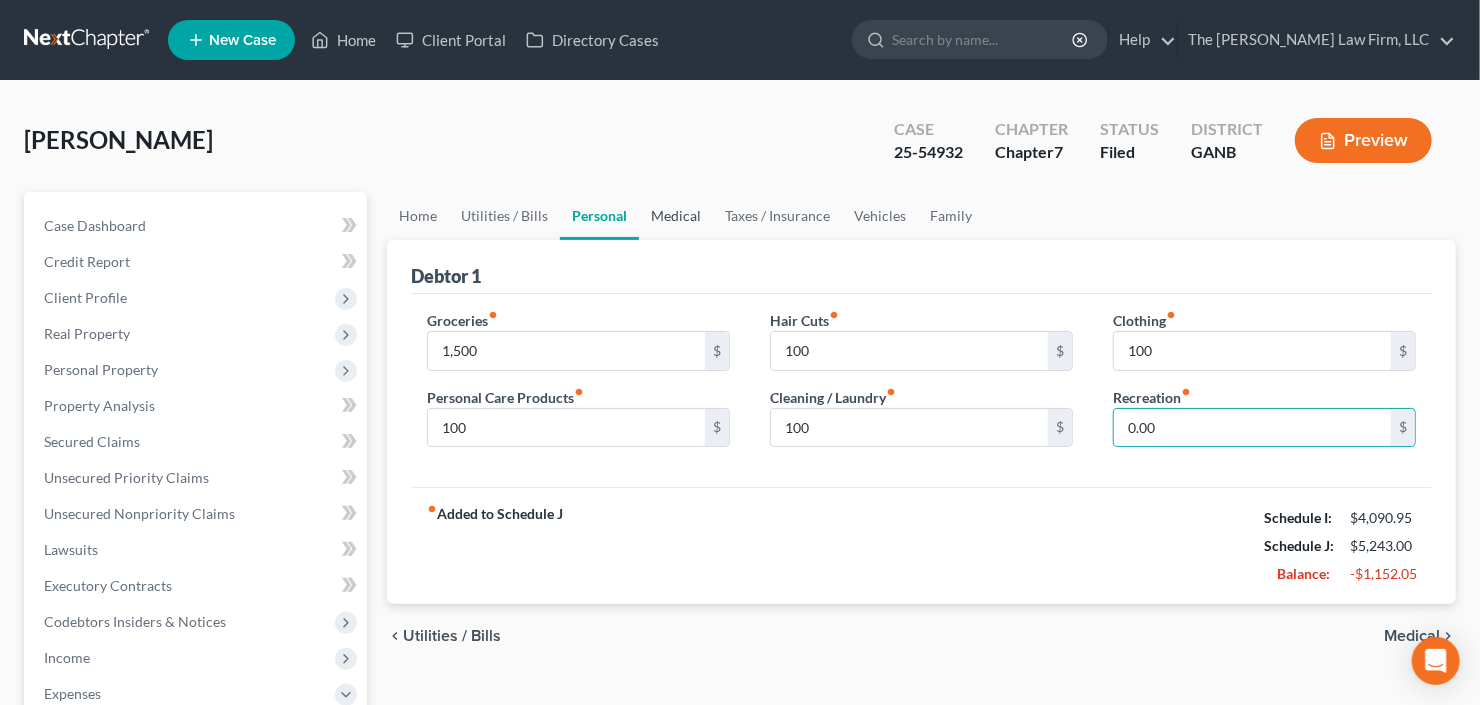 click on "Medical" at bounding box center [676, 216] 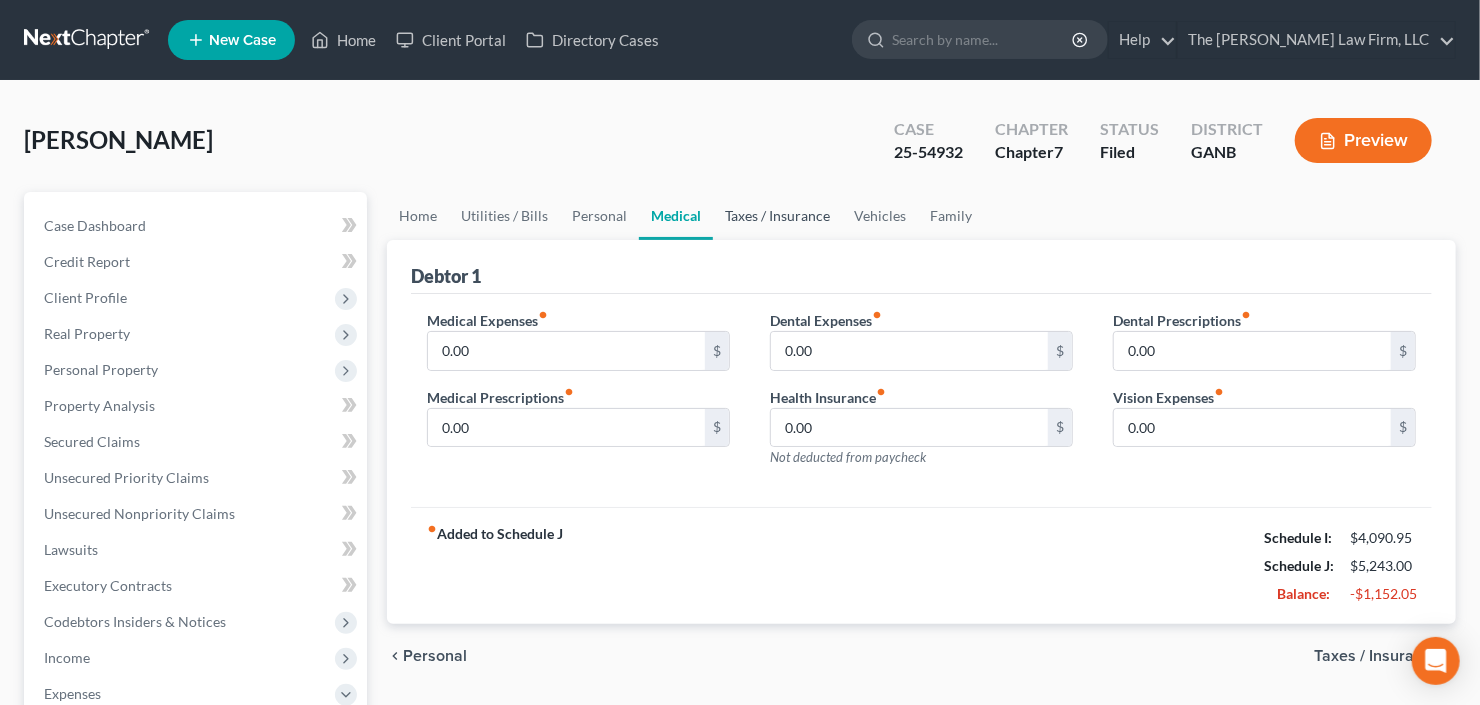click on "Taxes / Insurance" at bounding box center [777, 216] 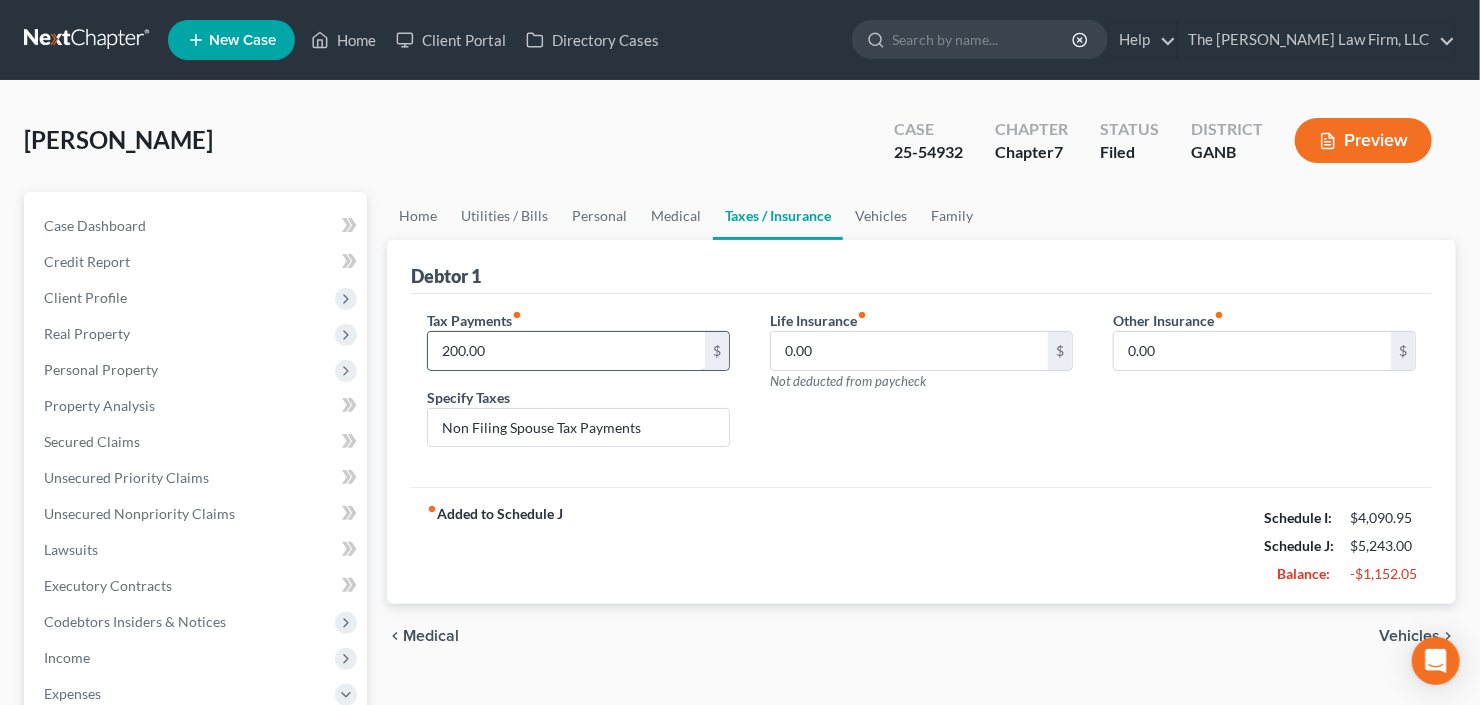 click on "200.00" at bounding box center (566, 351) 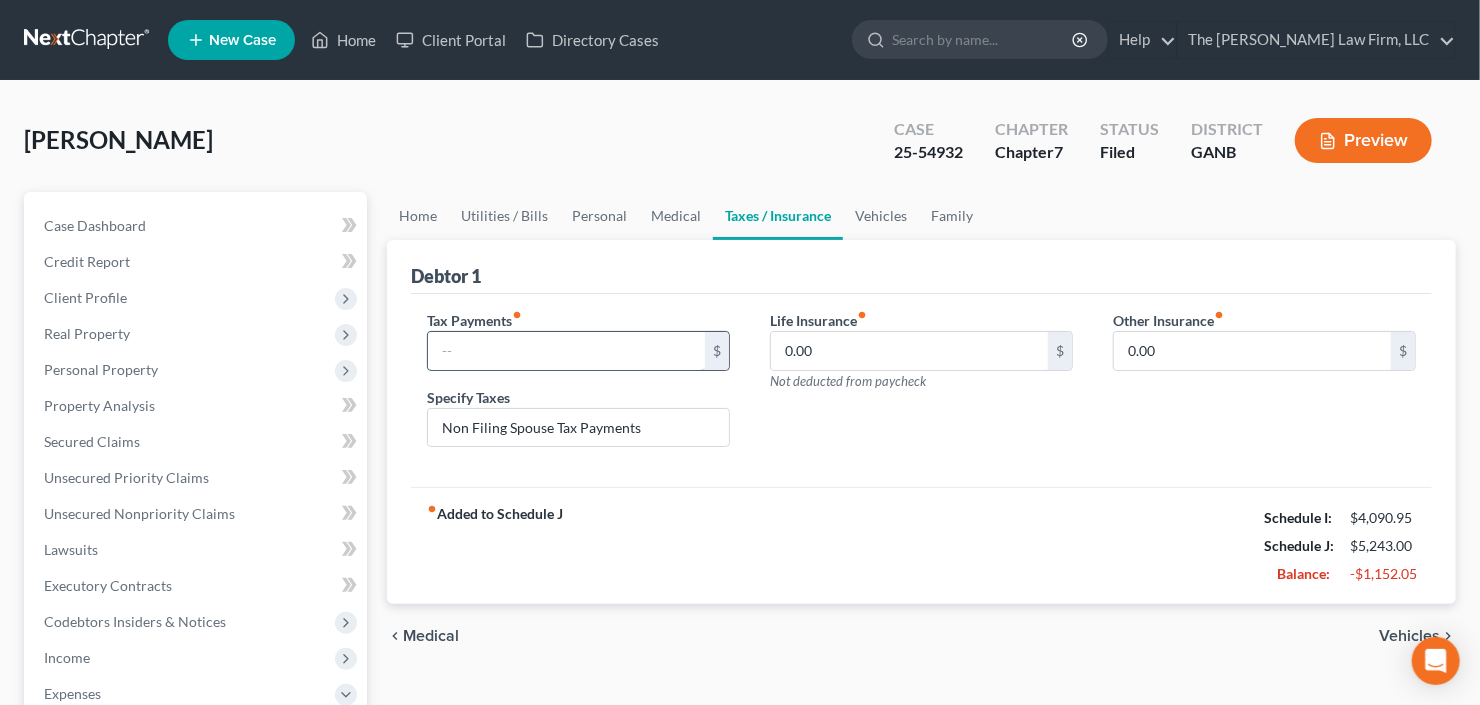 type 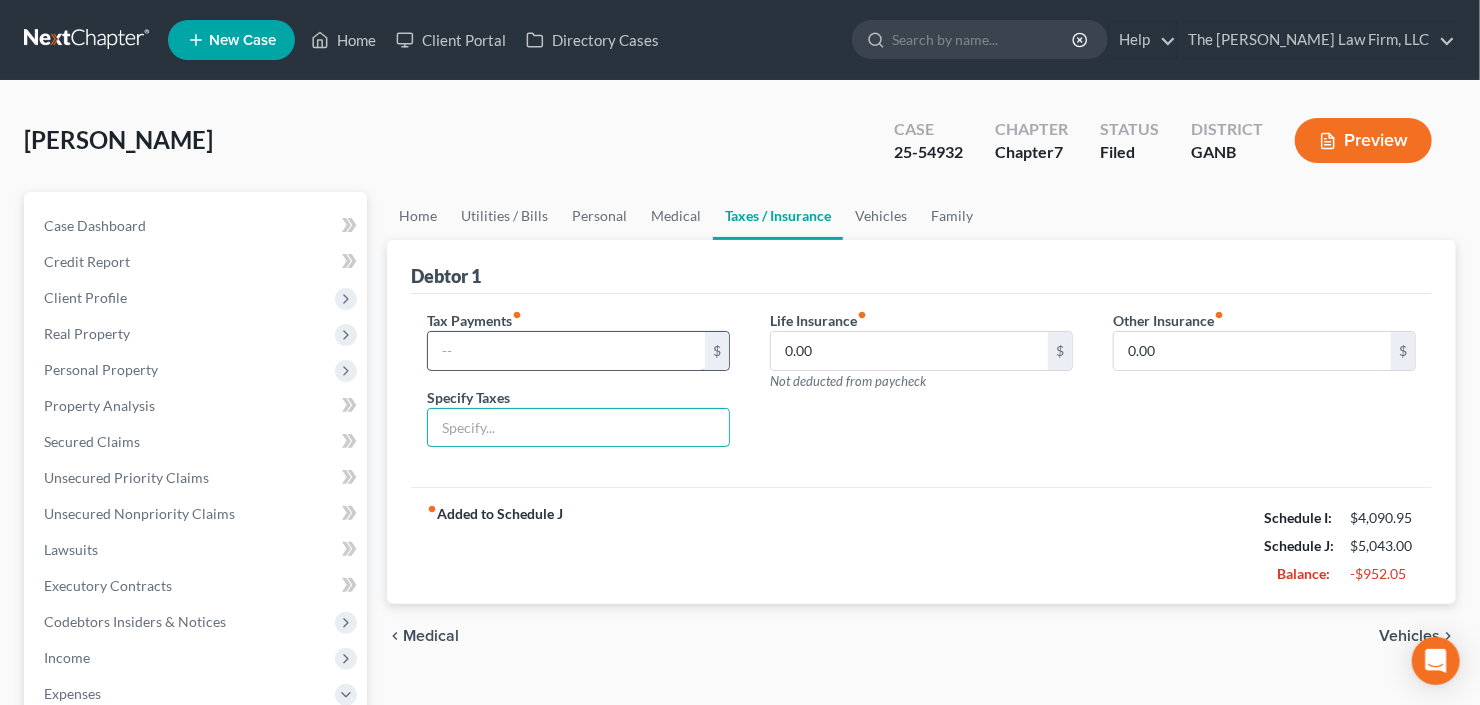 type 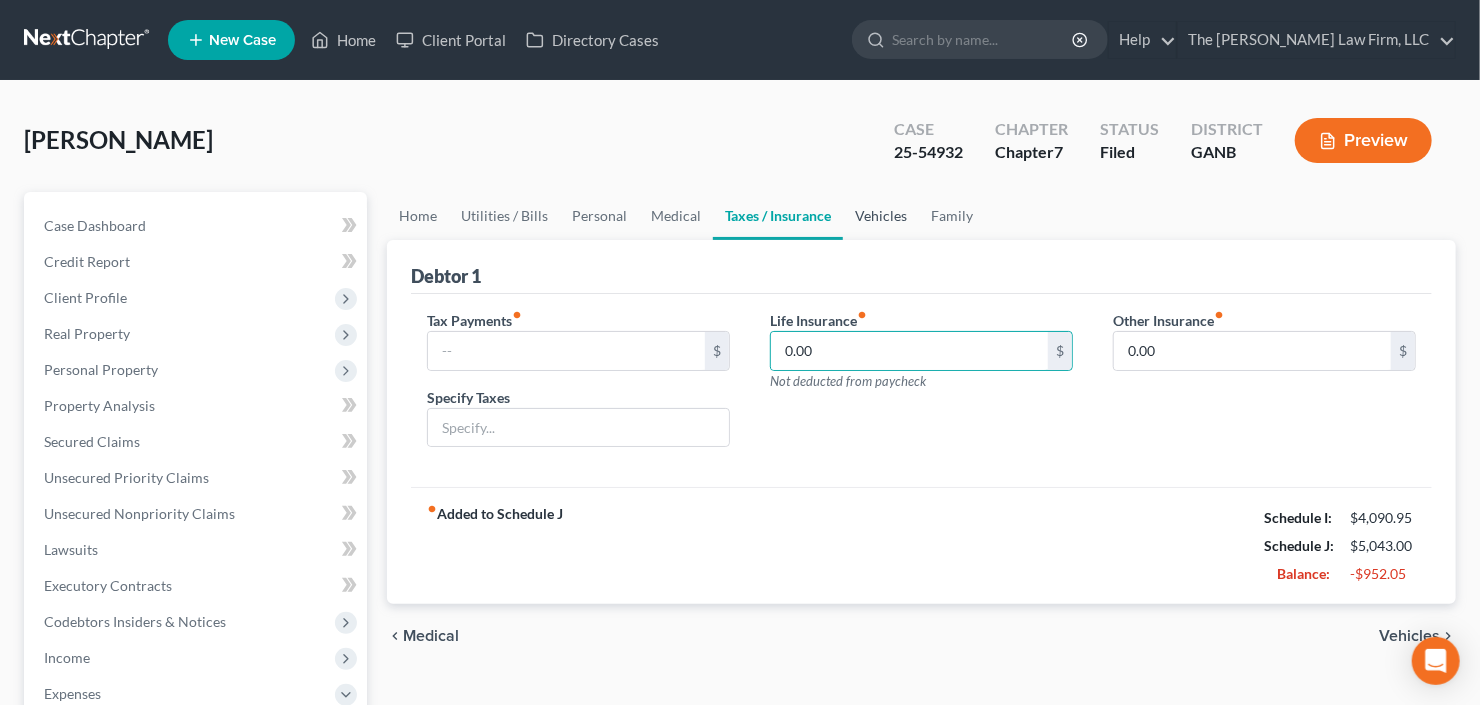 click on "Vehicles" at bounding box center [881, 216] 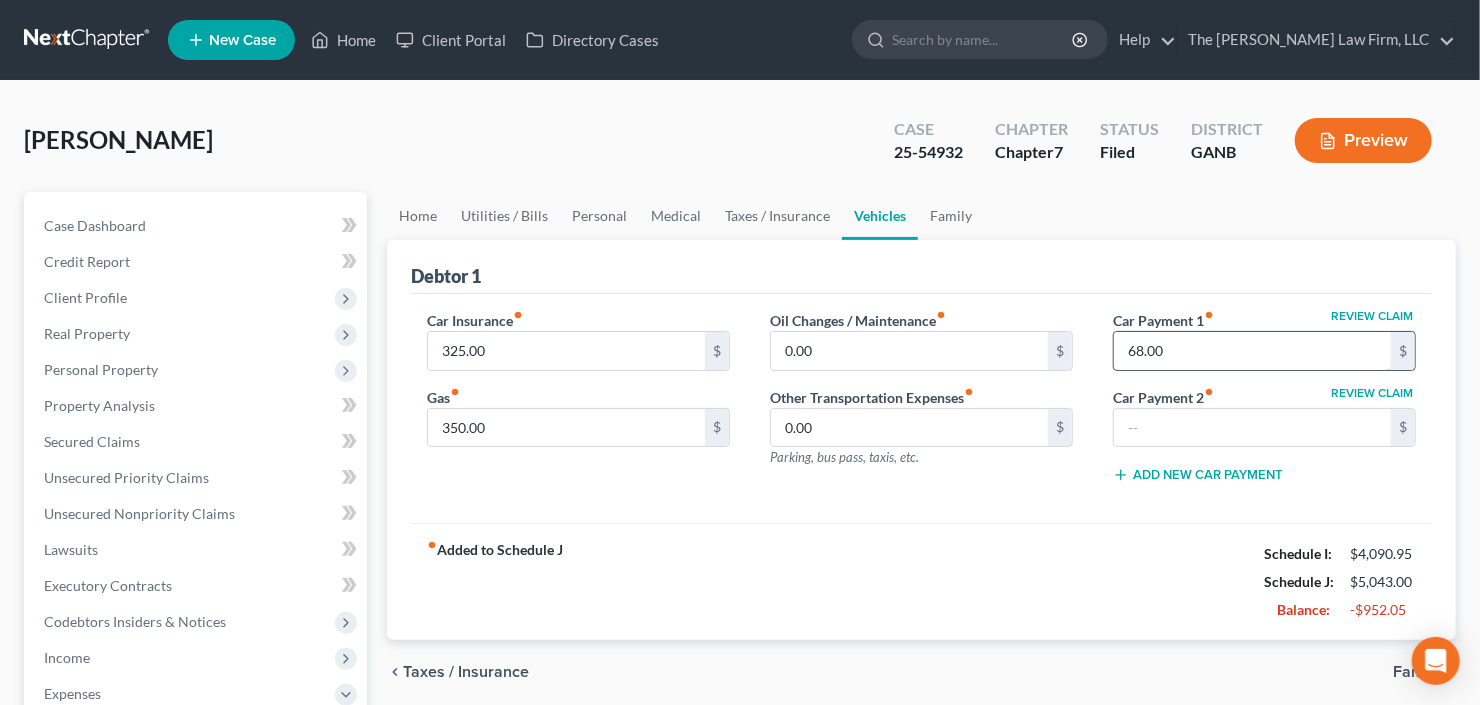 click on "68.00" at bounding box center (1252, 351) 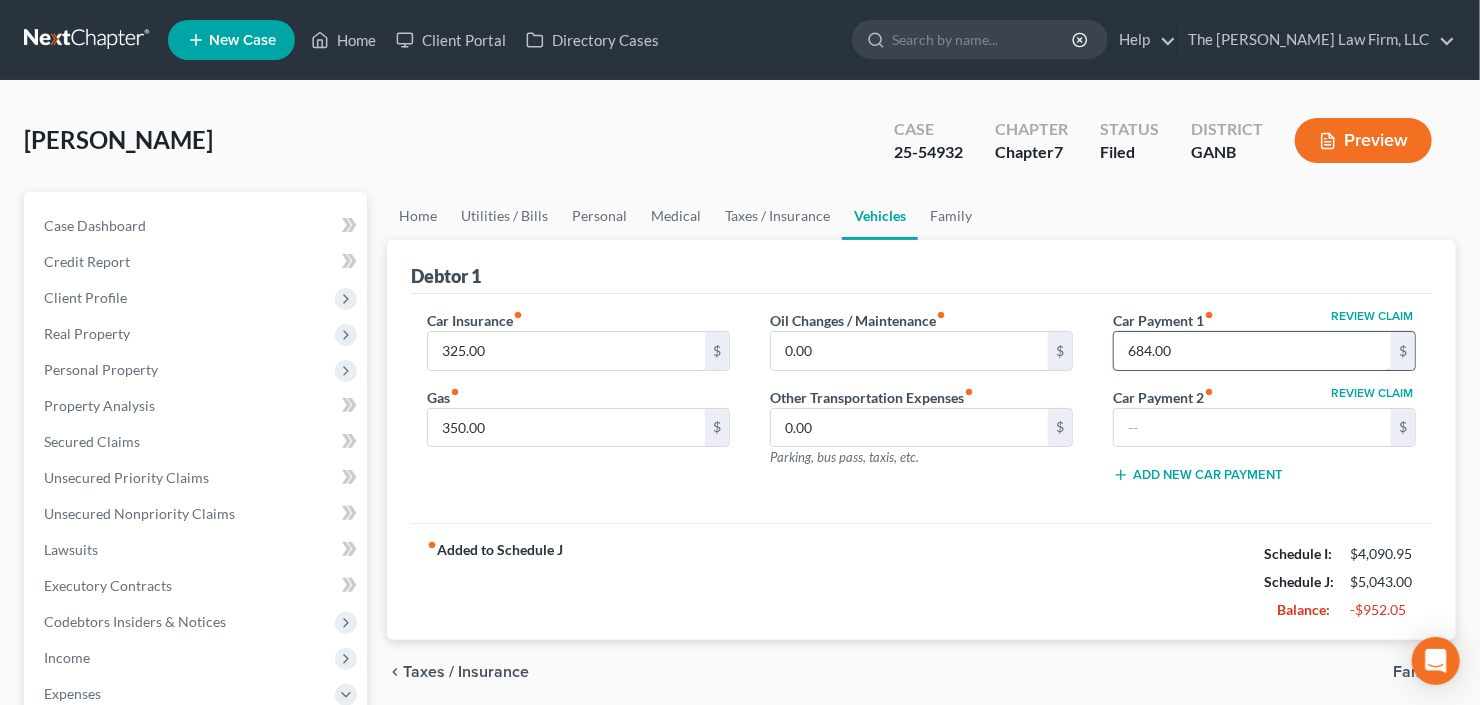 type on "684.00" 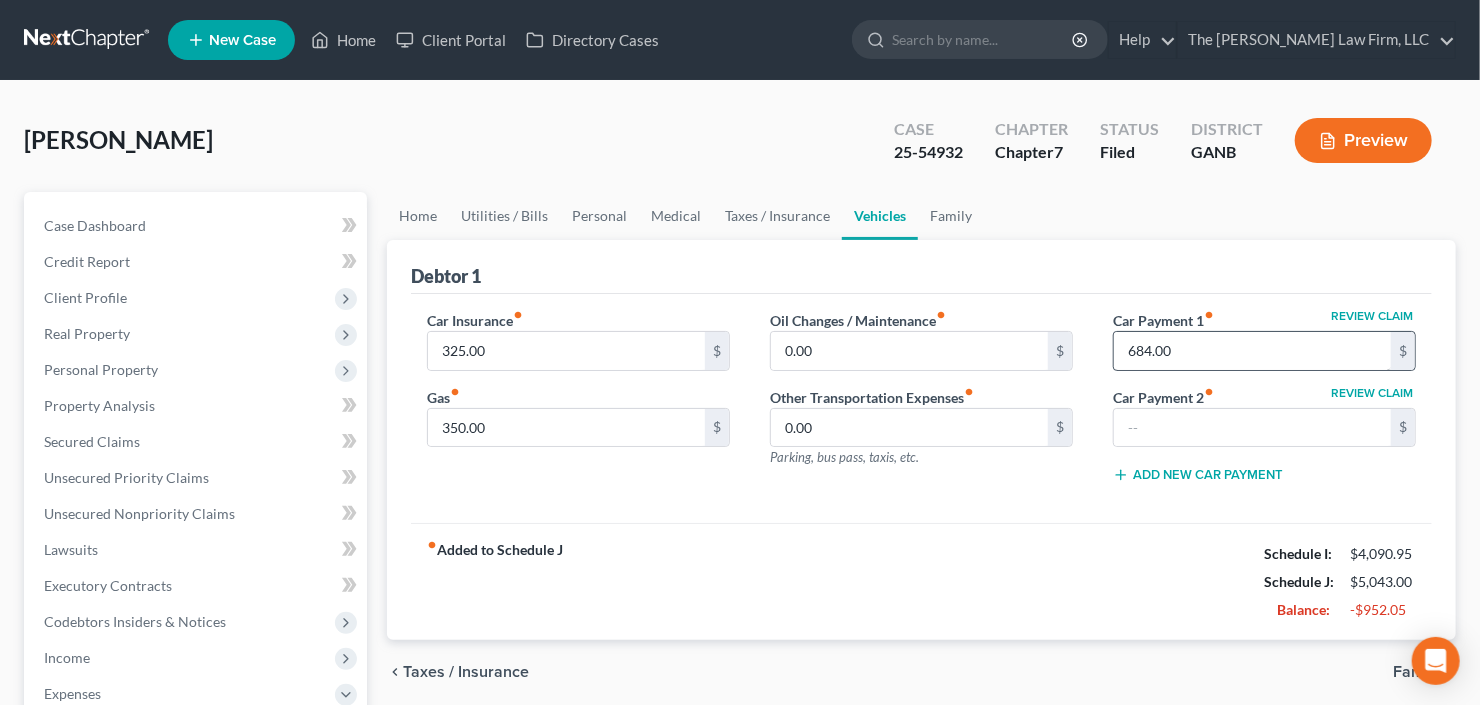 type 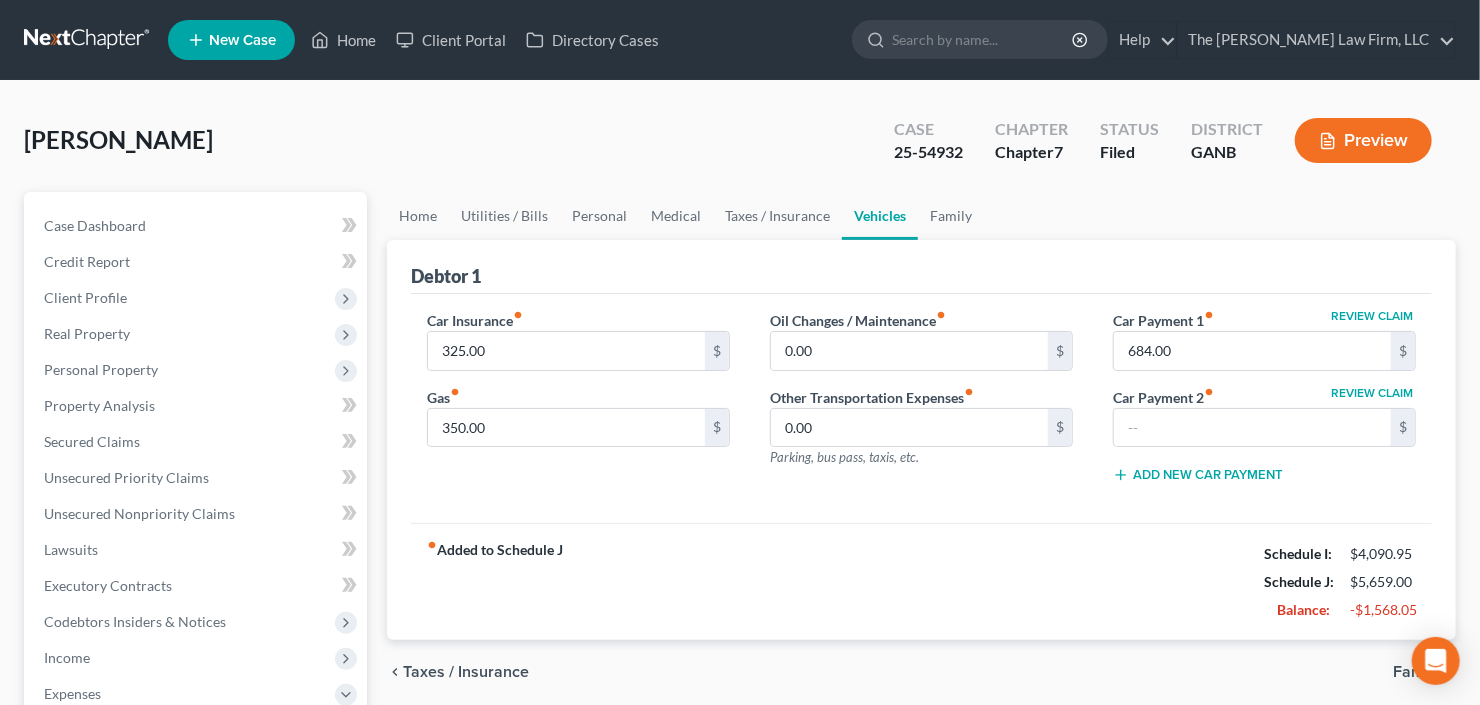 click on "Home
Utilities / Bills
Personal
Medical
Taxes / Insurance
Vehicles
Family" at bounding box center [921, 216] 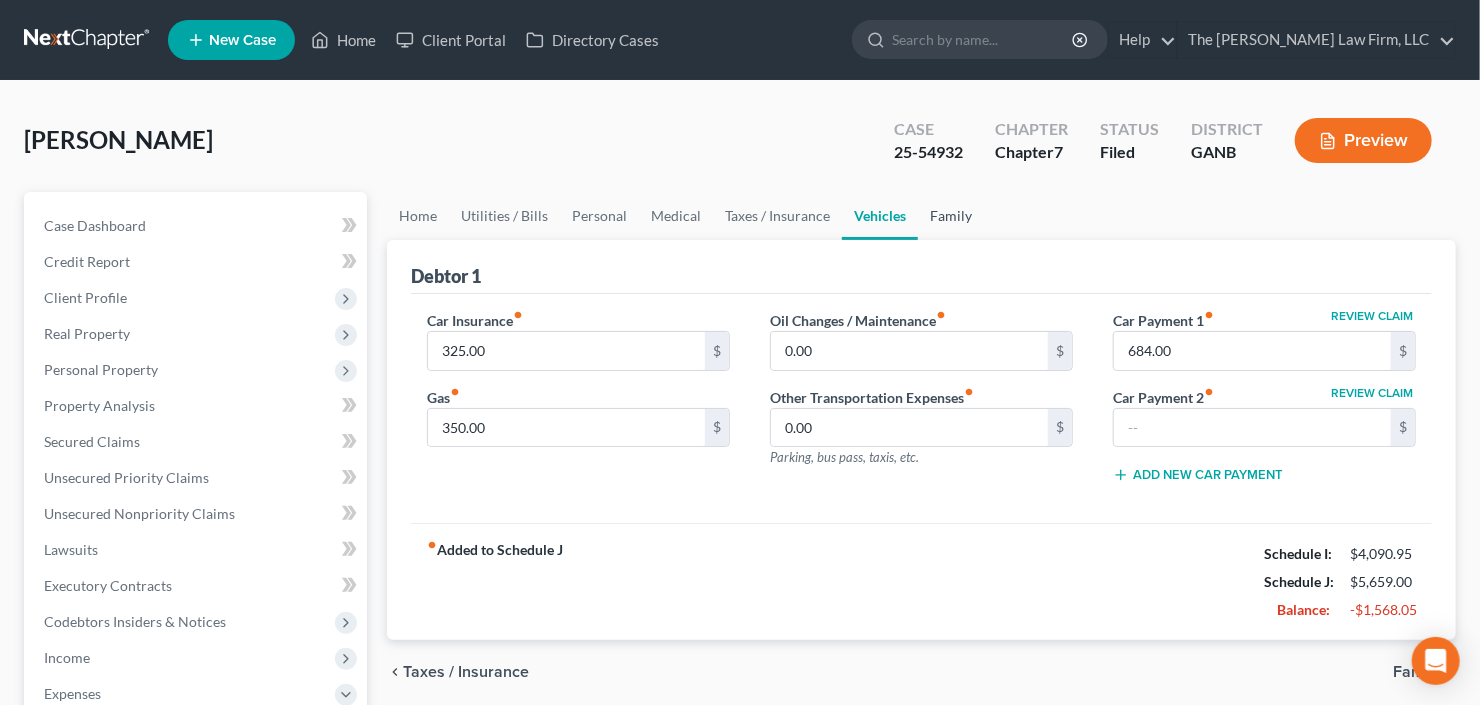 click on "Family" at bounding box center [951, 216] 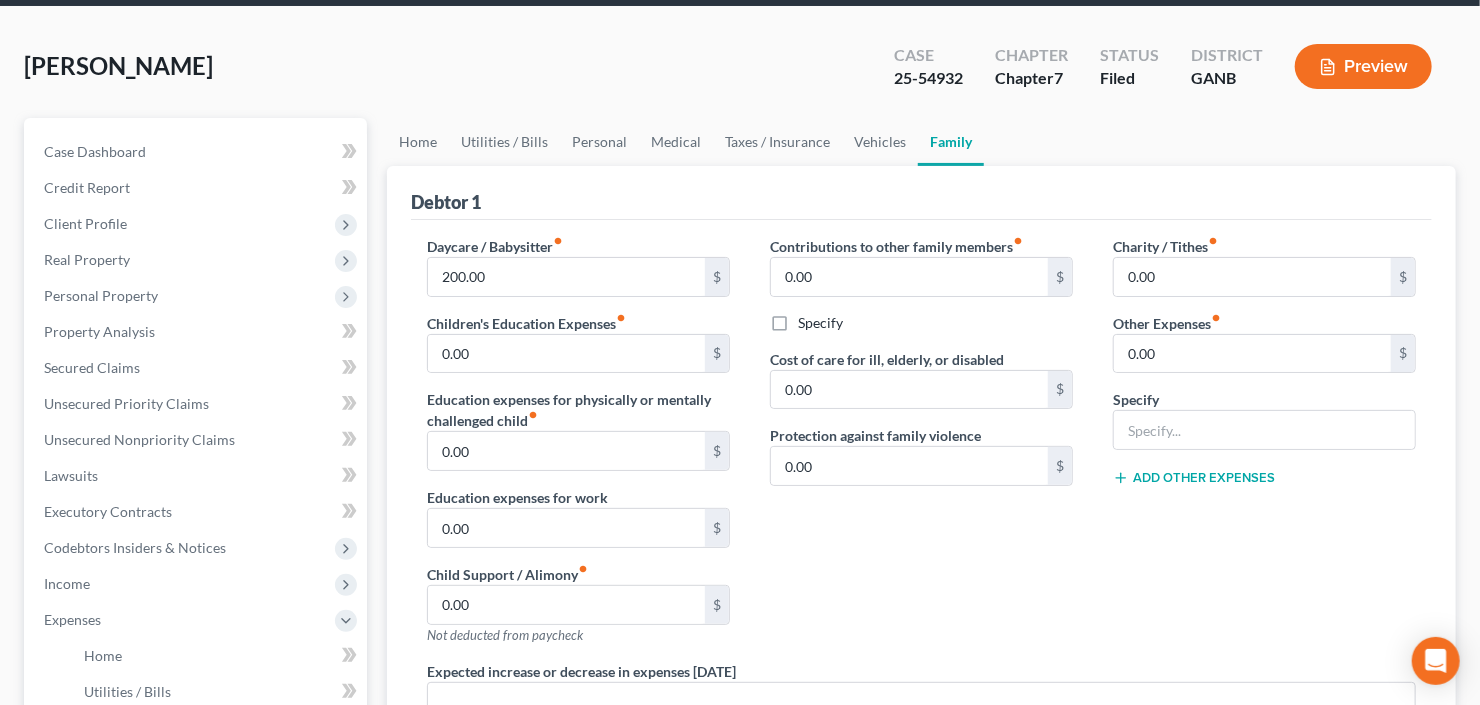 scroll, scrollTop: 160, scrollLeft: 0, axis: vertical 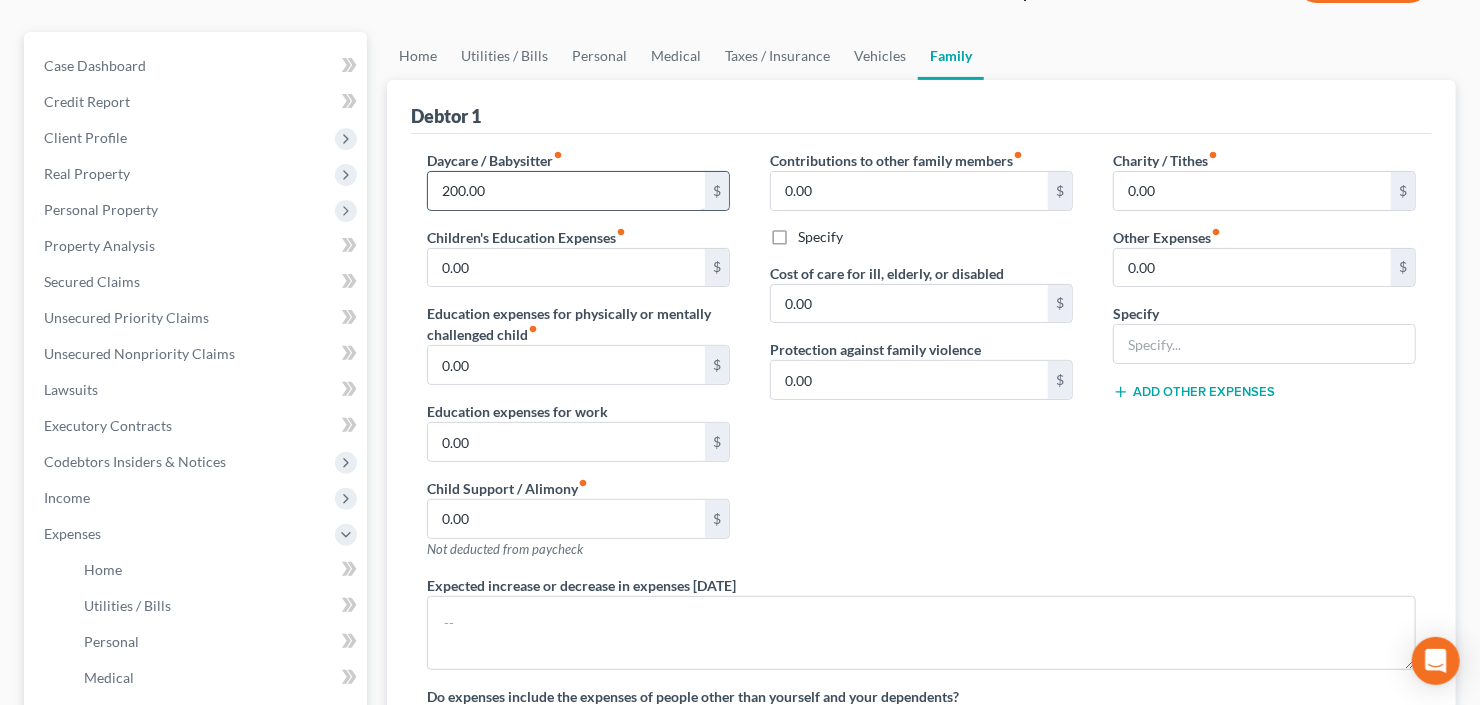 click on "200.00" at bounding box center (566, 191) 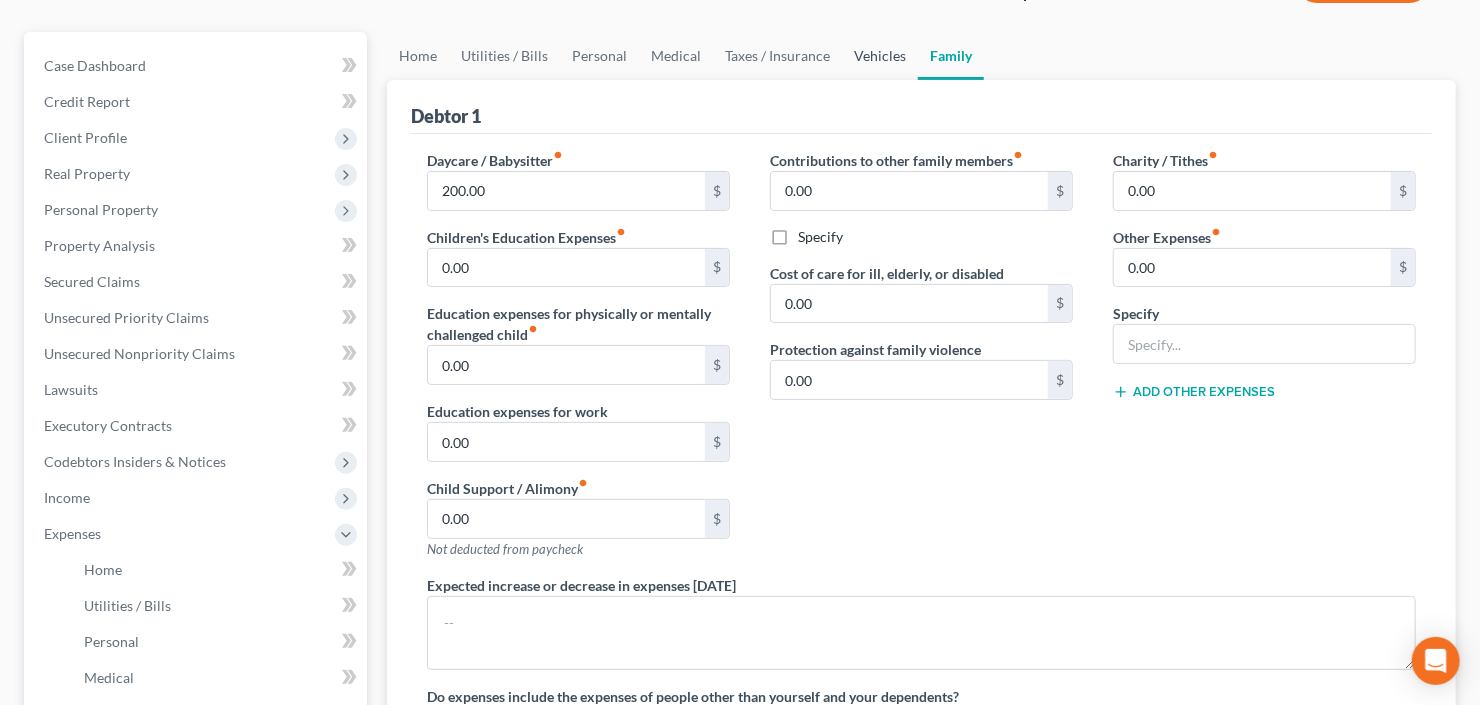 click on "Vehicles" at bounding box center [880, 56] 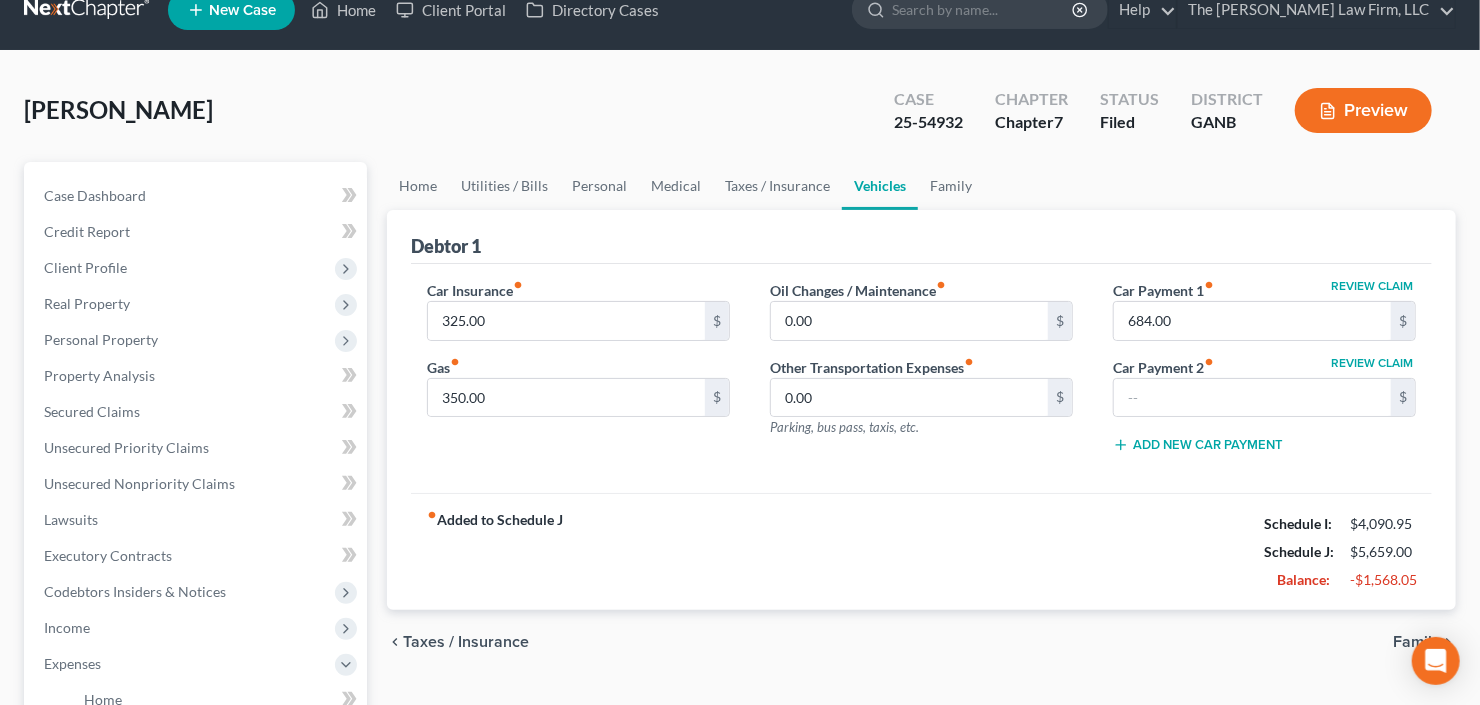 scroll, scrollTop: 0, scrollLeft: 0, axis: both 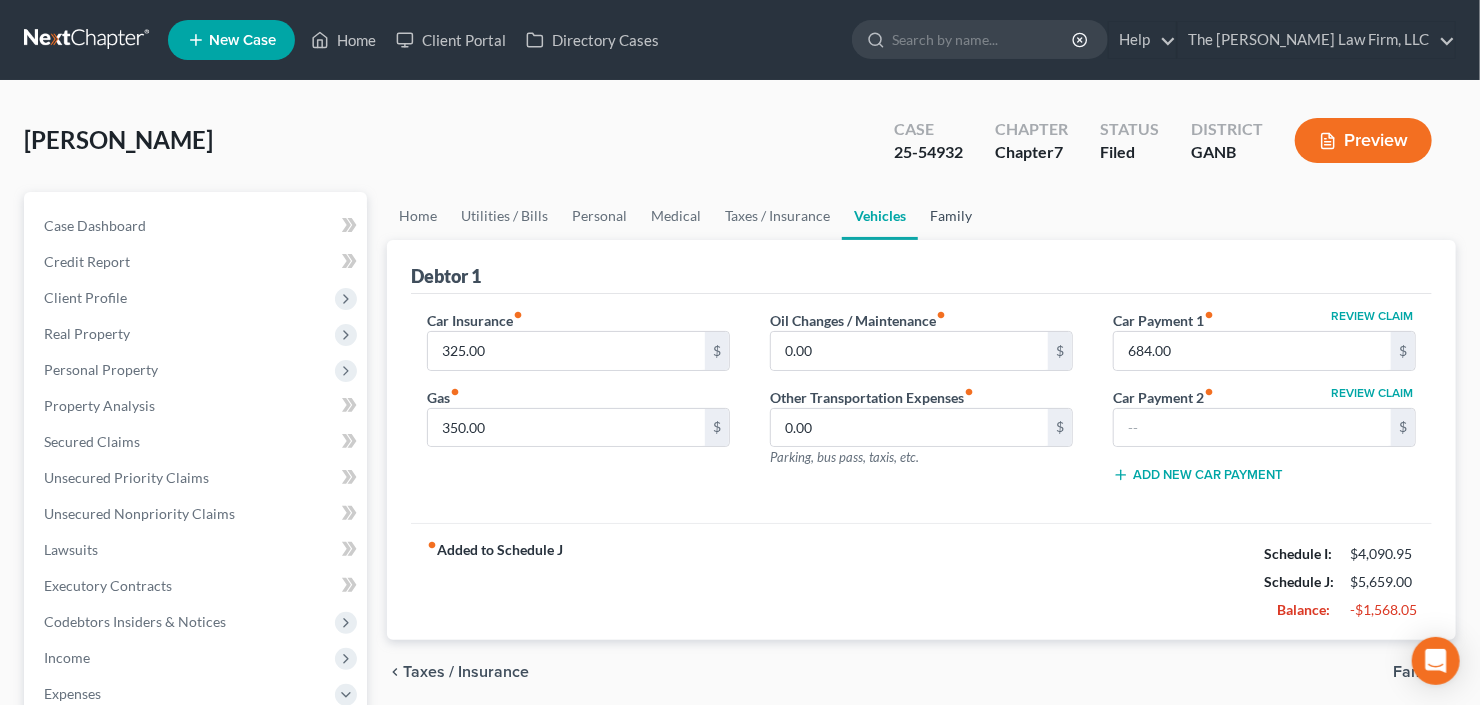 click on "Family" at bounding box center [951, 216] 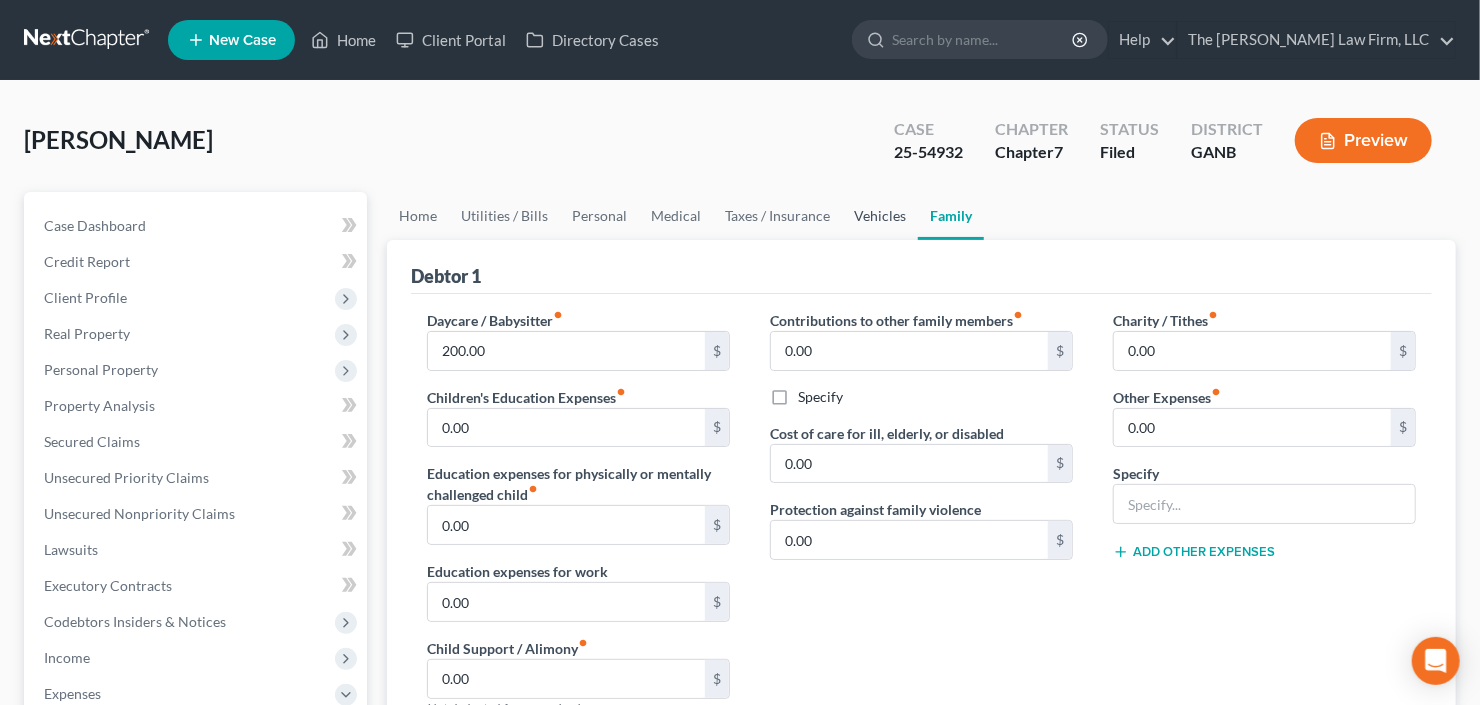 click on "Vehicles" at bounding box center [880, 216] 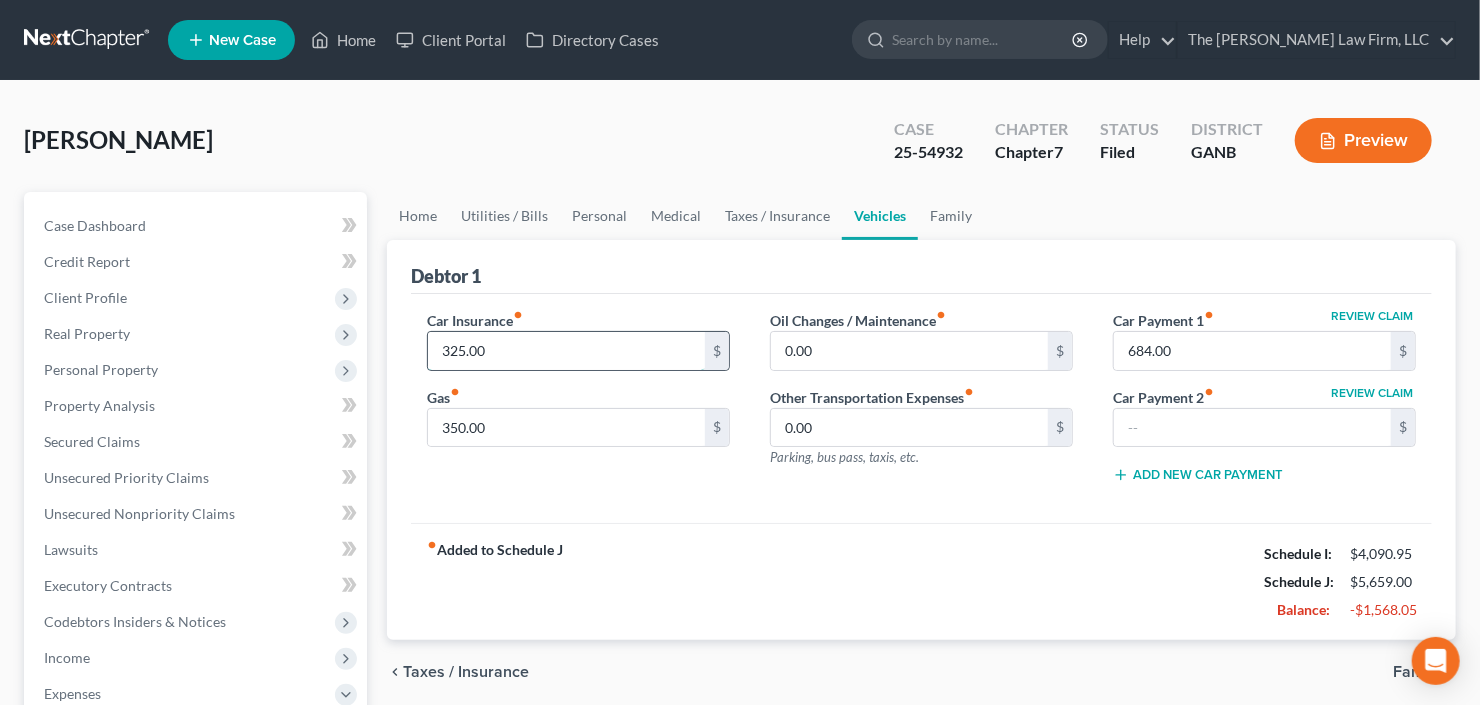 click on "325.00" at bounding box center [566, 351] 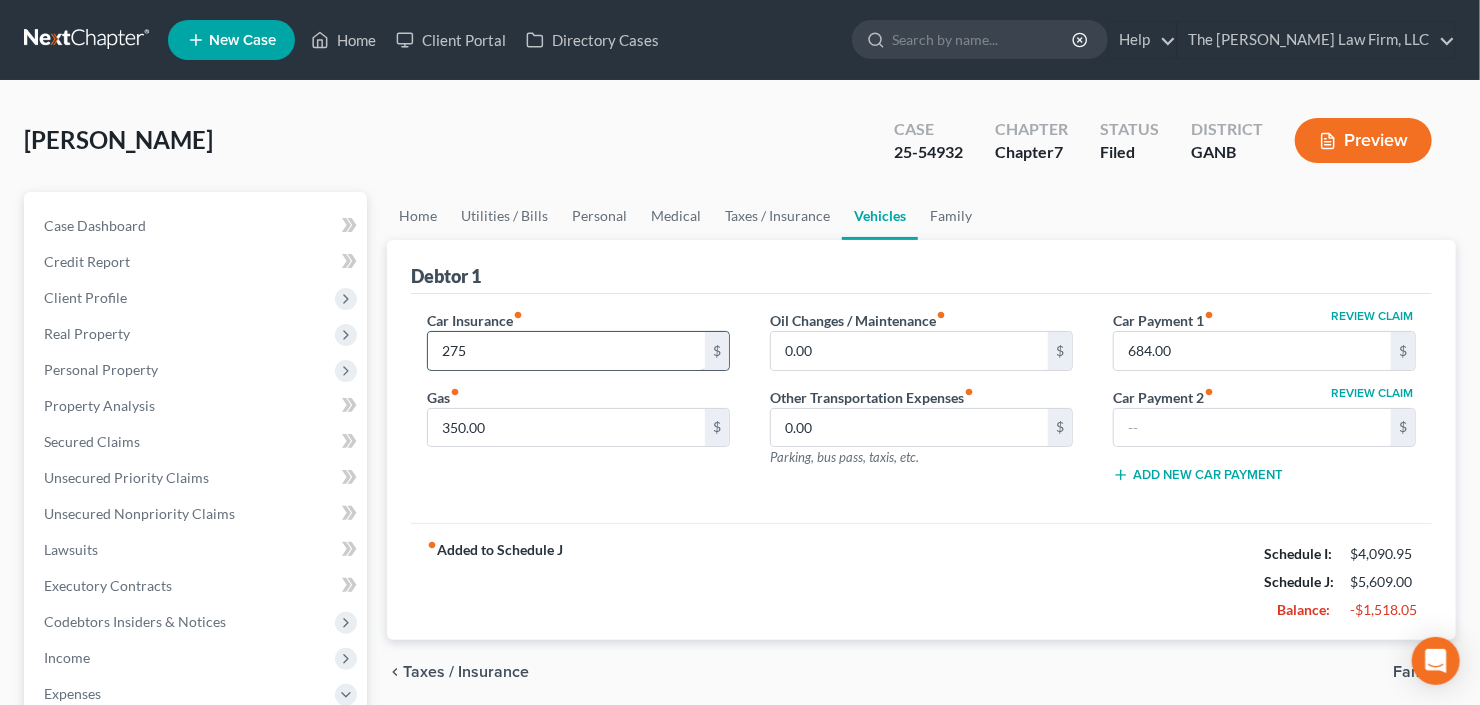 type on "275" 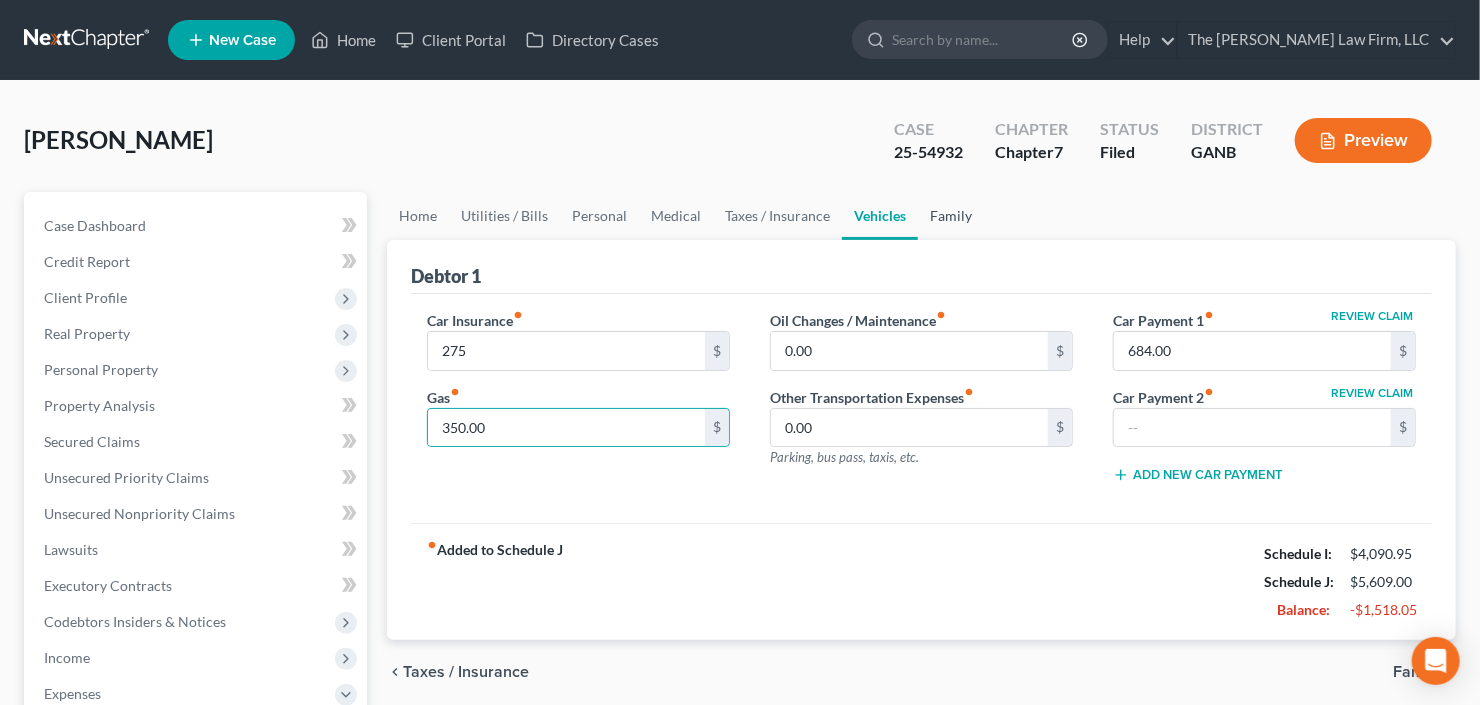 click on "Family" at bounding box center (951, 216) 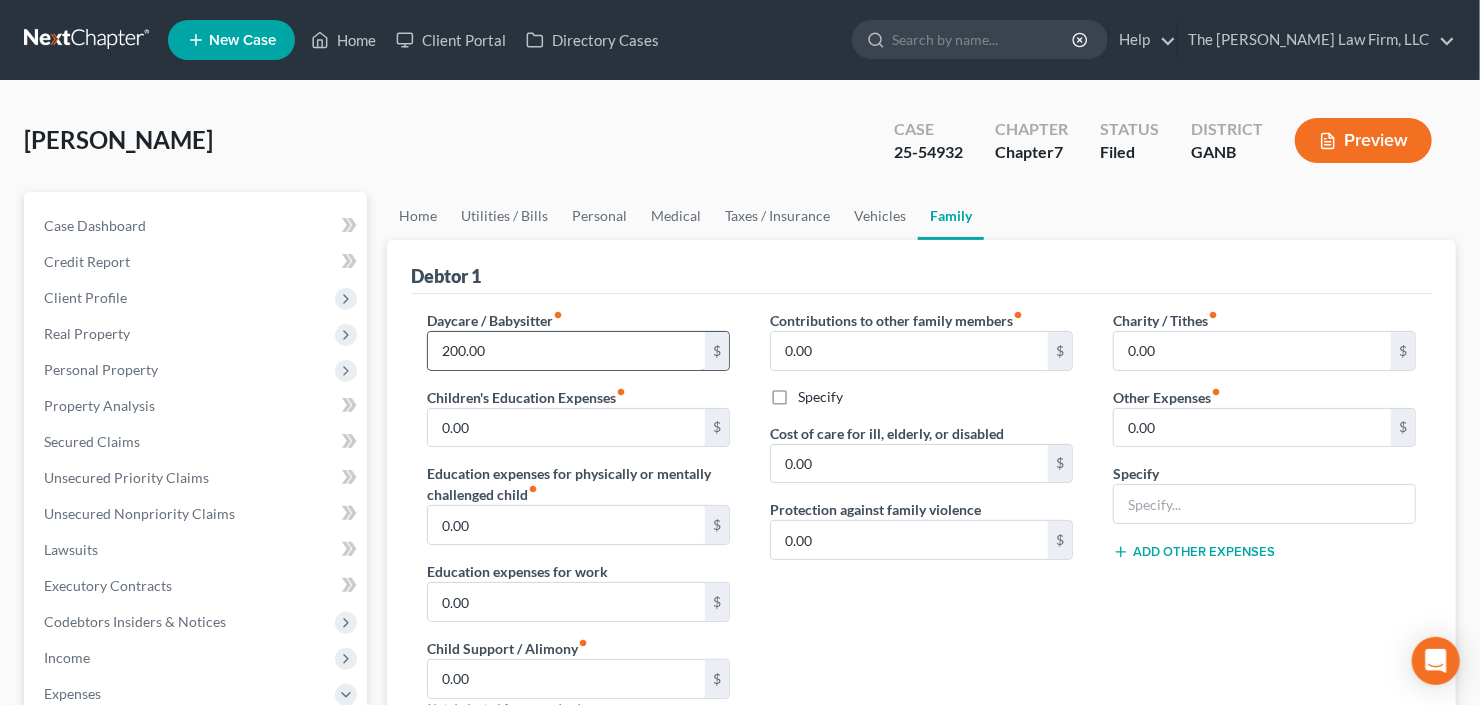 click on "200.00" at bounding box center (566, 351) 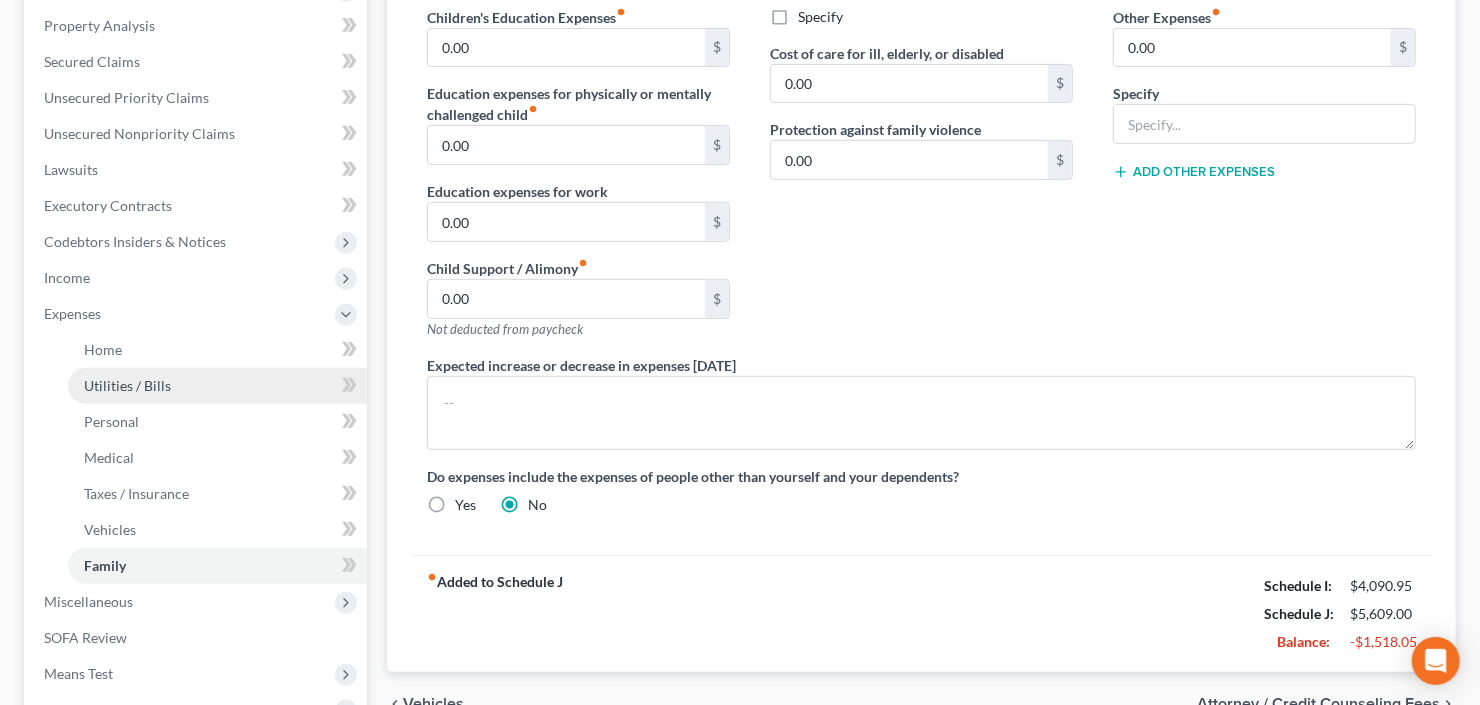scroll, scrollTop: 480, scrollLeft: 0, axis: vertical 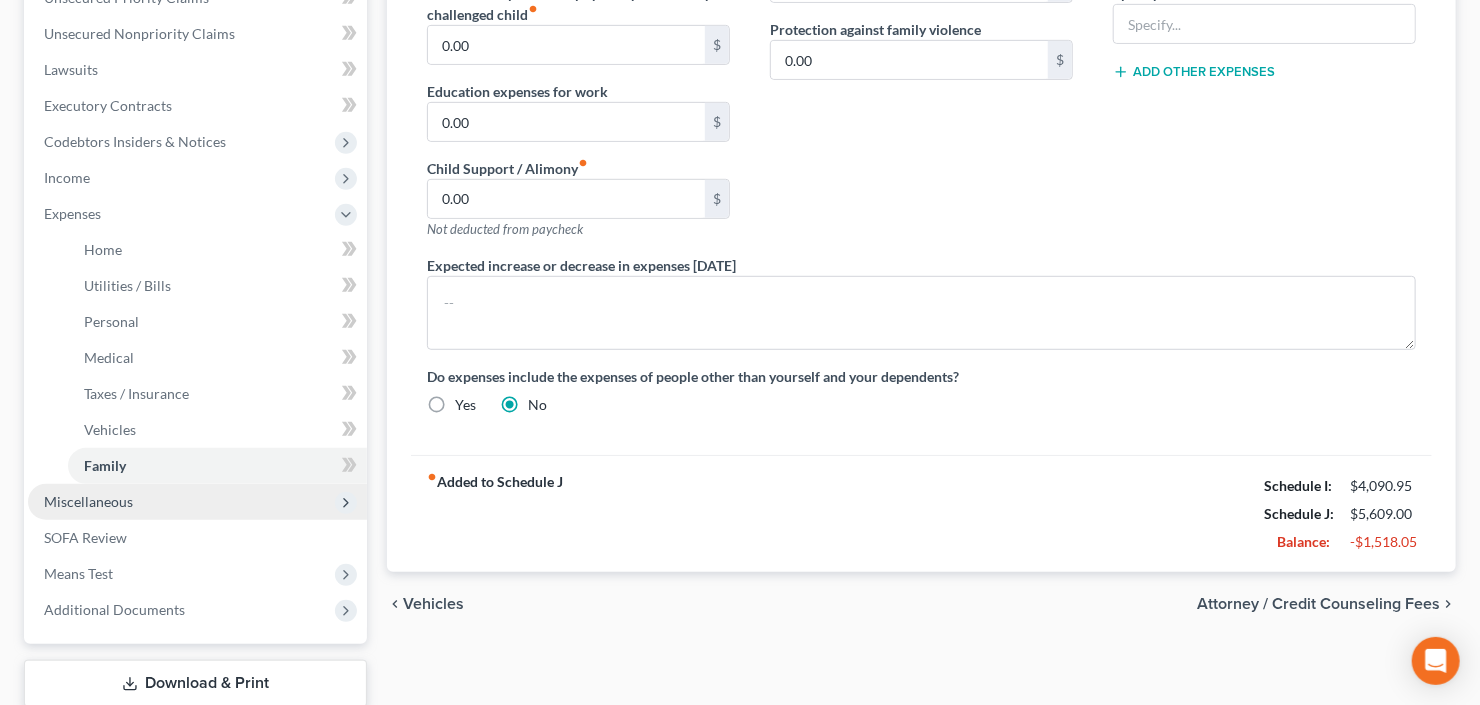 click on "Miscellaneous" at bounding box center (197, 502) 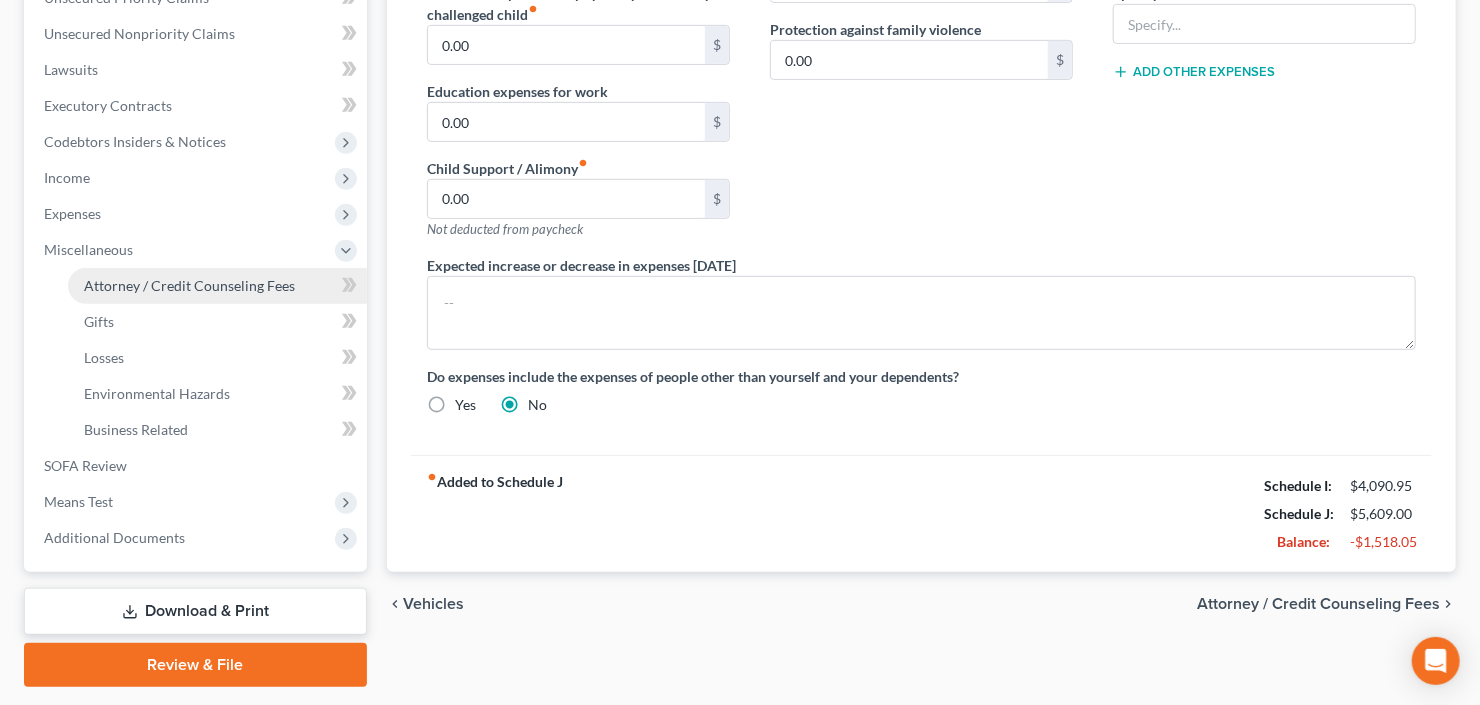 click on "Attorney / Credit Counseling Fees" at bounding box center (217, 286) 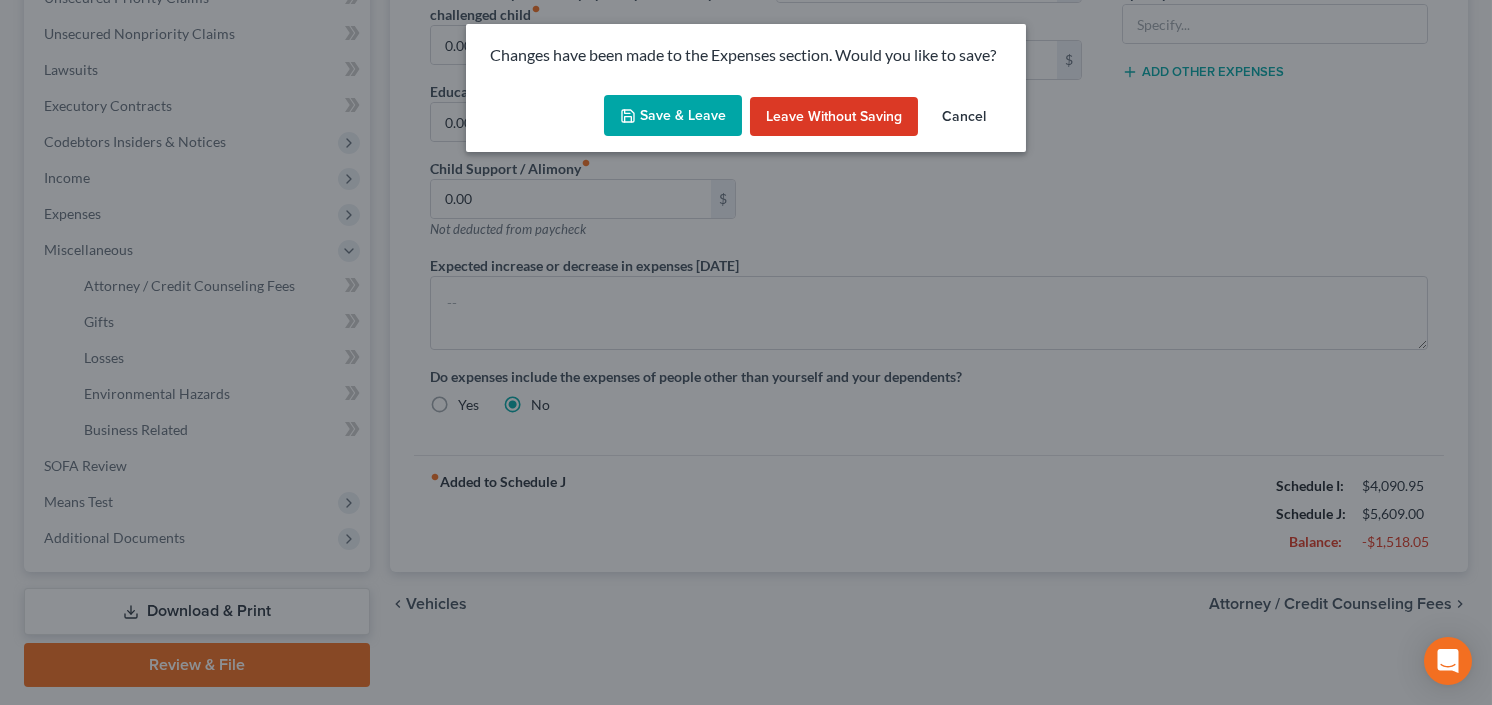 click on "Save & Leave" at bounding box center [673, 116] 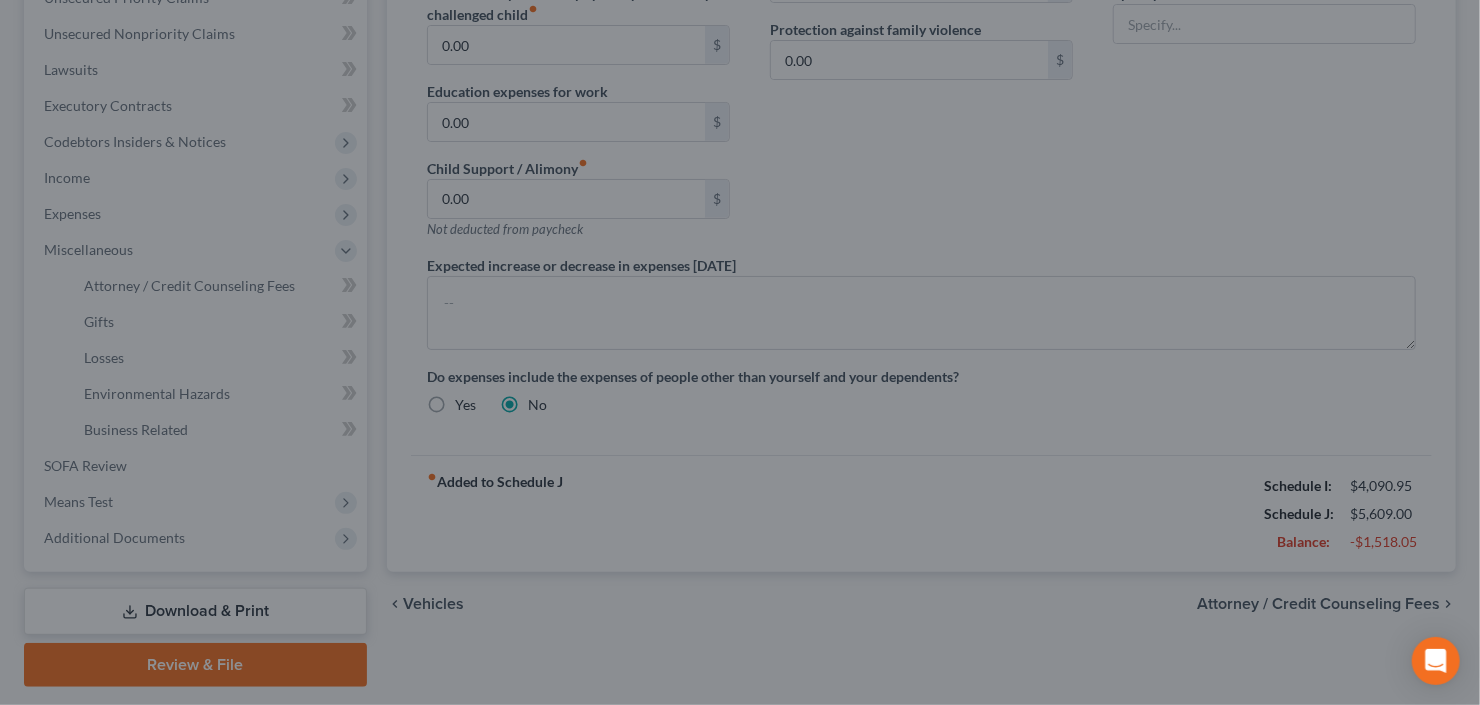 select on "3" 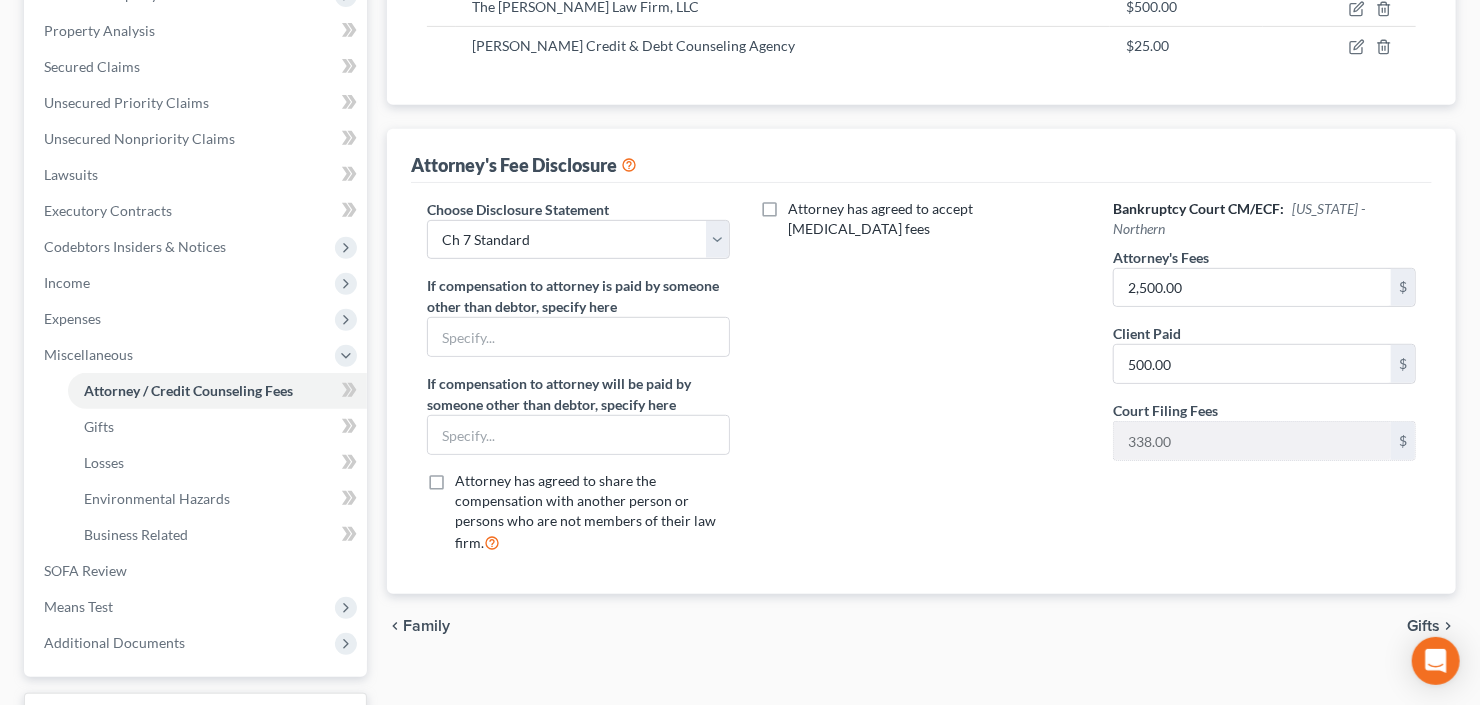 scroll, scrollTop: 455, scrollLeft: 0, axis: vertical 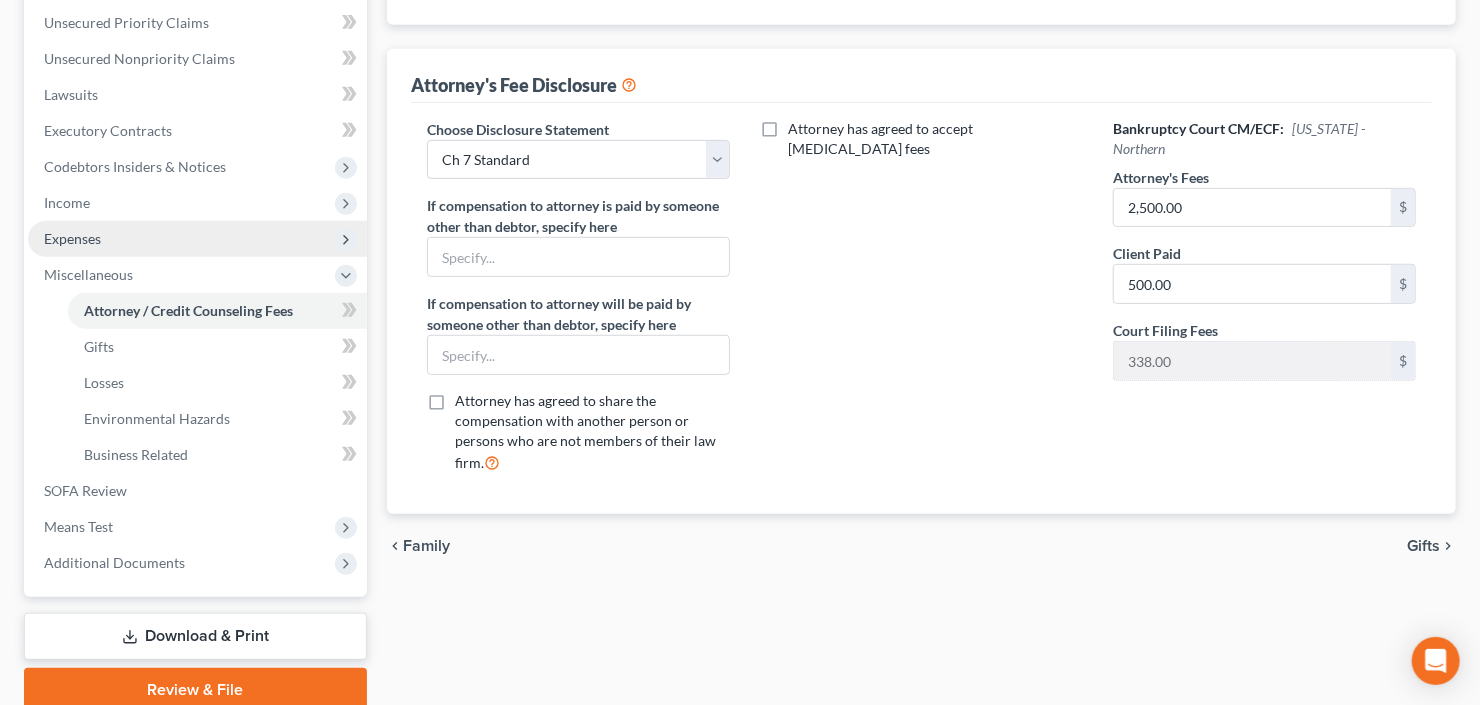 click on "Expenses" at bounding box center (197, 239) 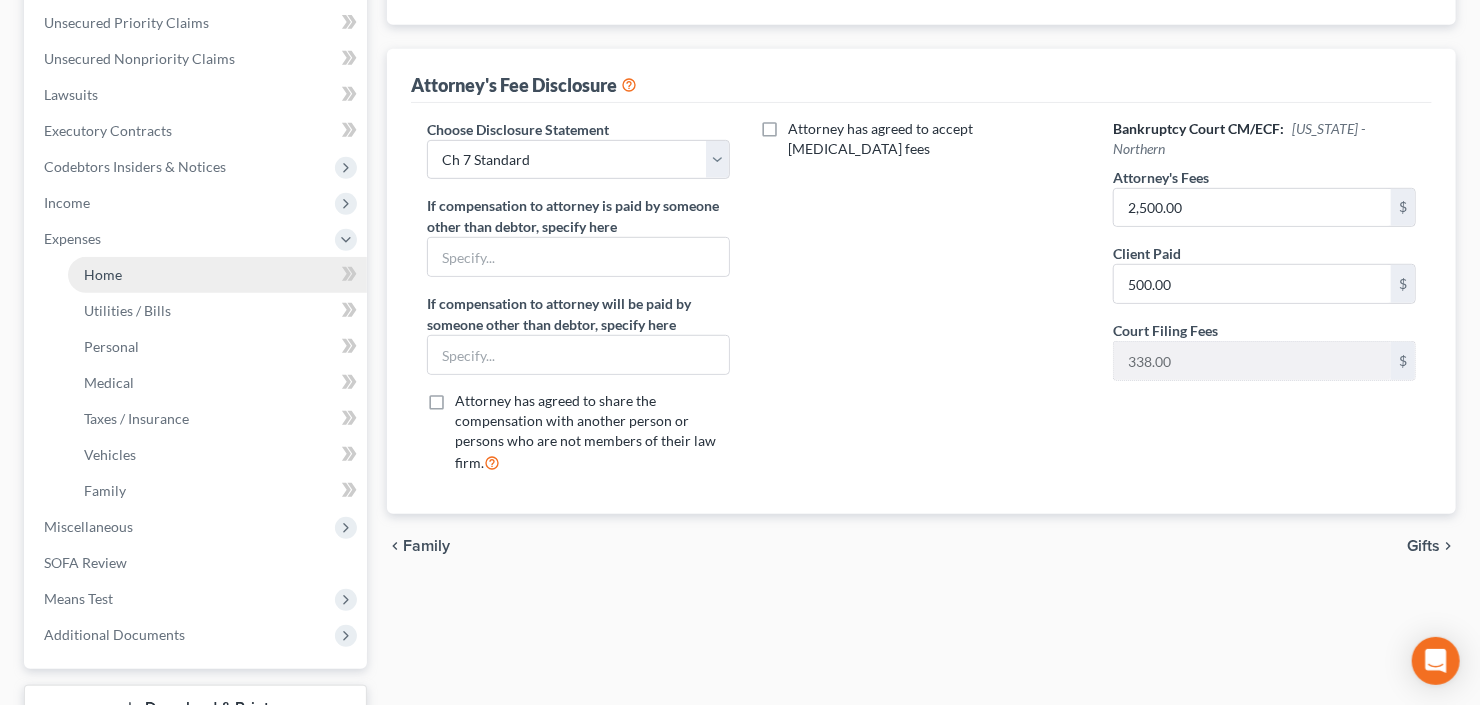click on "Home" at bounding box center (103, 274) 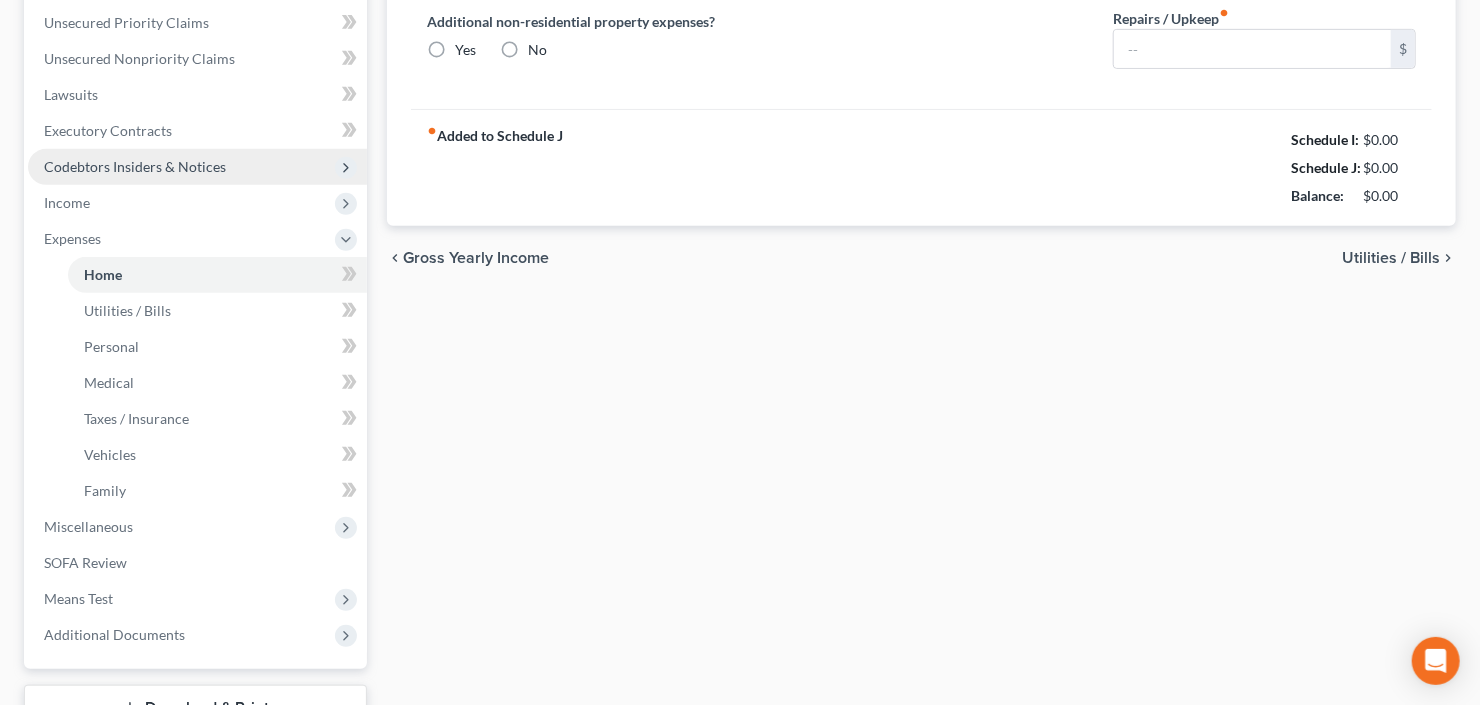 type on "1,650.00" 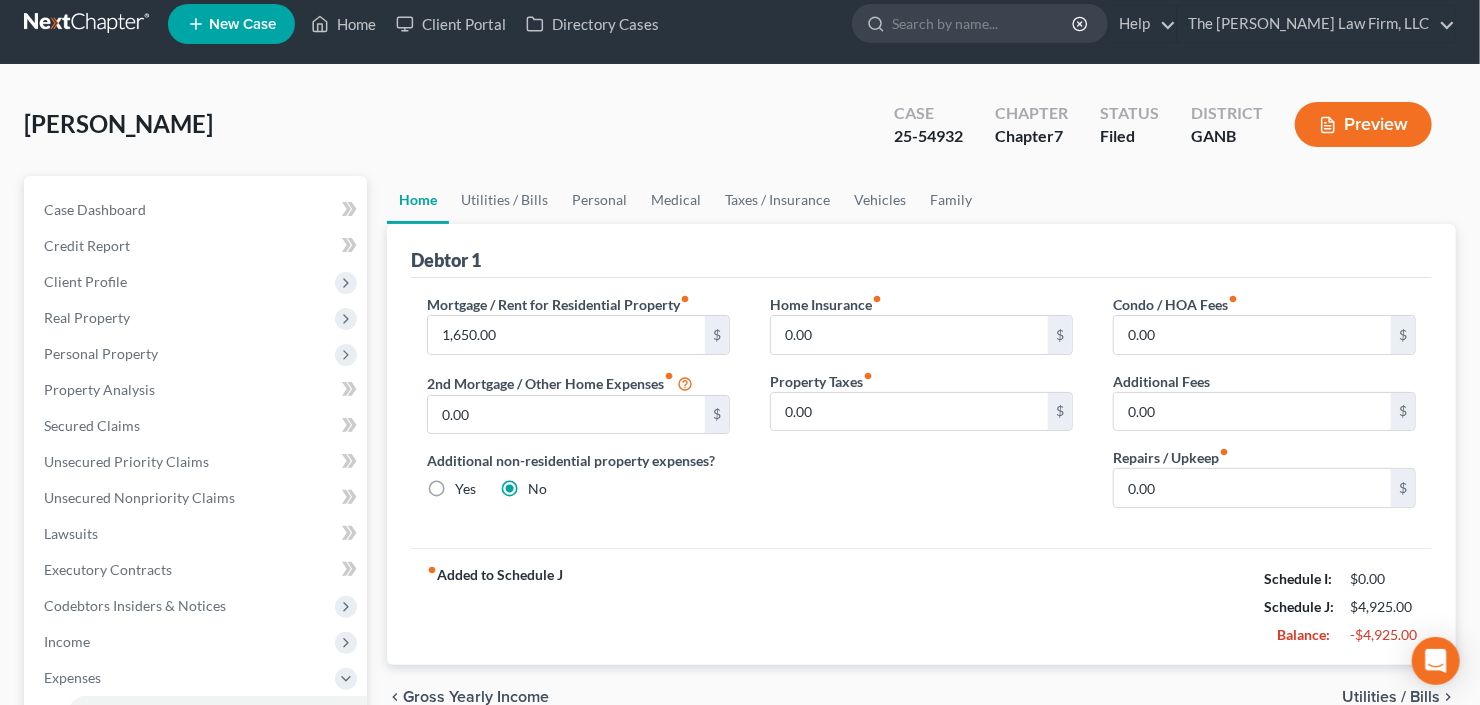 scroll, scrollTop: 0, scrollLeft: 0, axis: both 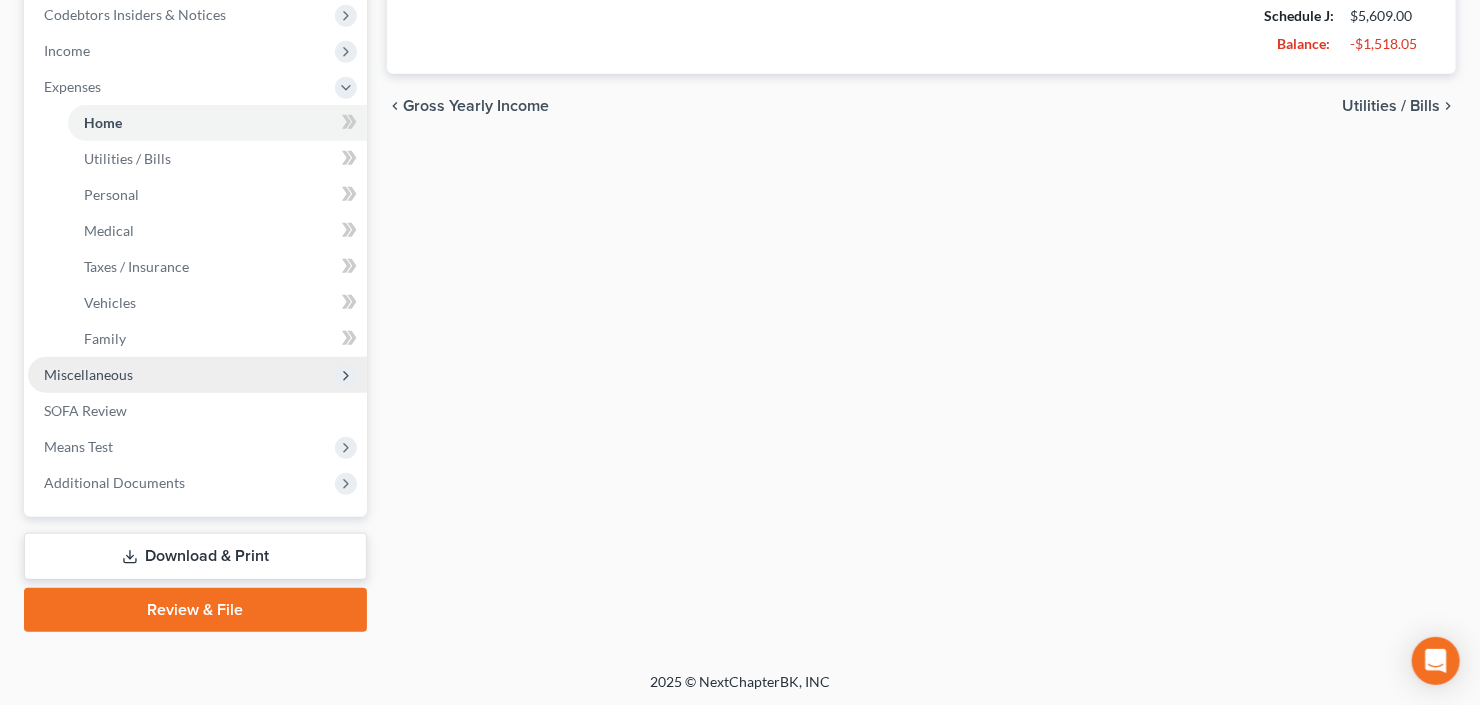 click on "Miscellaneous" at bounding box center [88, 374] 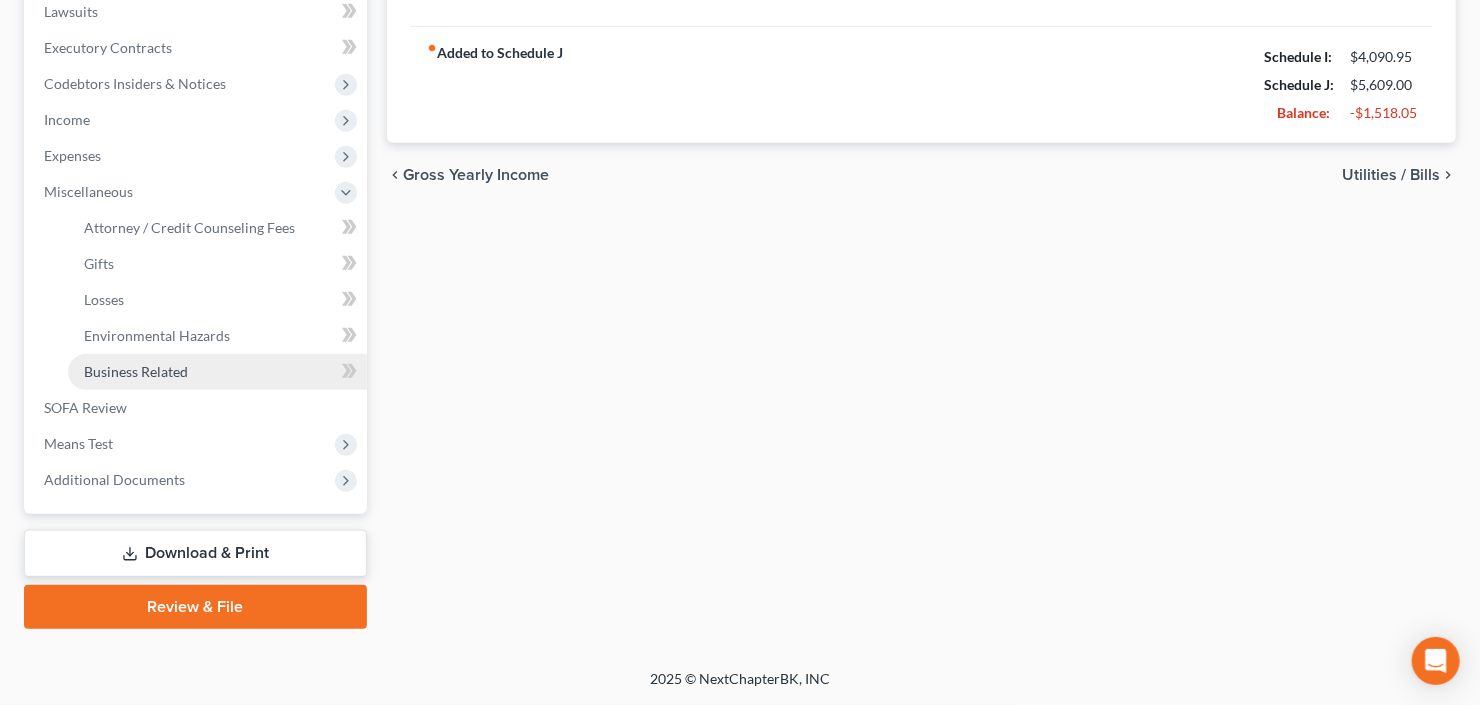 scroll, scrollTop: 535, scrollLeft: 0, axis: vertical 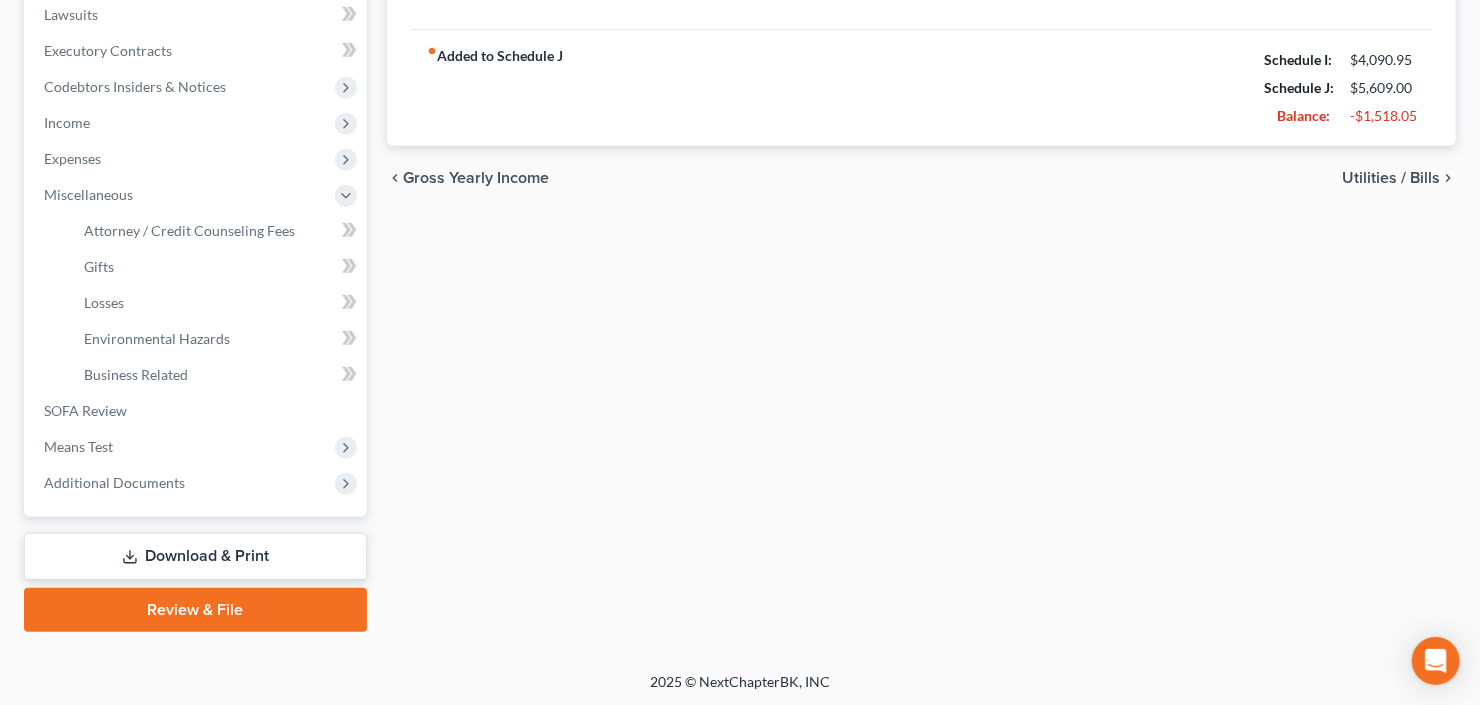 click on "Download & Print" at bounding box center [195, 556] 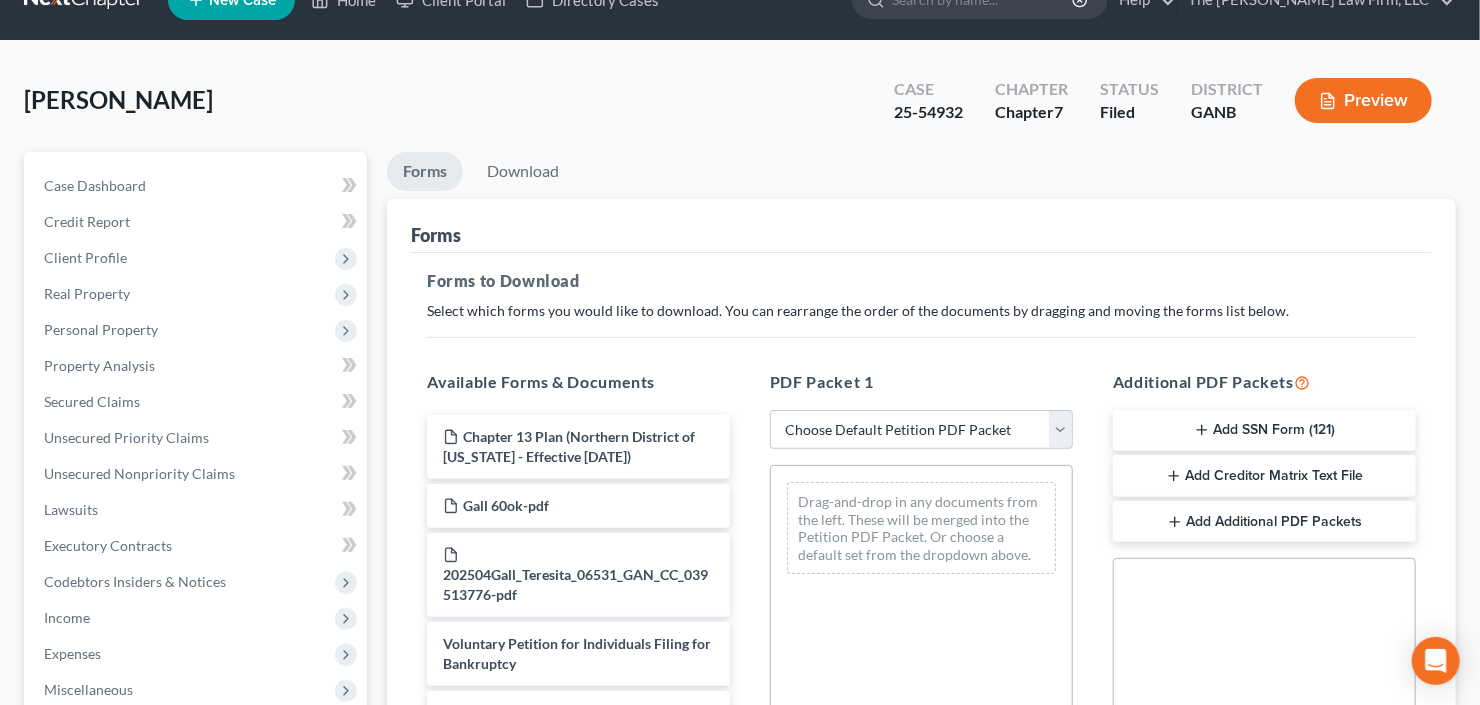 scroll, scrollTop: 80, scrollLeft: 0, axis: vertical 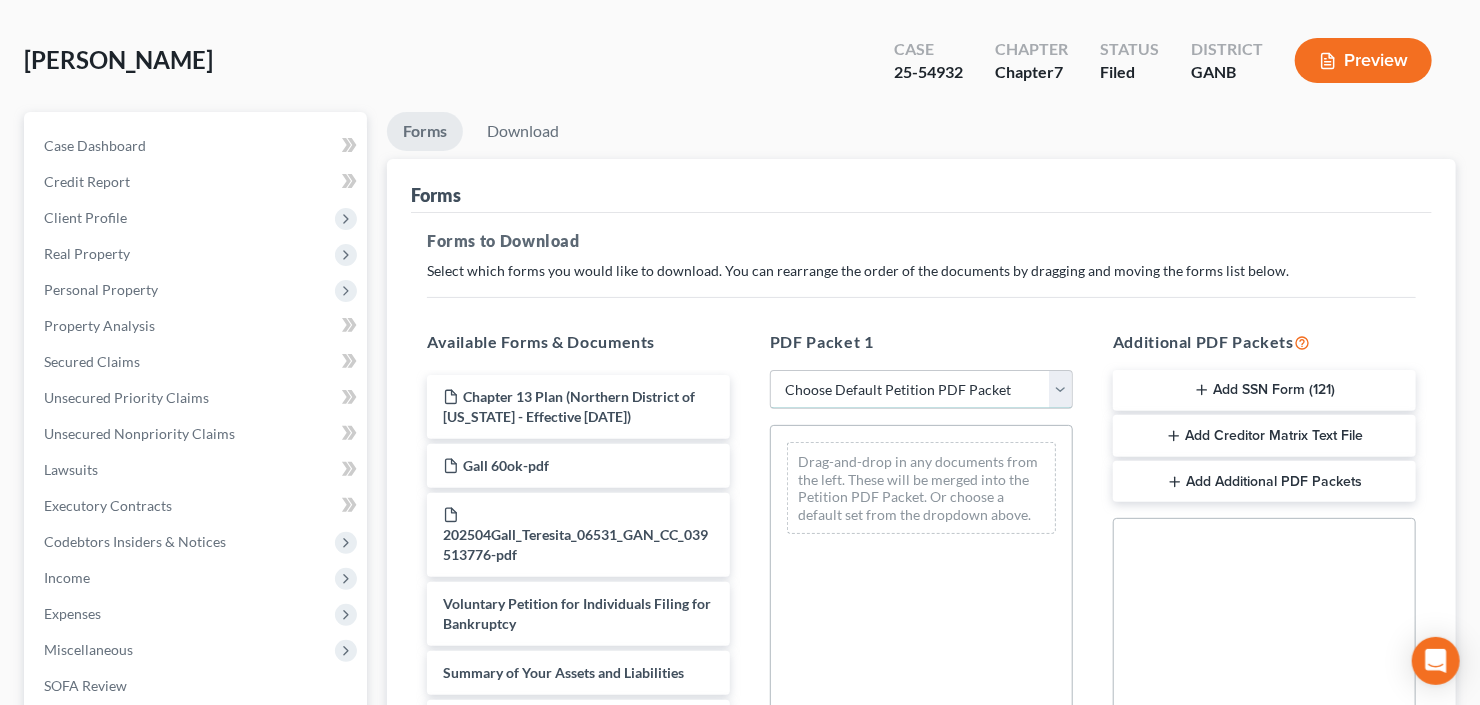 click on "Choose Default Petition PDF Packet Complete Bankruptcy Petition (all forms and schedules) Emergency Filing Forms (Petition and Creditor List Only) Amended Forms Signature Pages Only" at bounding box center [921, 390] 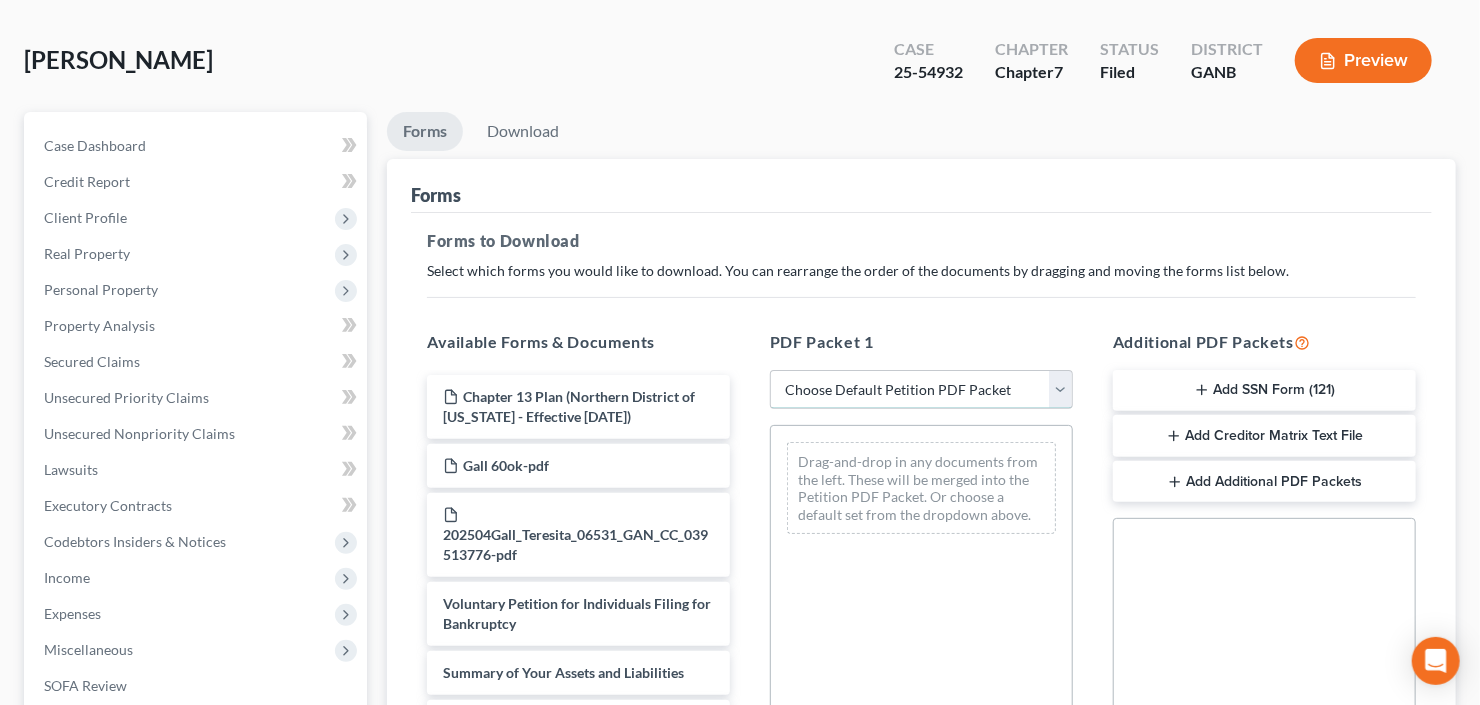 select on "2" 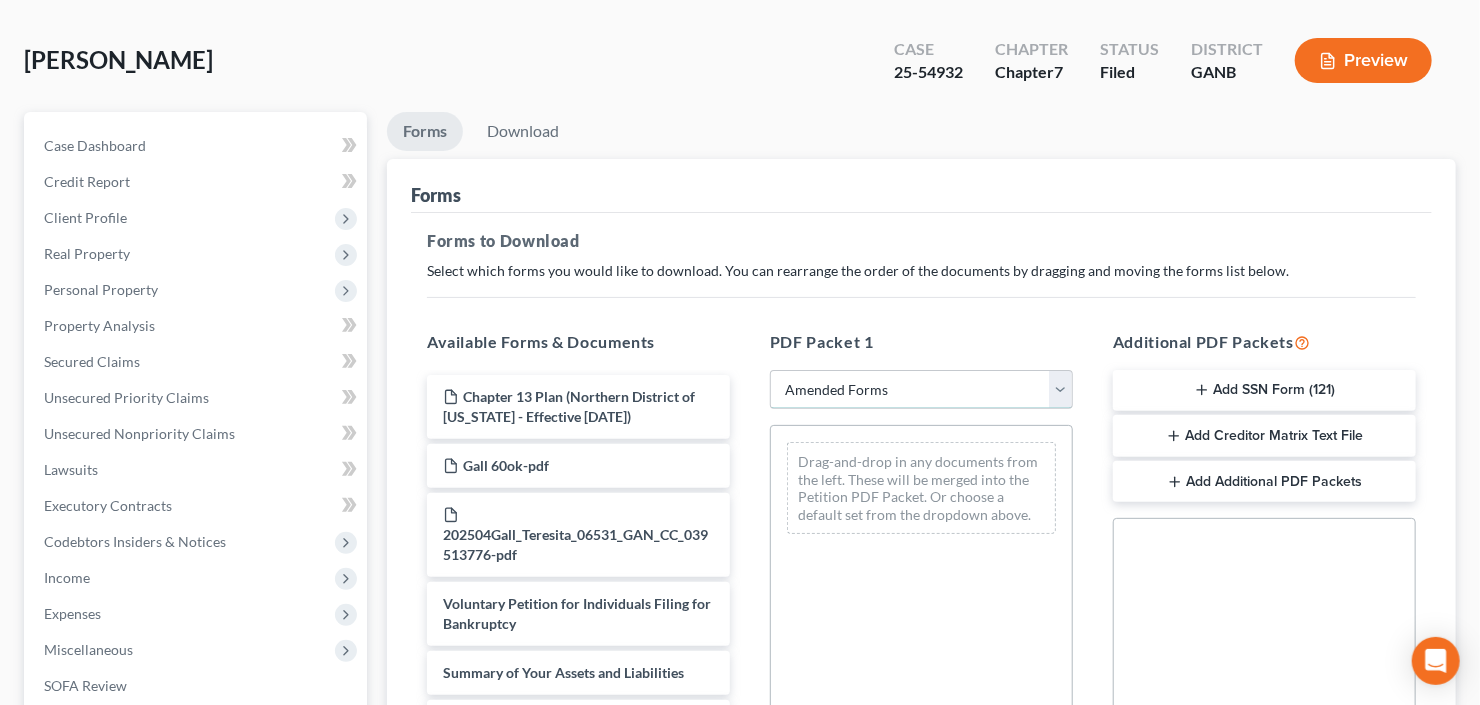 click on "Choose Default Petition PDF Packet Complete Bankruptcy Petition (all forms and schedules) Emergency Filing Forms (Petition and Creditor List Only) Amended Forms Signature Pages Only" at bounding box center [921, 390] 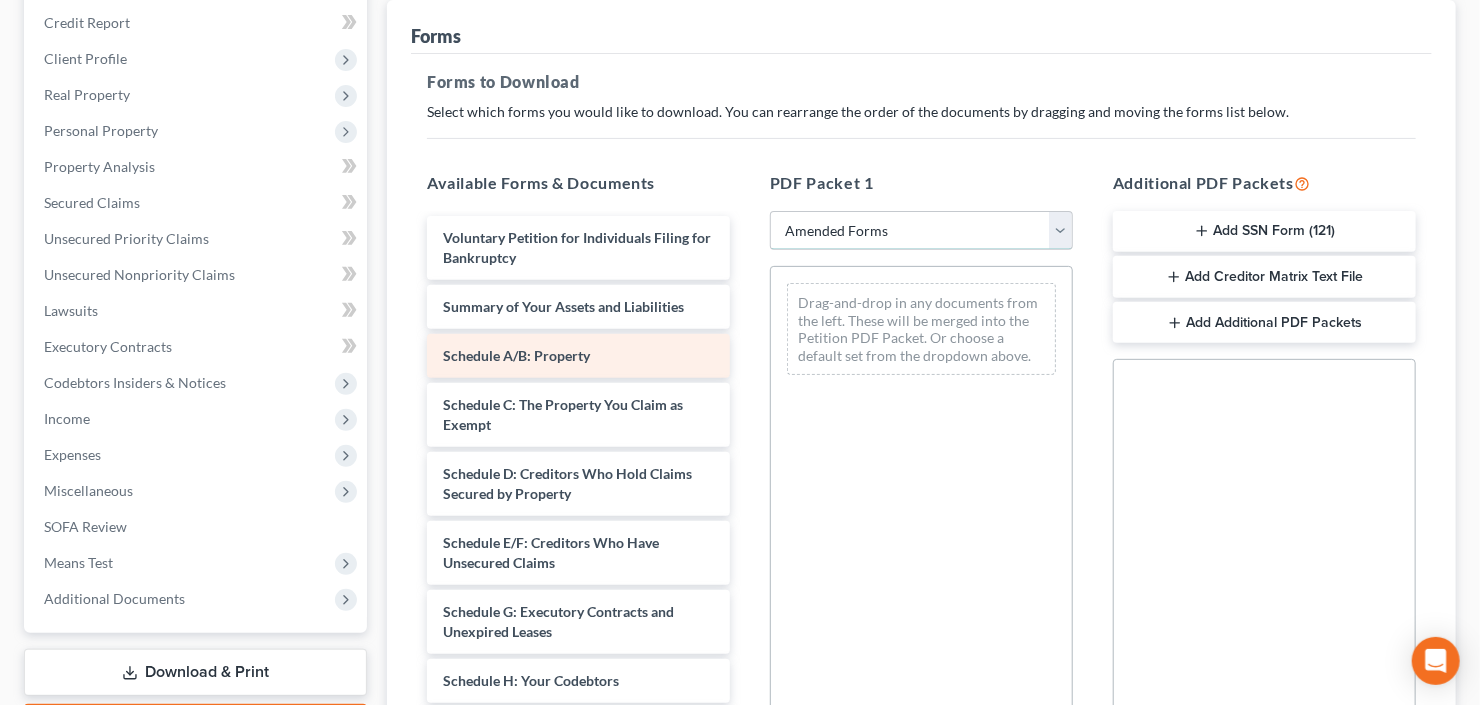 scroll, scrollTop: 240, scrollLeft: 0, axis: vertical 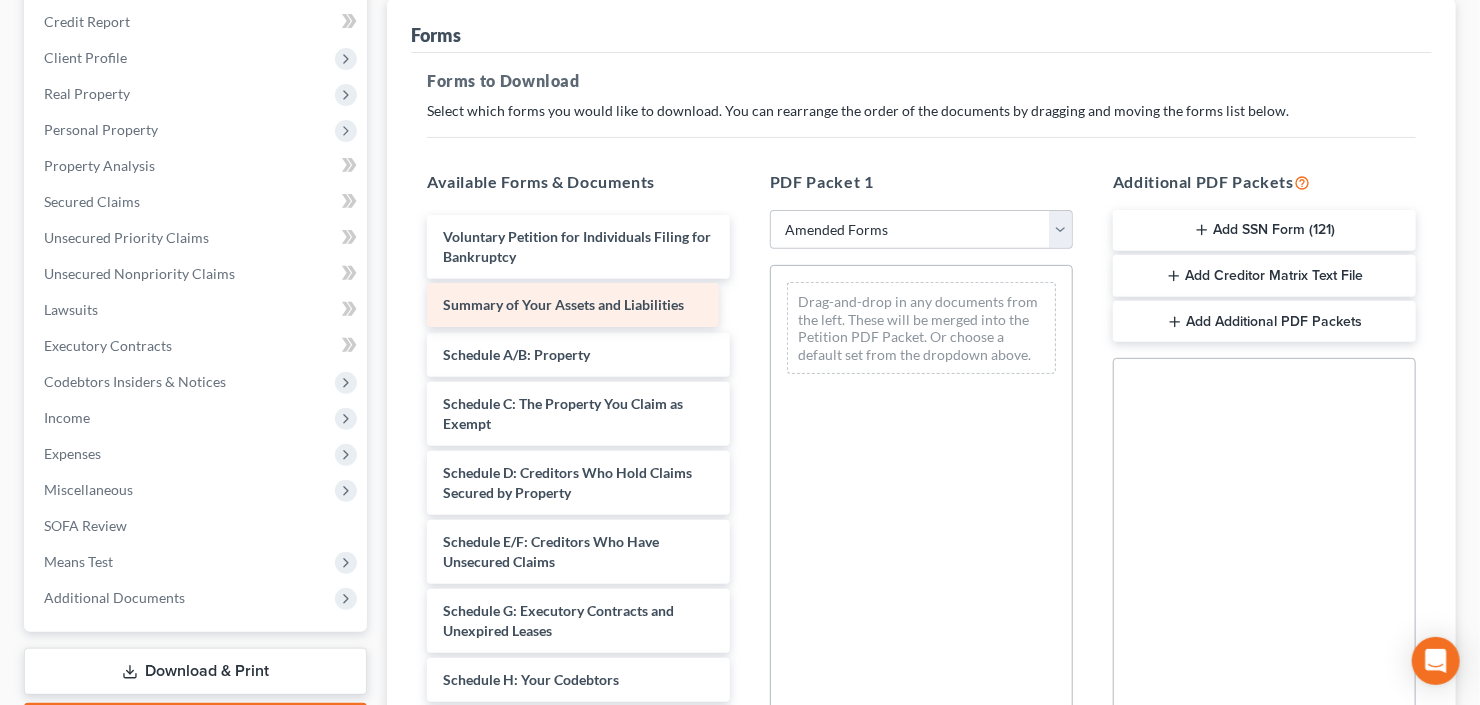 drag, startPoint x: 526, startPoint y: 299, endPoint x: 935, endPoint y: 316, distance: 409.35315 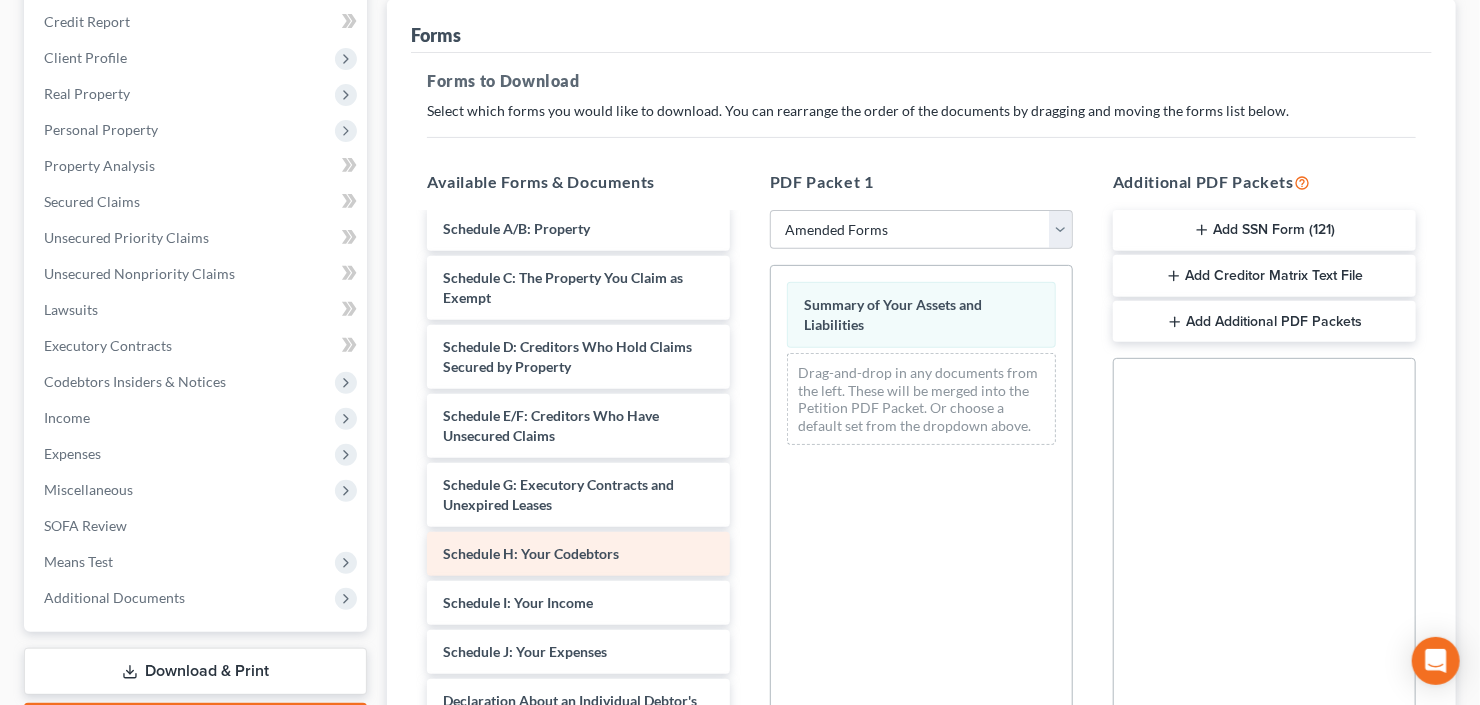 scroll, scrollTop: 160, scrollLeft: 0, axis: vertical 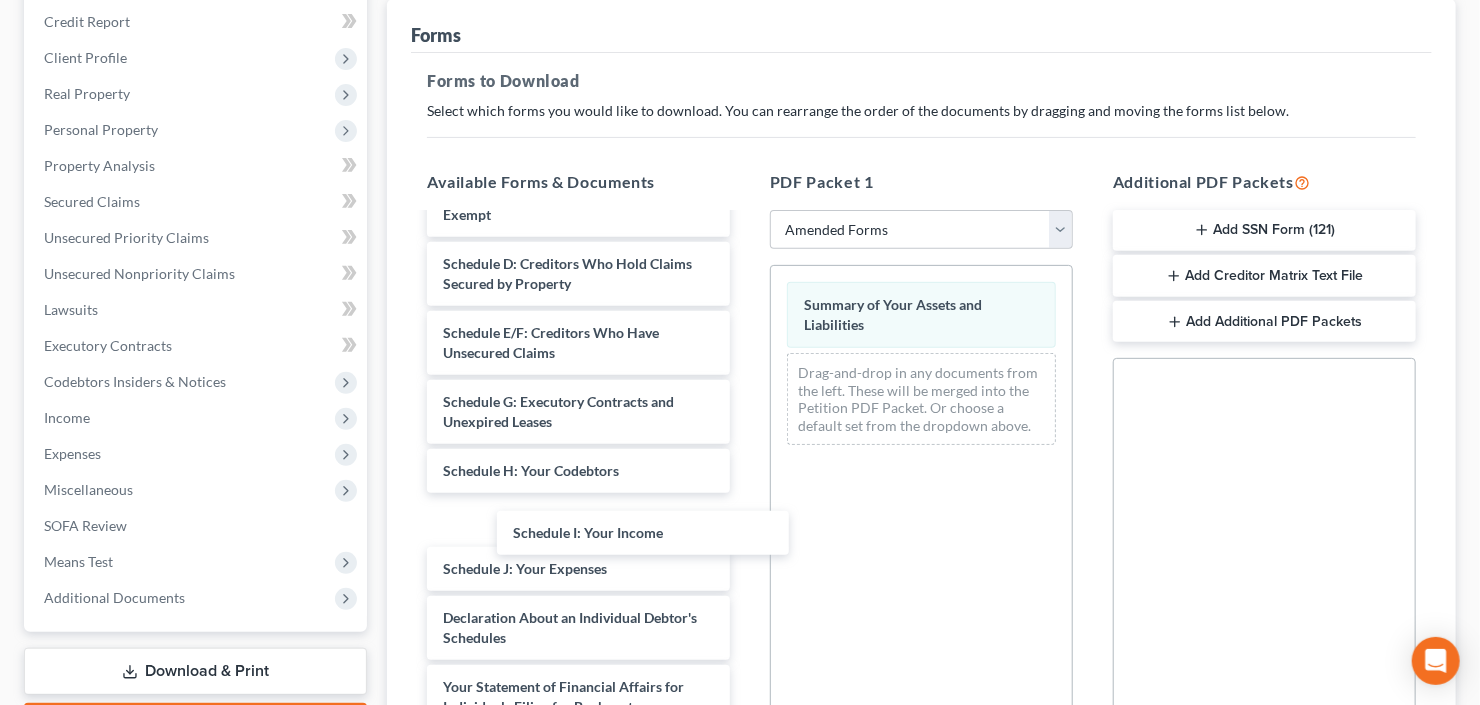 drag, startPoint x: 543, startPoint y: 519, endPoint x: 787, endPoint y: 490, distance: 245.71732 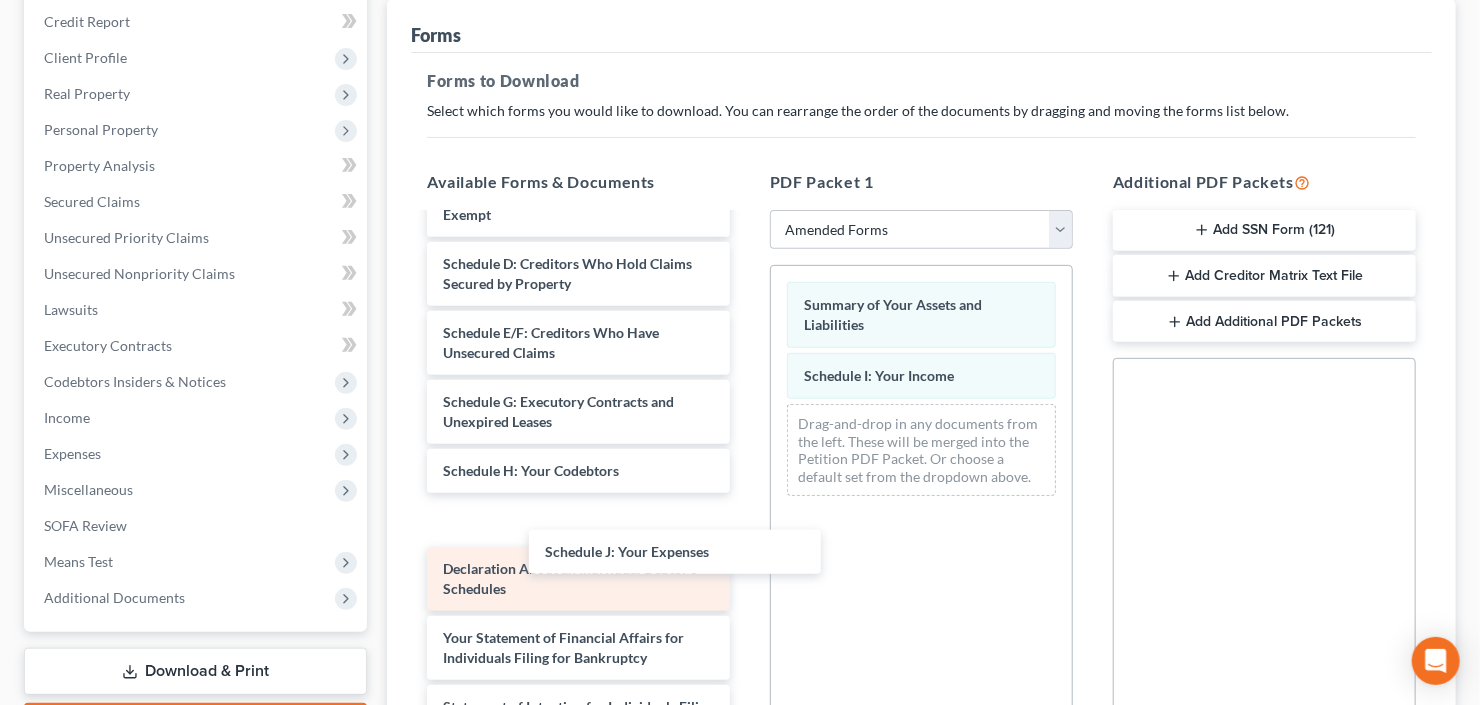 drag, startPoint x: 526, startPoint y: 523, endPoint x: 663, endPoint y: 537, distance: 137.71347 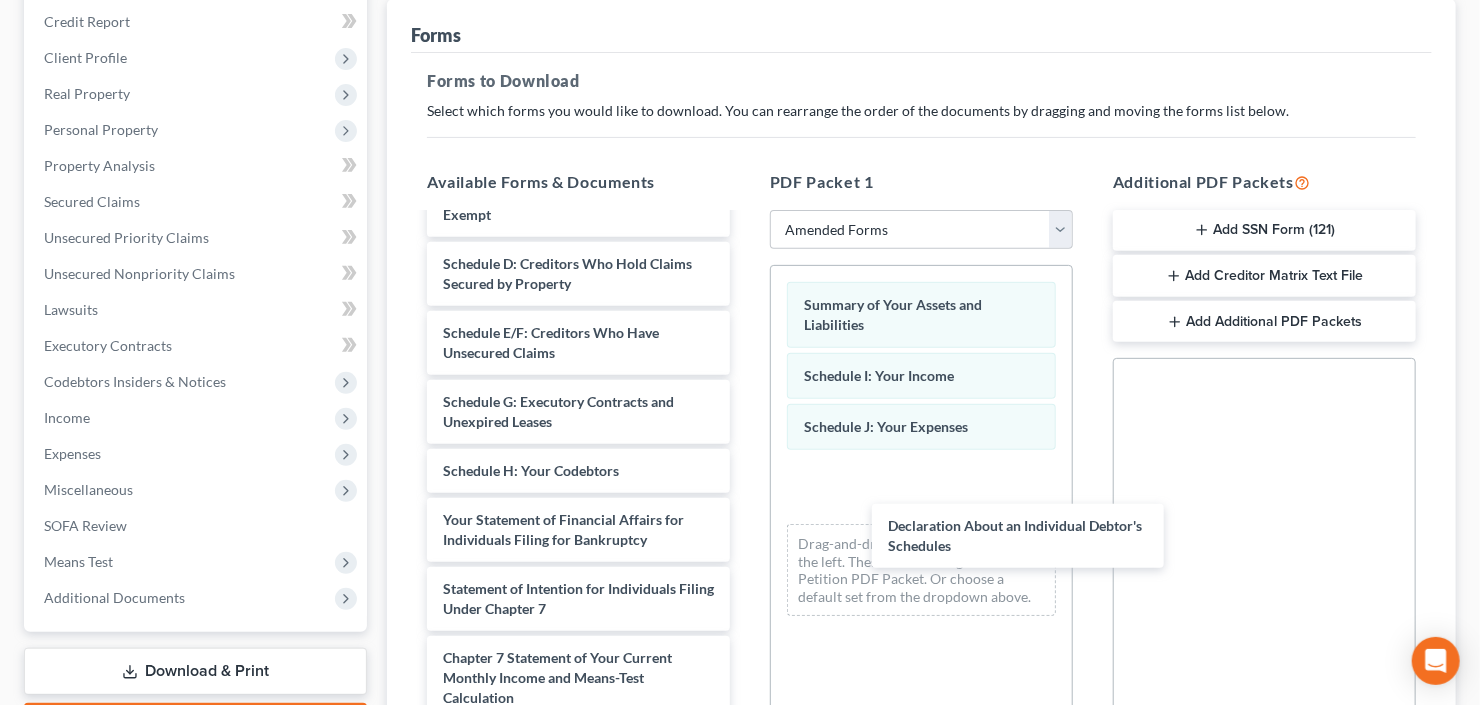 drag, startPoint x: 509, startPoint y: 539, endPoint x: 899, endPoint y: 524, distance: 390.28836 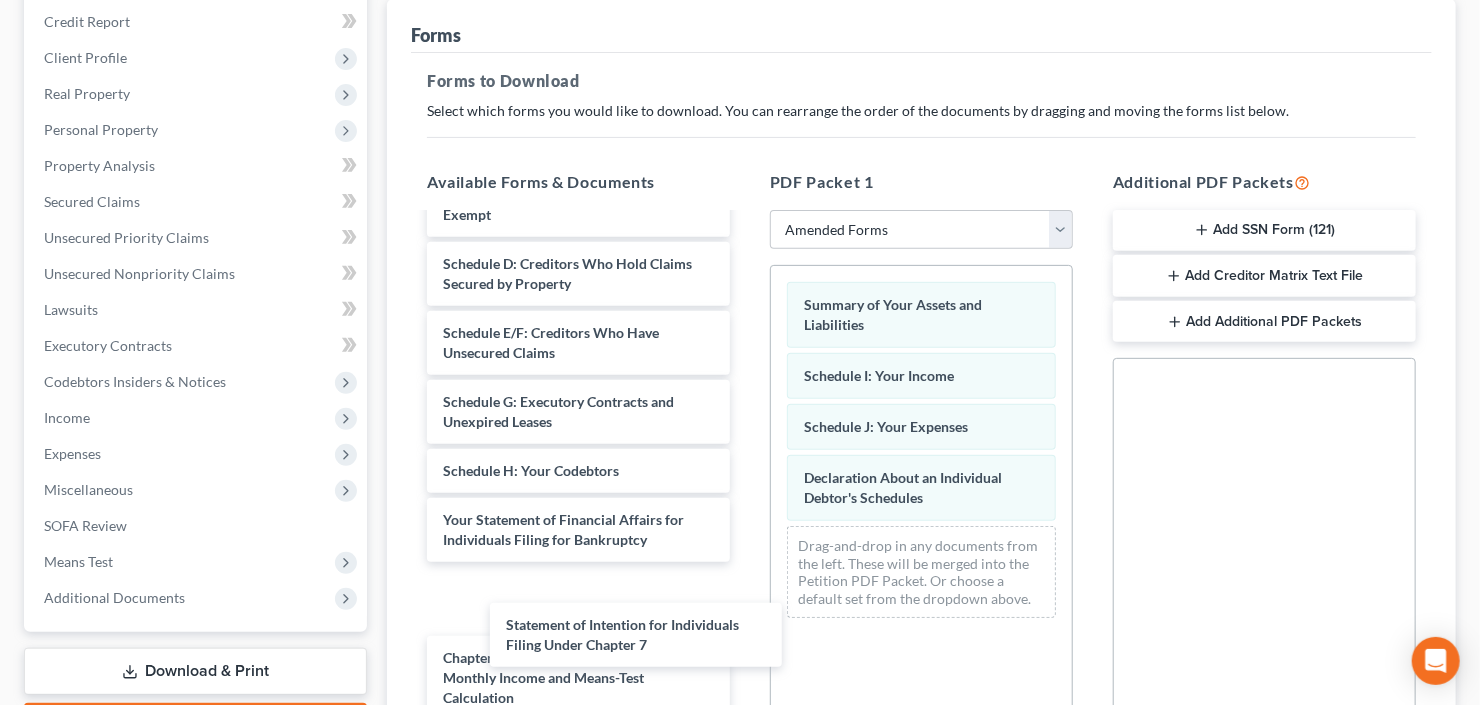 drag, startPoint x: 563, startPoint y: 588, endPoint x: 936, endPoint y: 542, distance: 375.82574 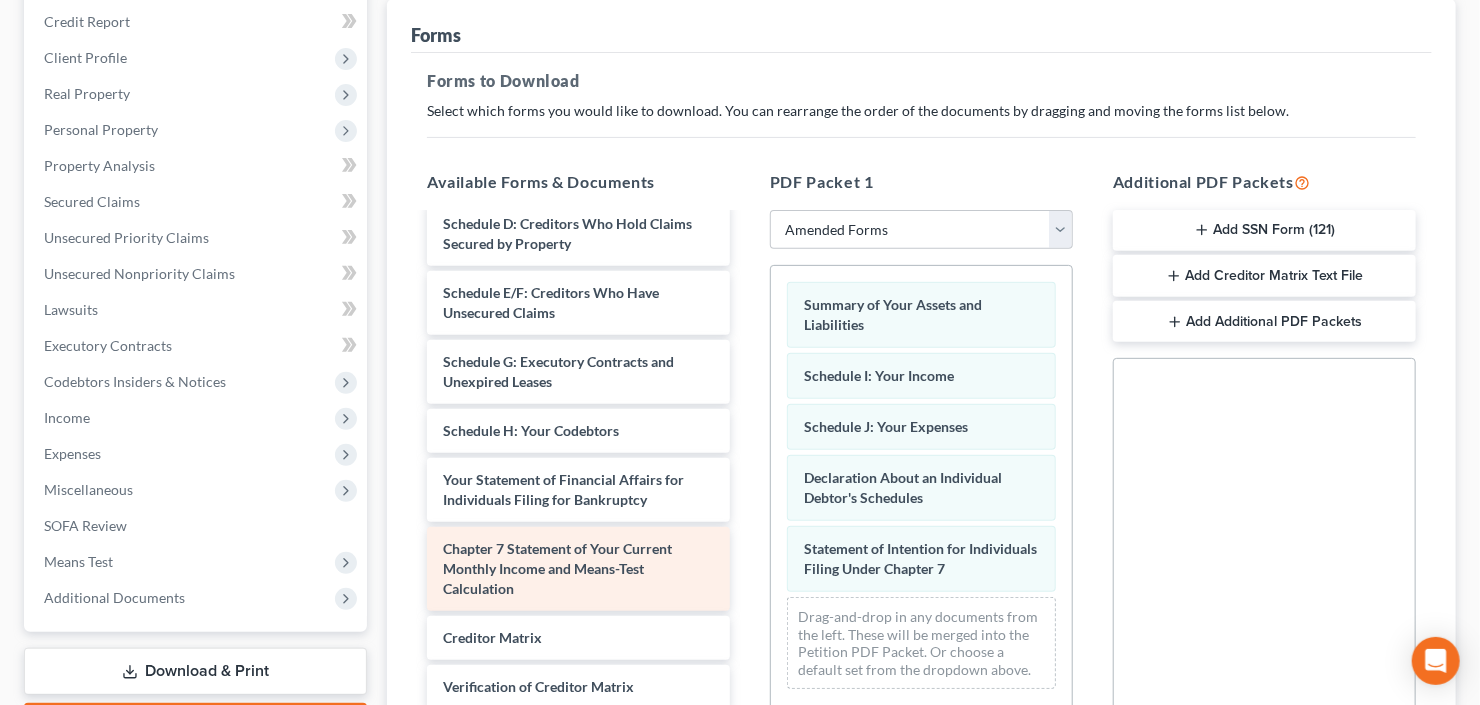 scroll, scrollTop: 240, scrollLeft: 0, axis: vertical 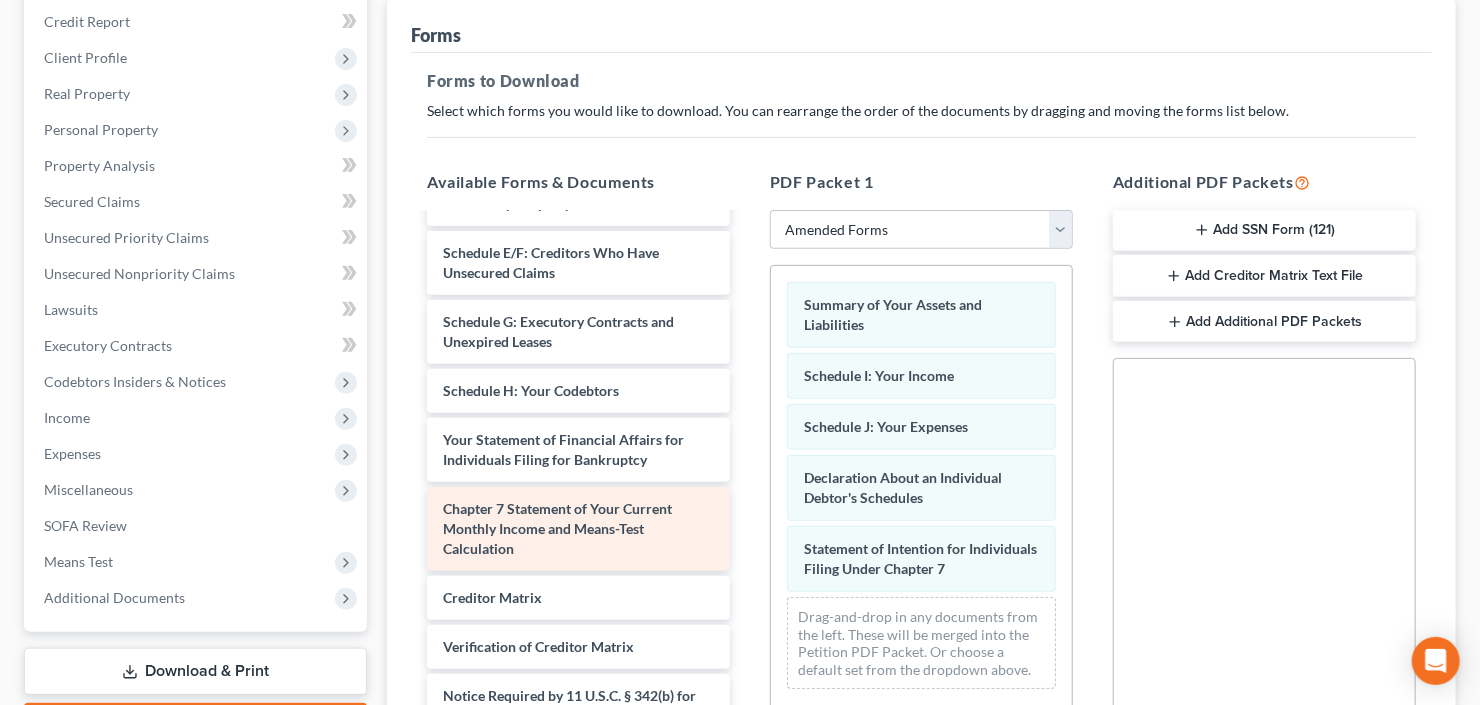 click on "Voluntary Petition for Individuals Filing for Bankruptcy Schedule A/B: Property Schedule C: The Property You Claim as Exempt Schedule D: Creditors Who Hold Claims Secured by Property Schedule E/F: Creditors Who Have Unsecured Claims Schedule G: Executory Contracts and Unexpired Leases Schedule H: Your Codebtors Your Statement of Financial Affairs for Individuals Filing for Bankruptcy Chapter 7 Statement of Your Current Monthly Income and Means-Test Calculation Creditor Matrix Verification of Creditor Matrix Notice Required by 11 U.S.C. § 342(b) for Individuals Filing for Bankruptcy Attorney's Disclosure of Compensation" at bounding box center (578, 381) 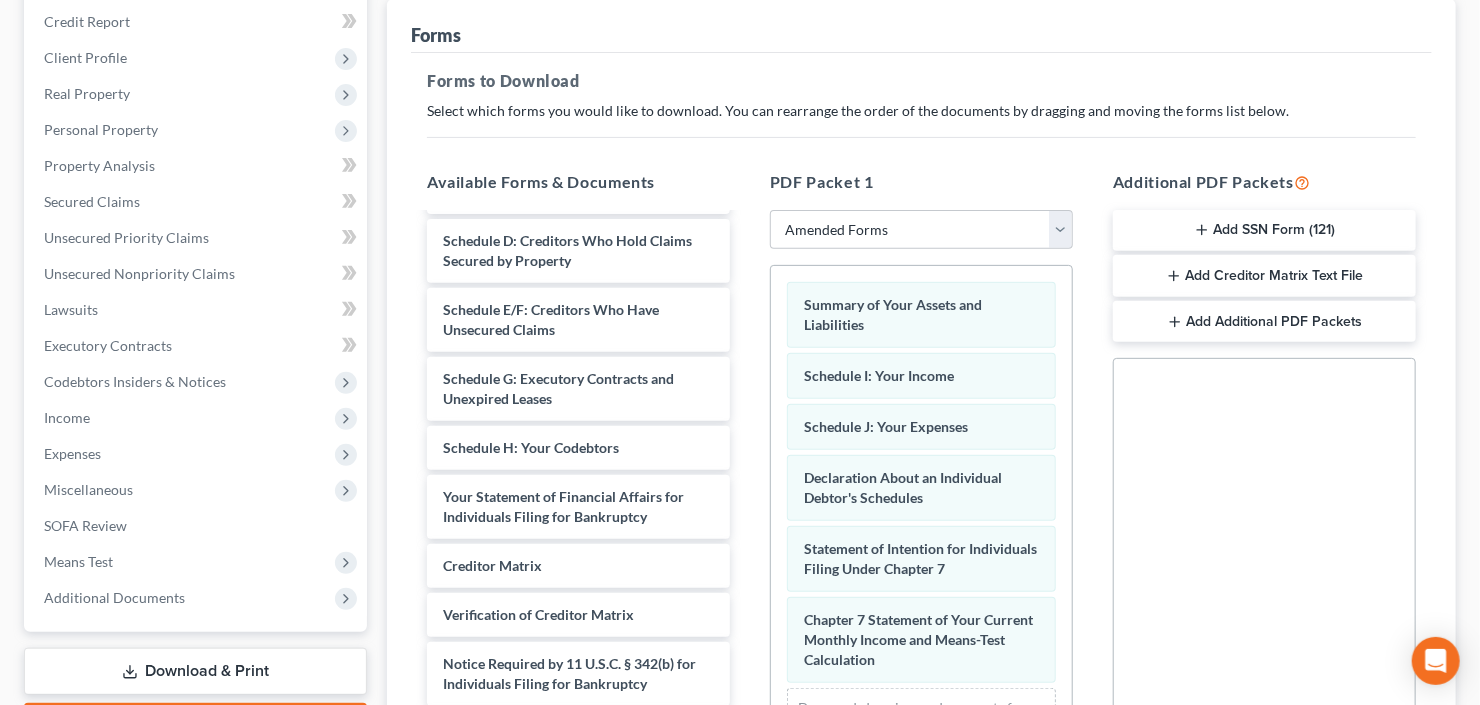 scroll, scrollTop: 182, scrollLeft: 0, axis: vertical 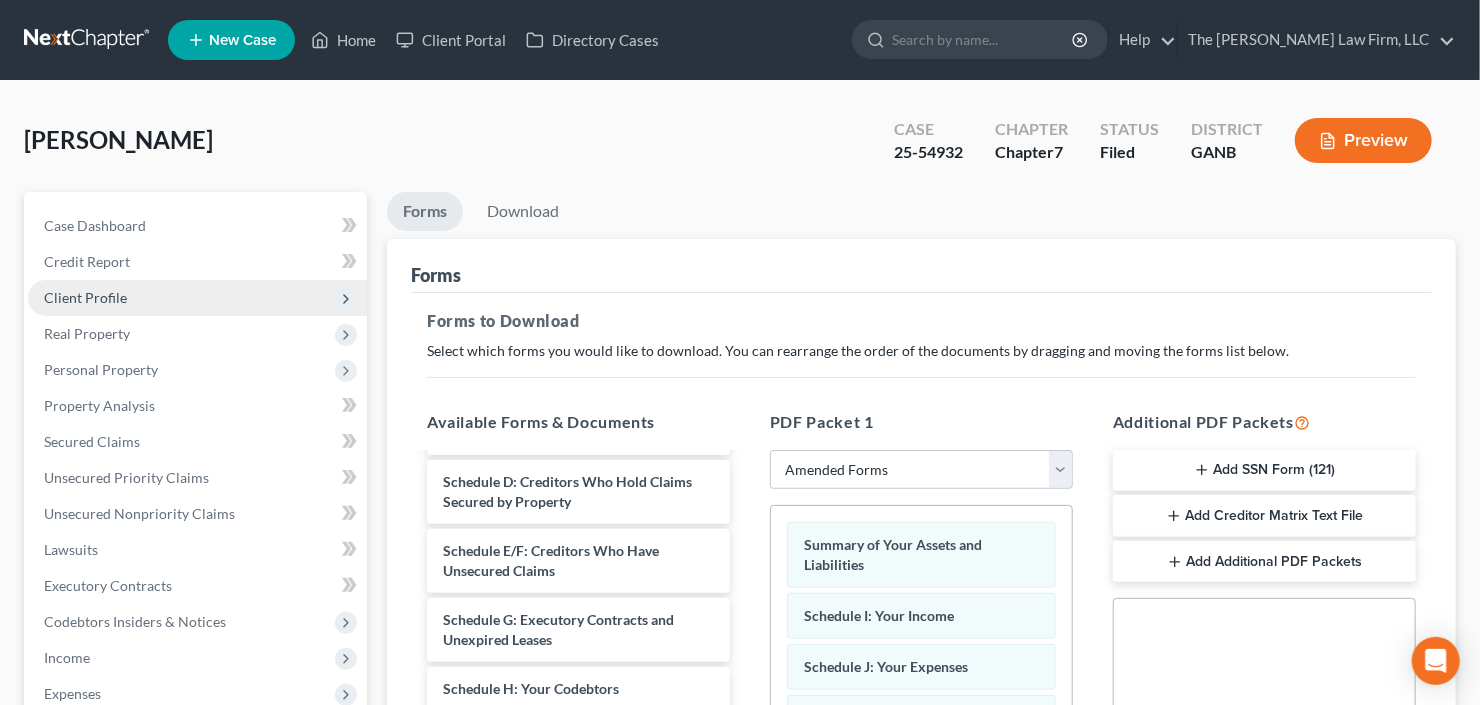 click on "Client Profile" at bounding box center (197, 298) 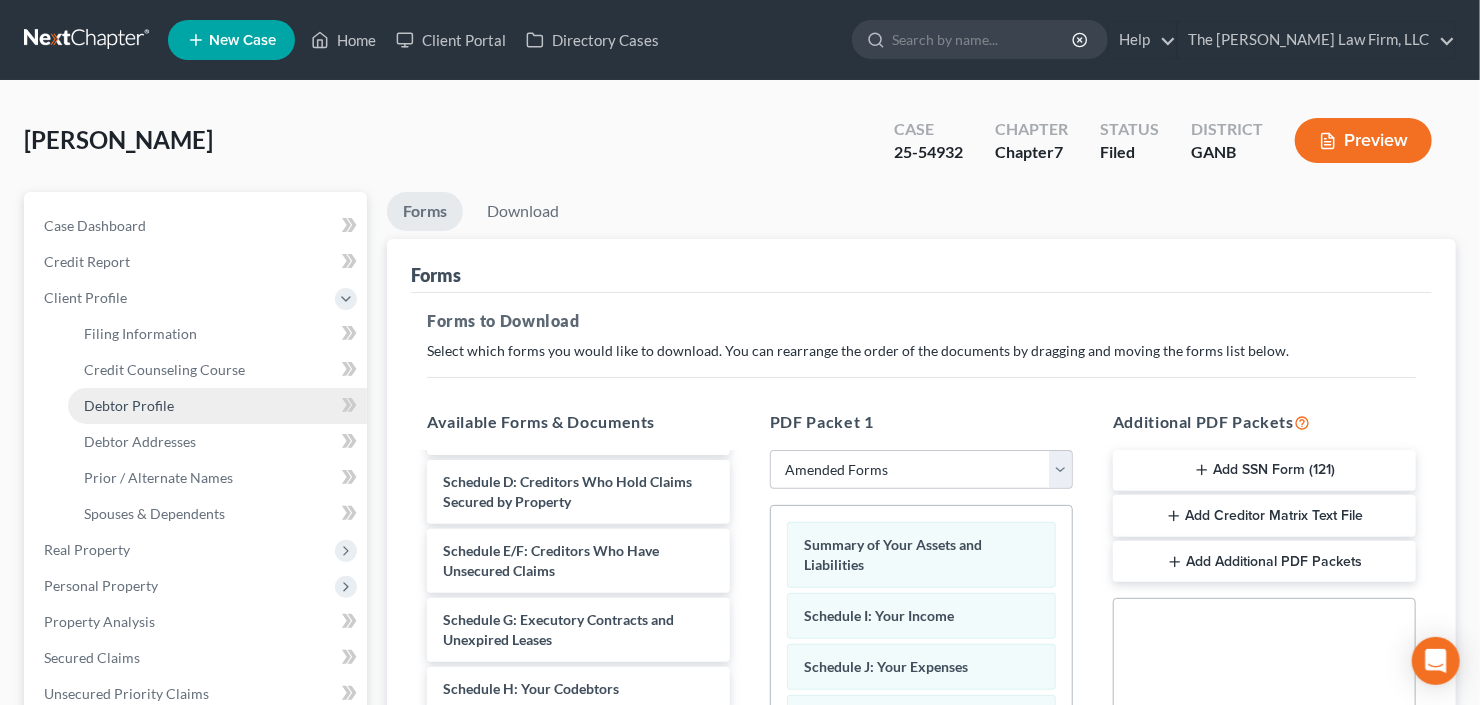 click on "Debtor Profile" at bounding box center [129, 405] 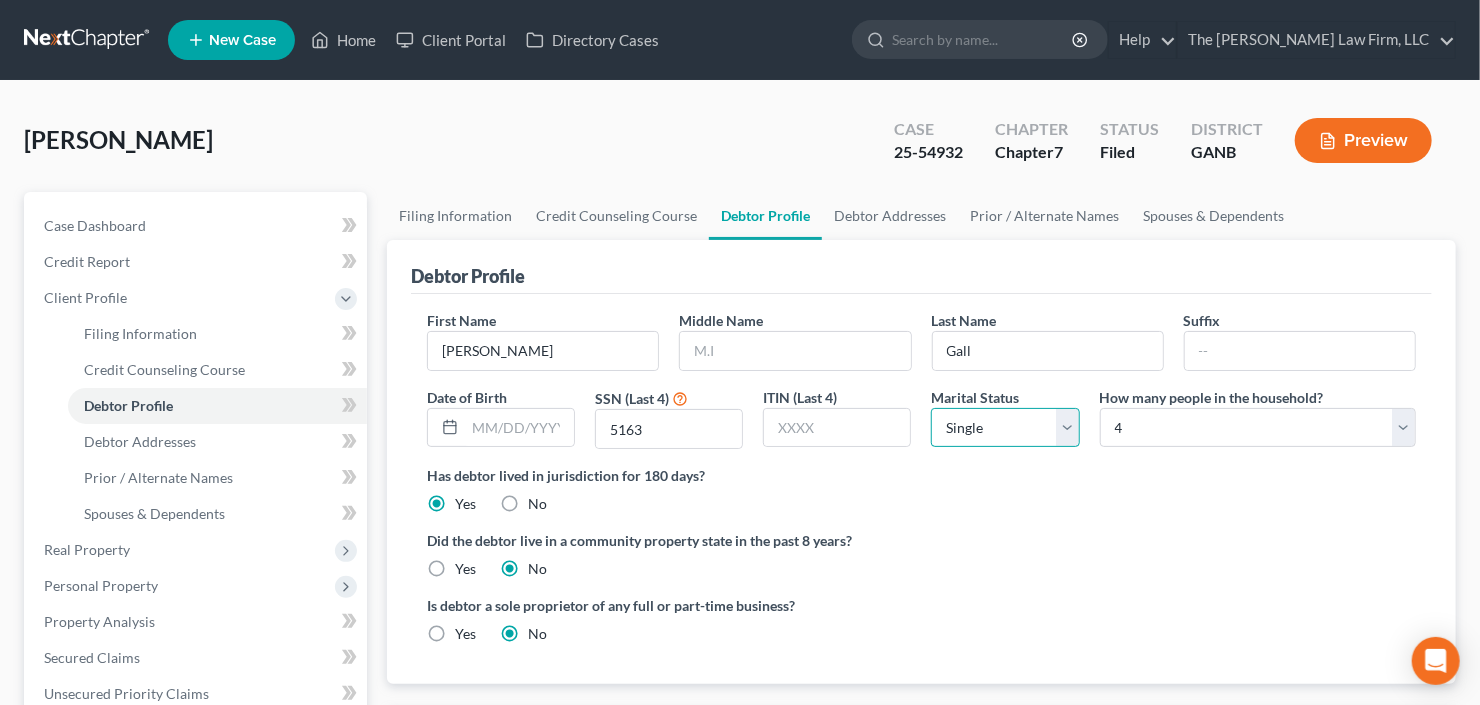 click on "Select Single Married Separated Divorced Widowed" at bounding box center (1005, 428) 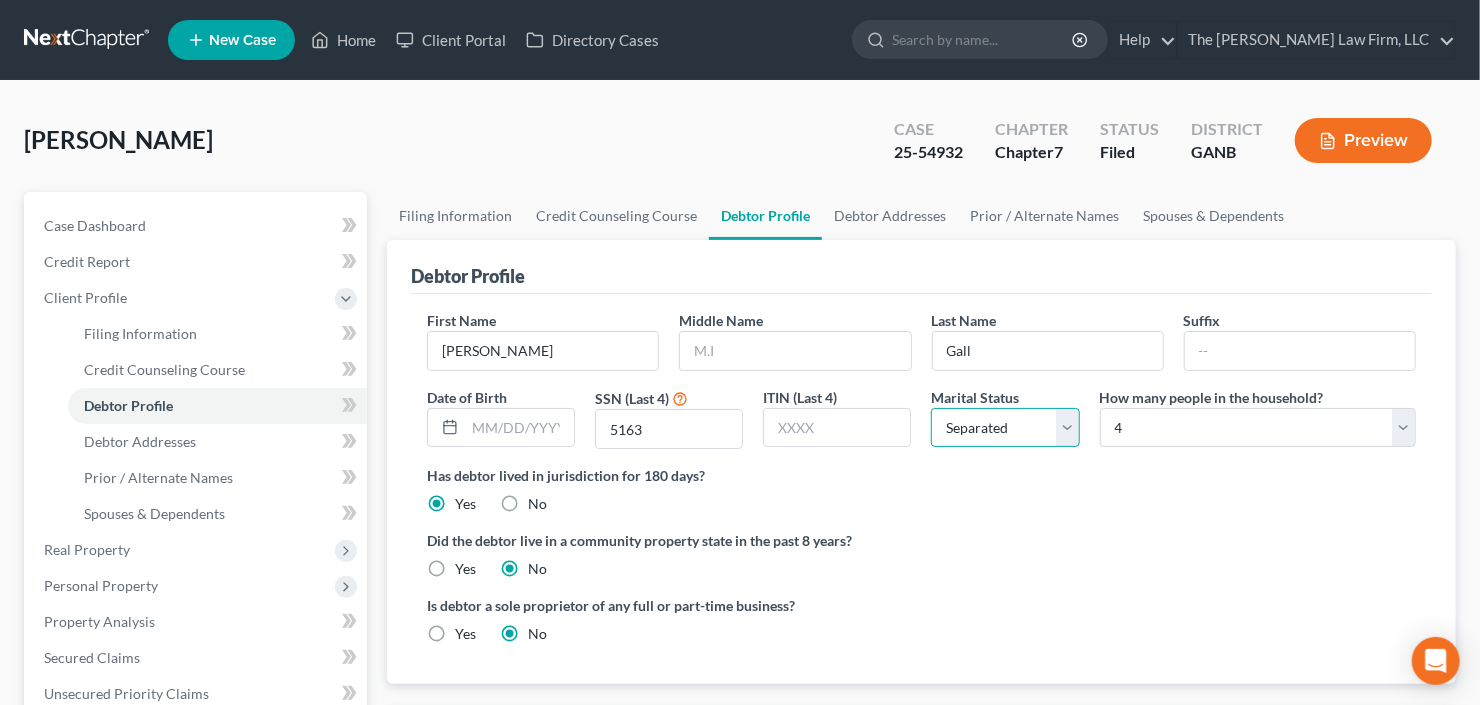 click on "Select Single Married Separated Divorced Widowed" at bounding box center (1005, 428) 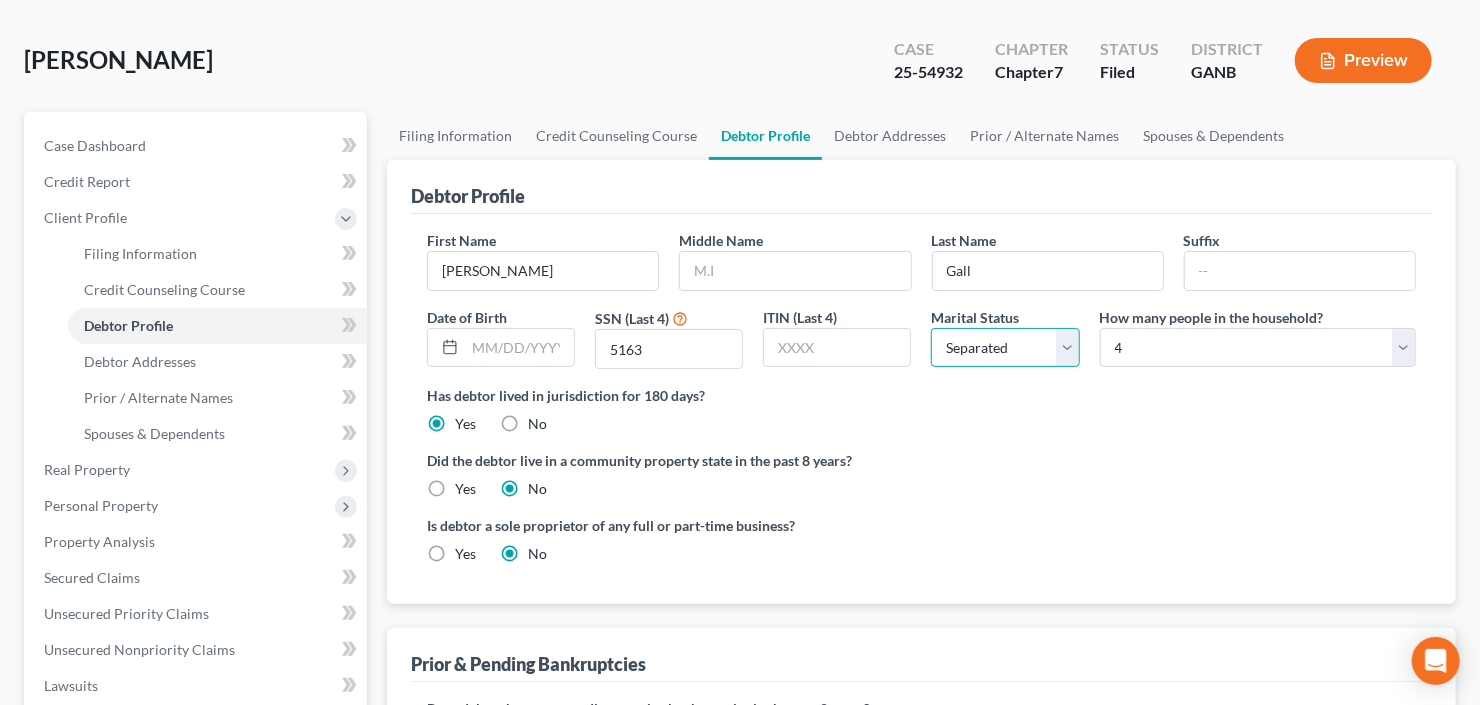 scroll, scrollTop: 0, scrollLeft: 0, axis: both 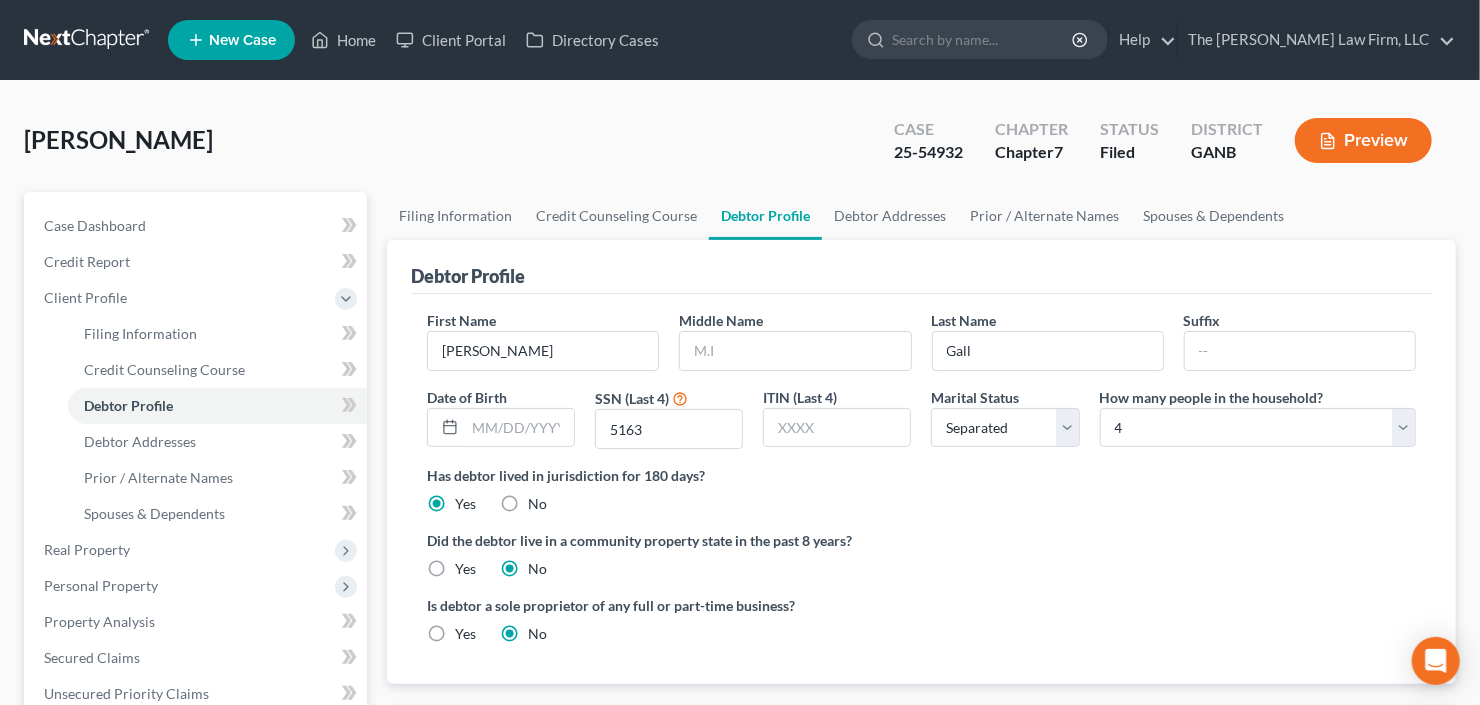 click on "Preview" at bounding box center (1363, 140) 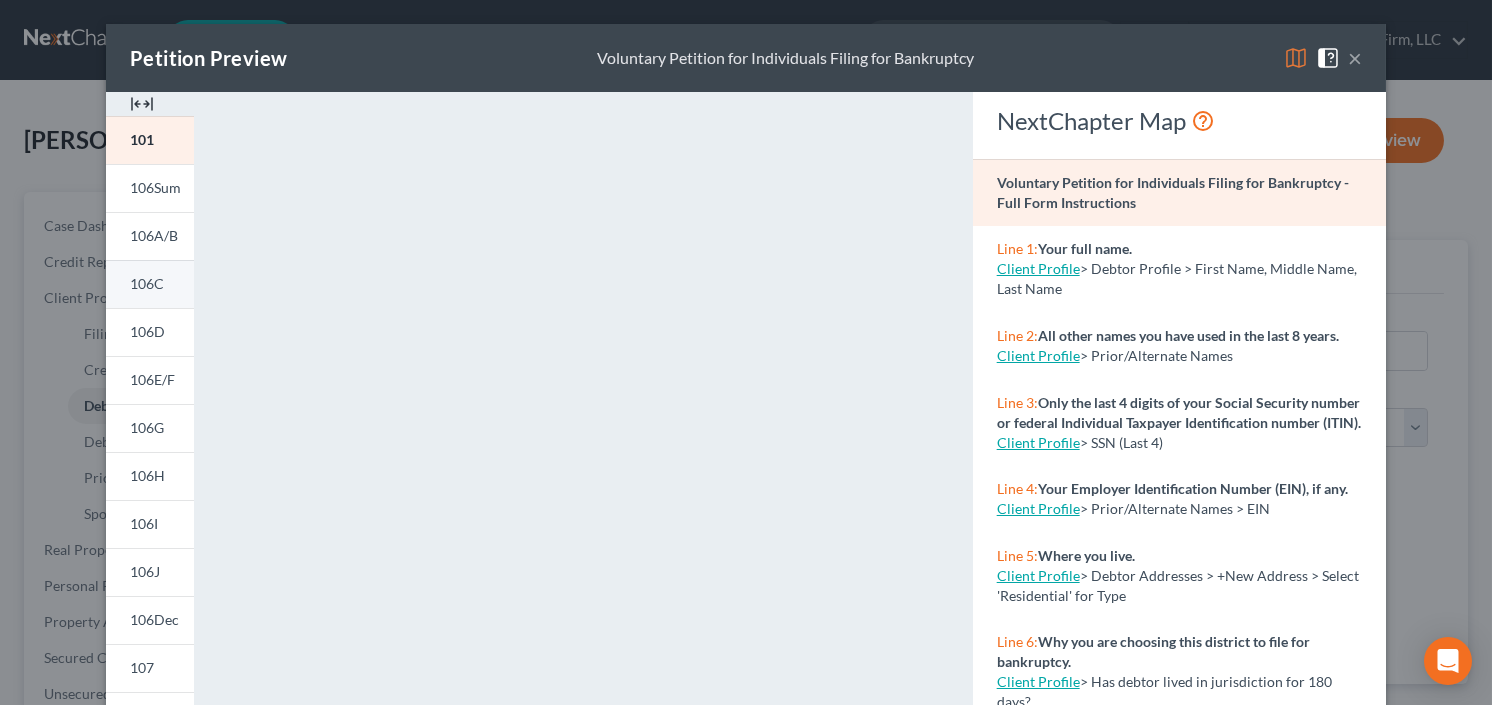 click on "106C" at bounding box center (147, 283) 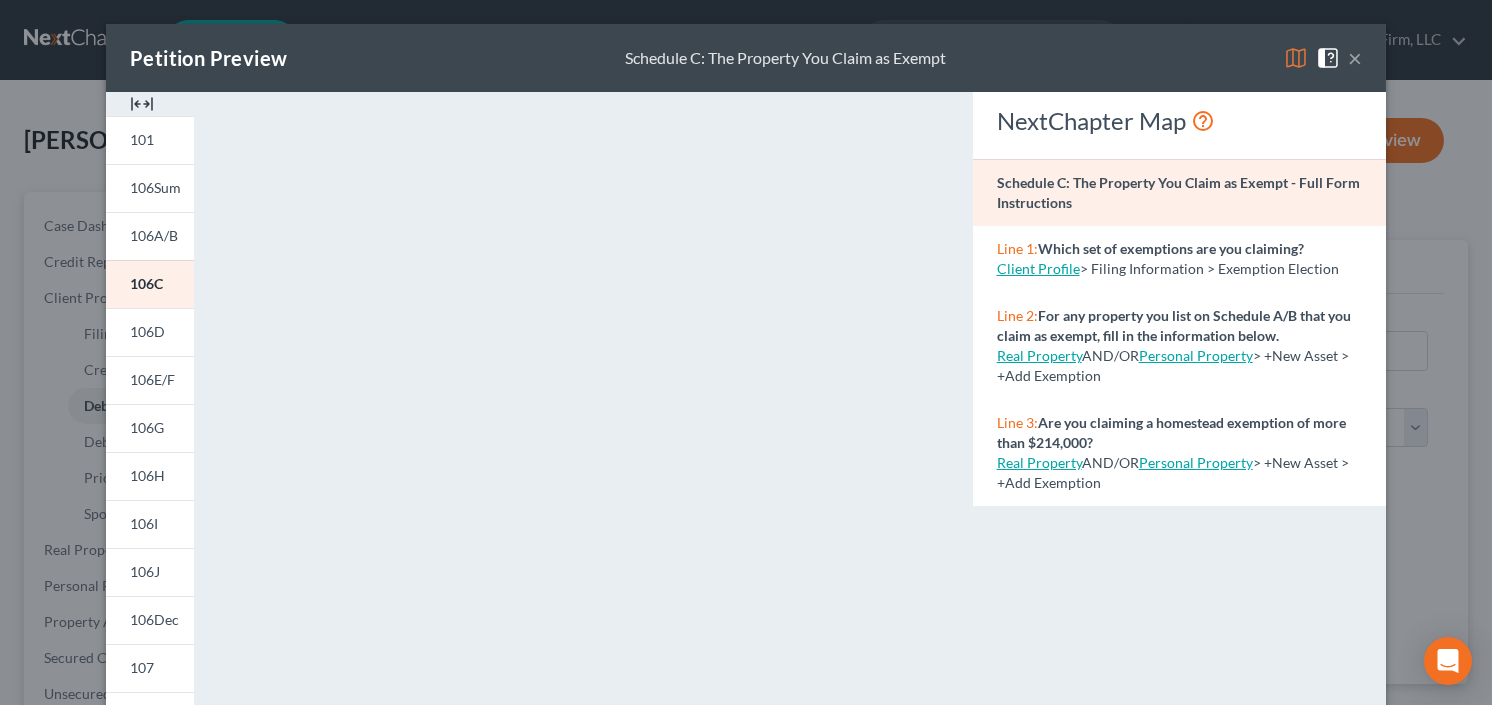 click on "×" at bounding box center [1355, 58] 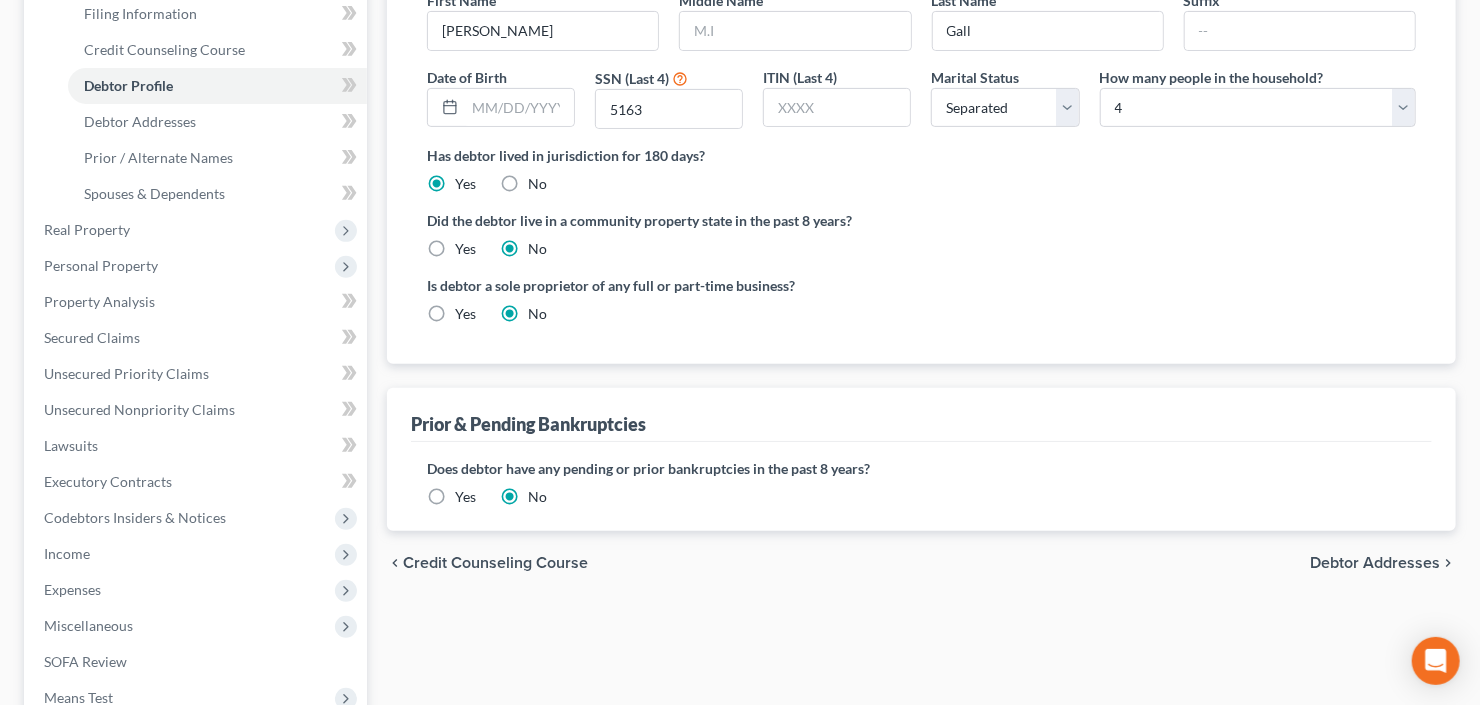 scroll, scrollTop: 560, scrollLeft: 0, axis: vertical 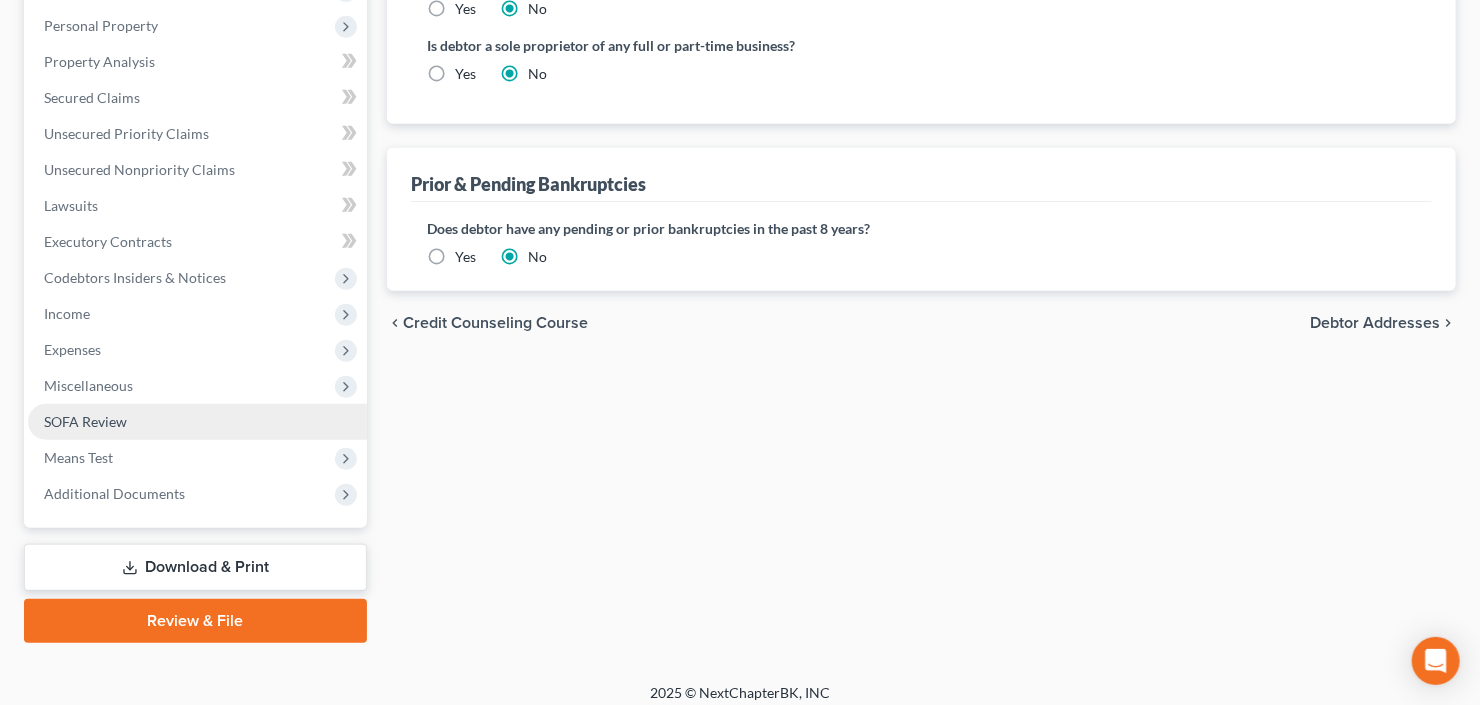 click on "SOFA Review" at bounding box center (85, 421) 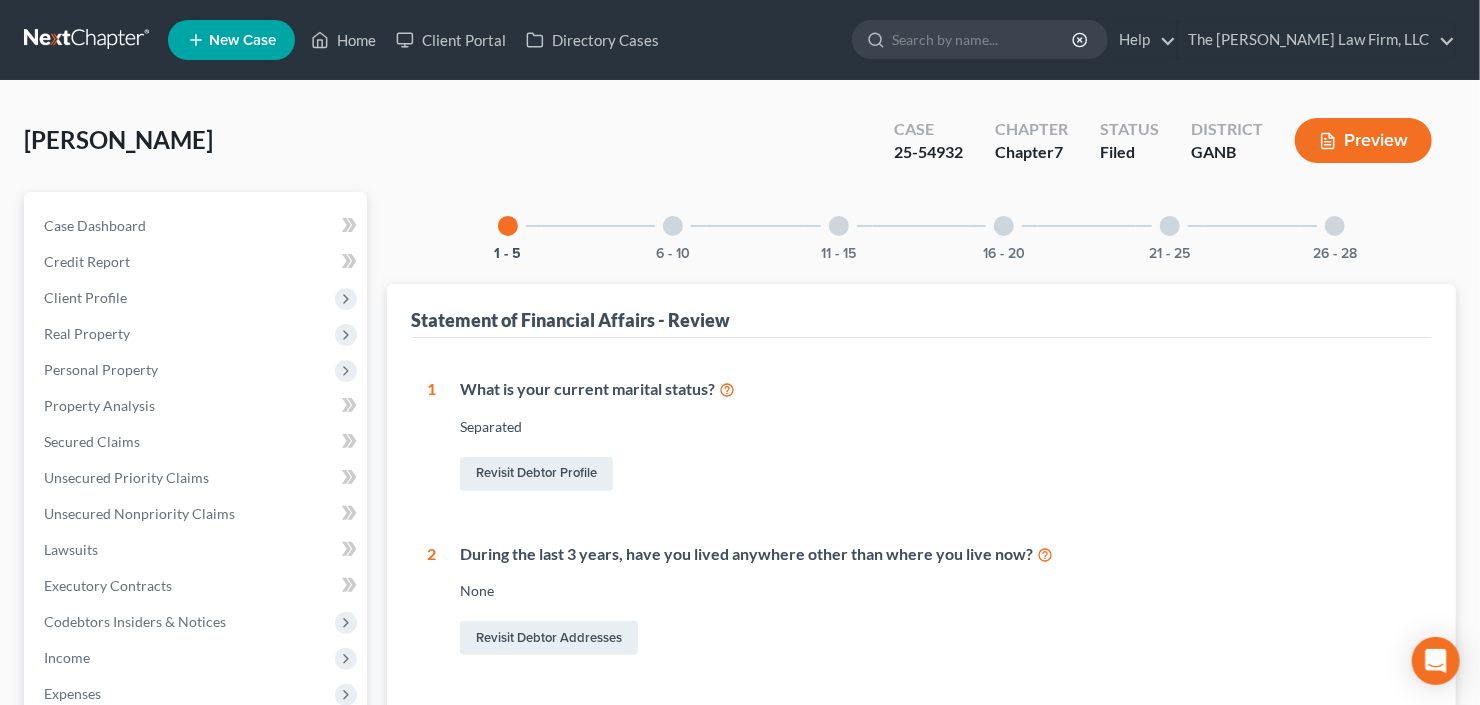 scroll, scrollTop: 0, scrollLeft: 0, axis: both 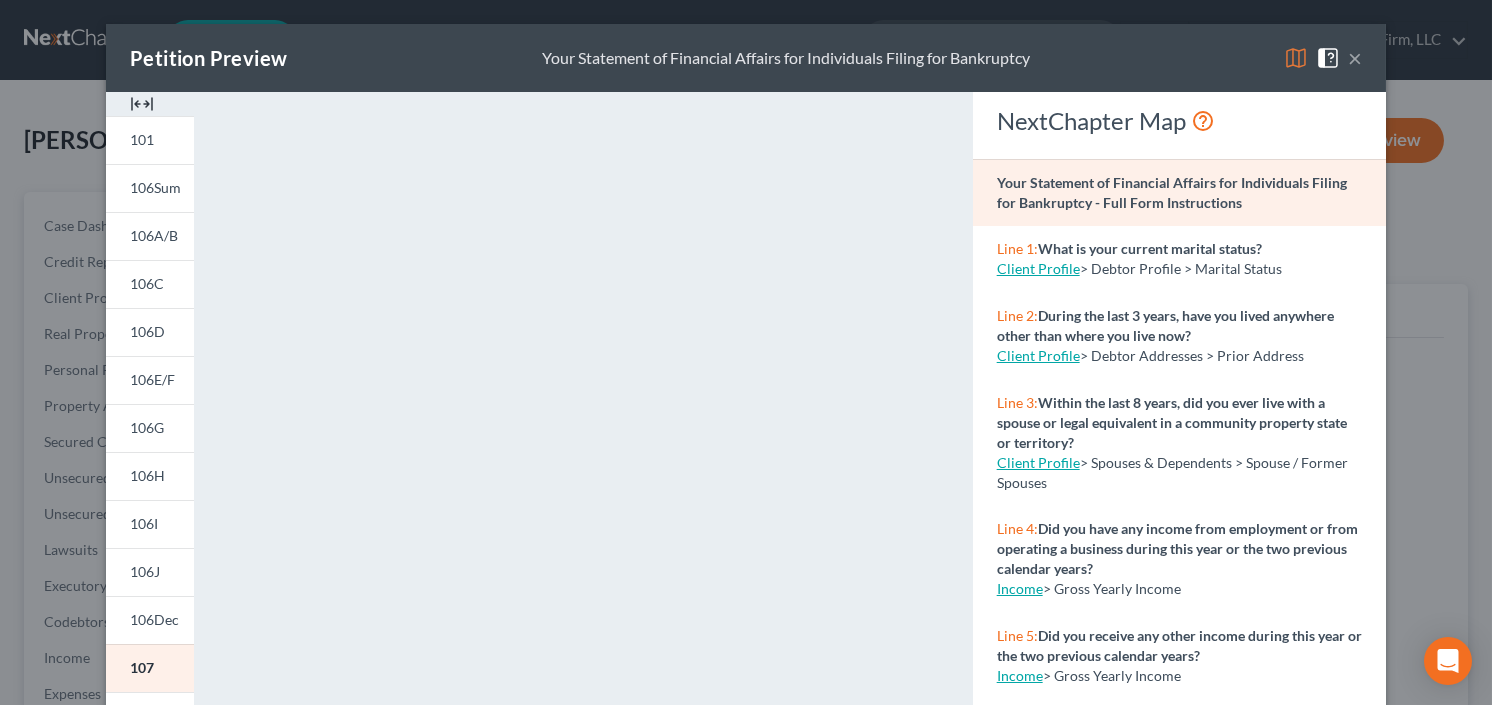 click on "×" at bounding box center [1355, 58] 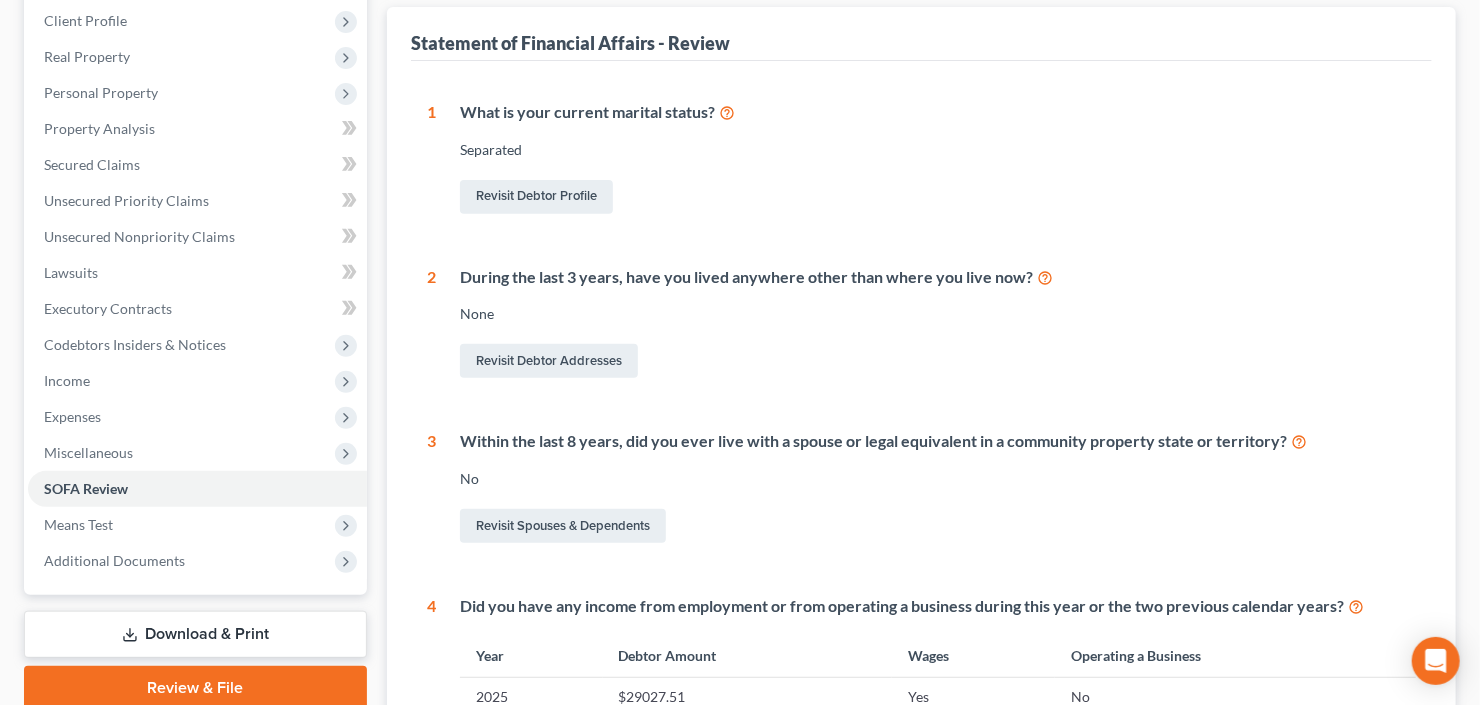 scroll, scrollTop: 560, scrollLeft: 0, axis: vertical 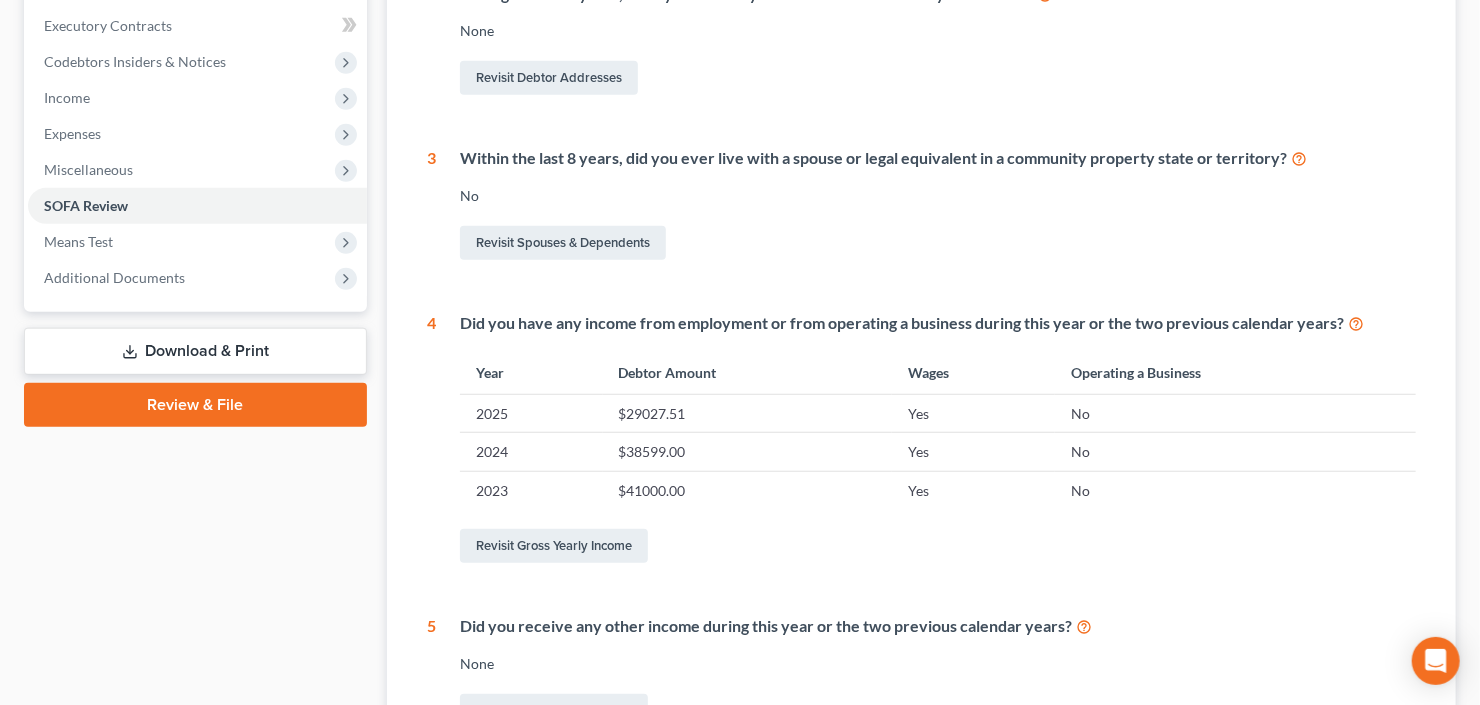 drag, startPoint x: 206, startPoint y: 345, endPoint x: 231, endPoint y: 358, distance: 28.178005 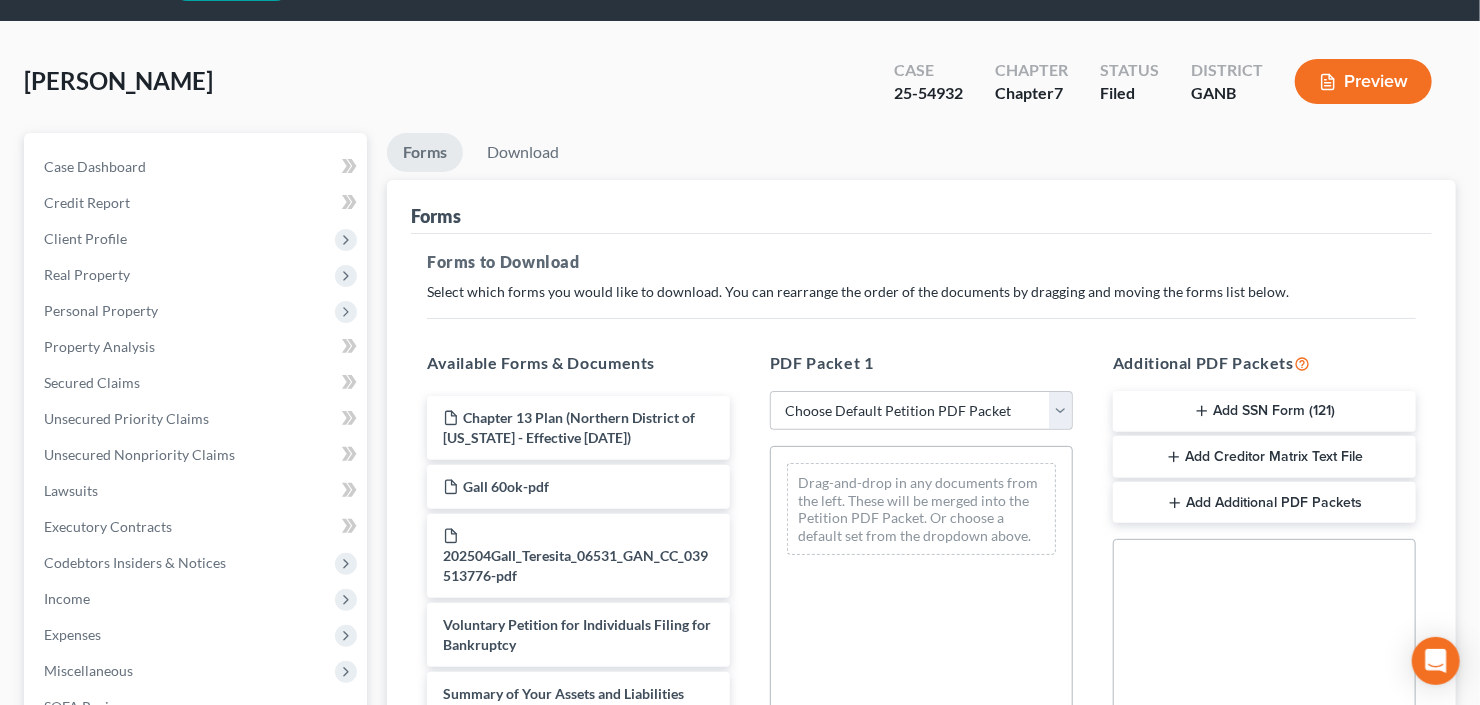scroll, scrollTop: 0, scrollLeft: 0, axis: both 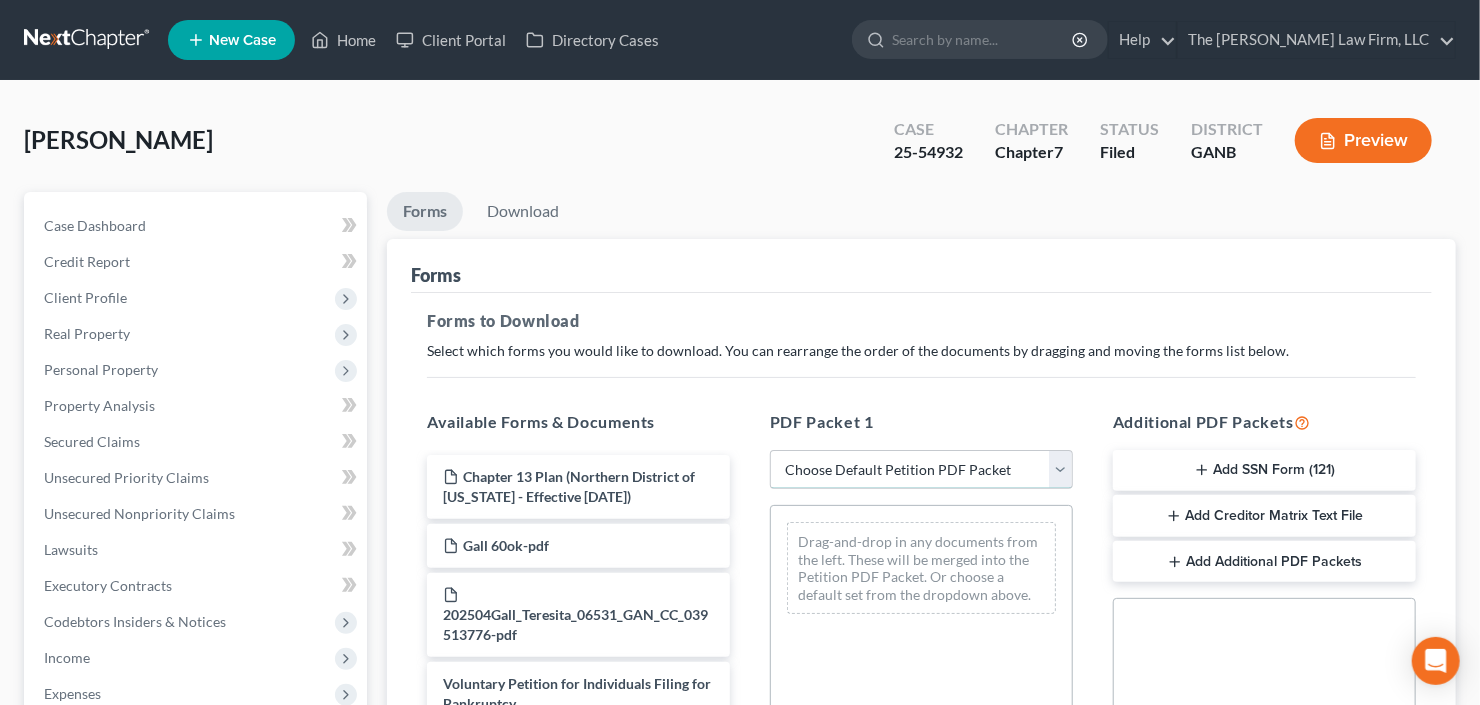 click on "Choose Default Petition PDF Packet Complete Bankruptcy Petition (all forms and schedules) Emergency Filing Forms (Petition and Creditor List Only) Amended Forms Signature Pages Only" at bounding box center [921, 470] 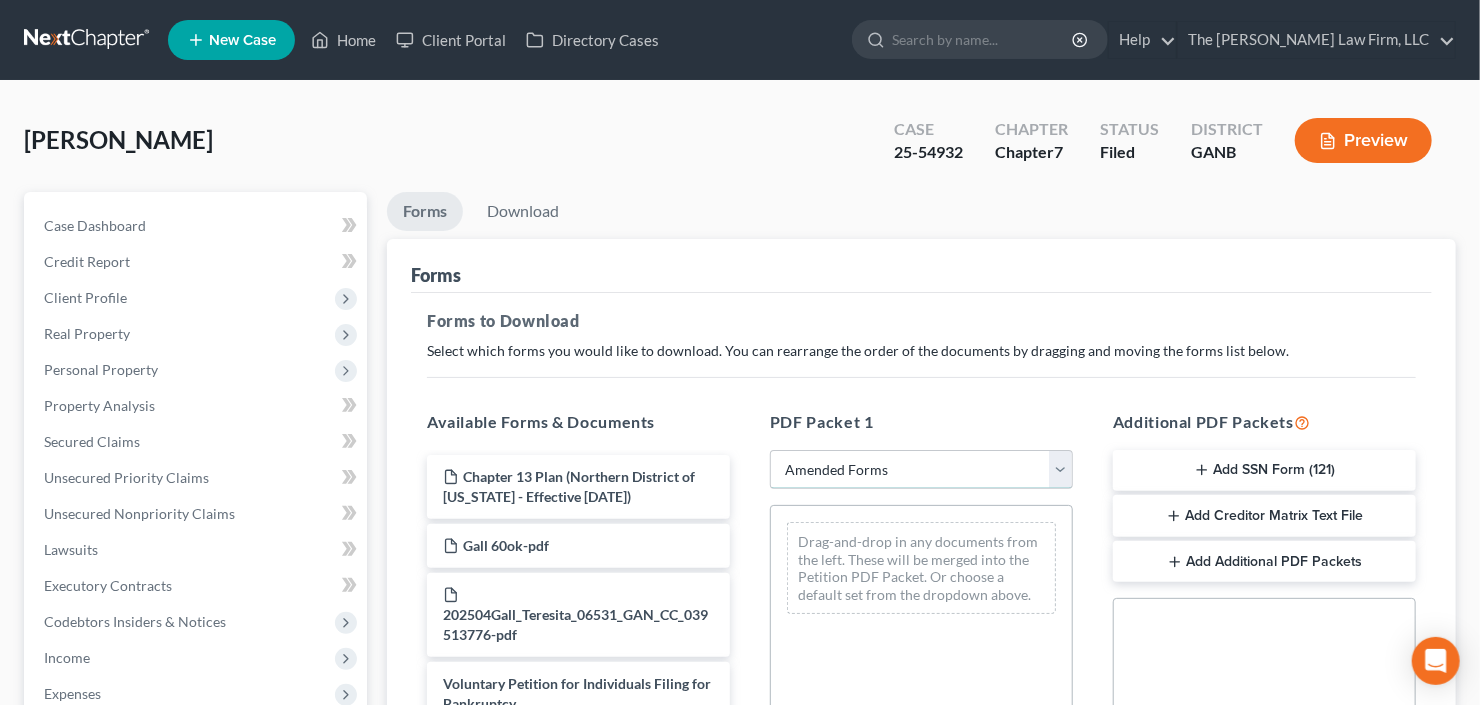 click on "Choose Default Petition PDF Packet Complete Bankruptcy Petition (all forms and schedules) Emergency Filing Forms (Petition and Creditor List Only) Amended Forms Signature Pages Only" at bounding box center [921, 470] 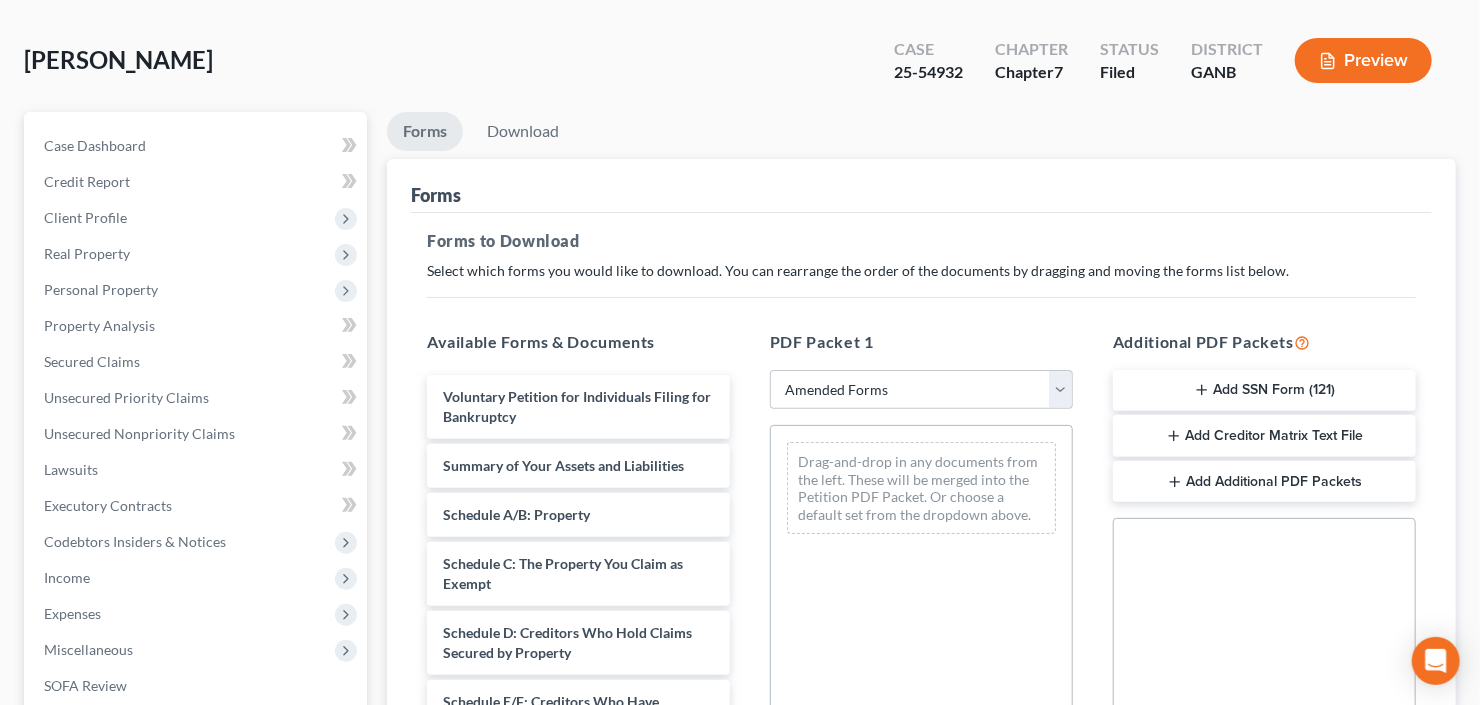 click on "Voluntary Petition for Individuals Filing for Bankruptcy Summary of Your Assets and Liabilities Schedule A/B: Property Schedule C: The Property You Claim as Exempt Schedule D: Creditors Who Hold Claims Secured by Property Schedule E/F: Creditors Who Have Unsecured Claims Schedule G: Executory Contracts and Unexpired Leases Schedule H: Your Codebtors Schedule I: Your Income Schedule J: Your Expenses Declaration About an Individual Debtor's Schedules Your Statement of Financial Affairs for Individuals Filing for Bankruptcy Statement of Intention for Individuals Filing Under Chapter 7 Chapter 7 Statement of Your Current Monthly Income and Means-Test Calculation Creditor Matrix Verification of Creditor Matrix Notice Required by 11 U.S.C. § 342(b) for Individuals Filing for Bankruptcy Attorney's Disclosure of Compensation" at bounding box center [578, 923] 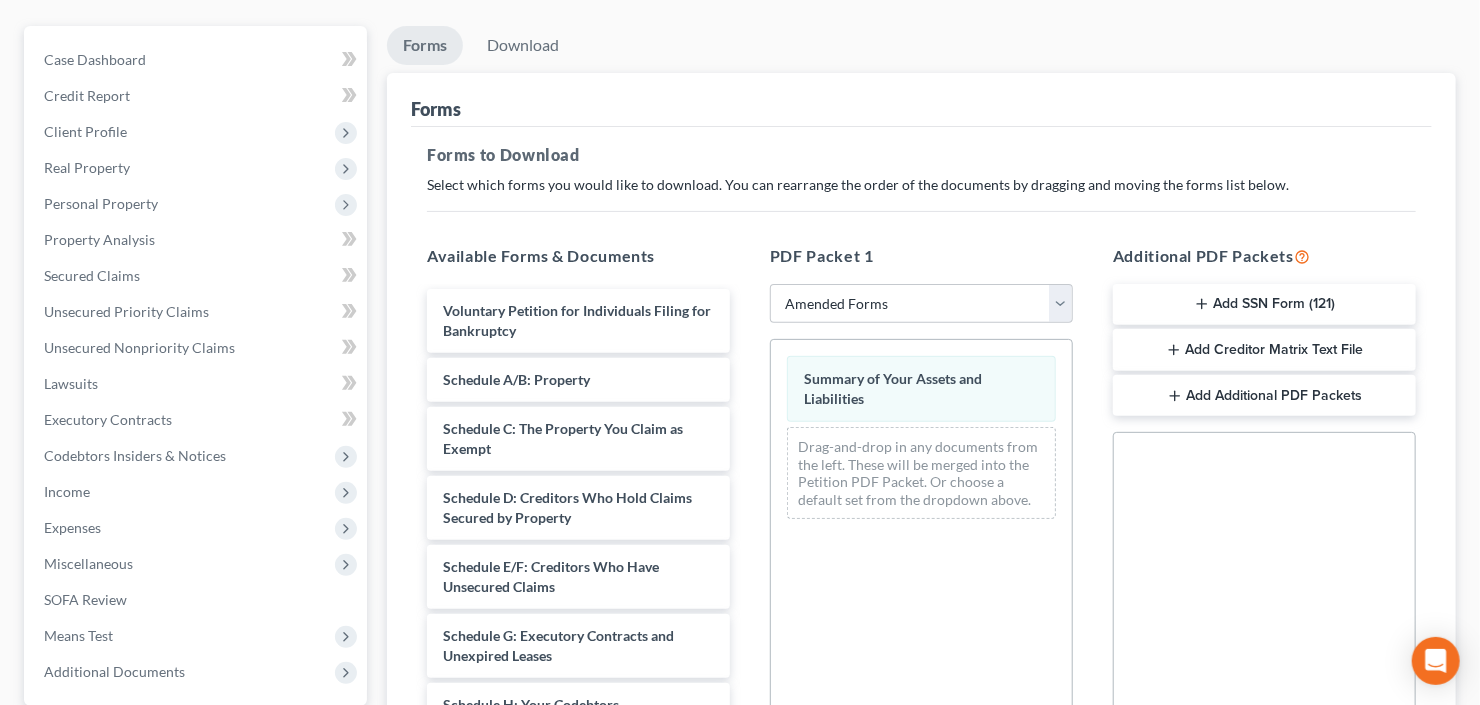 scroll, scrollTop: 320, scrollLeft: 0, axis: vertical 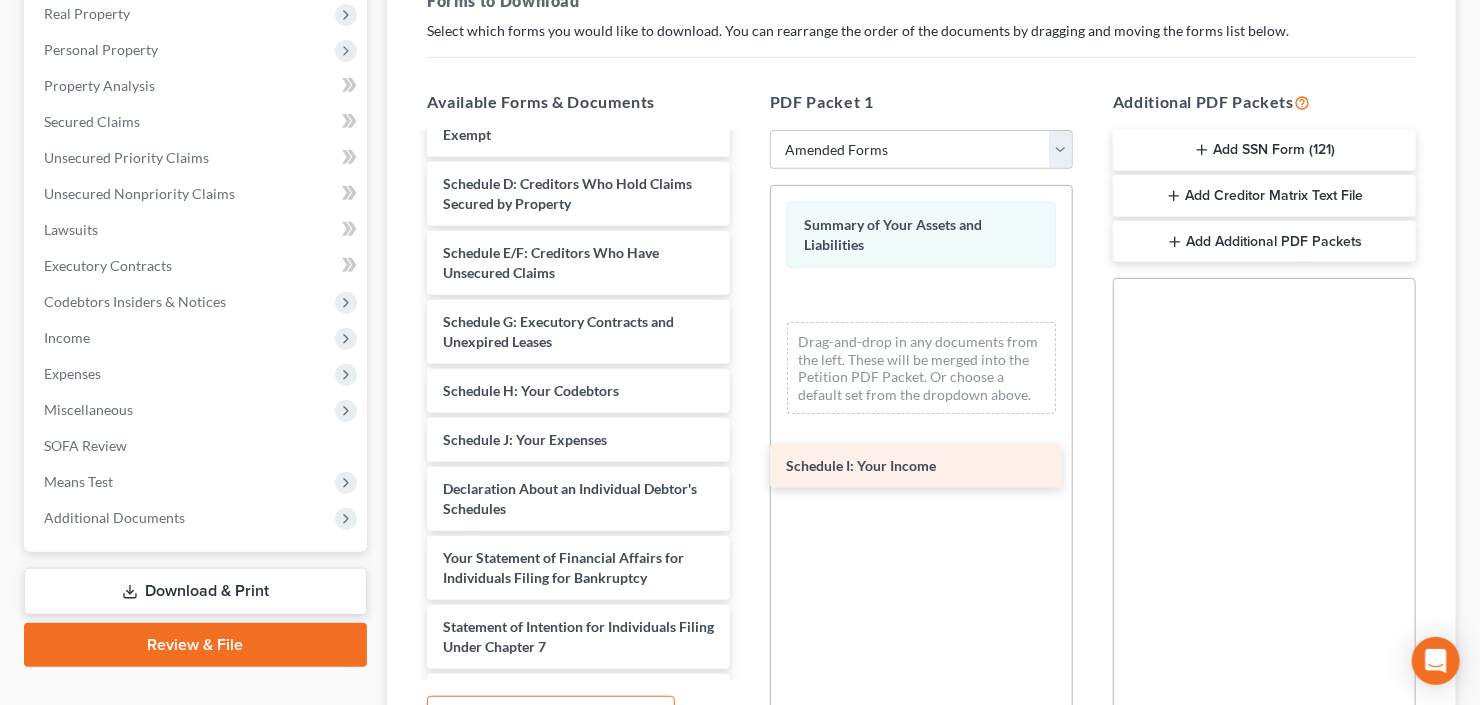 drag, startPoint x: 530, startPoint y: 435, endPoint x: 848, endPoint y: 412, distance: 318.8307 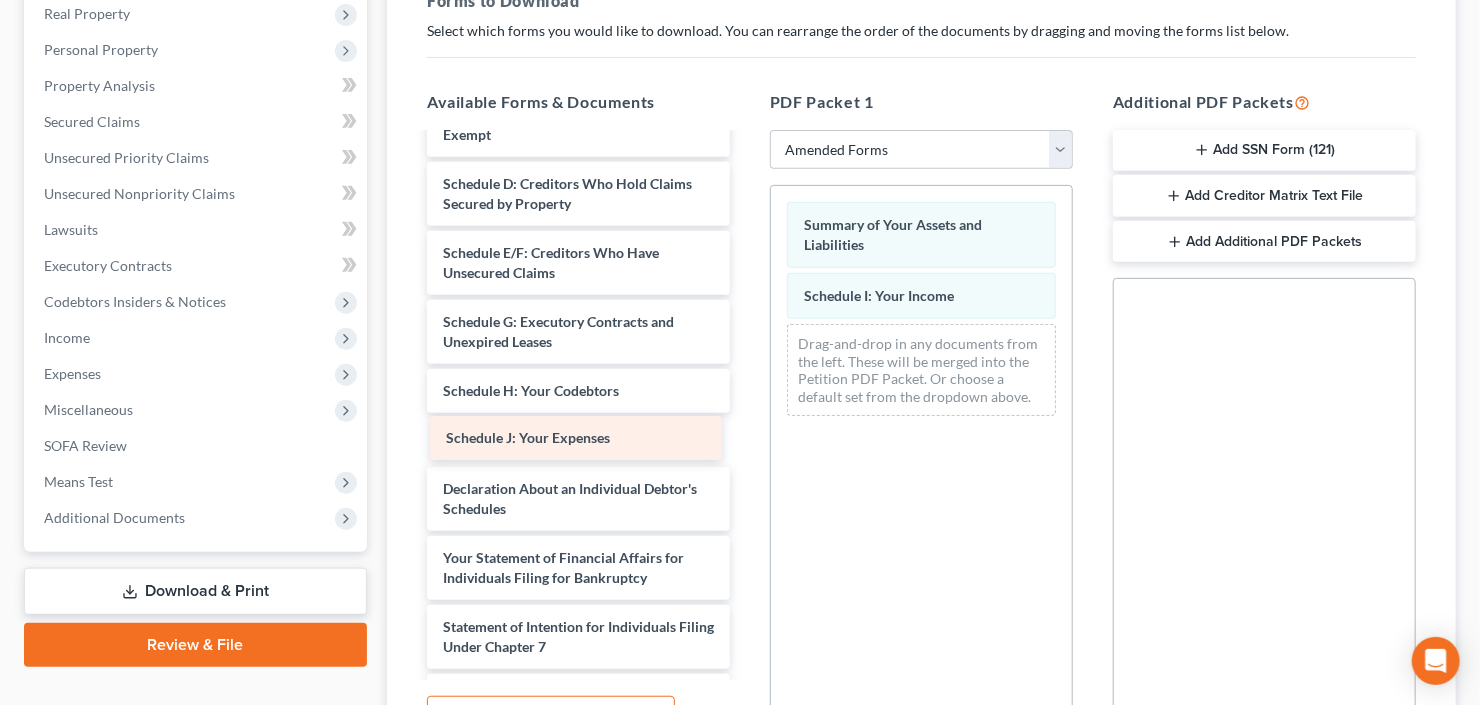 drag, startPoint x: 509, startPoint y: 452, endPoint x: 976, endPoint y: 434, distance: 467.34677 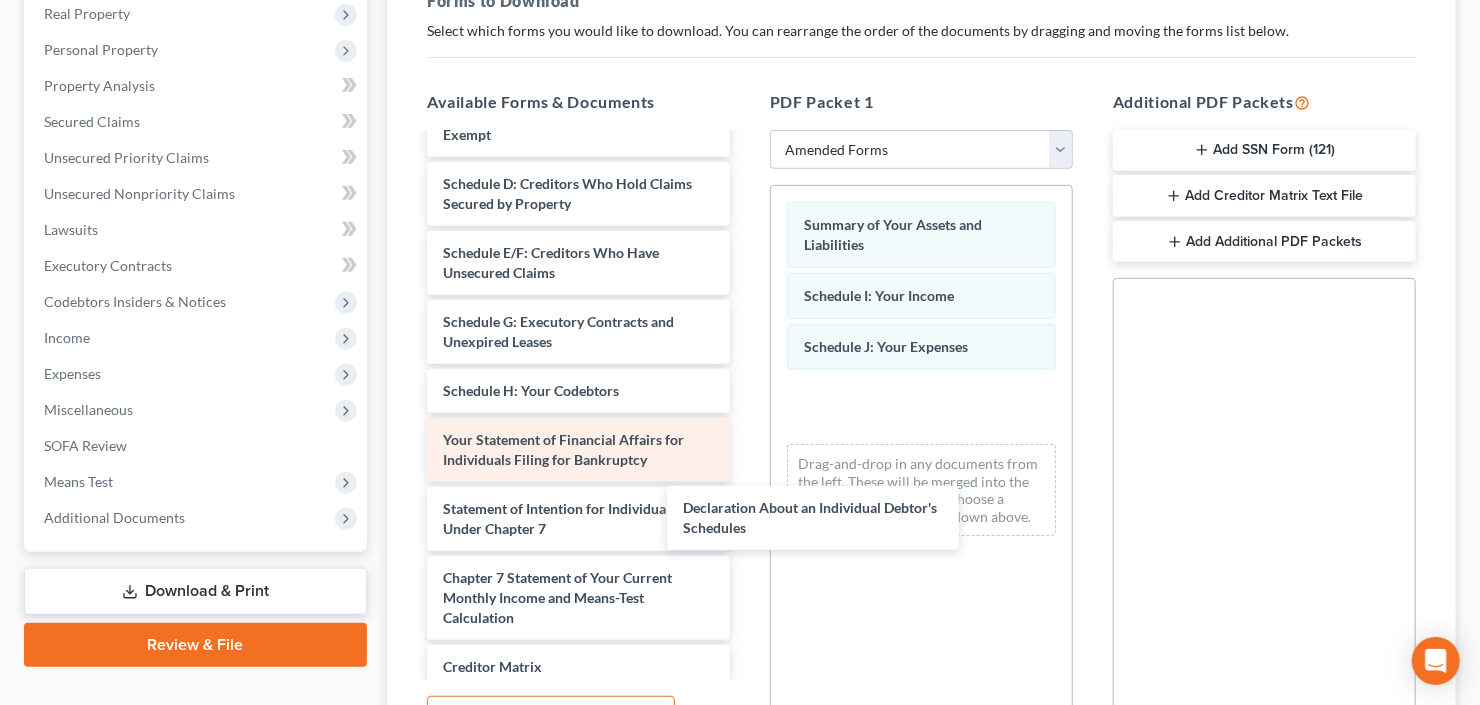 drag, startPoint x: 560, startPoint y: 443, endPoint x: 680, endPoint y: 477, distance: 124.723694 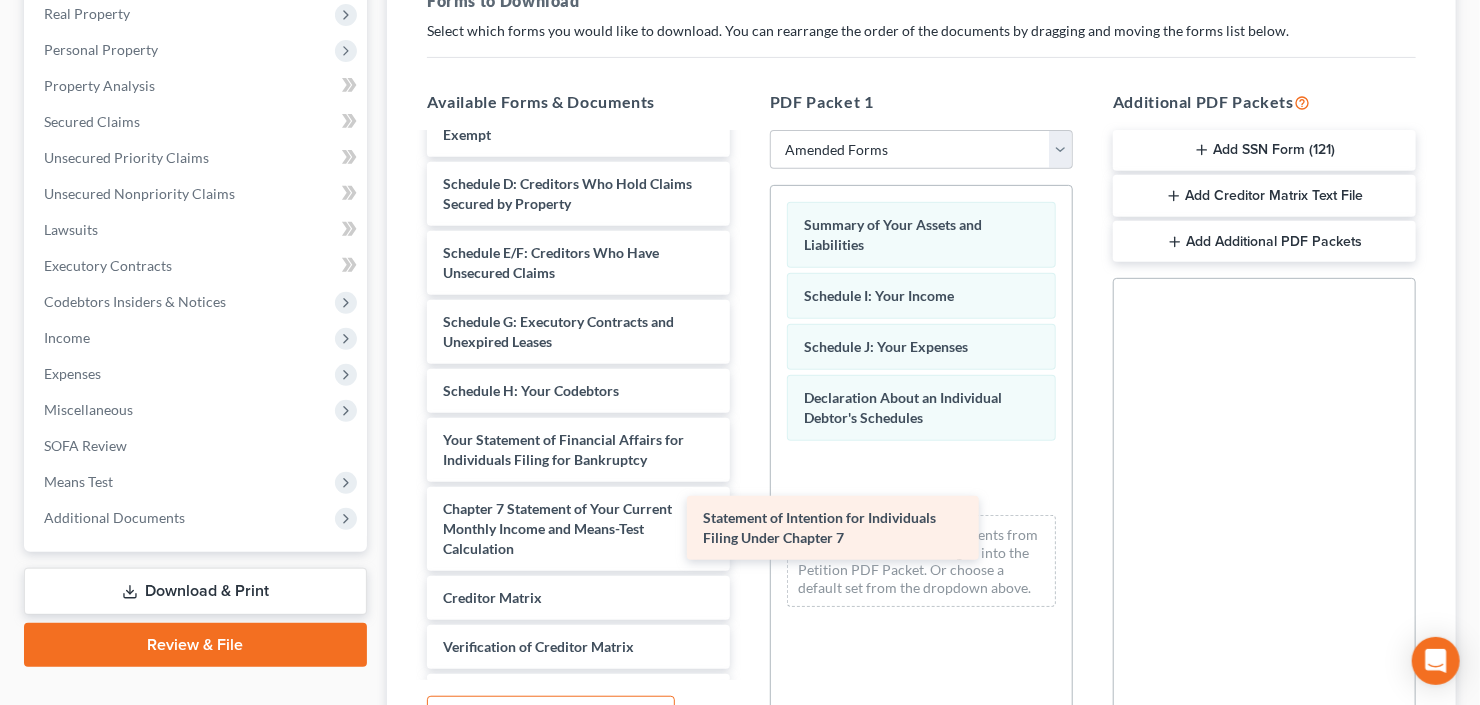 drag, startPoint x: 549, startPoint y: 512, endPoint x: 966, endPoint y: 484, distance: 417.939 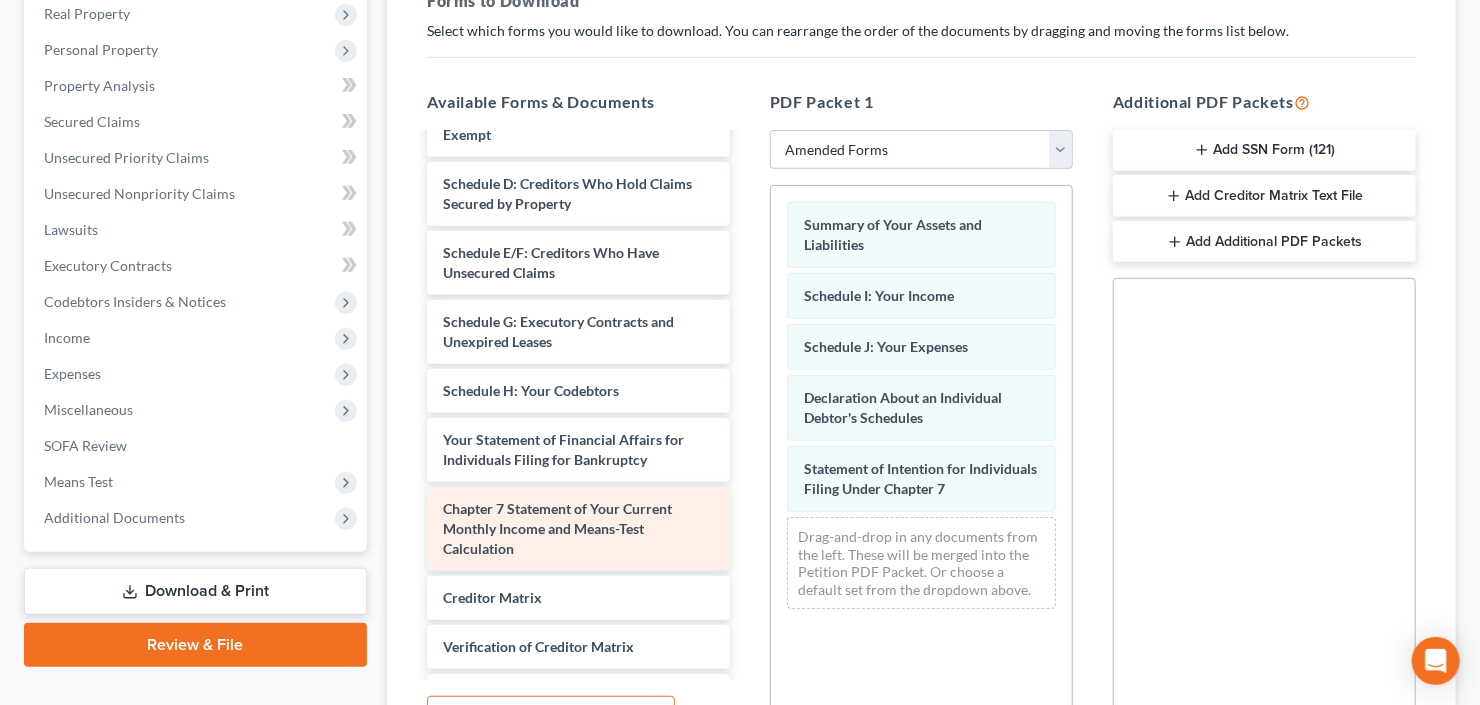 click on "Voluntary Petition for Individuals Filing for Bankruptcy Schedule A/B: Property Schedule C: The Property You Claim as Exempt Schedule D: Creditors Who Hold Claims Secured by Property Schedule E/F: Creditors Who Have Unsecured Claims Schedule G: Executory Contracts and Unexpired Leases Schedule H: Your Codebtors Your Statement of Financial Affairs for Individuals Filing for Bankruptcy Chapter 7 Statement of Your Current Monthly Income and Means-Test Calculation Creditor Matrix Verification of Creditor Matrix Notice Required by 11 U.S.C. § 342(b) for Individuals Filing for Bankruptcy Attorney's Disclosure of Compensation" at bounding box center [578, 381] 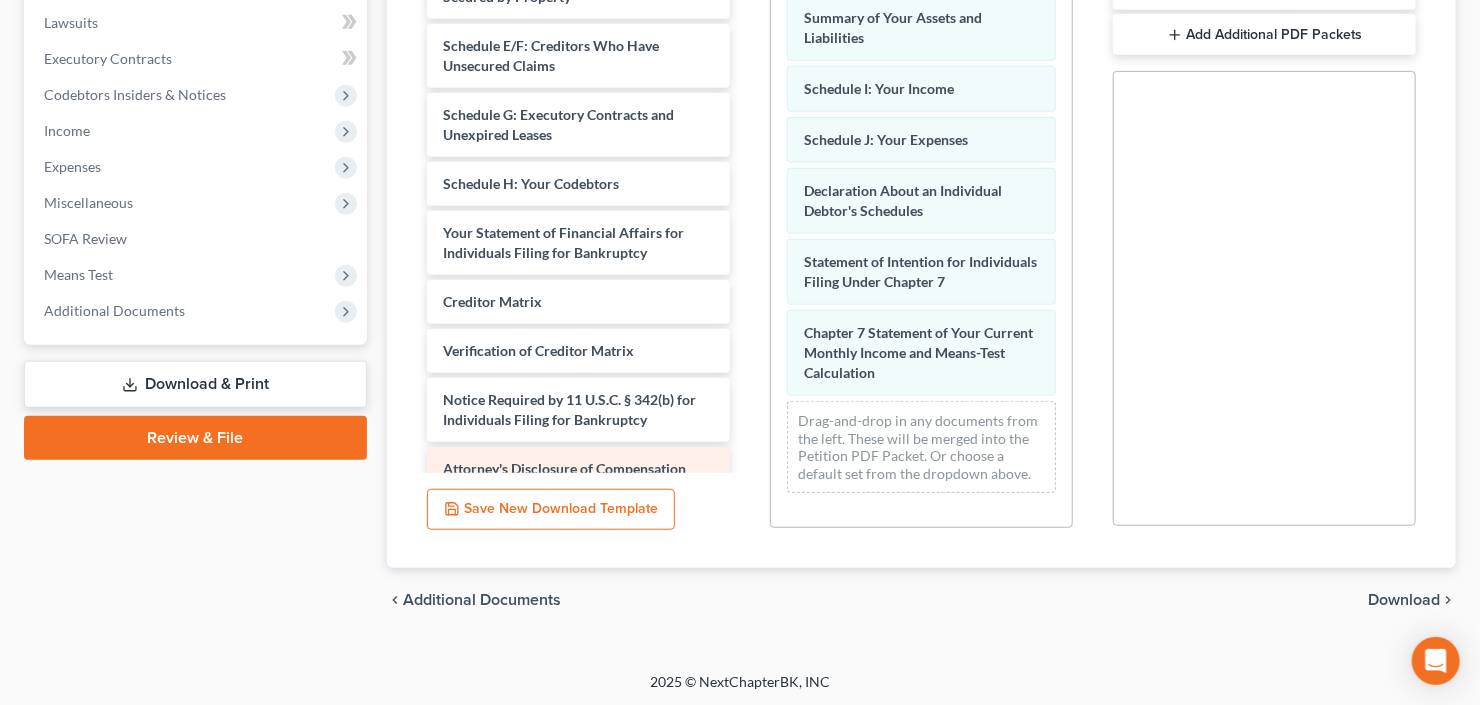 scroll, scrollTop: 528, scrollLeft: 0, axis: vertical 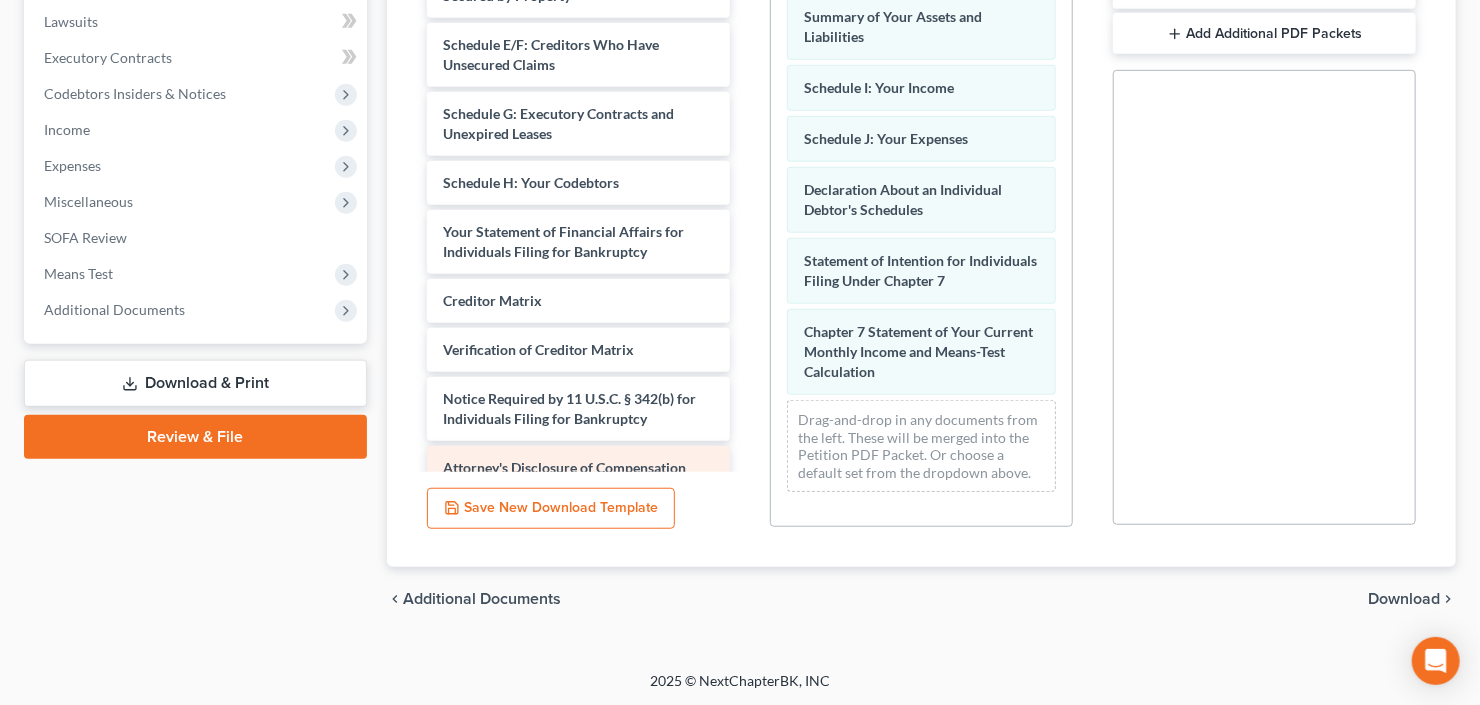 click on "Voluntary Petition for Individuals Filing for Bankruptcy Schedule A/B: Property Schedule C: The Property You Claim as Exempt Schedule D: Creditors Who Hold Claims Secured by Property Schedule E/F: Creditors Who Have Unsecured Claims Schedule G: Executory Contracts and Unexpired Leases Schedule H: Your Codebtors Your Statement of Financial Affairs for Individuals Filing for Bankruptcy Creditor Matrix Verification of Creditor Matrix Notice Required by 11 U.S.C. § 342(b) for Individuals Filing for Bankruptcy Attorney's Disclosure of Compensation" at bounding box center [578, 128] 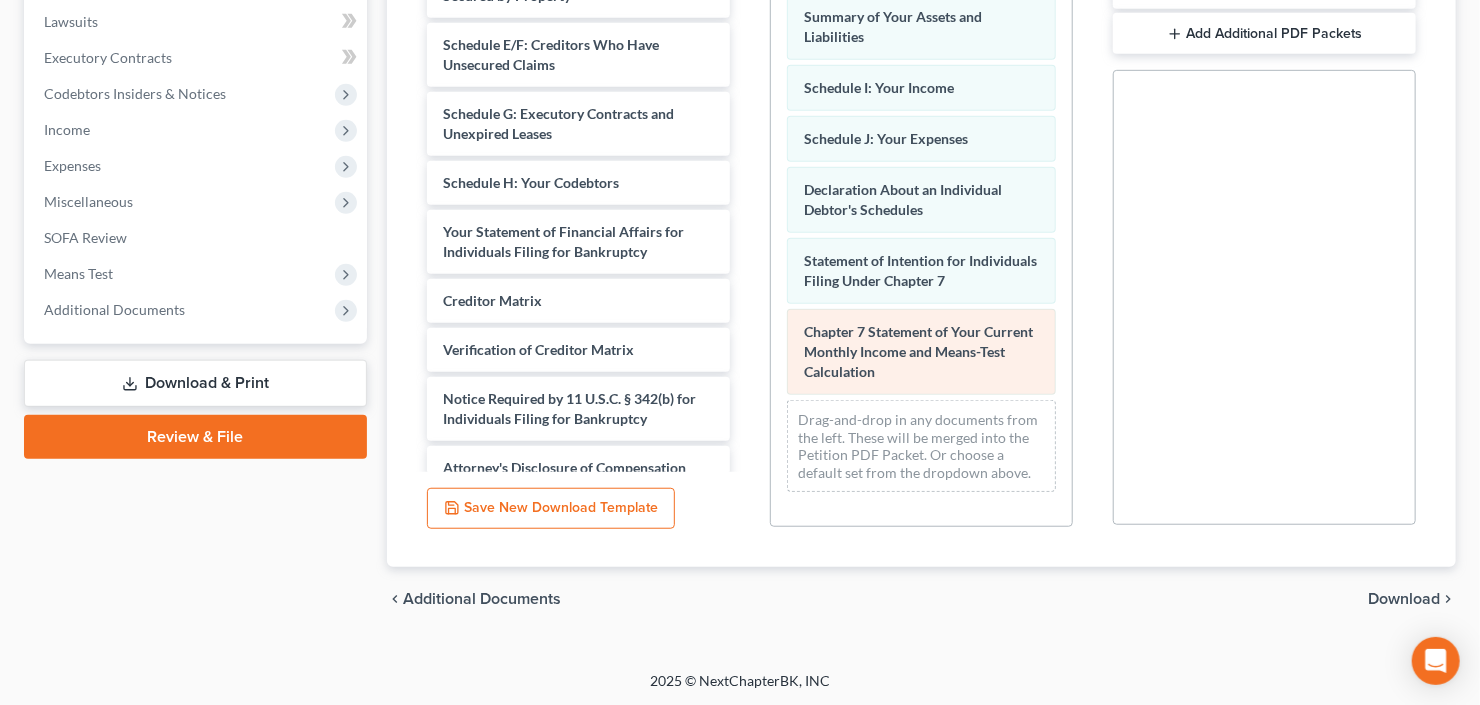 scroll, scrollTop: 133, scrollLeft: 0, axis: vertical 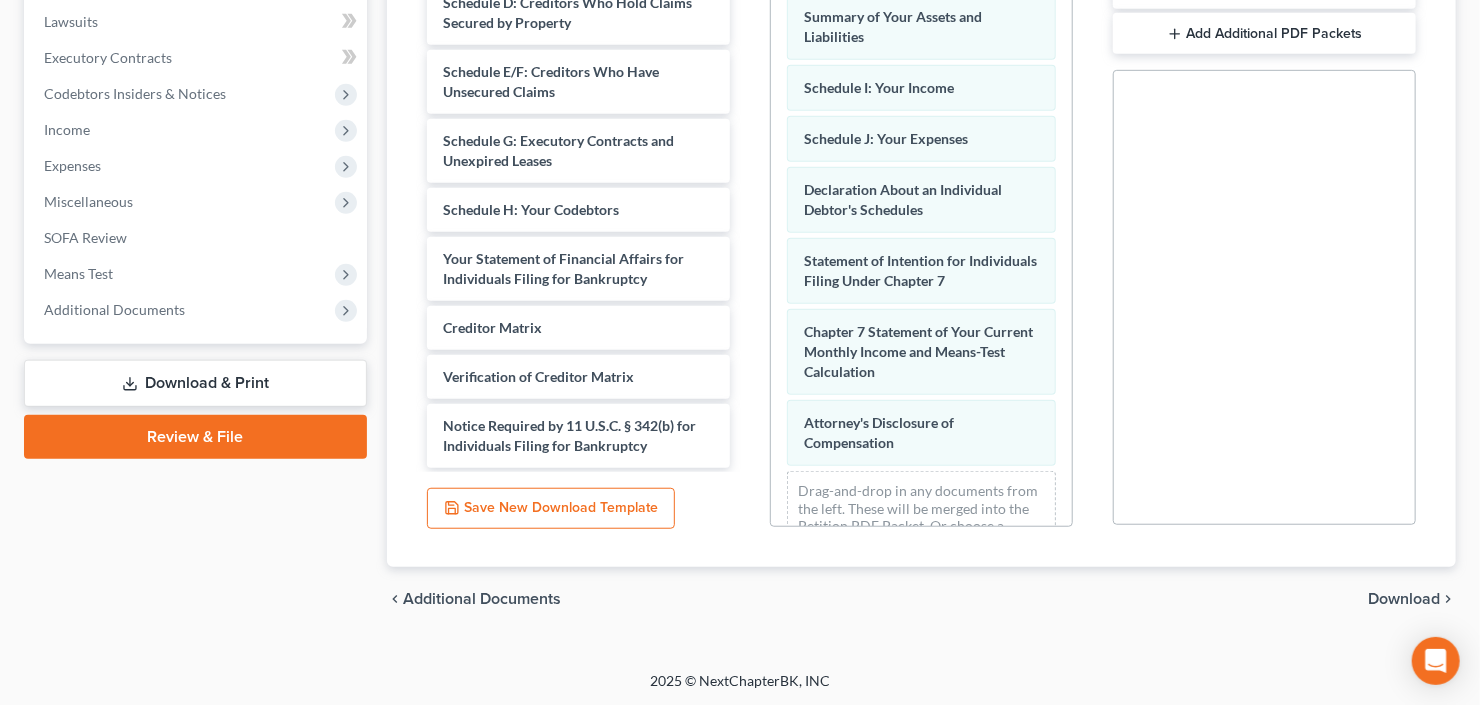 click on "Download" at bounding box center [1404, 599] 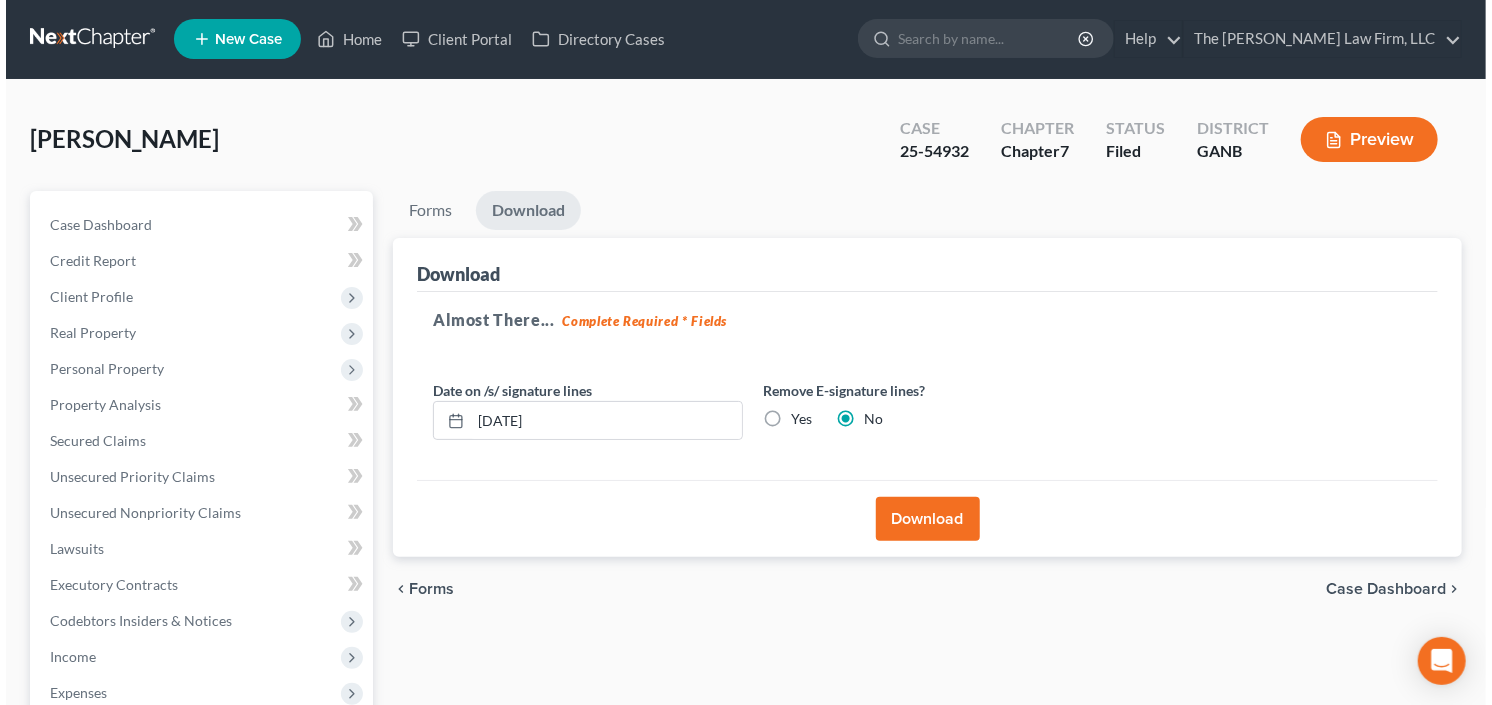 scroll, scrollTop: 0, scrollLeft: 0, axis: both 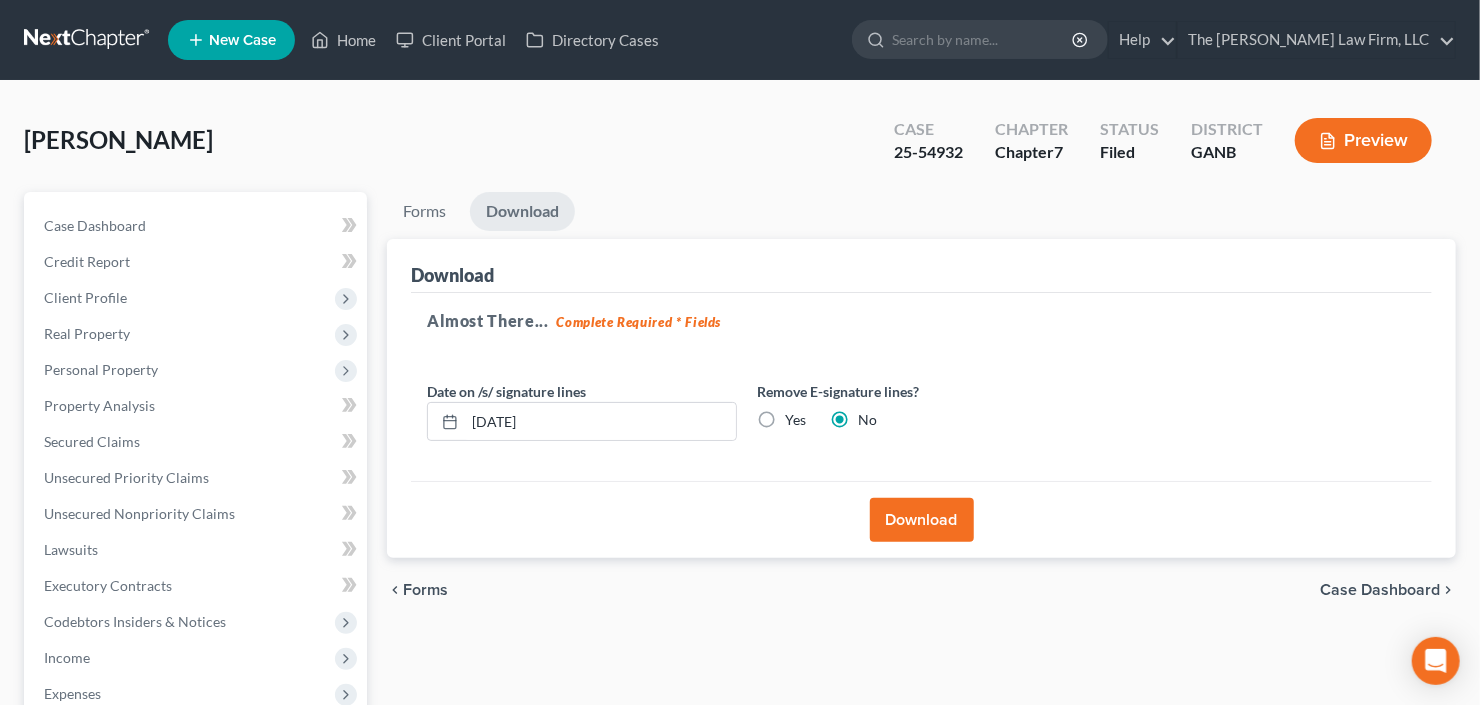 click on "Download" at bounding box center [921, 519] 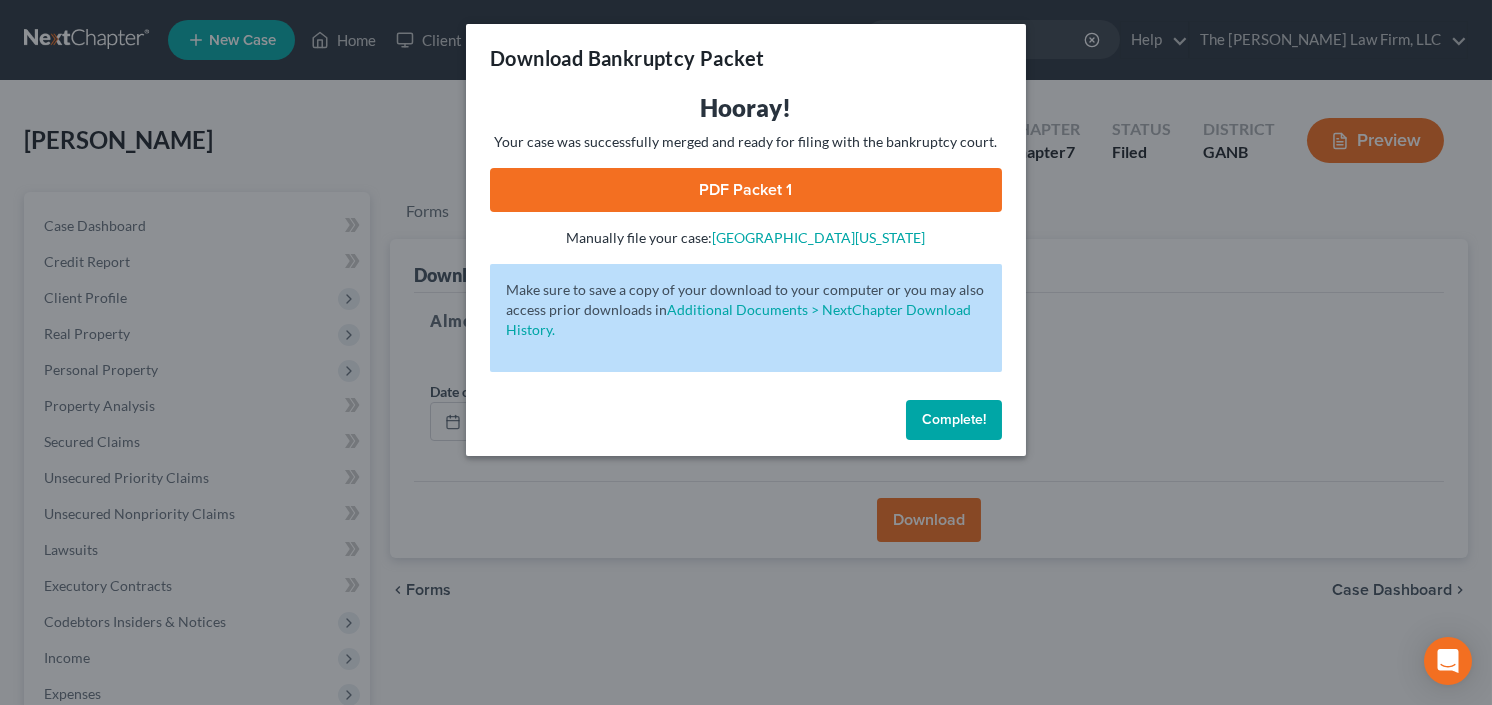click on "PDF Packet 1" at bounding box center (746, 190) 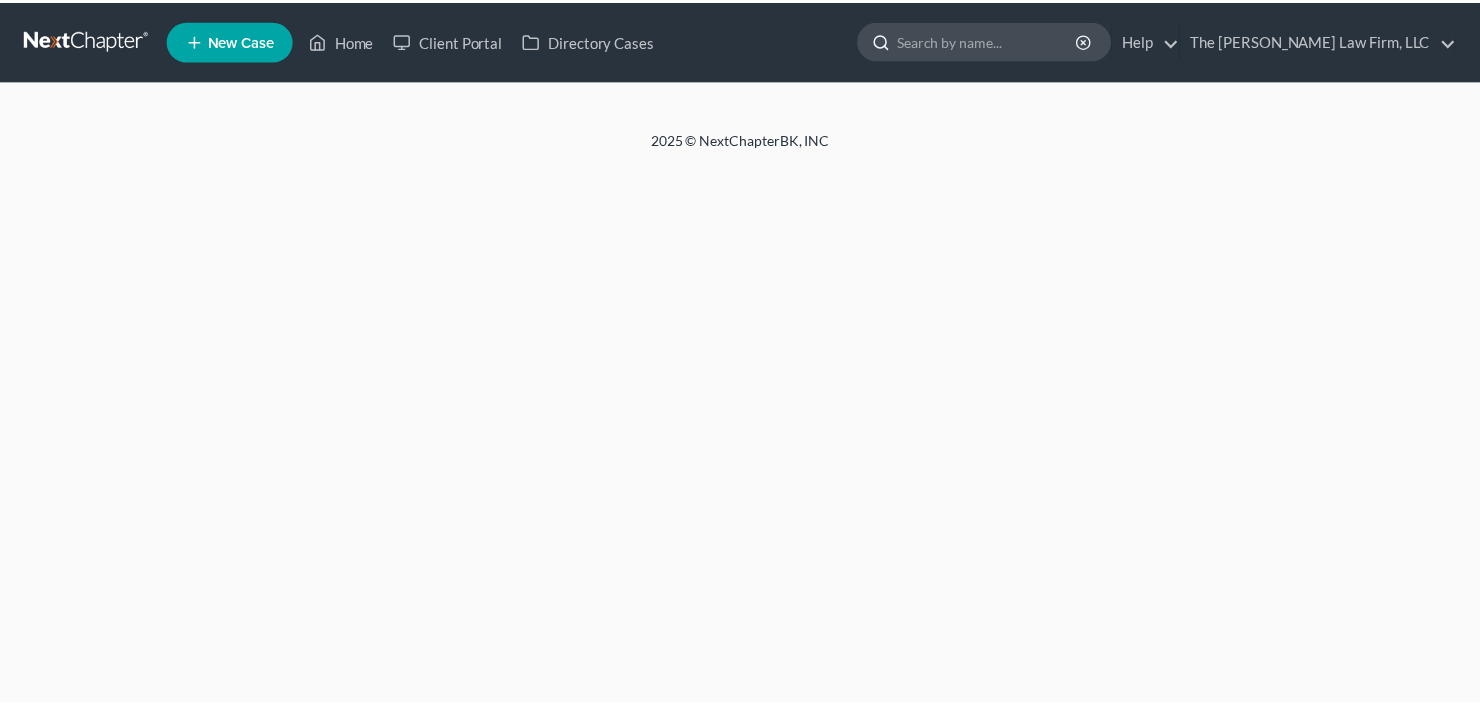 scroll, scrollTop: 0, scrollLeft: 0, axis: both 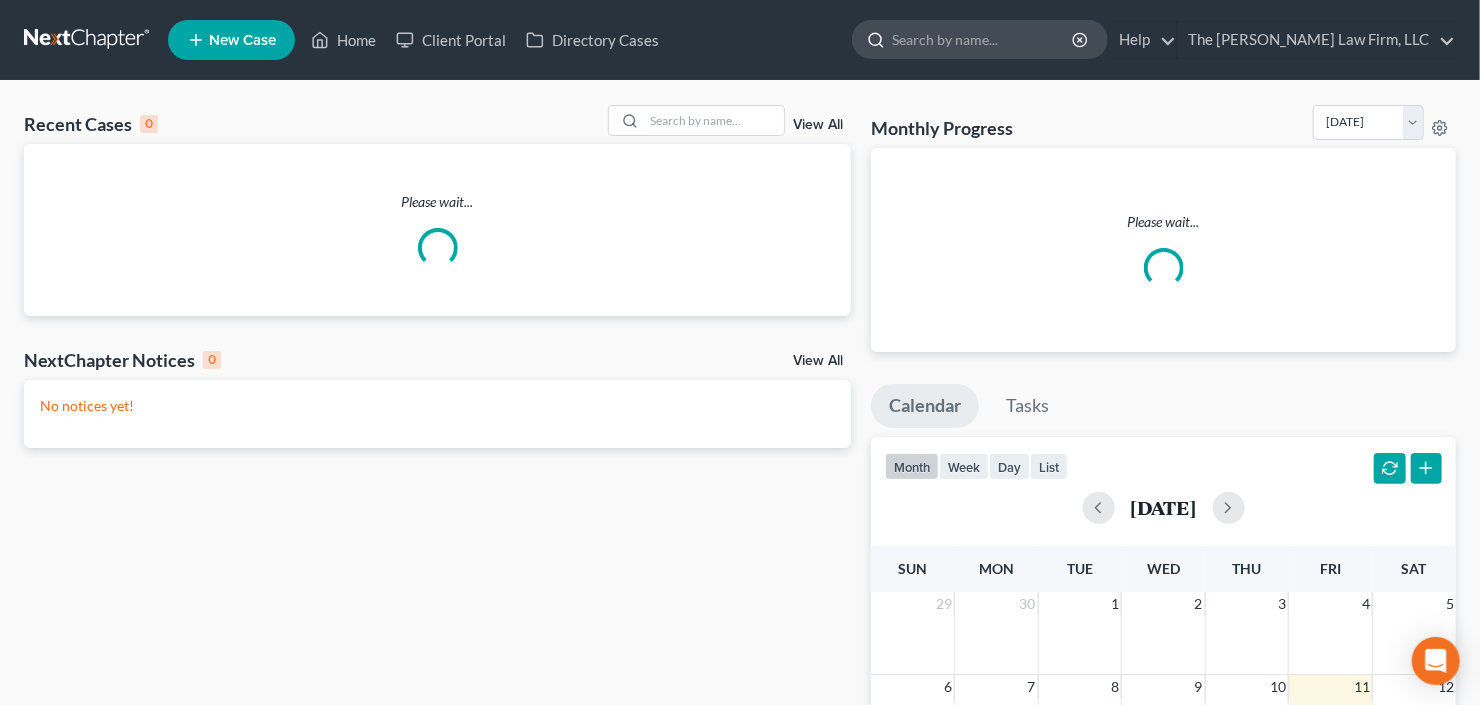 drag, startPoint x: 1106, startPoint y: 32, endPoint x: 1044, endPoint y: 49, distance: 64.288414 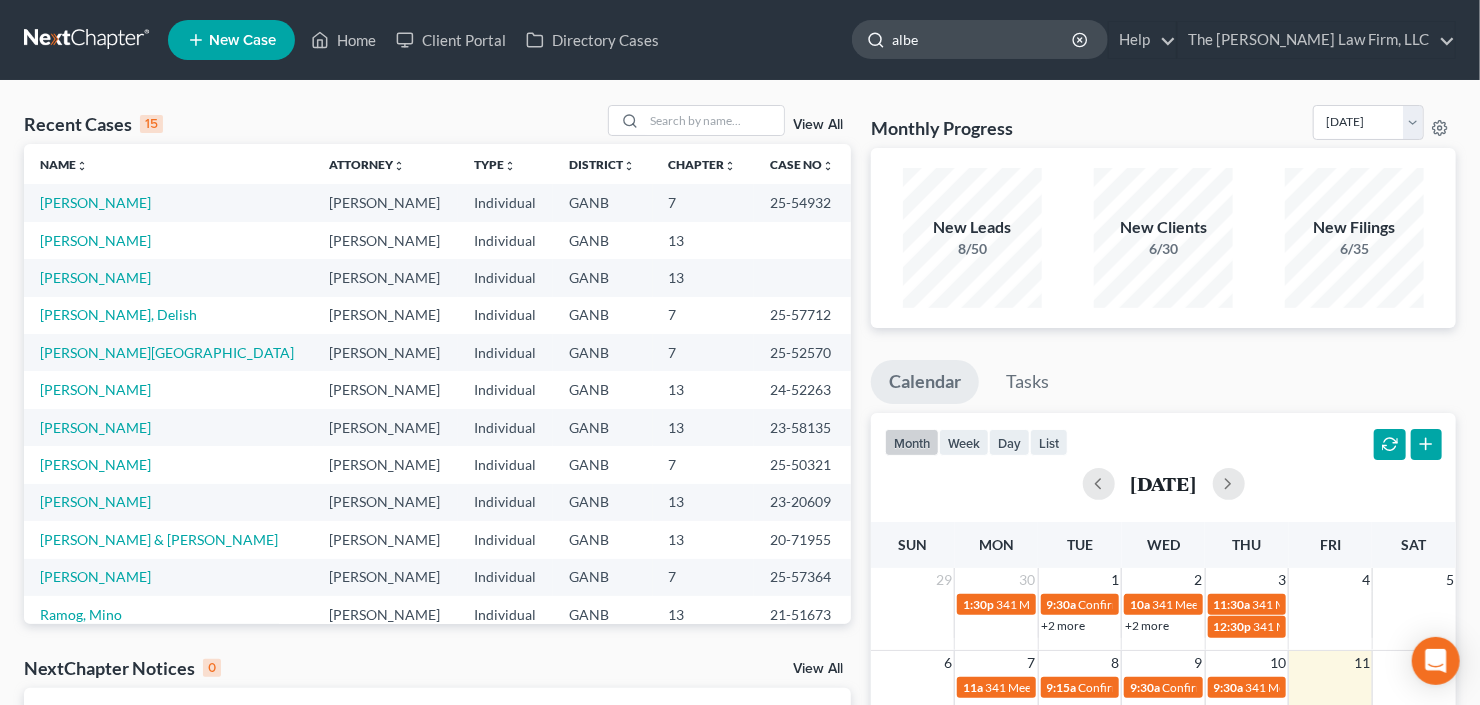 type on "[PERSON_NAME]" 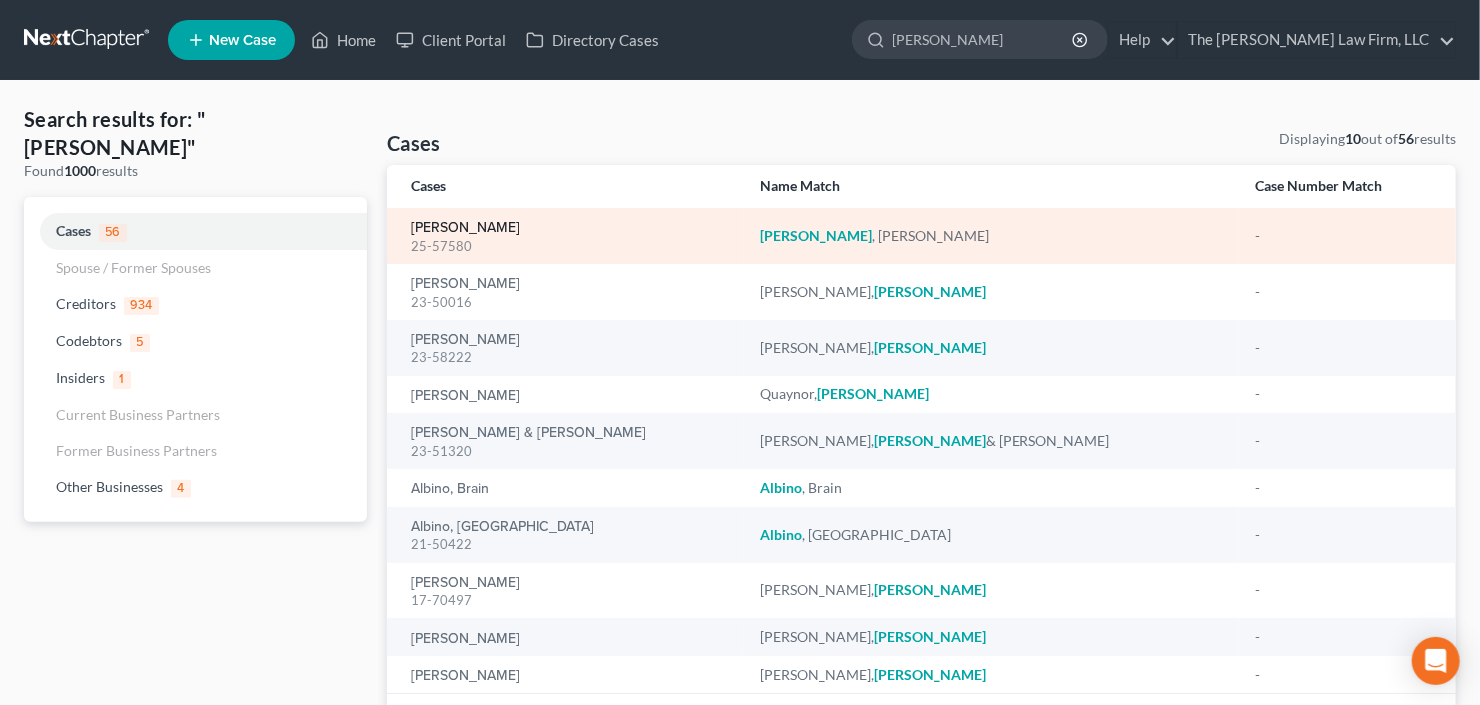 click on "[PERSON_NAME]" at bounding box center (465, 228) 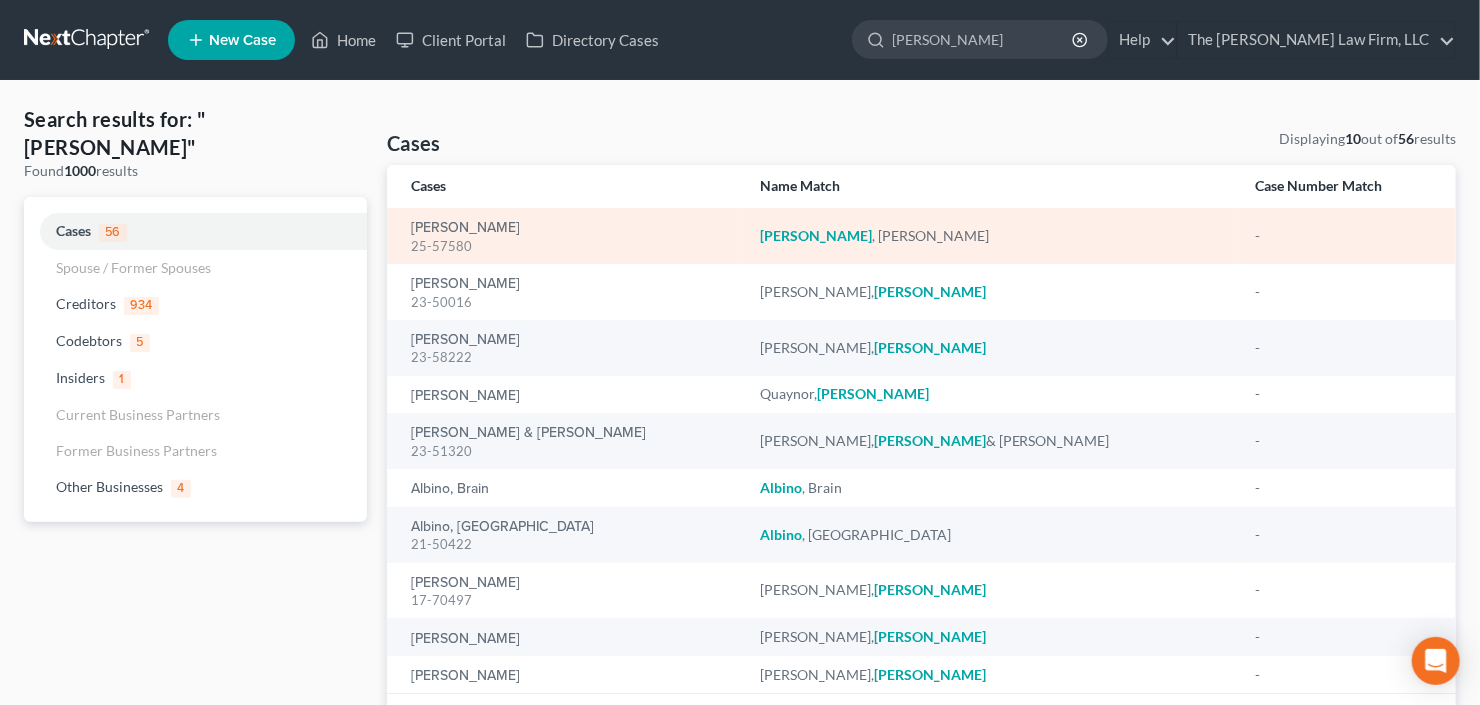 type 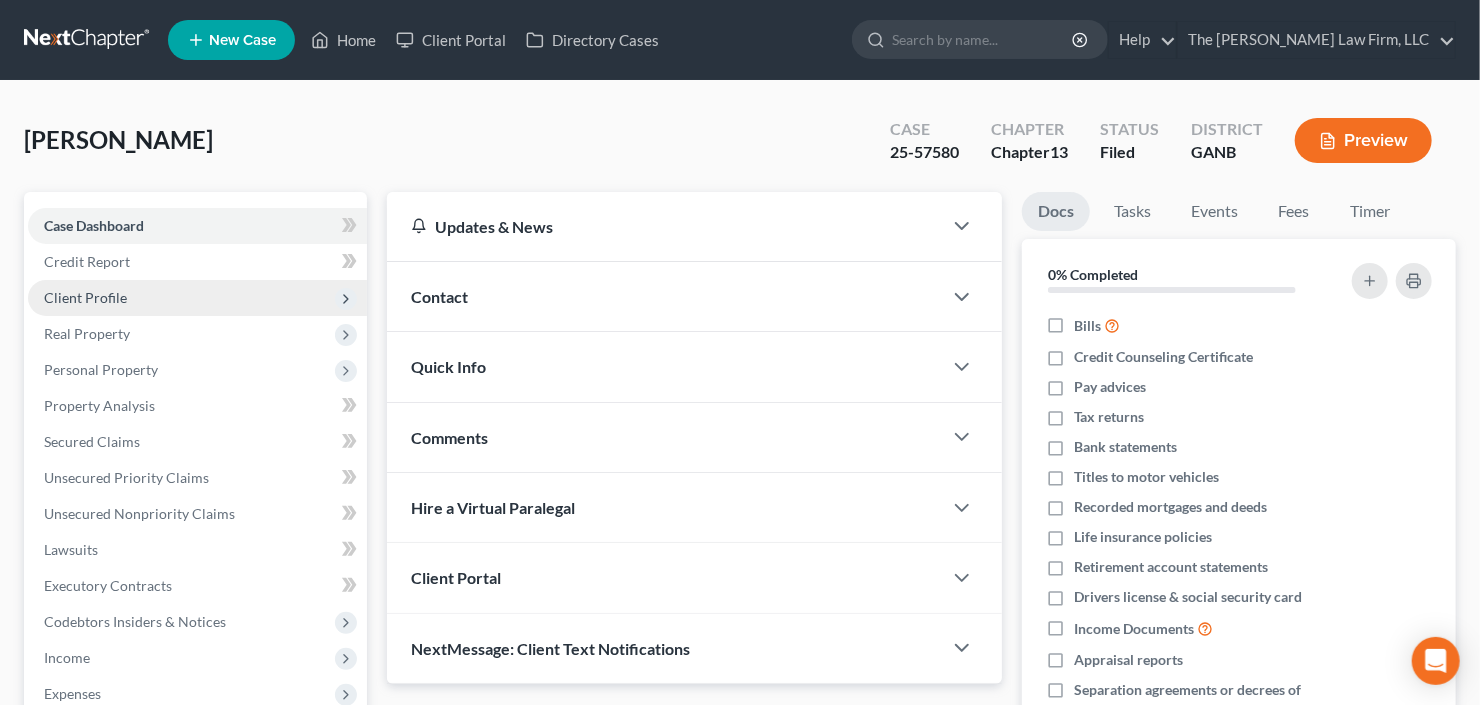 click on "Client Profile" at bounding box center (197, 298) 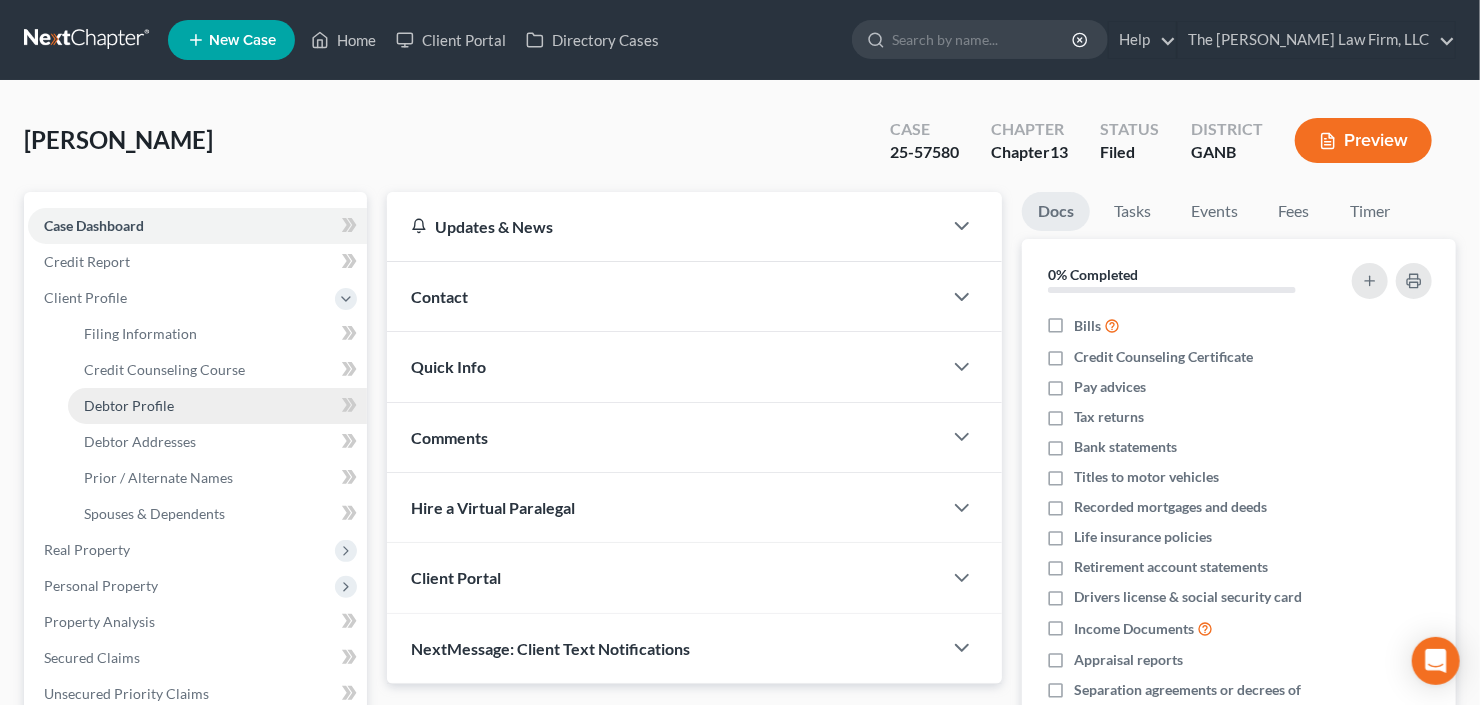 click on "Debtor Profile" at bounding box center [217, 406] 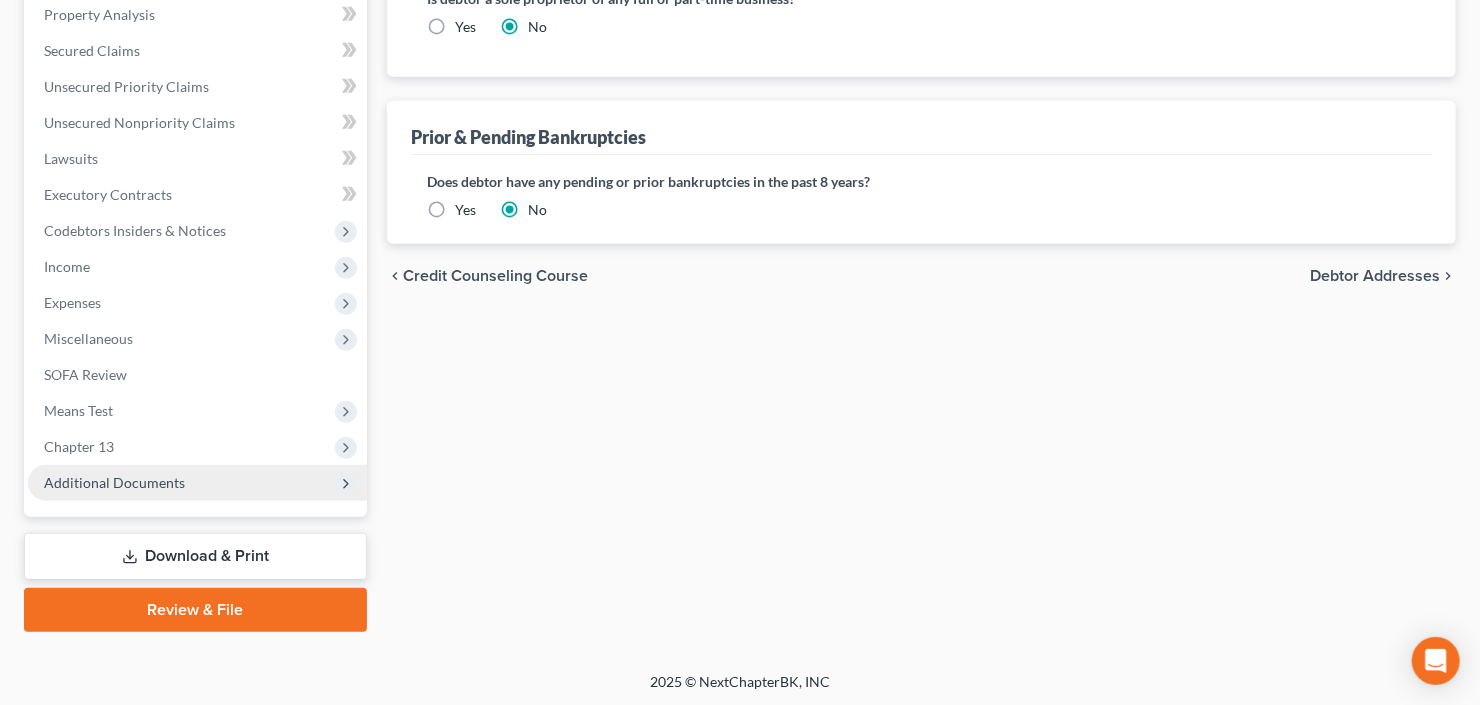 click on "Additional Documents" at bounding box center [197, 483] 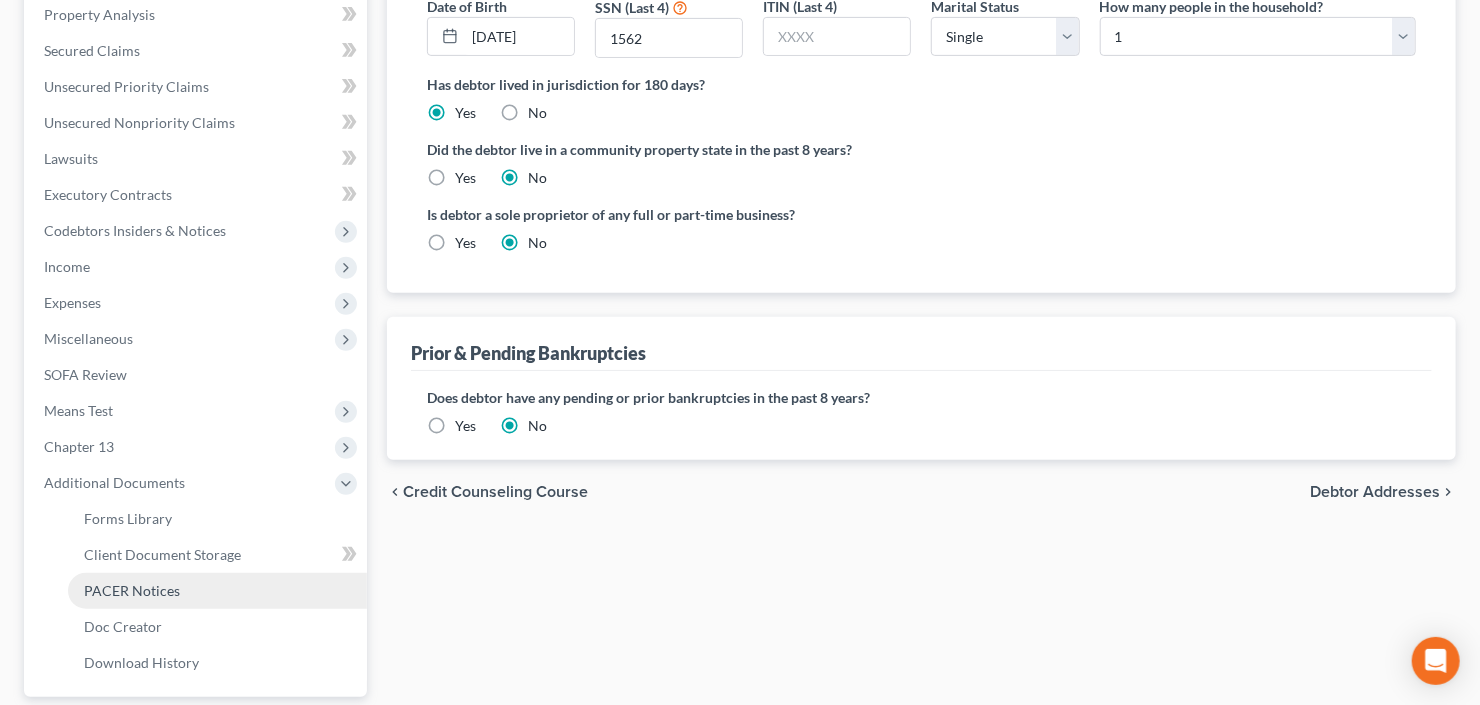 click on "PACER Notices" at bounding box center [217, 591] 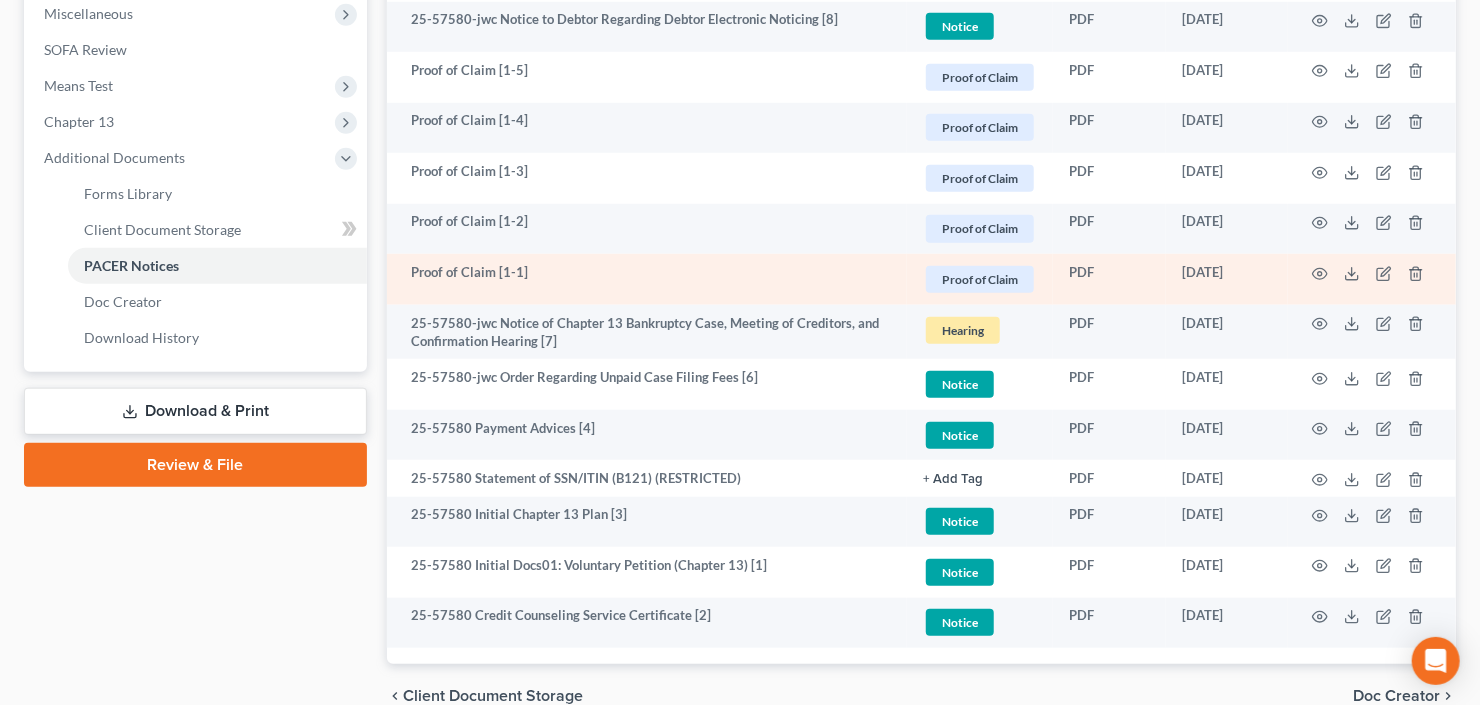 scroll, scrollTop: 720, scrollLeft: 0, axis: vertical 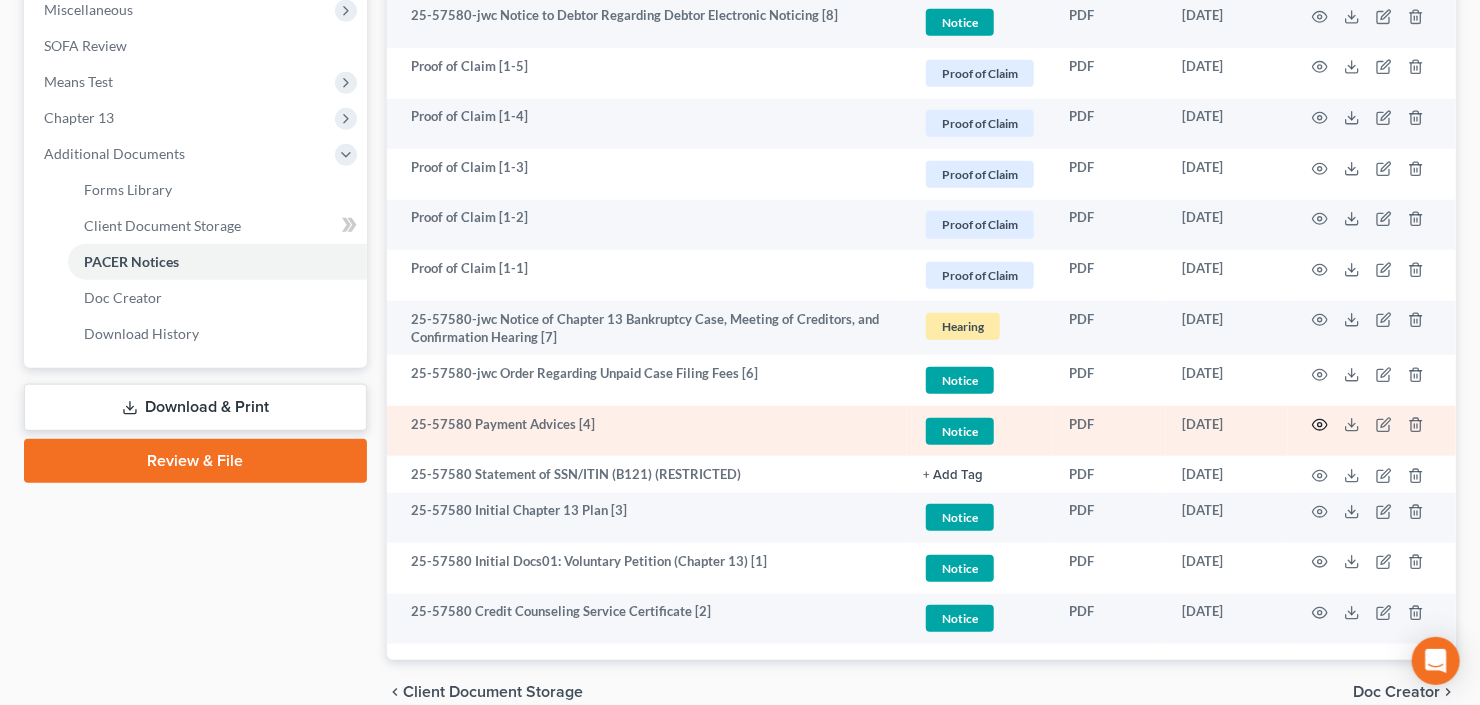 click 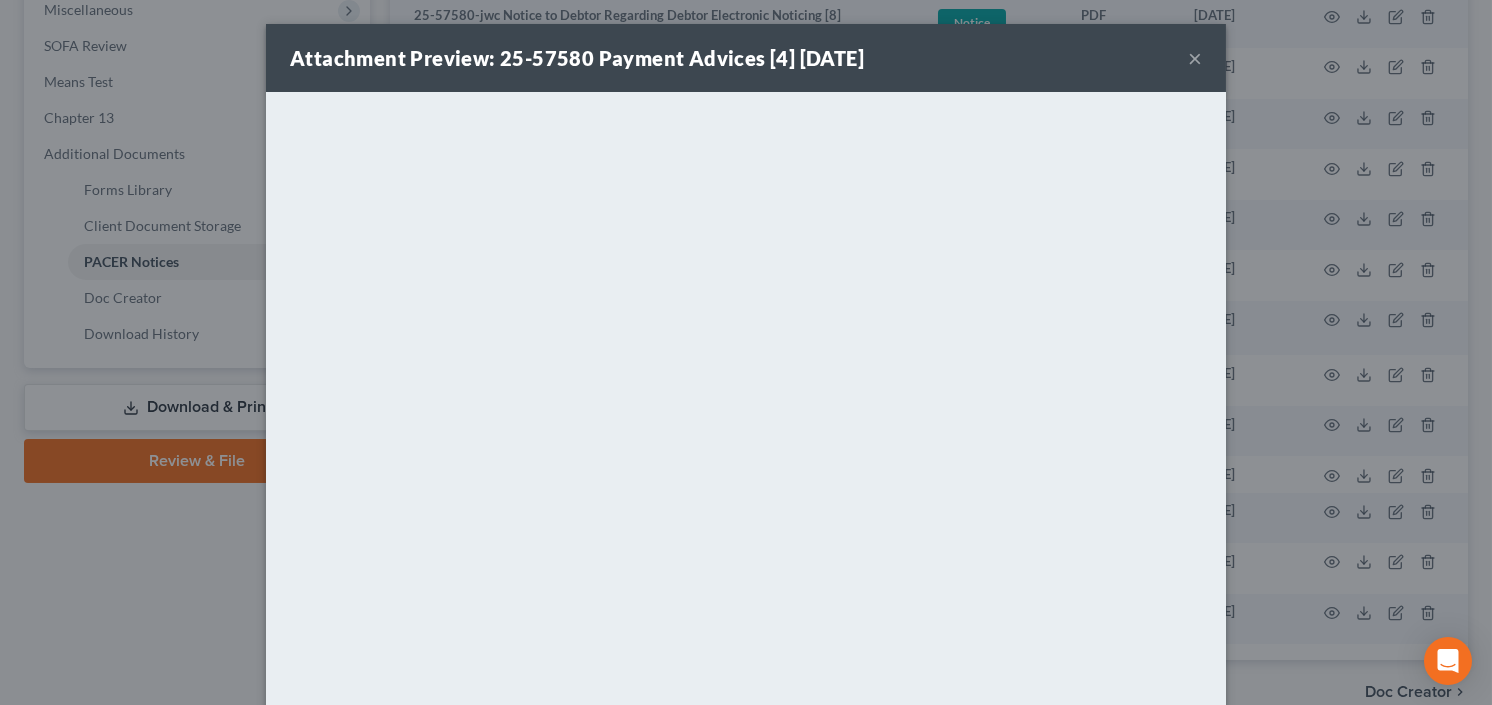 click on "Attachment Preview: 25-57580 Payment Advices [4] [DATE] ×" at bounding box center [746, 58] 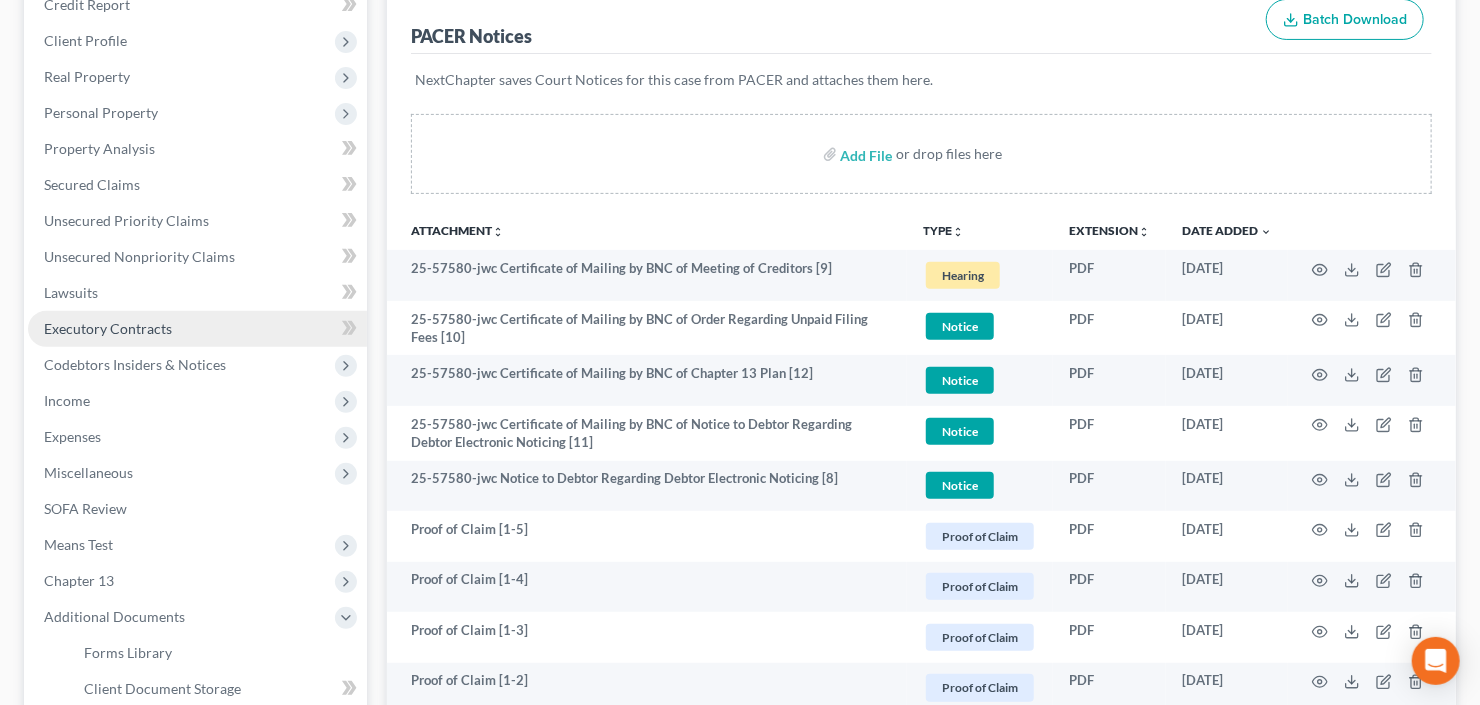 scroll, scrollTop: 80, scrollLeft: 0, axis: vertical 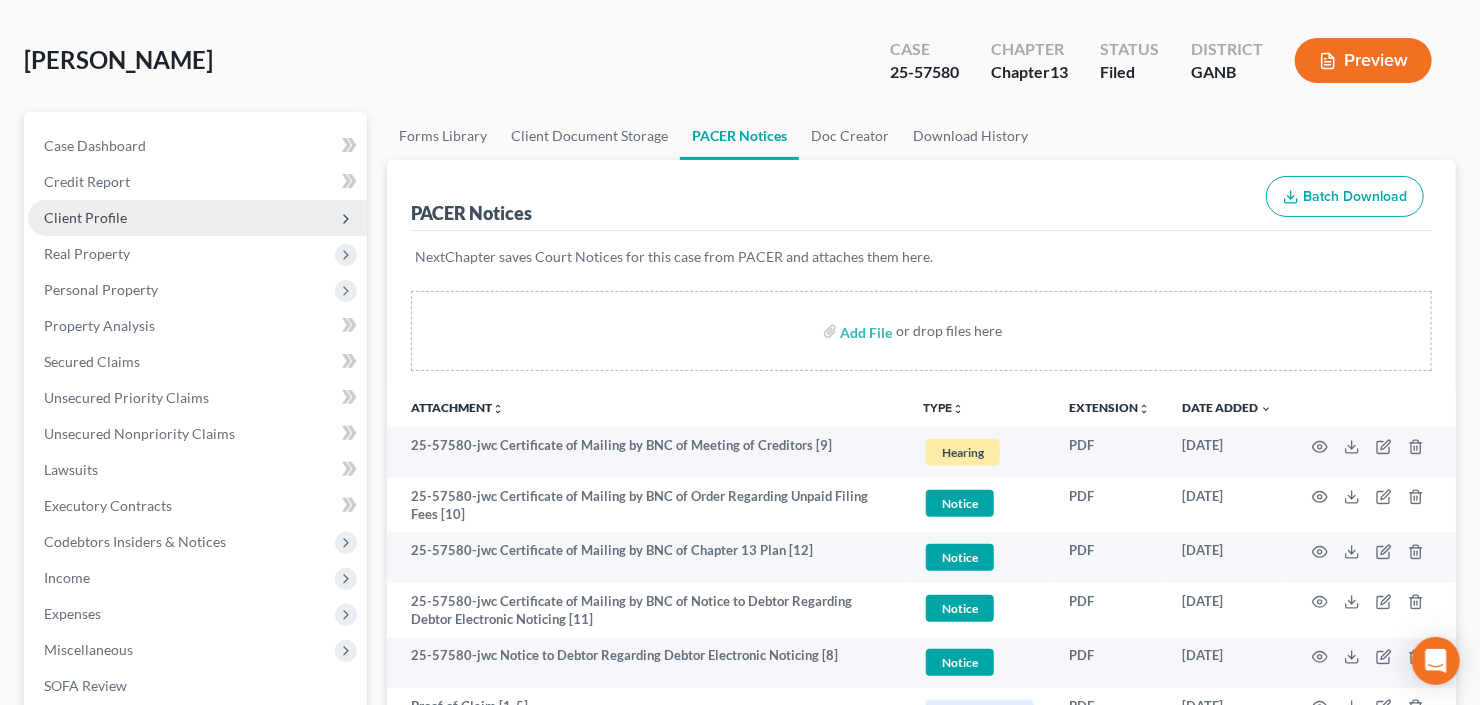 click on "Client Profile" at bounding box center [197, 218] 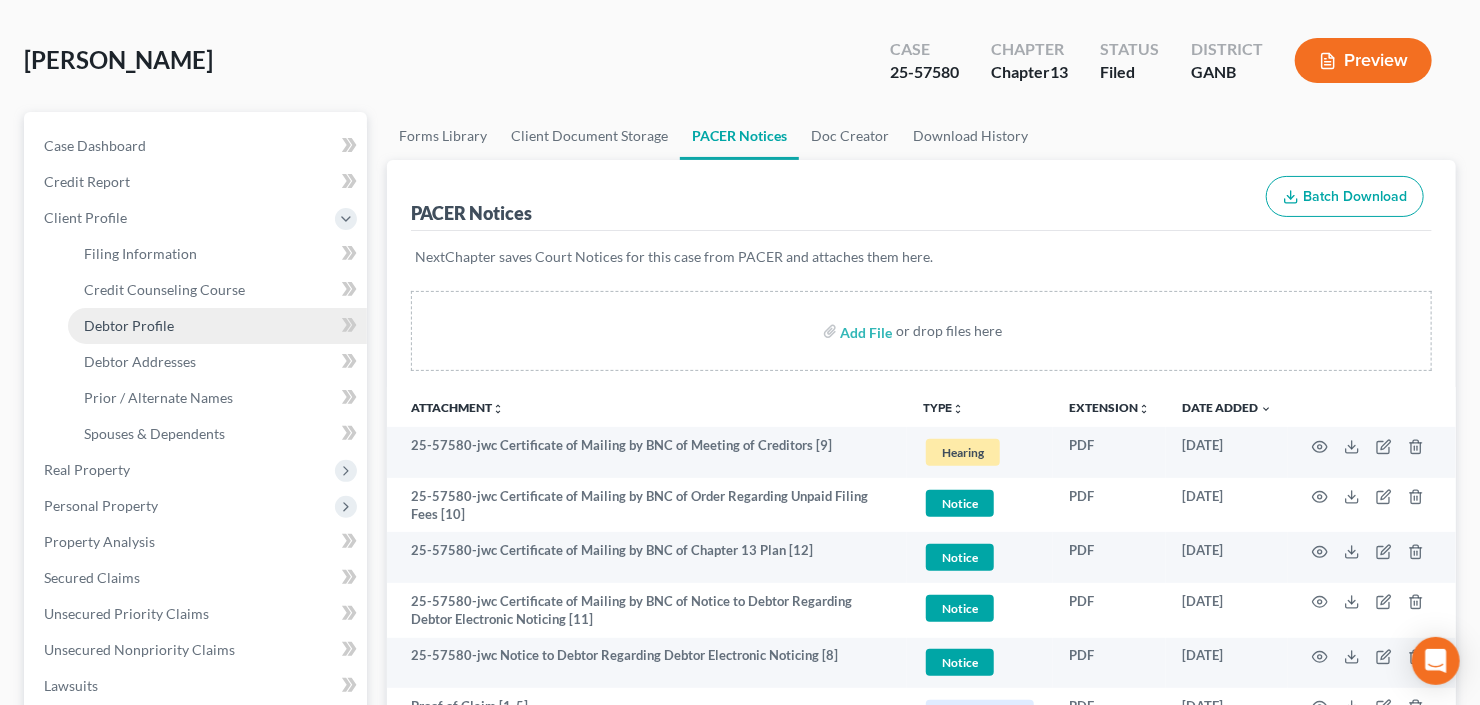 click on "Debtor Profile" at bounding box center (129, 325) 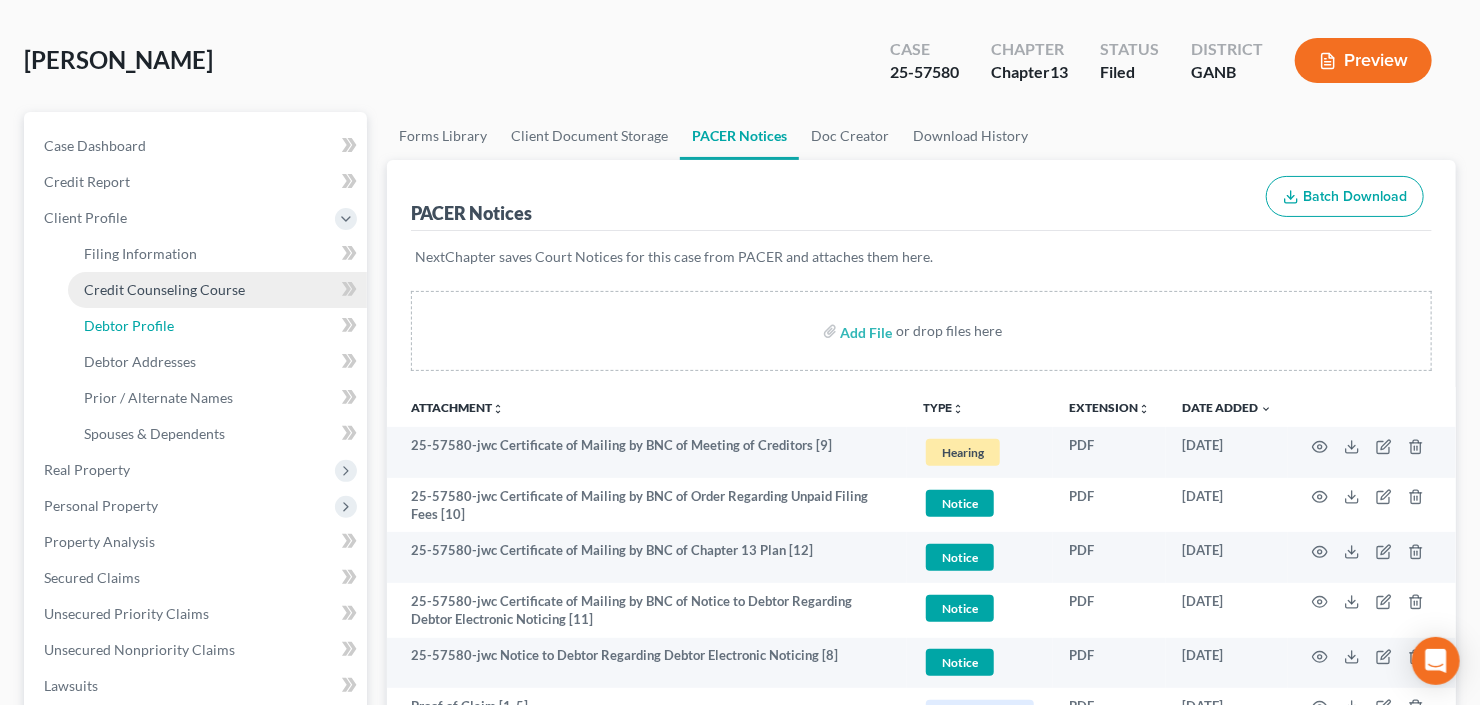 select on "0" 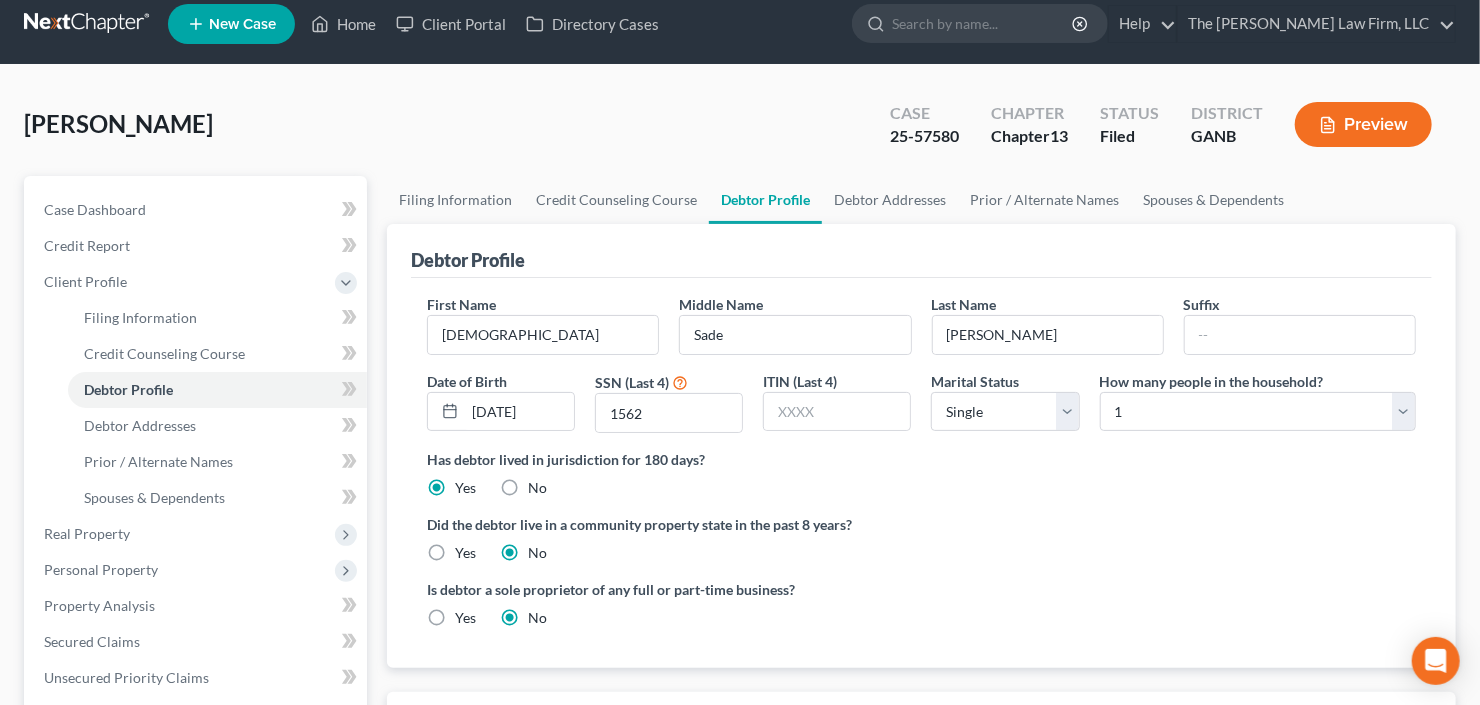 scroll, scrollTop: 0, scrollLeft: 0, axis: both 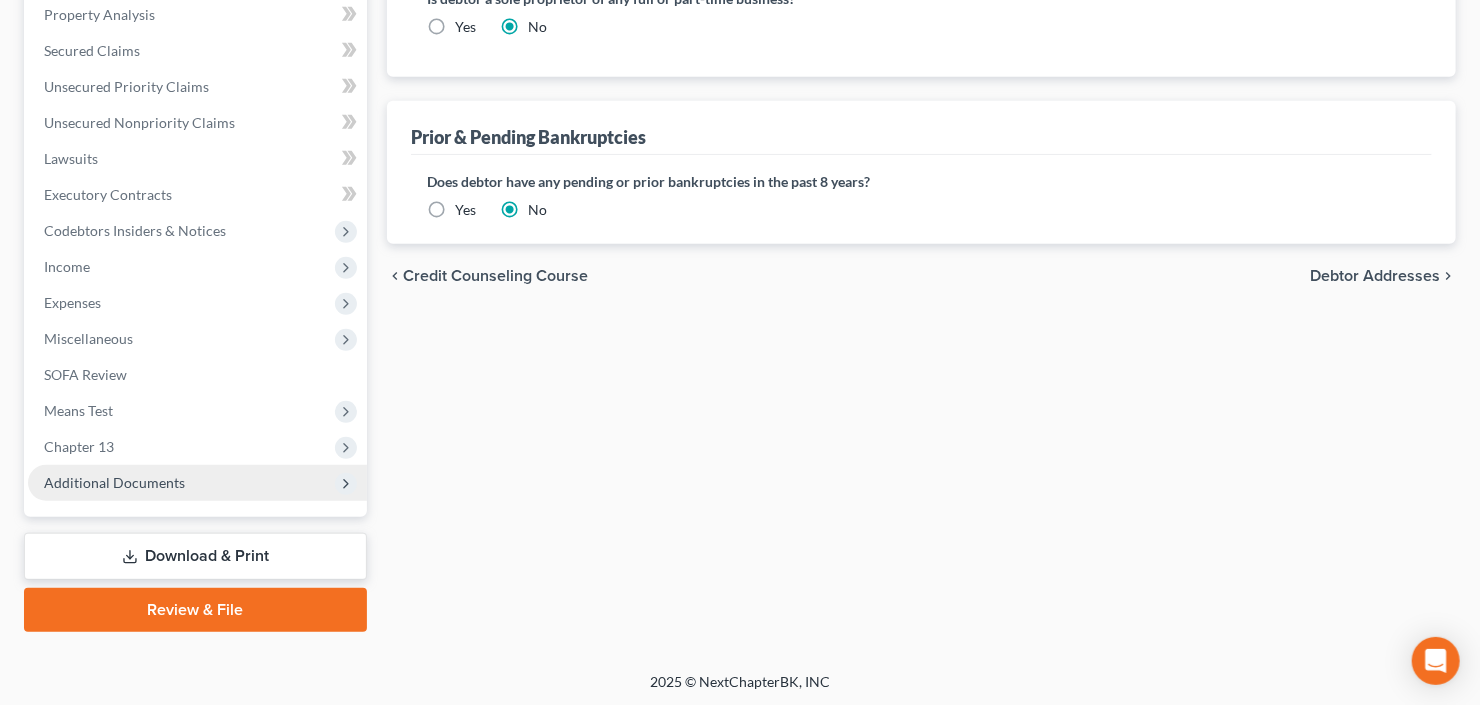 click on "Additional Documents" at bounding box center (197, 483) 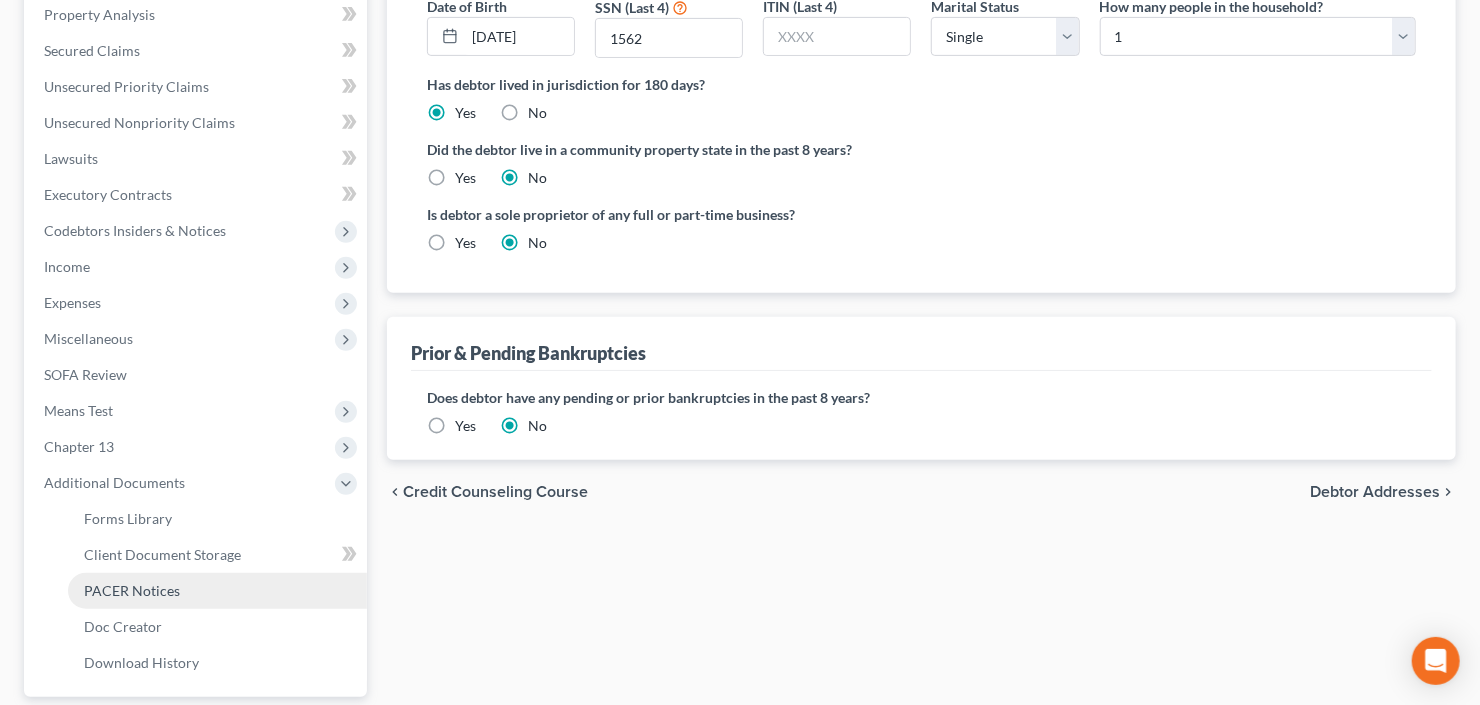 click on "PACER Notices" at bounding box center (132, 590) 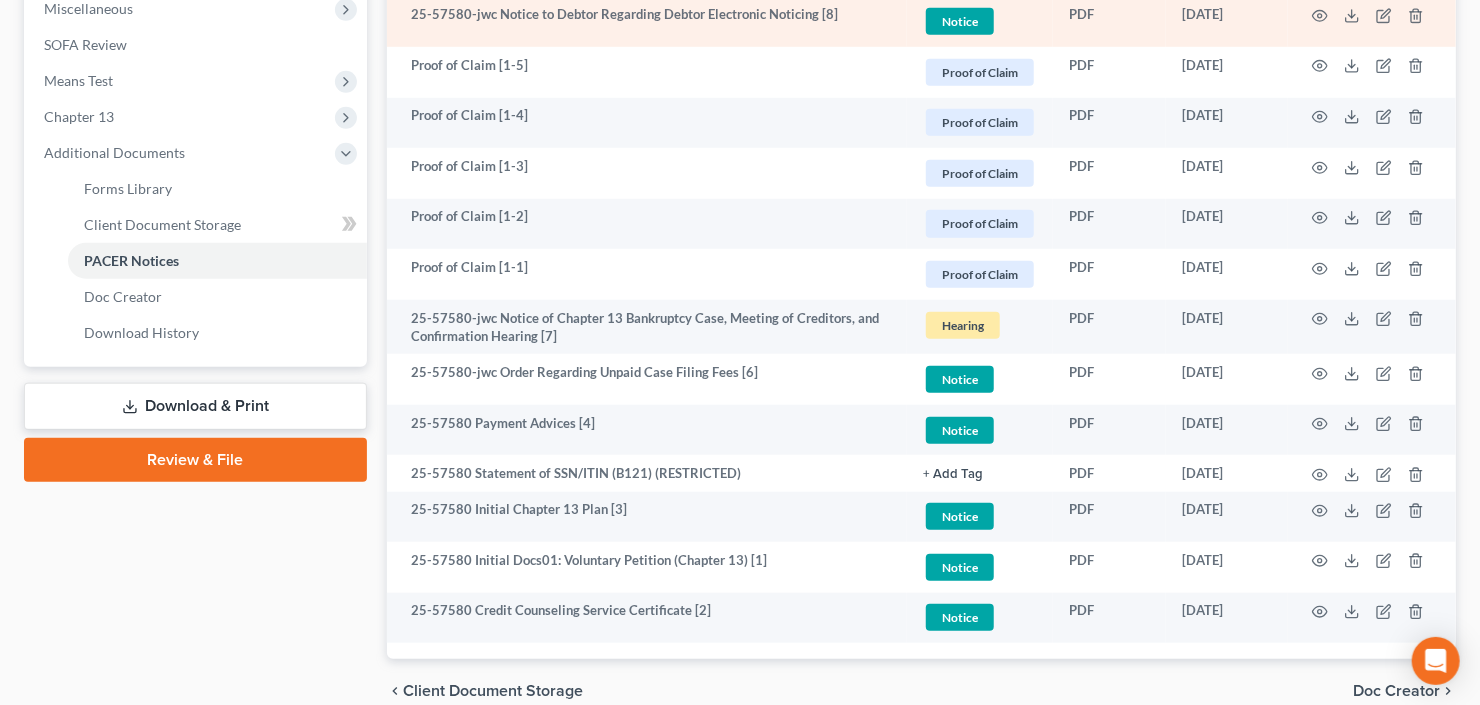 scroll, scrollTop: 812, scrollLeft: 0, axis: vertical 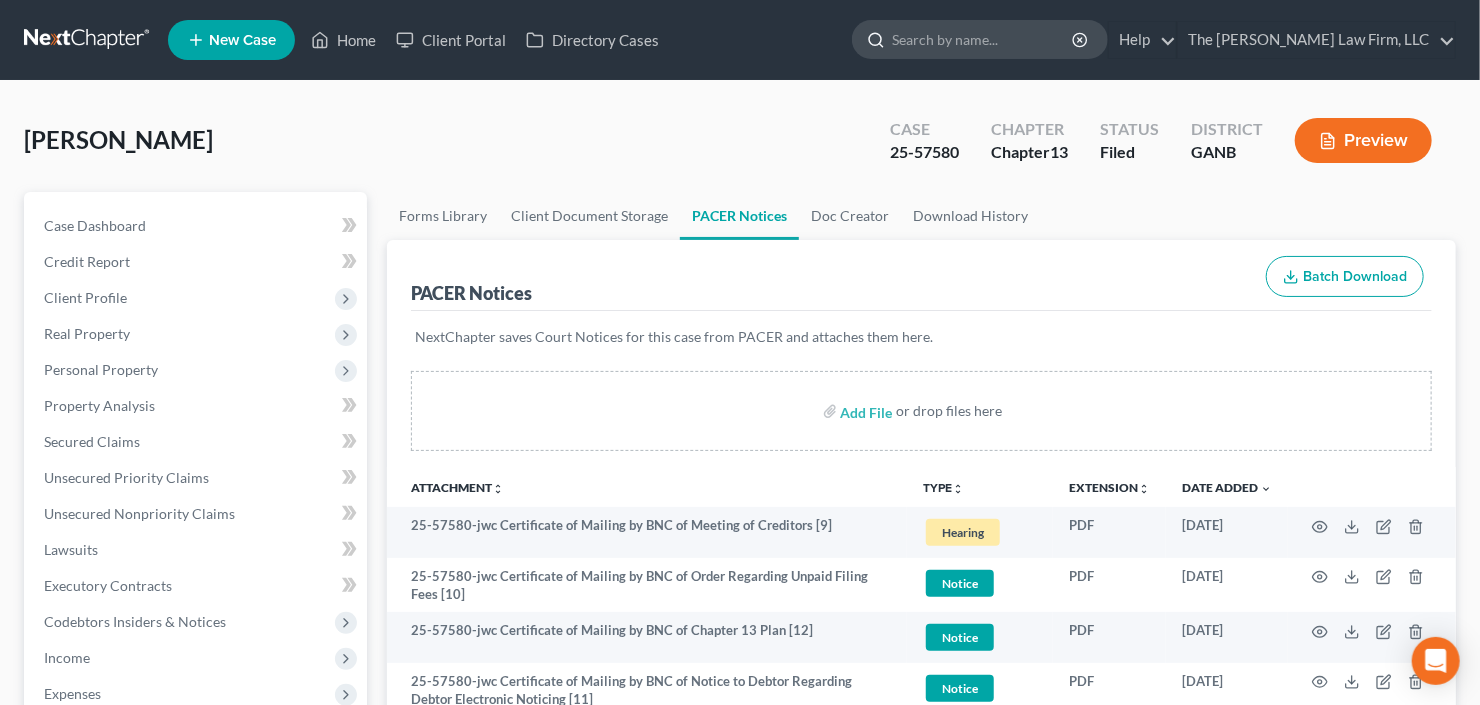 click at bounding box center (983, 39) 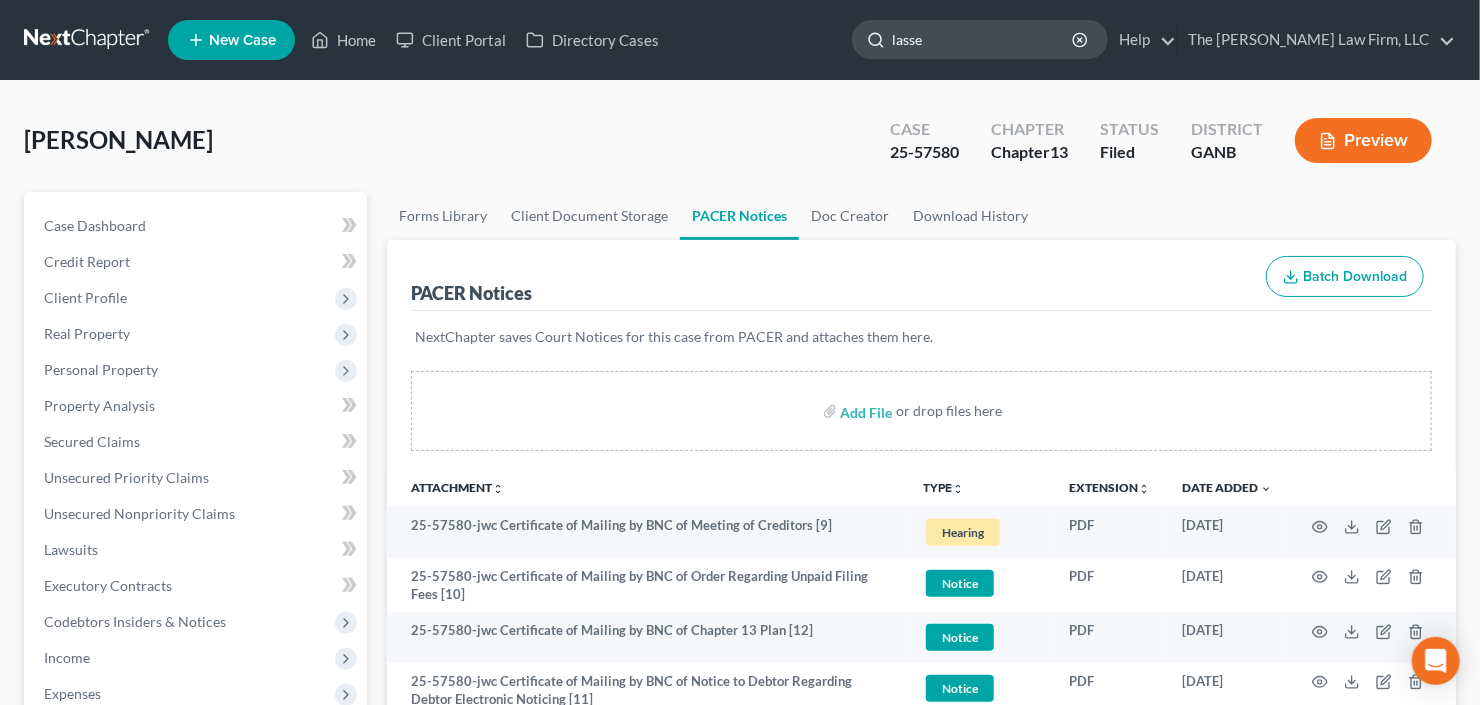 type on "lassen" 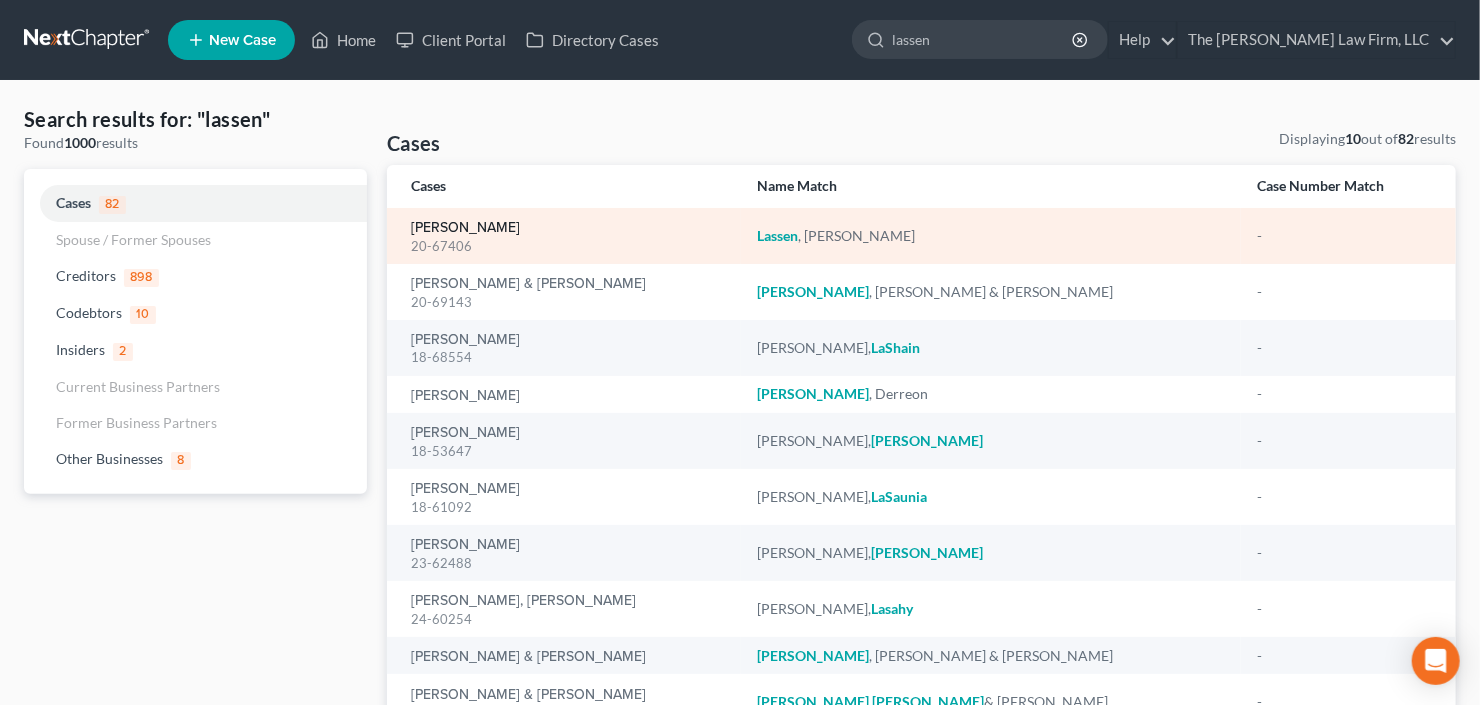 click on "[PERSON_NAME]" at bounding box center [465, 228] 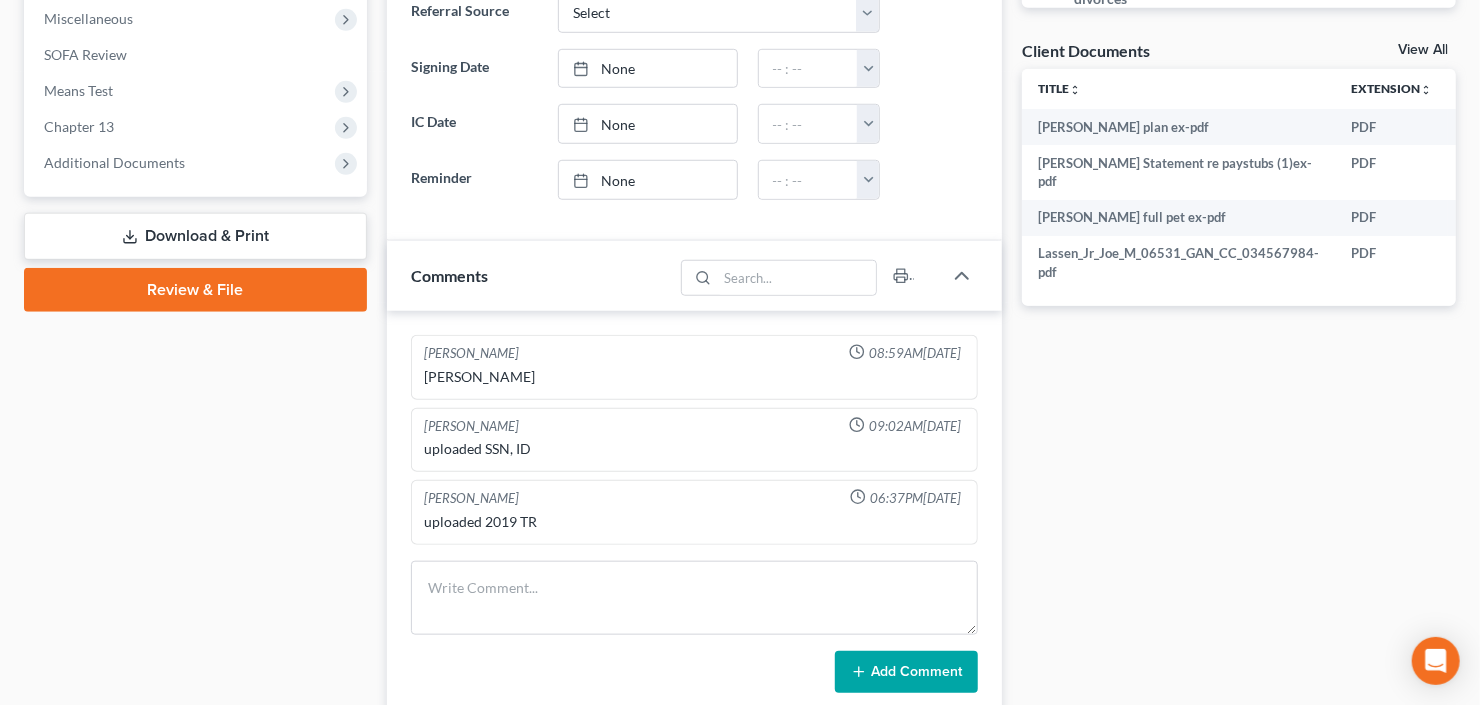 scroll, scrollTop: 682, scrollLeft: 0, axis: vertical 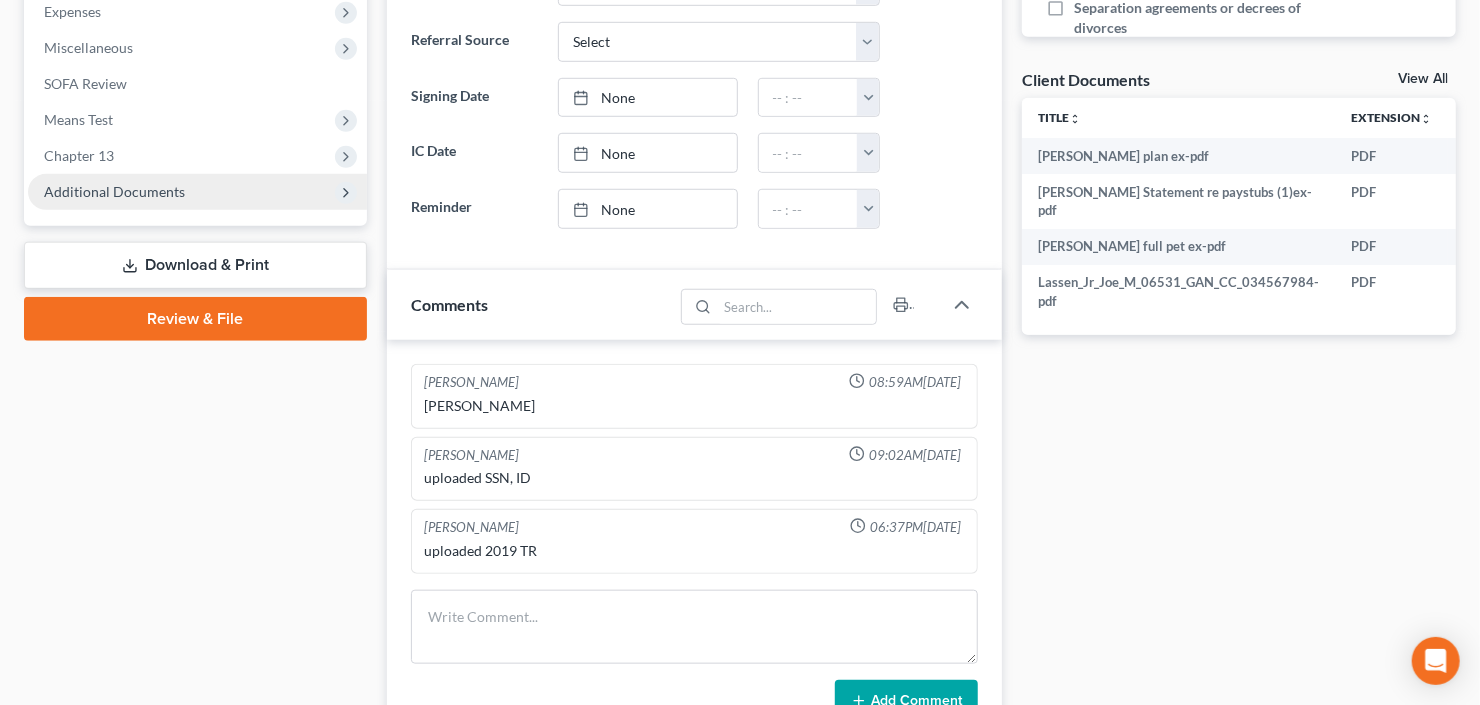 click on "Additional Documents" at bounding box center [114, 191] 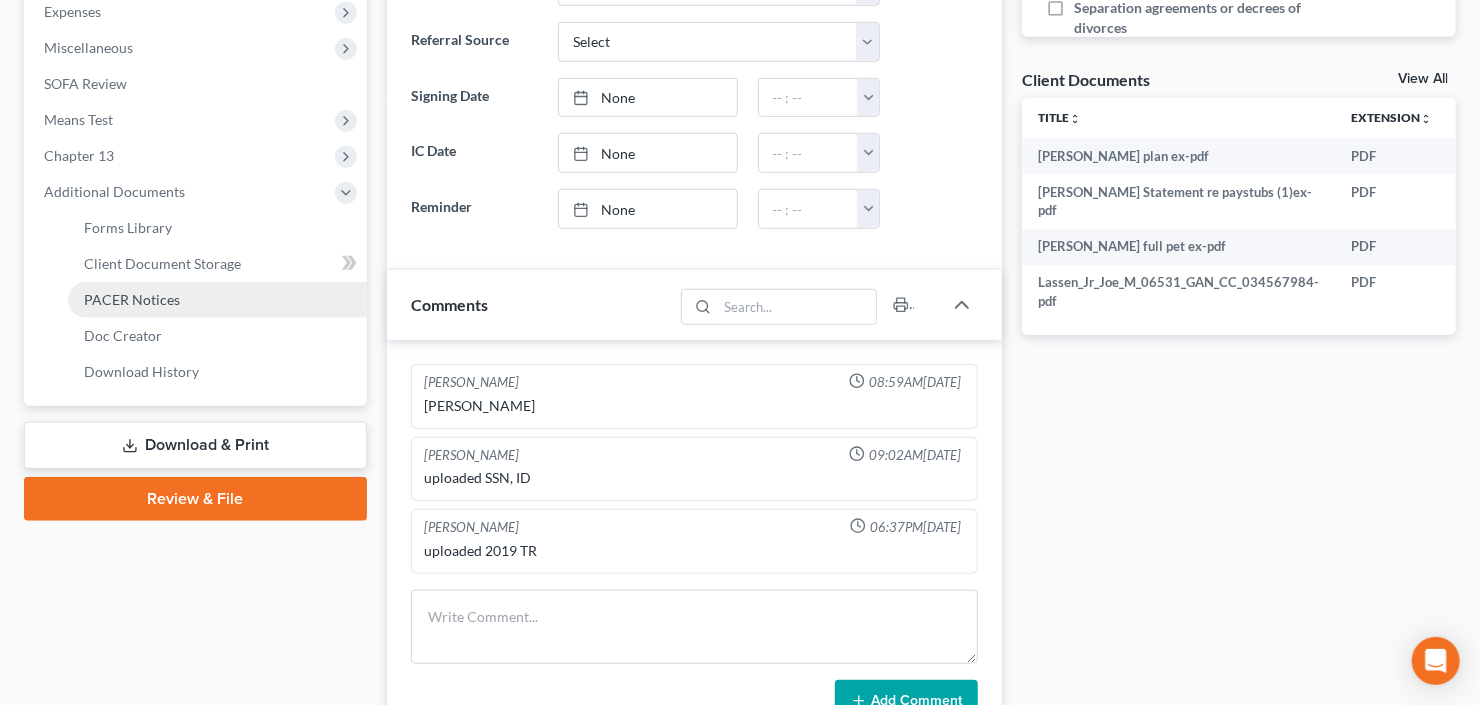 click on "PACER Notices" at bounding box center (132, 299) 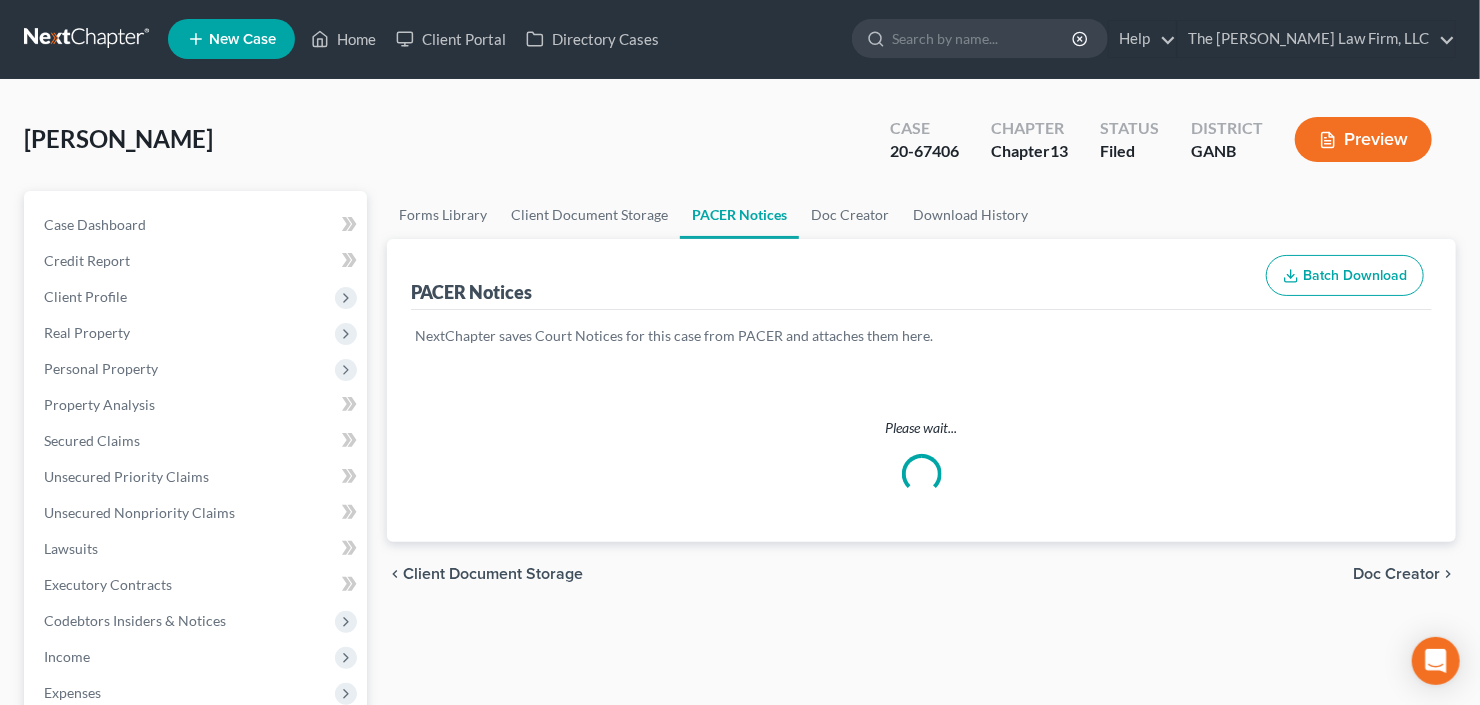 scroll, scrollTop: 0, scrollLeft: 0, axis: both 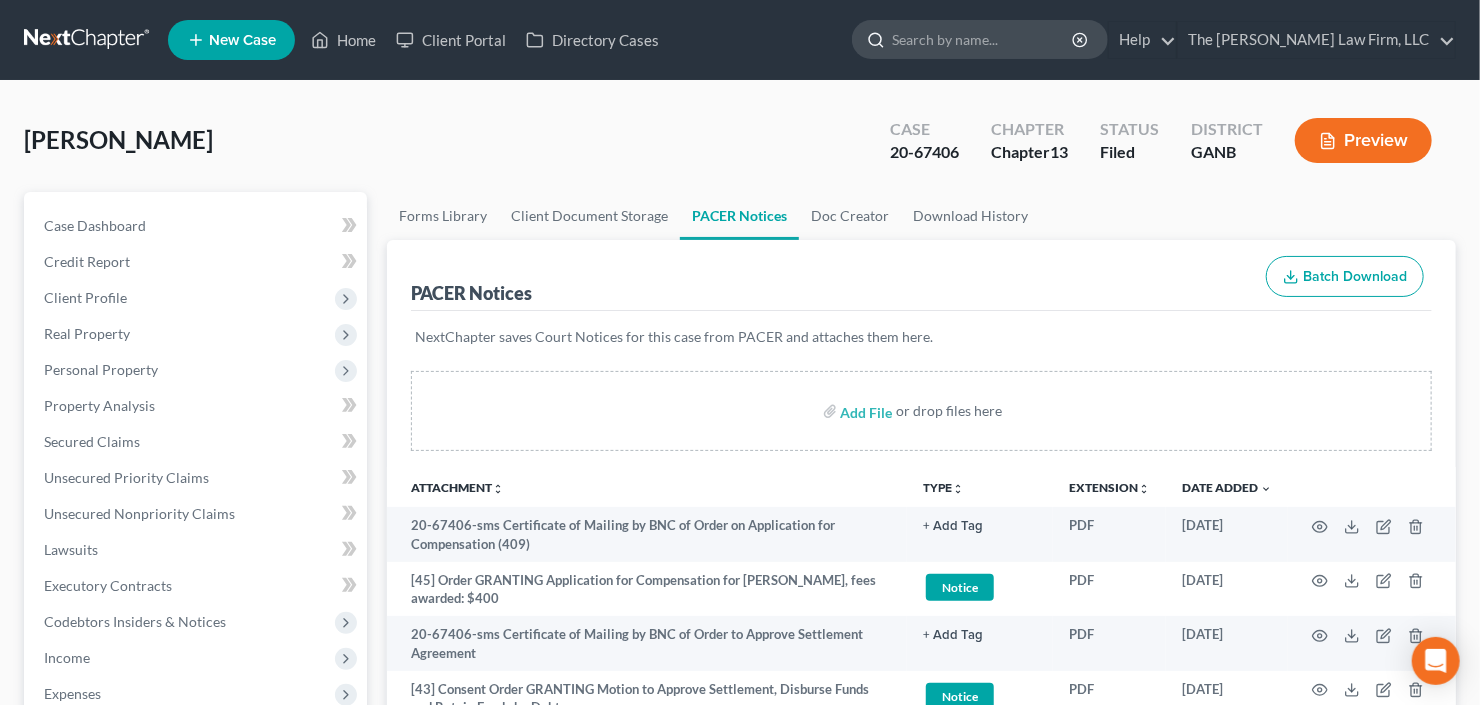 click at bounding box center (983, 39) 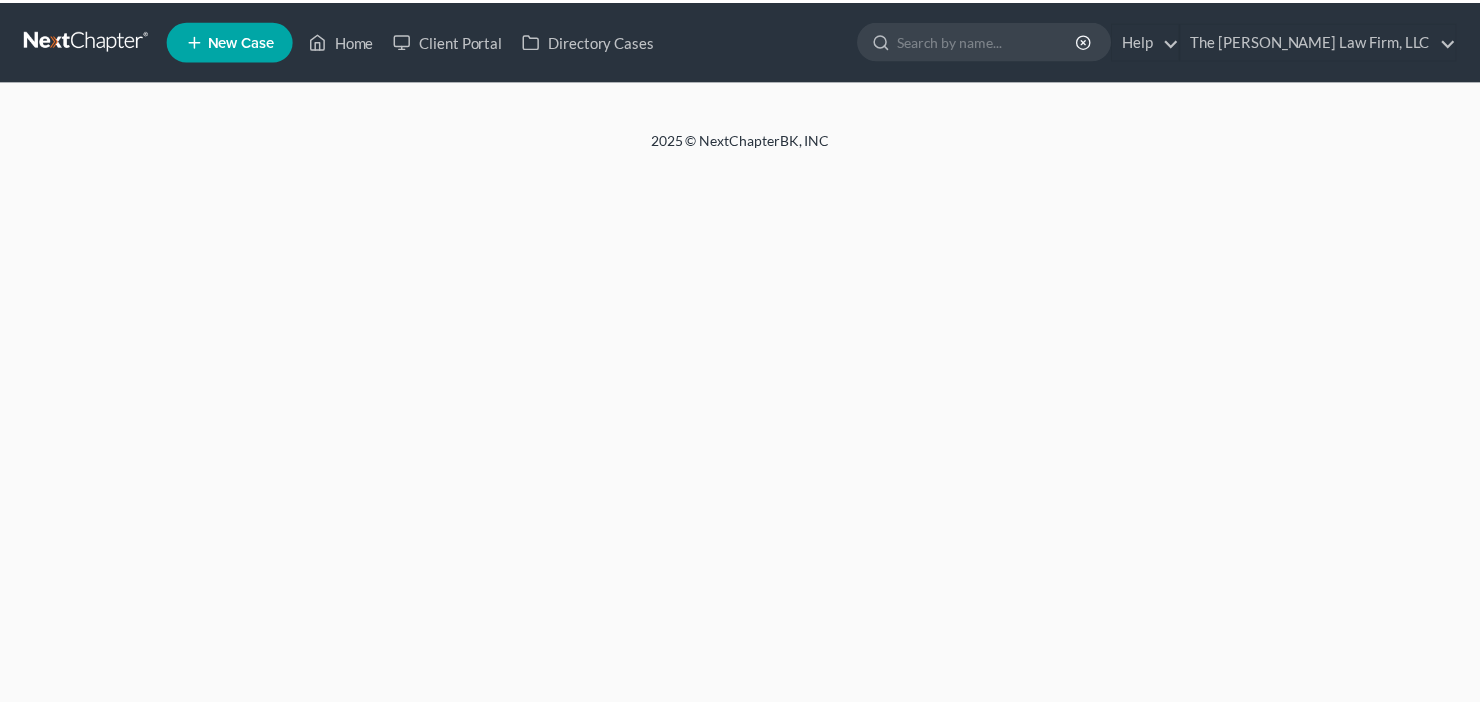 scroll, scrollTop: 0, scrollLeft: 0, axis: both 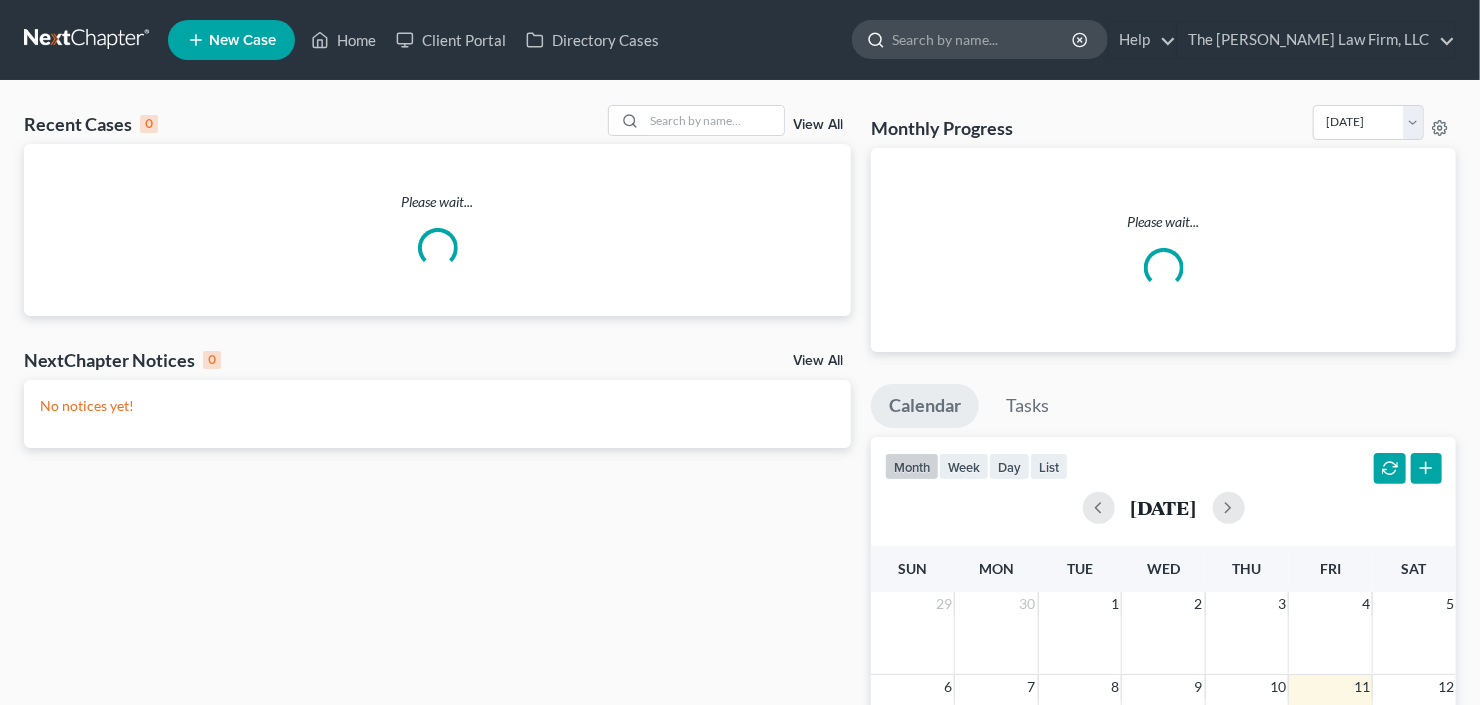 click at bounding box center (983, 39) 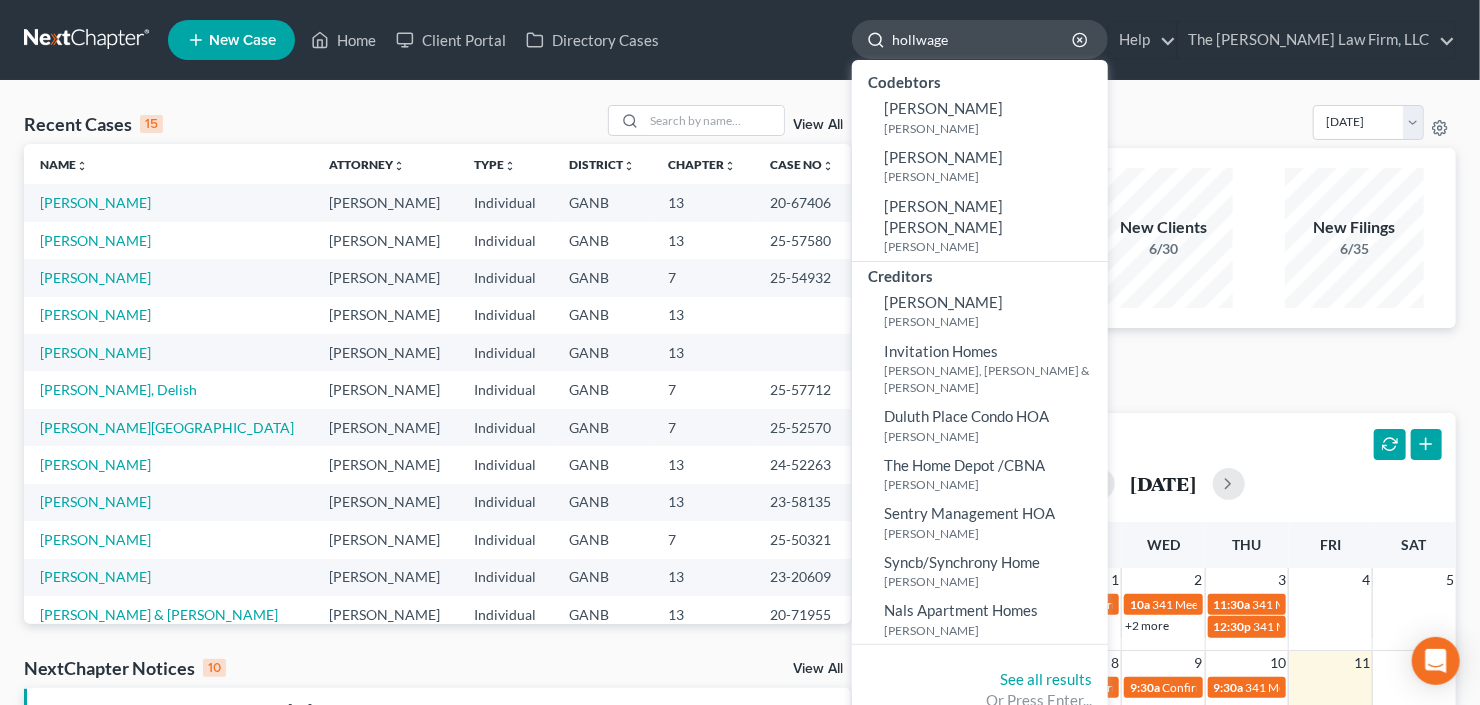 type on "hollwager" 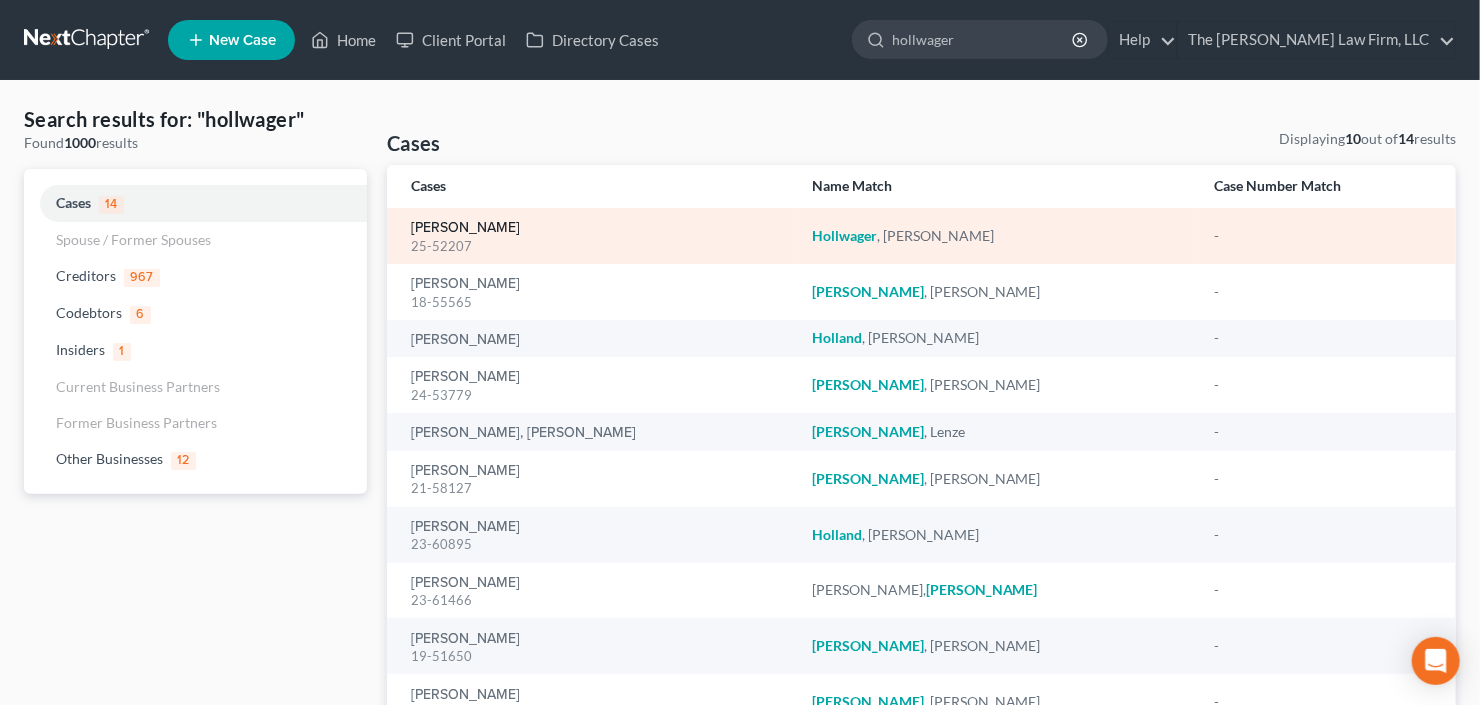 click on "[PERSON_NAME]" at bounding box center (465, 228) 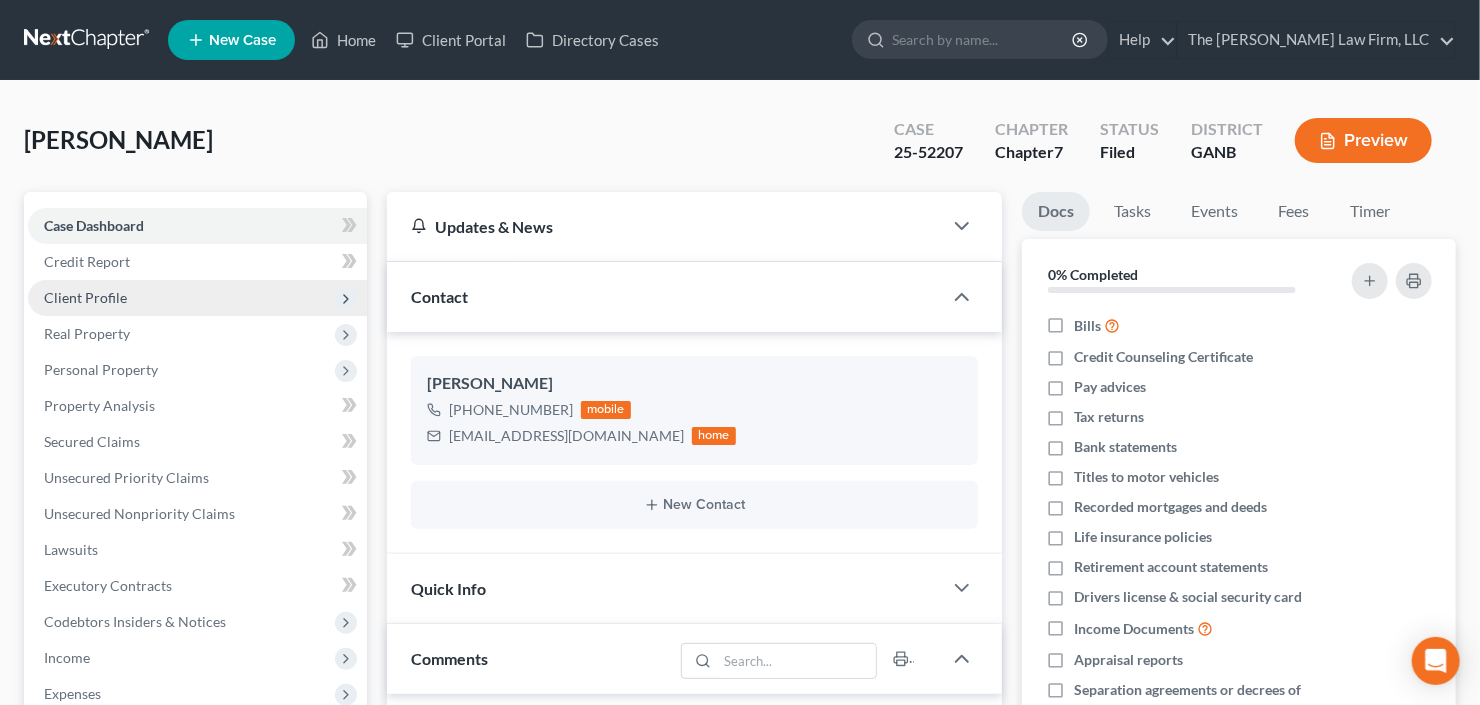 scroll, scrollTop: 248, scrollLeft: 0, axis: vertical 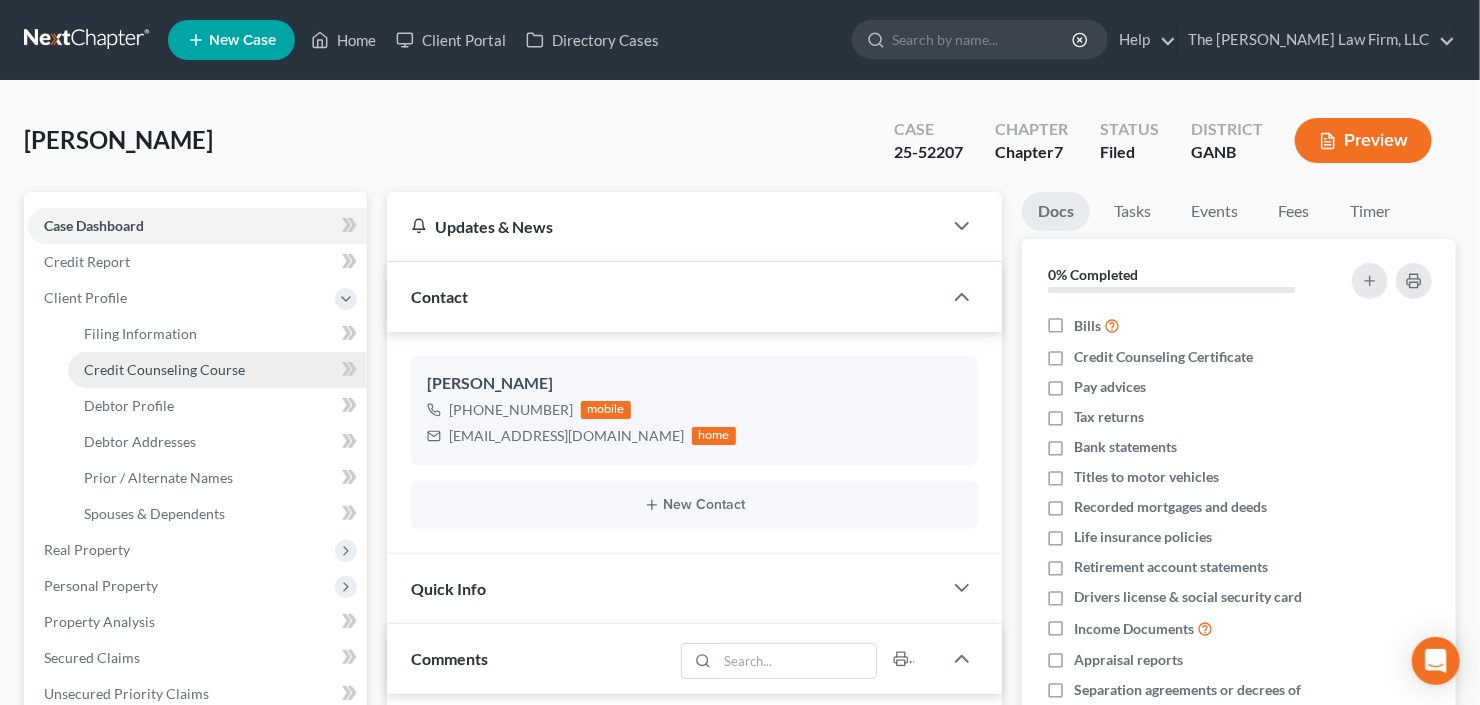 click on "Credit Counseling Course" at bounding box center [164, 369] 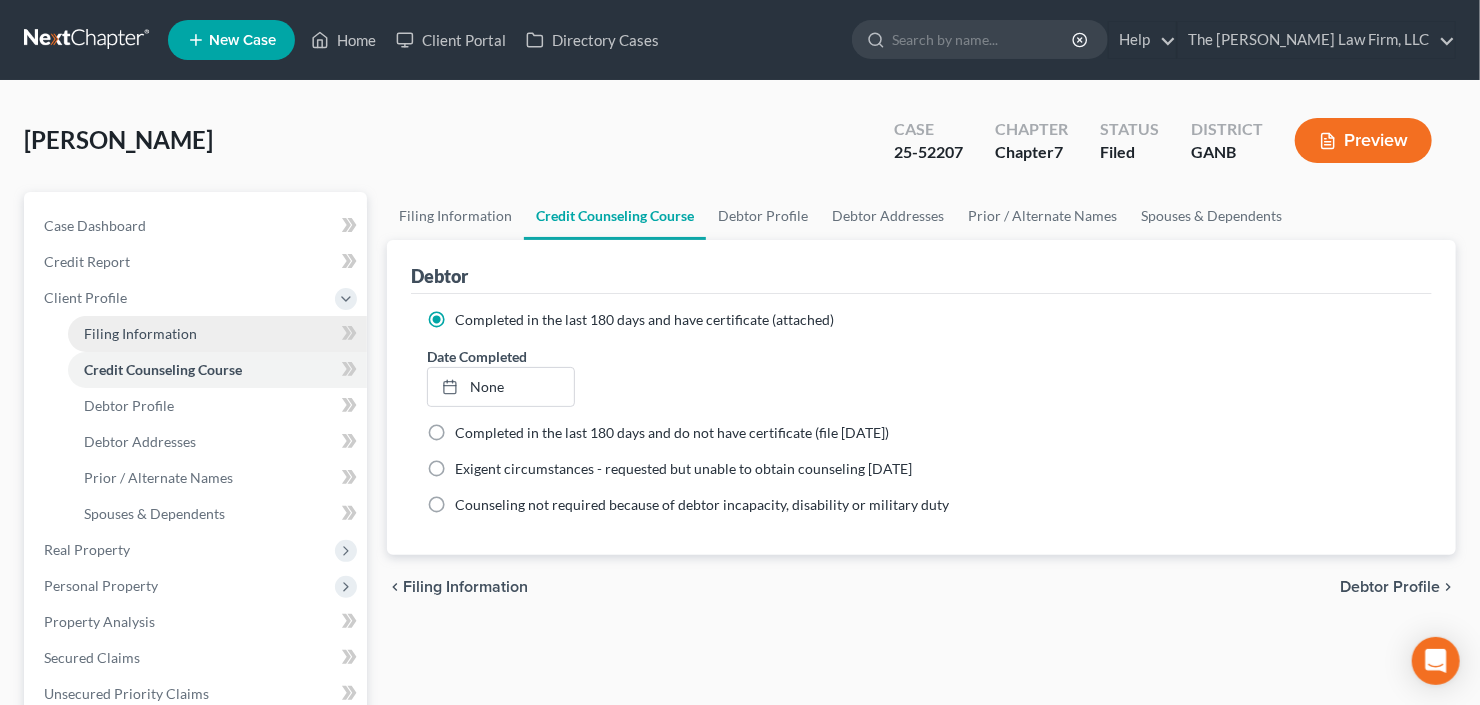 click on "Filing Information" at bounding box center (140, 333) 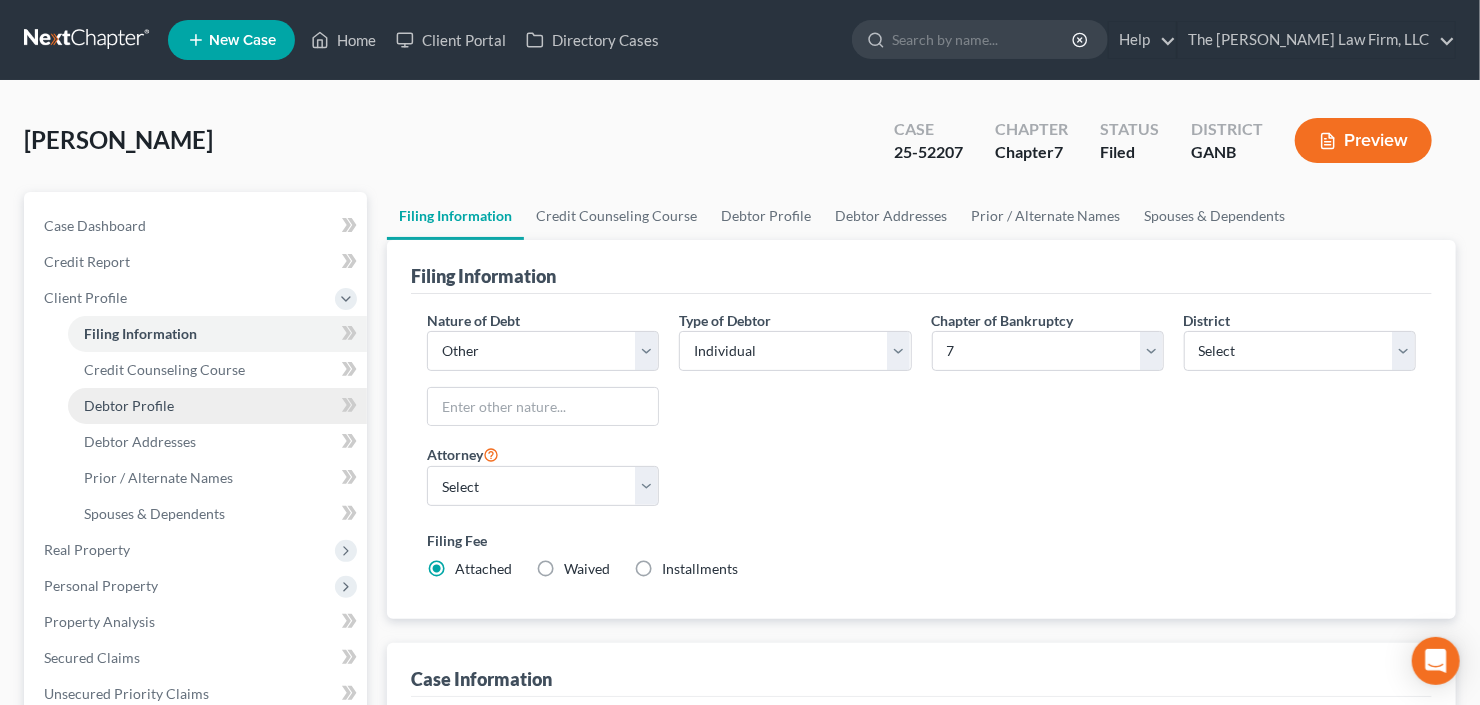 click on "Debtor Profile" at bounding box center (129, 405) 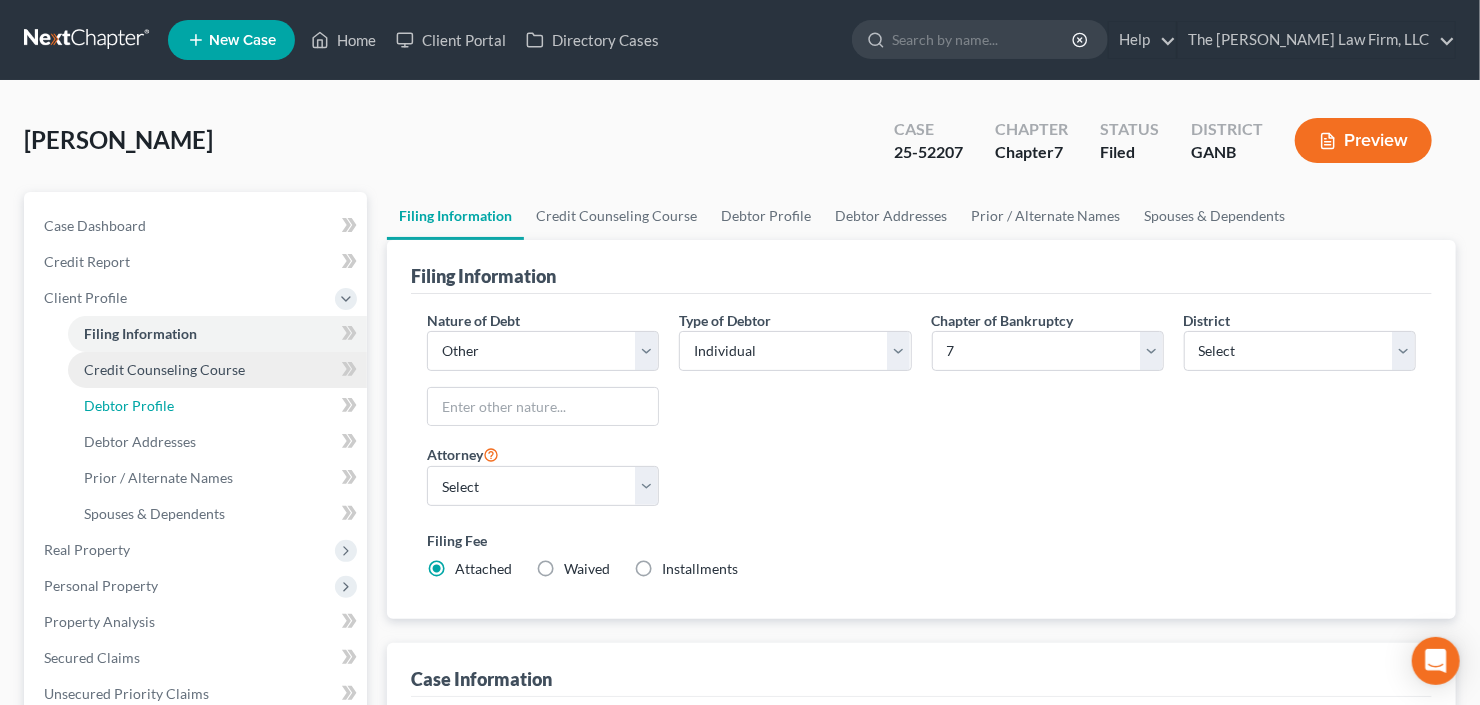 select on "0" 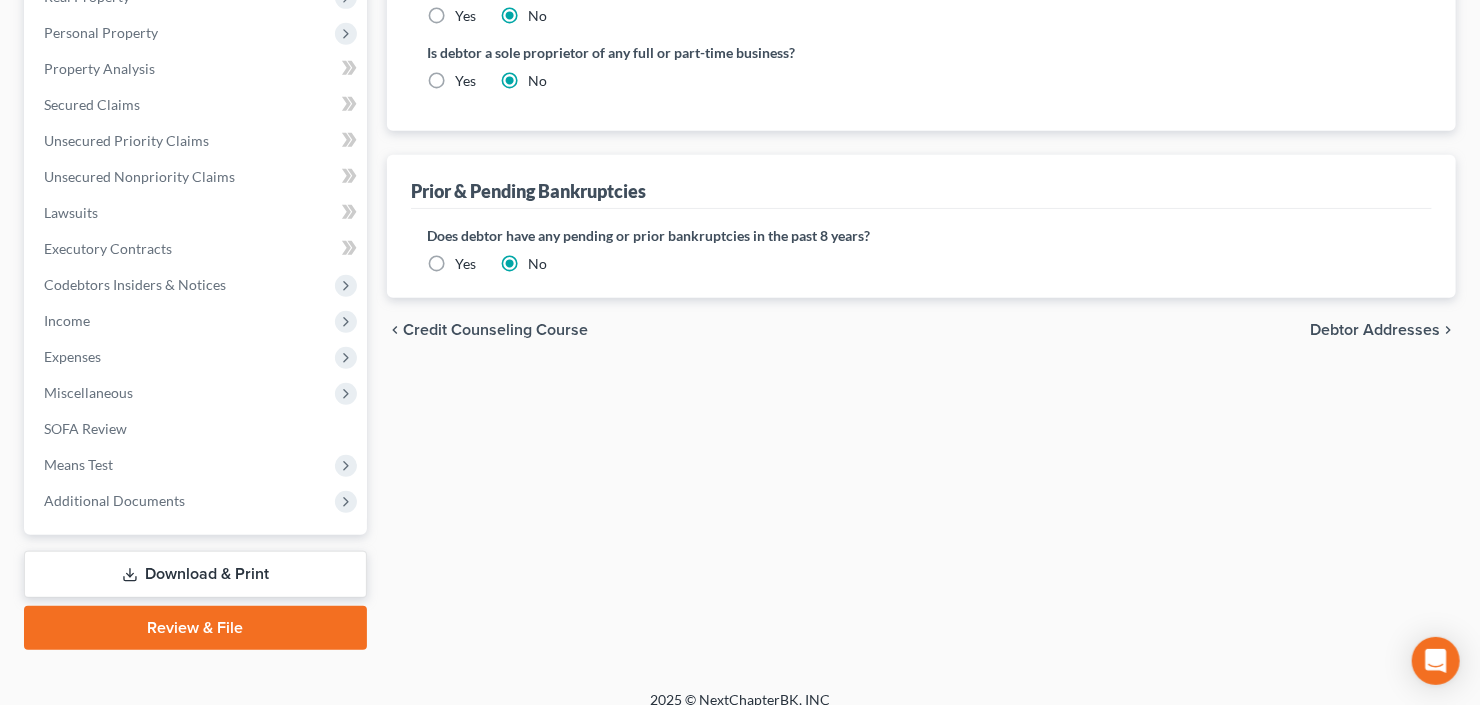 scroll, scrollTop: 560, scrollLeft: 0, axis: vertical 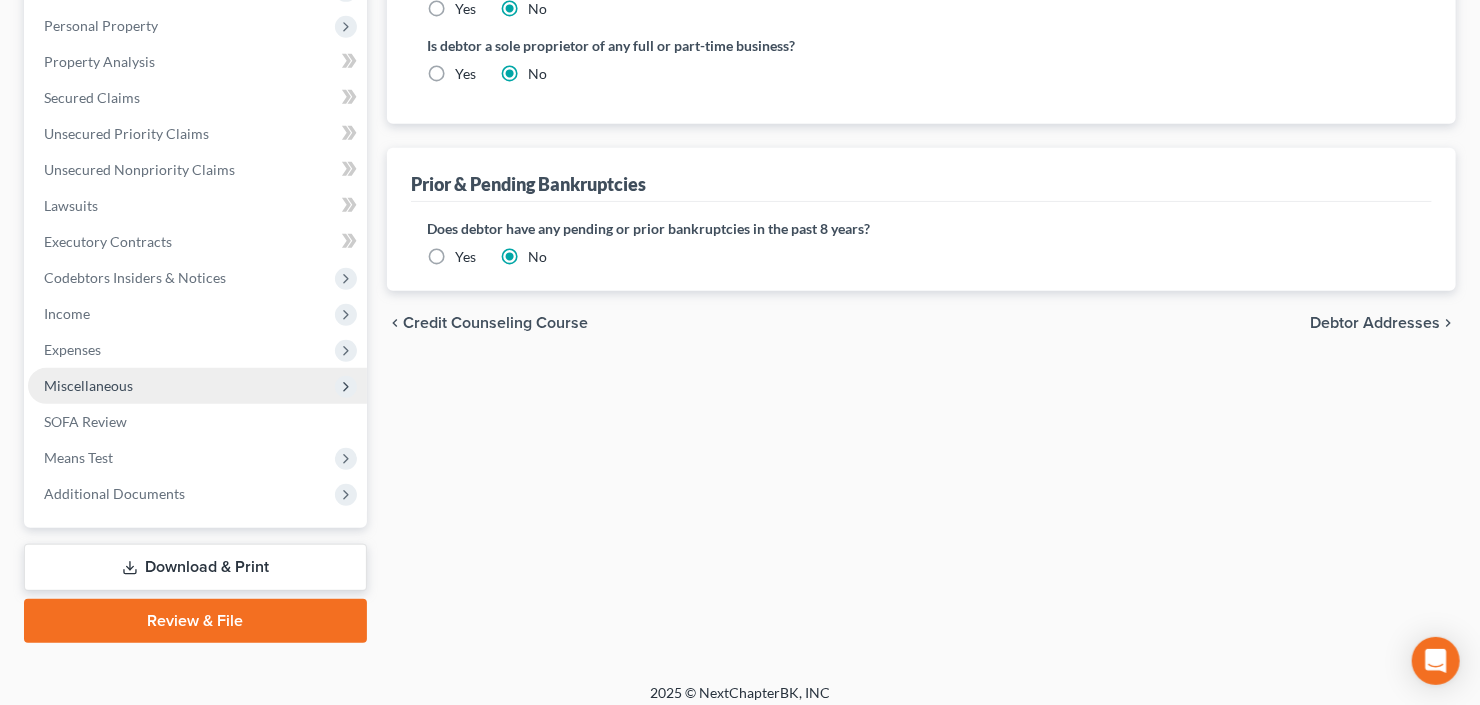 click on "Miscellaneous" at bounding box center [88, 385] 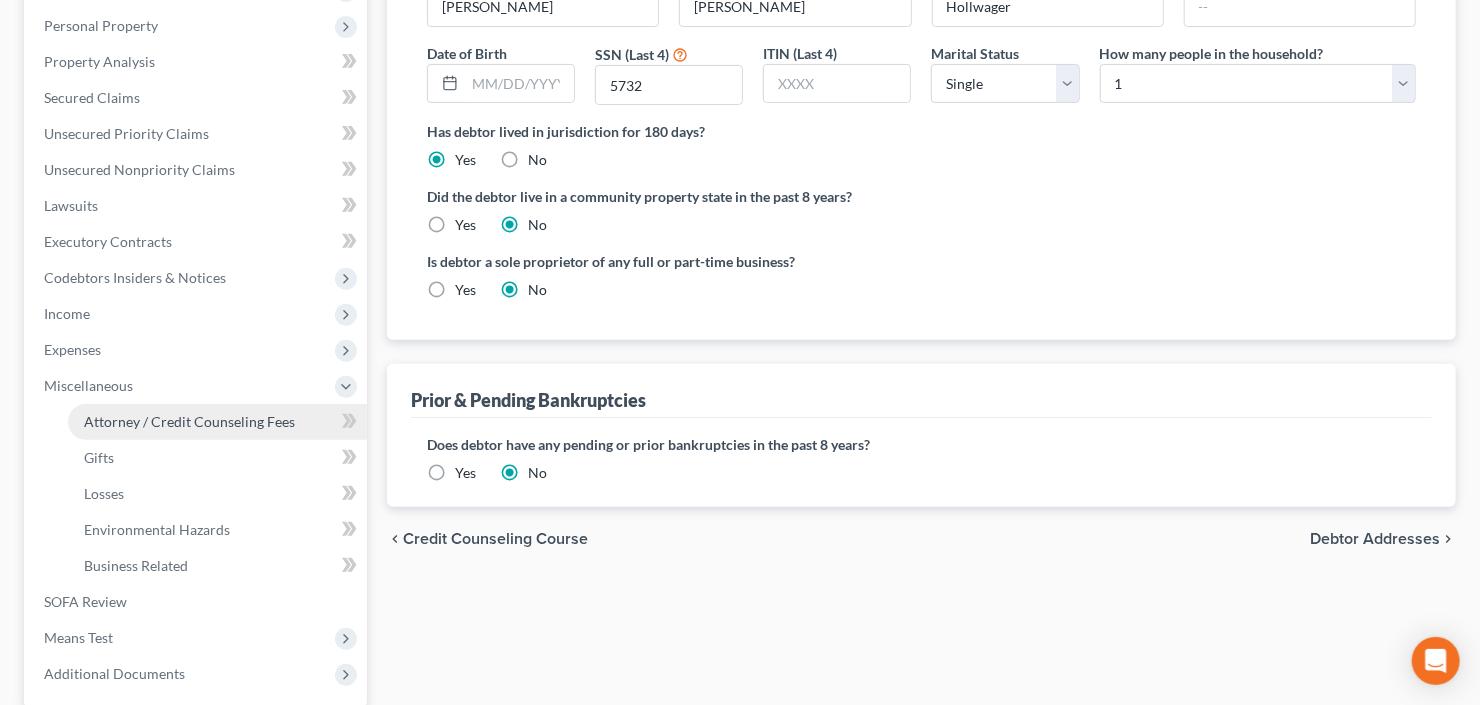 click on "Attorney / Credit Counseling Fees" at bounding box center [189, 421] 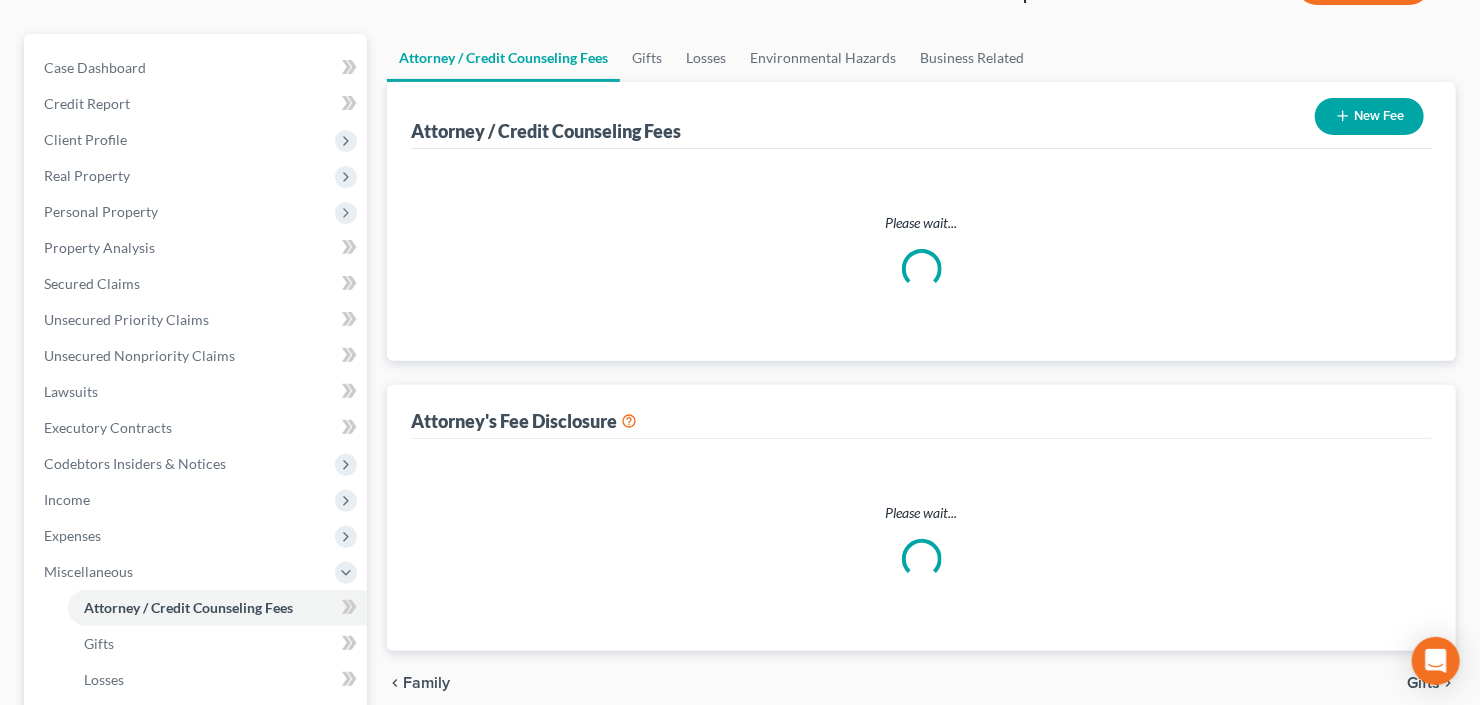 select on "3" 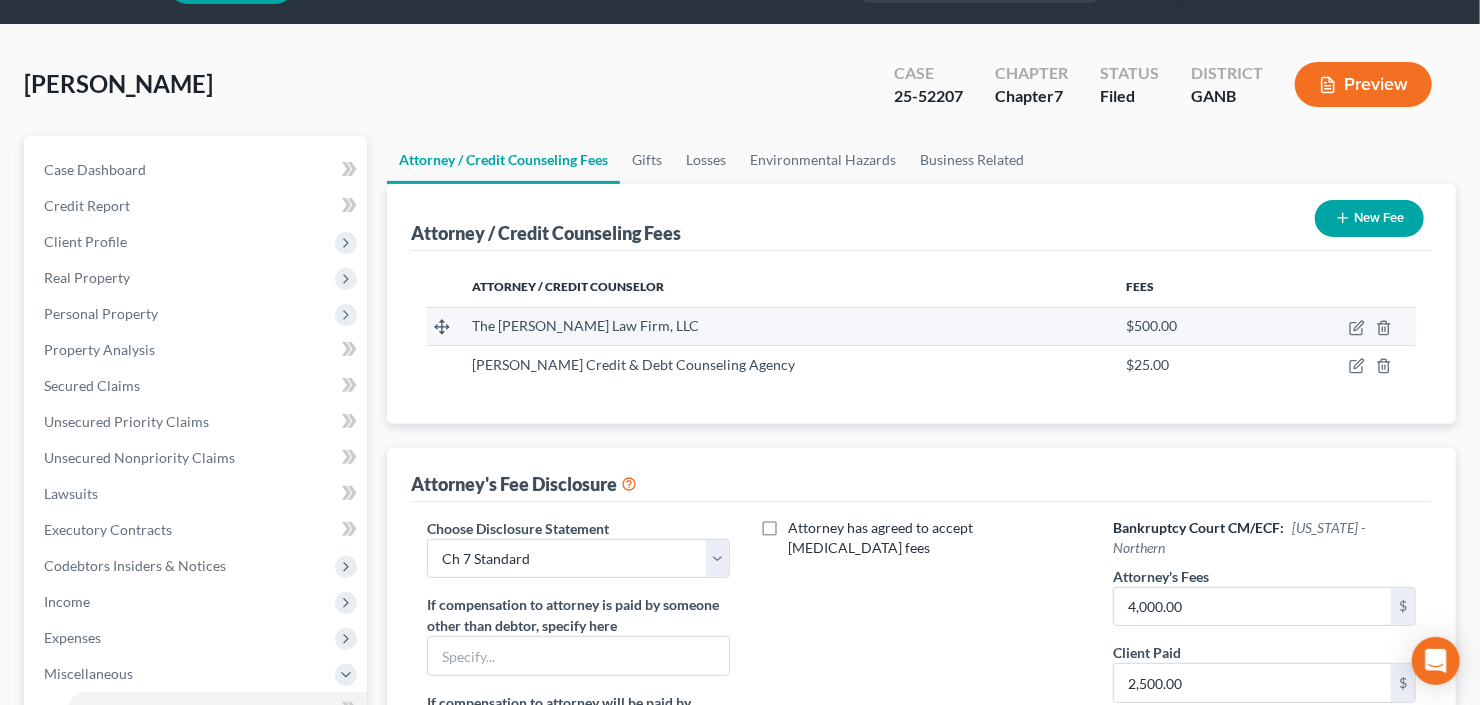 scroll, scrollTop: 240, scrollLeft: 0, axis: vertical 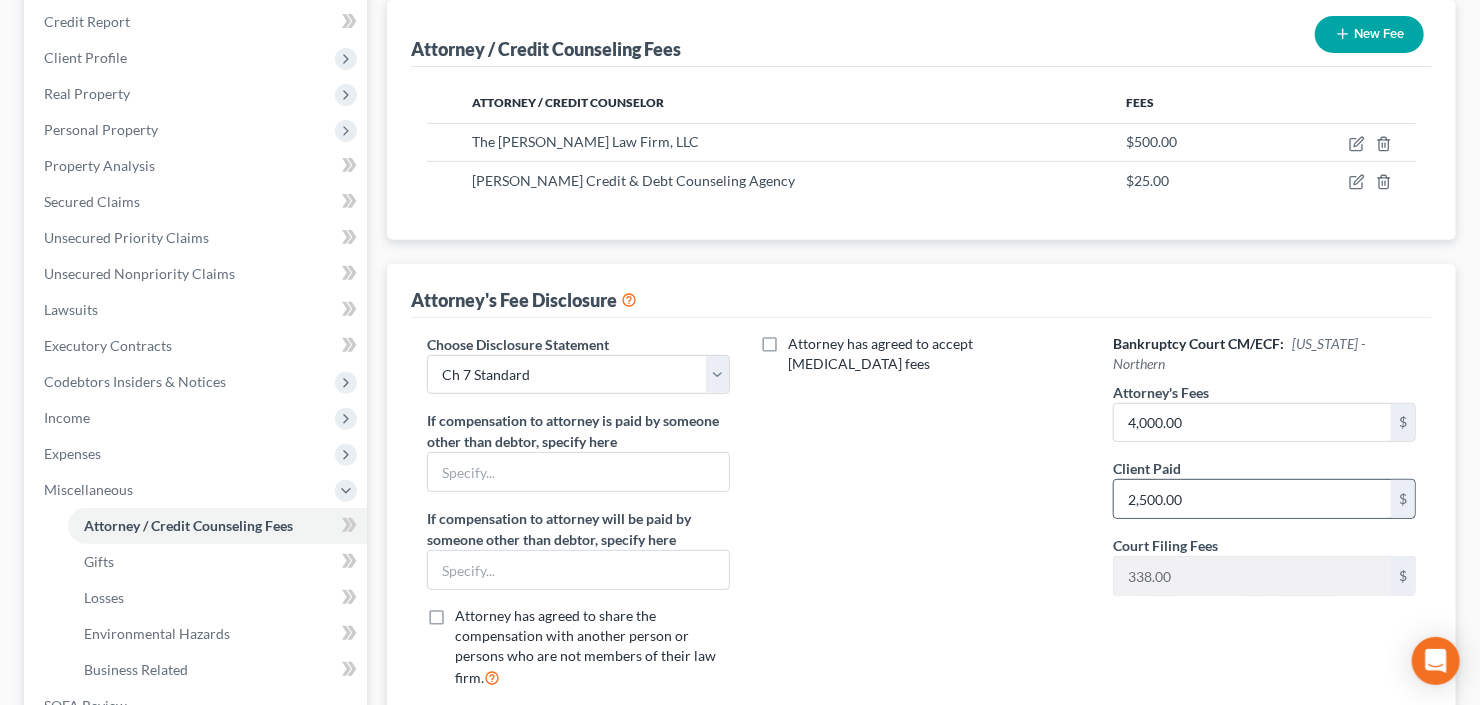 click on "2,500.00 $" at bounding box center (1264, 499) 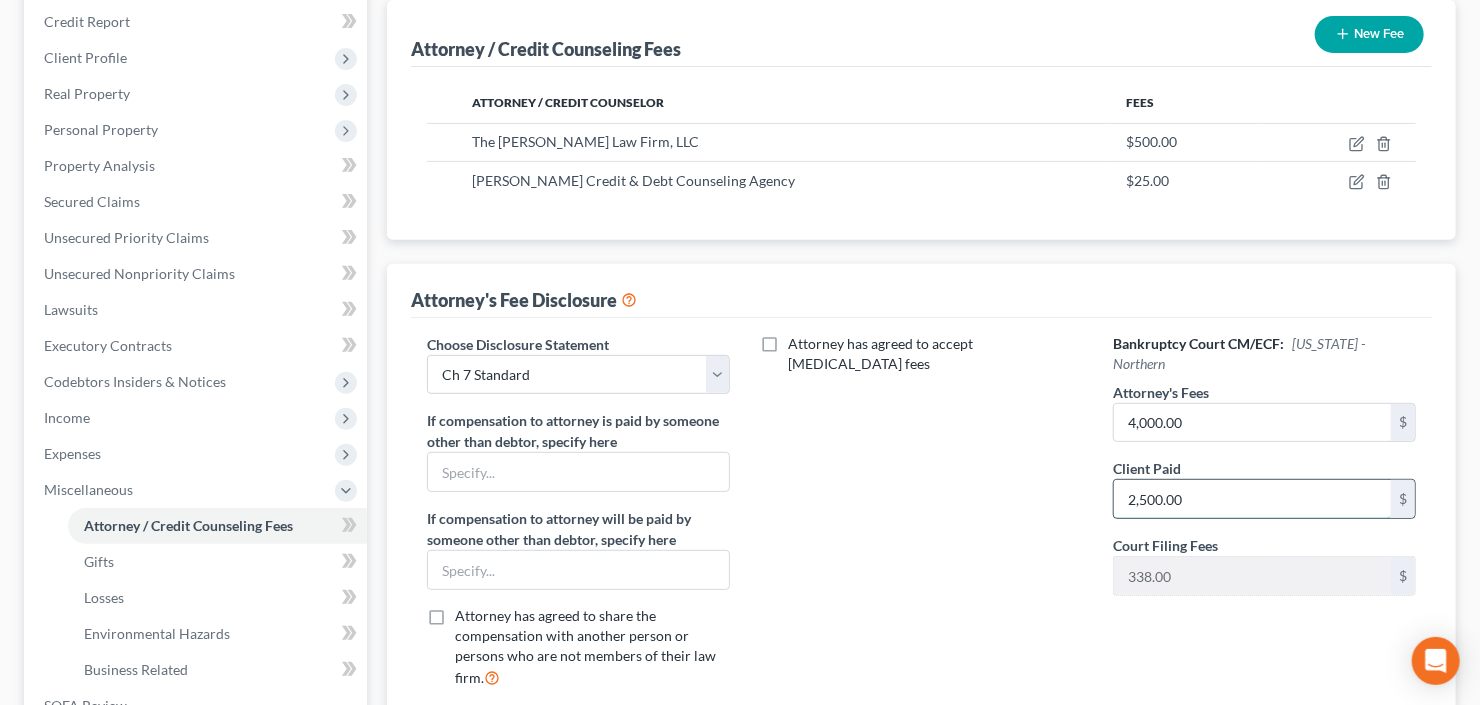 click on "2,500.00" at bounding box center [1252, 499] 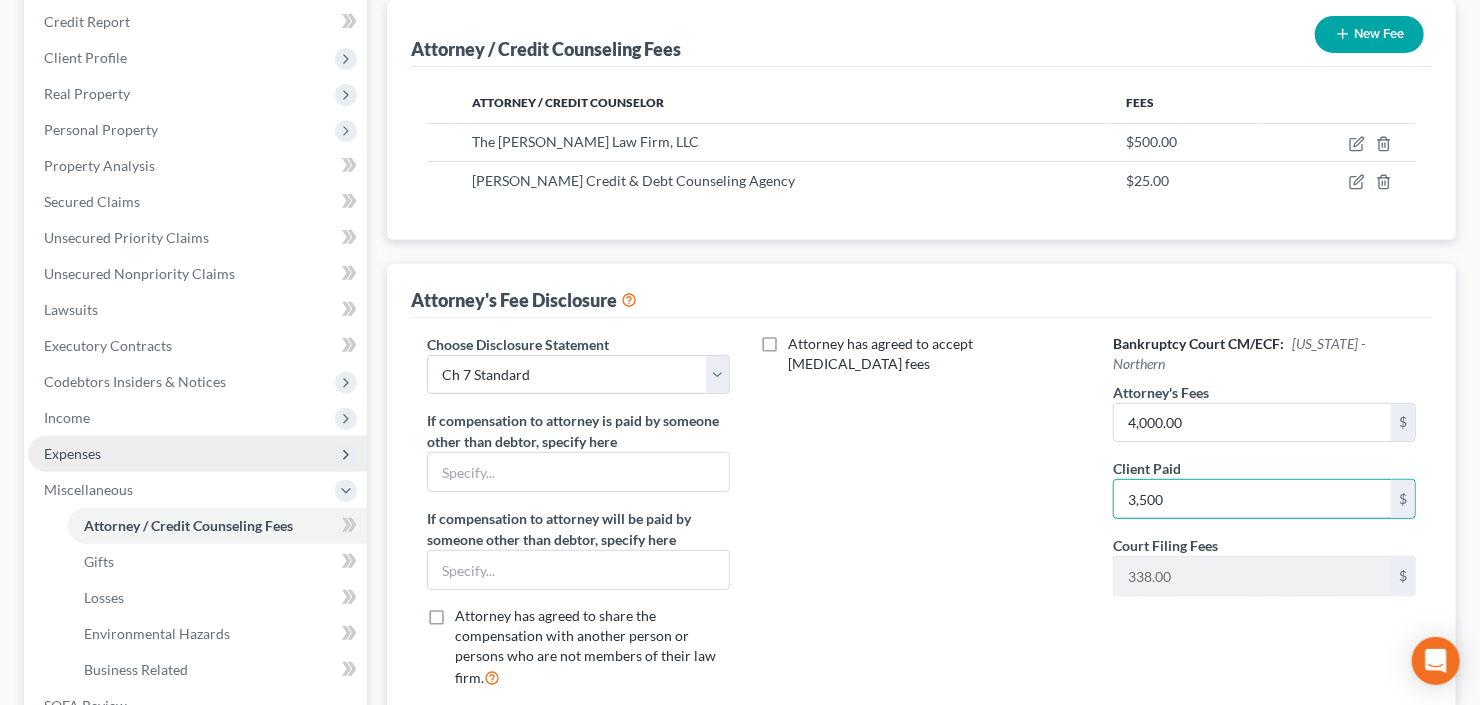 type on "3,500" 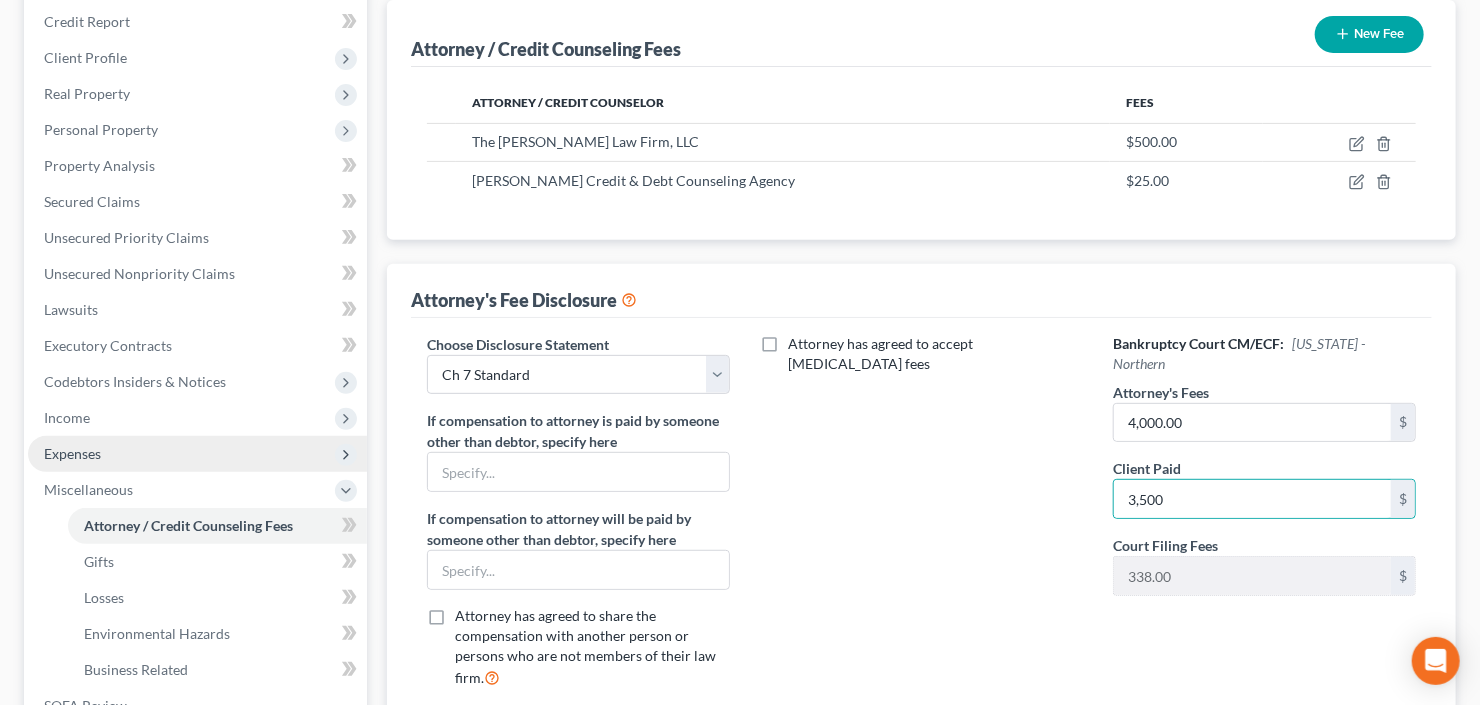click on "Expenses" at bounding box center [72, 453] 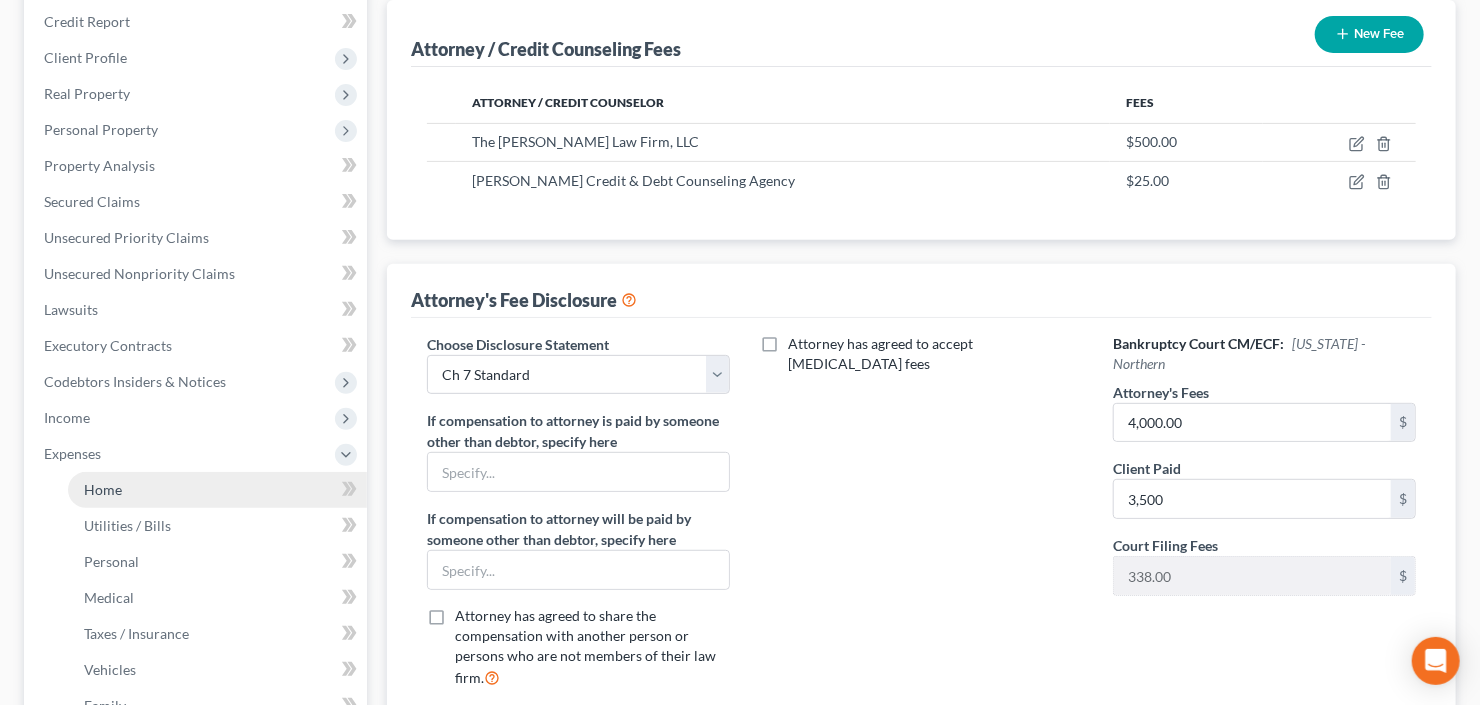 click on "Home" at bounding box center (217, 490) 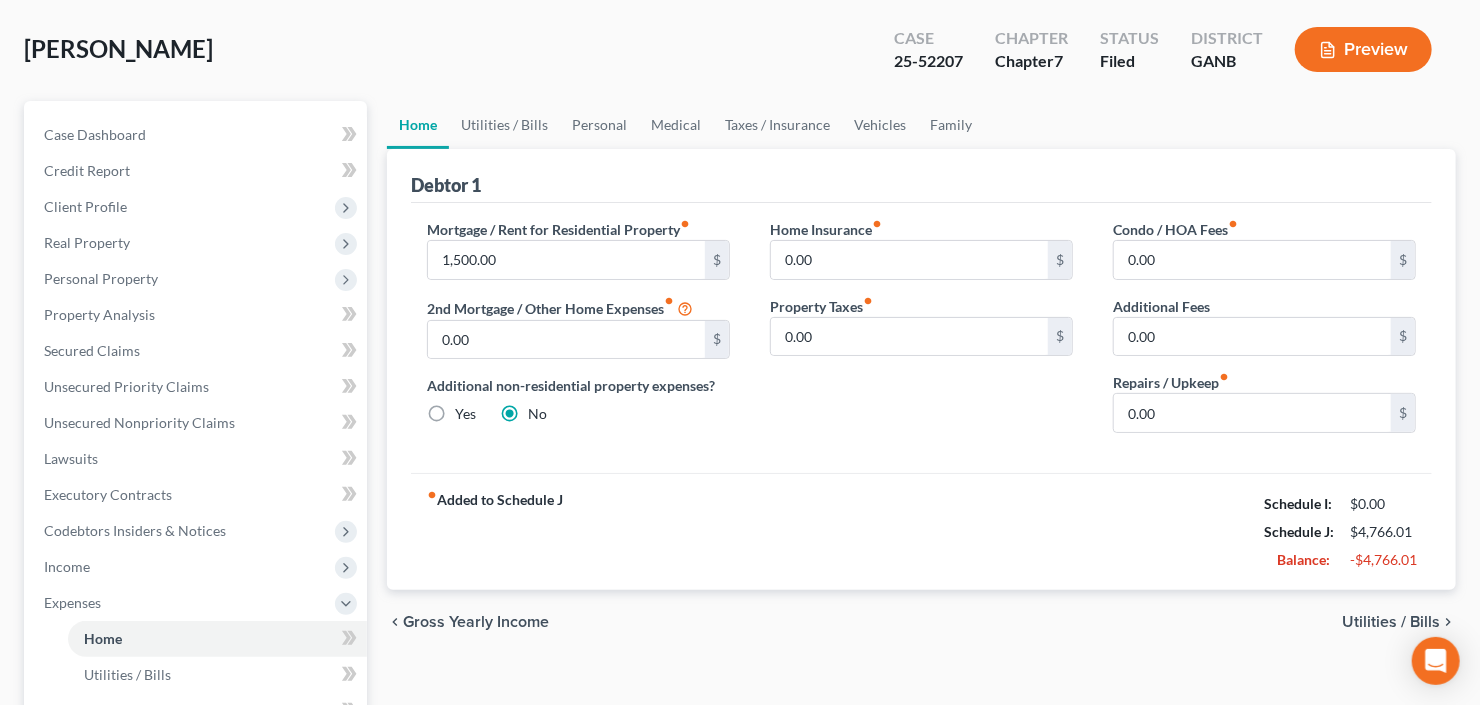 scroll, scrollTop: 0, scrollLeft: 0, axis: both 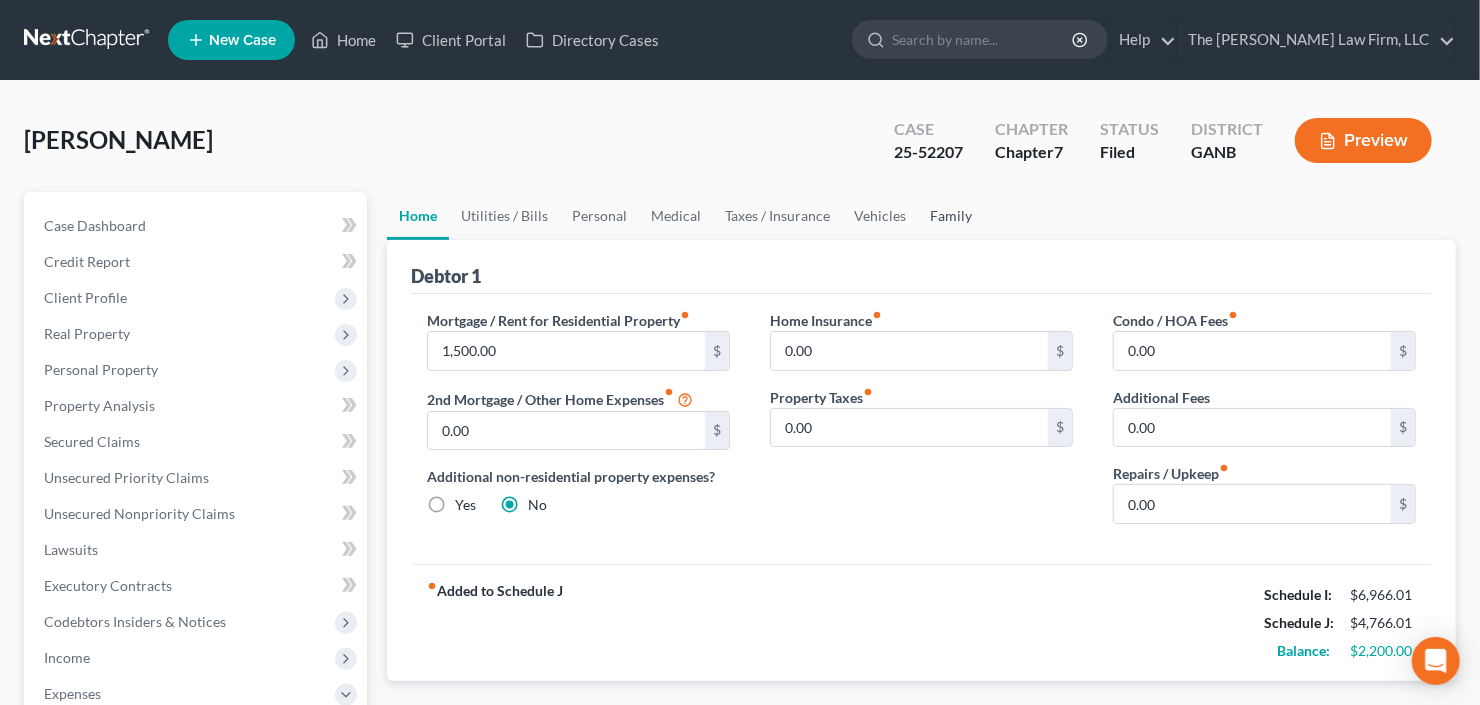 click on "Family" at bounding box center (951, 216) 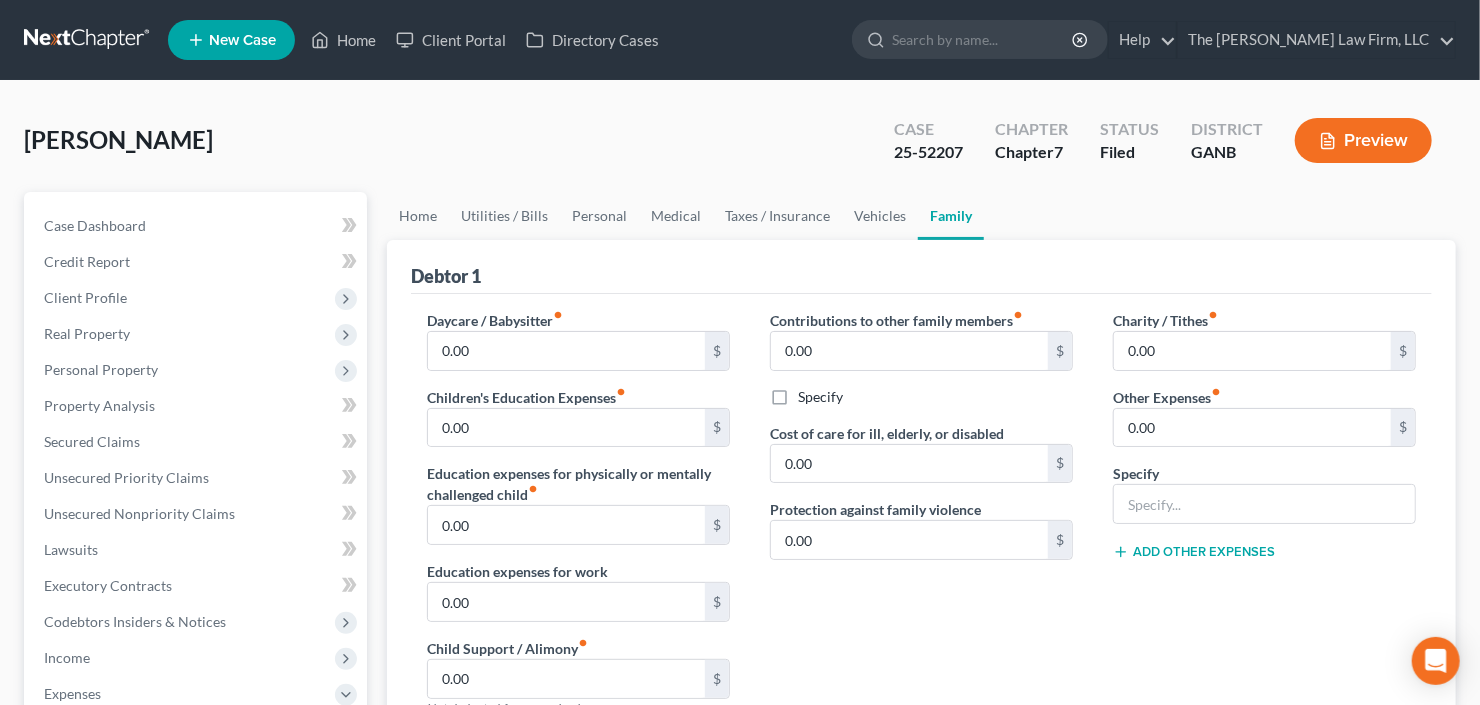 click on "Charity / Tithes  fiber_manual_record 0.00 $ Other Expenses  fiber_manual_record 0.00 $ Specify Add Other Expenses" at bounding box center [1264, 522] 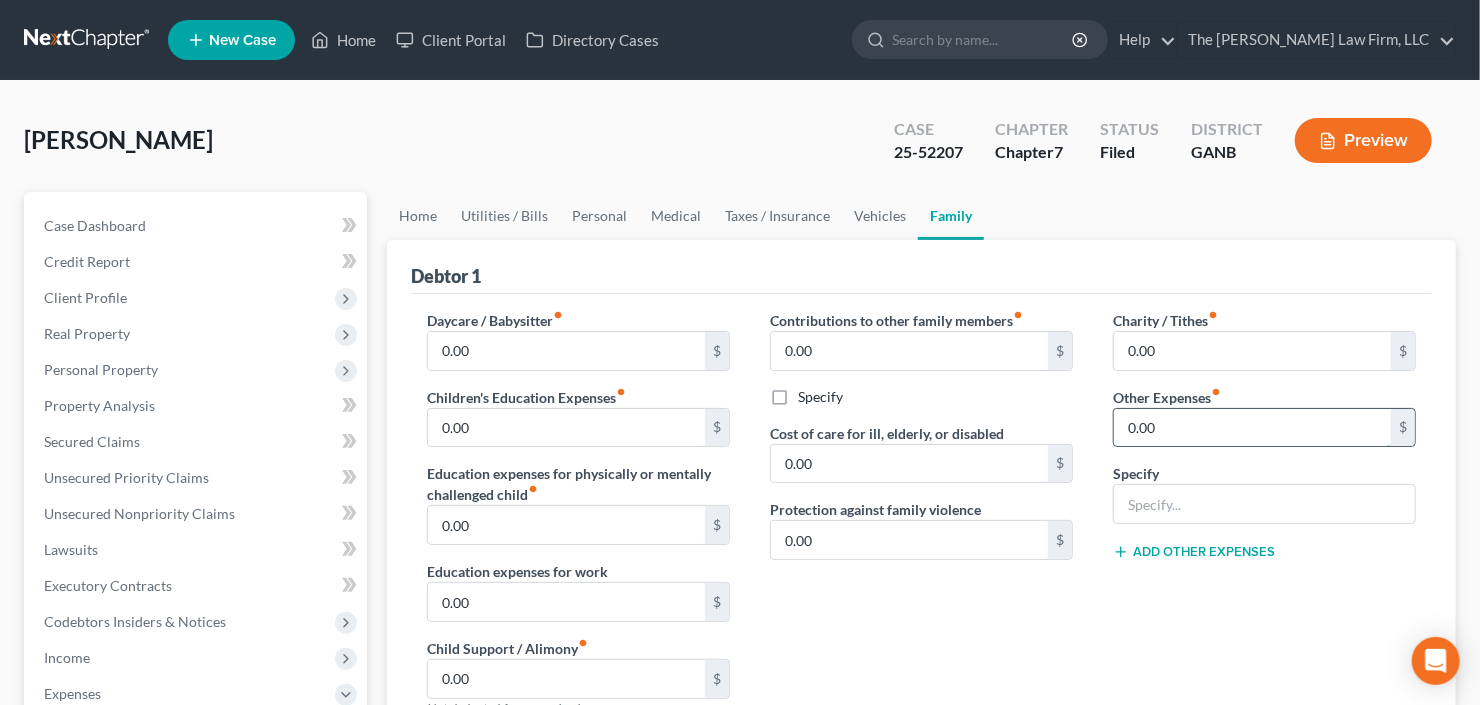 click on "0.00" at bounding box center [1252, 428] 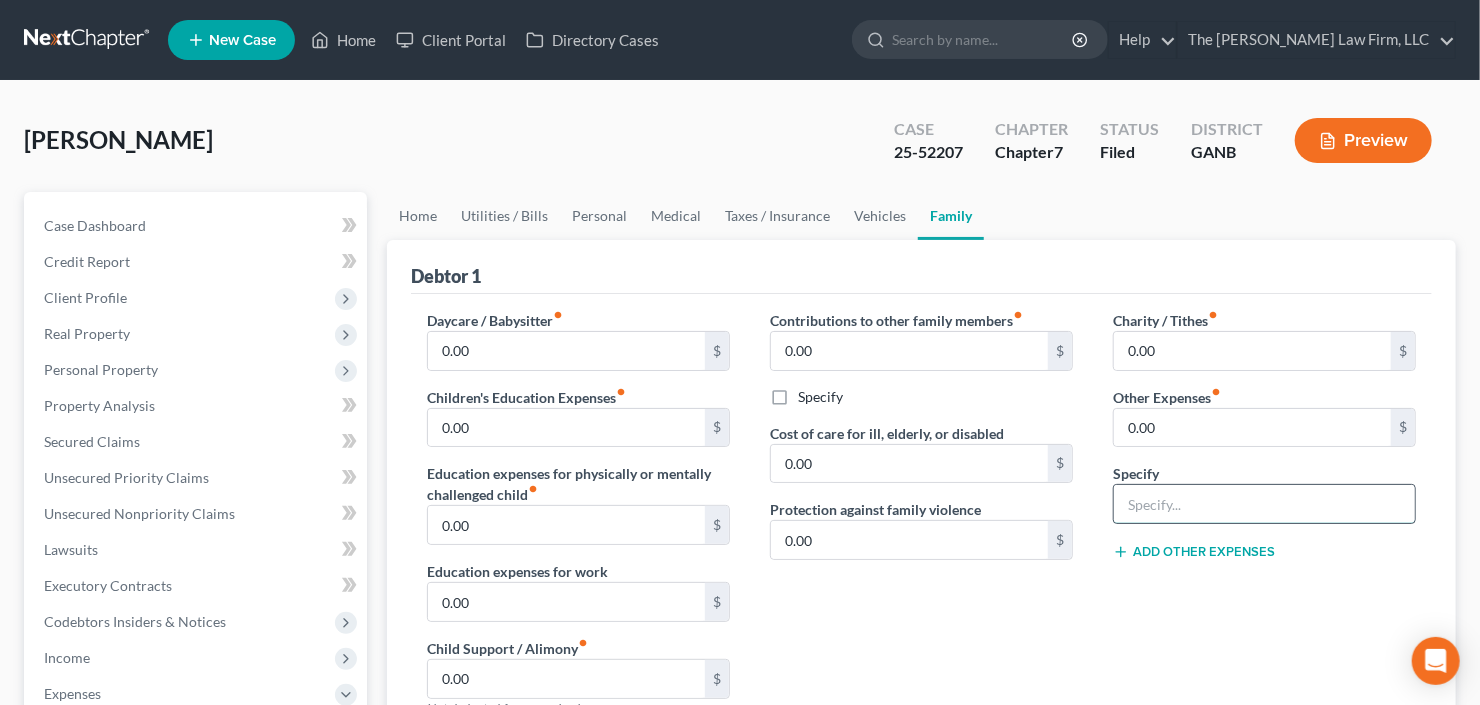 click at bounding box center (1264, 504) 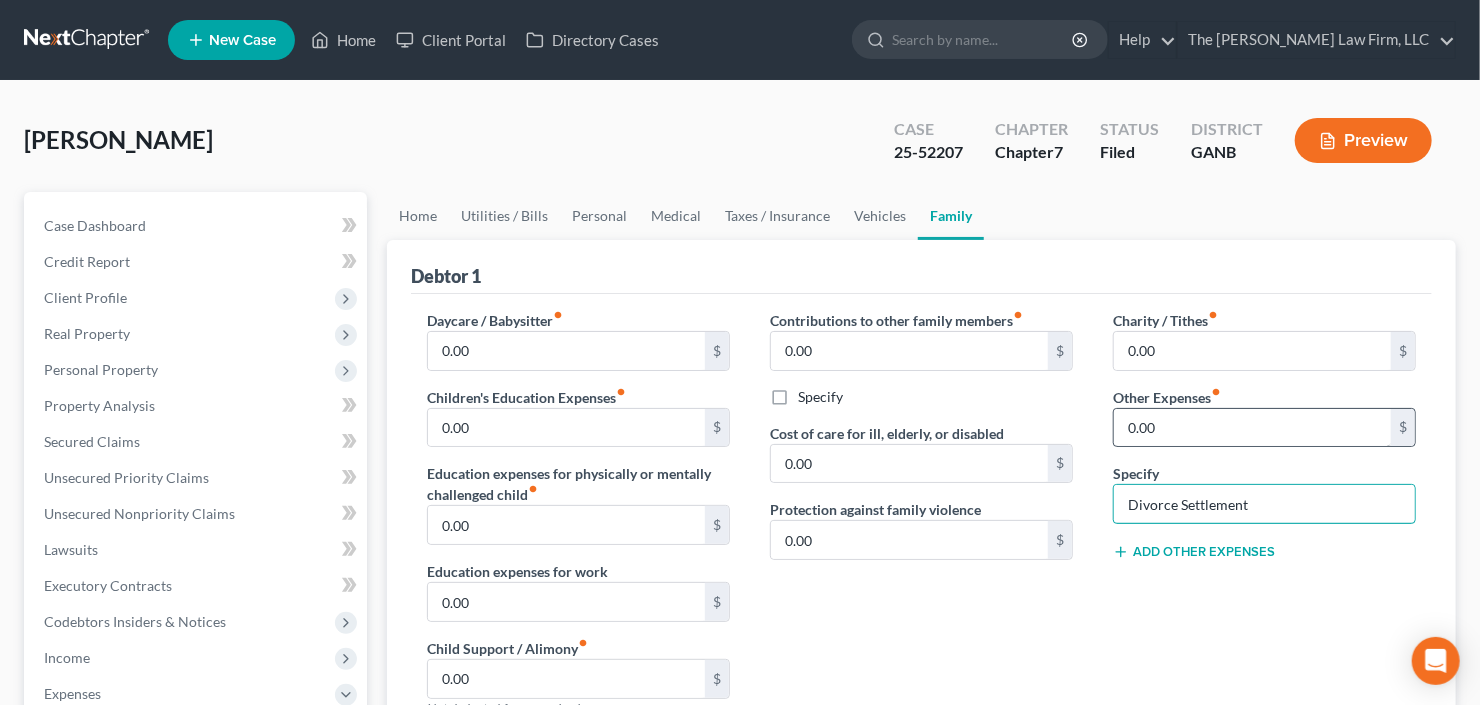 type on "Divorce Settlement" 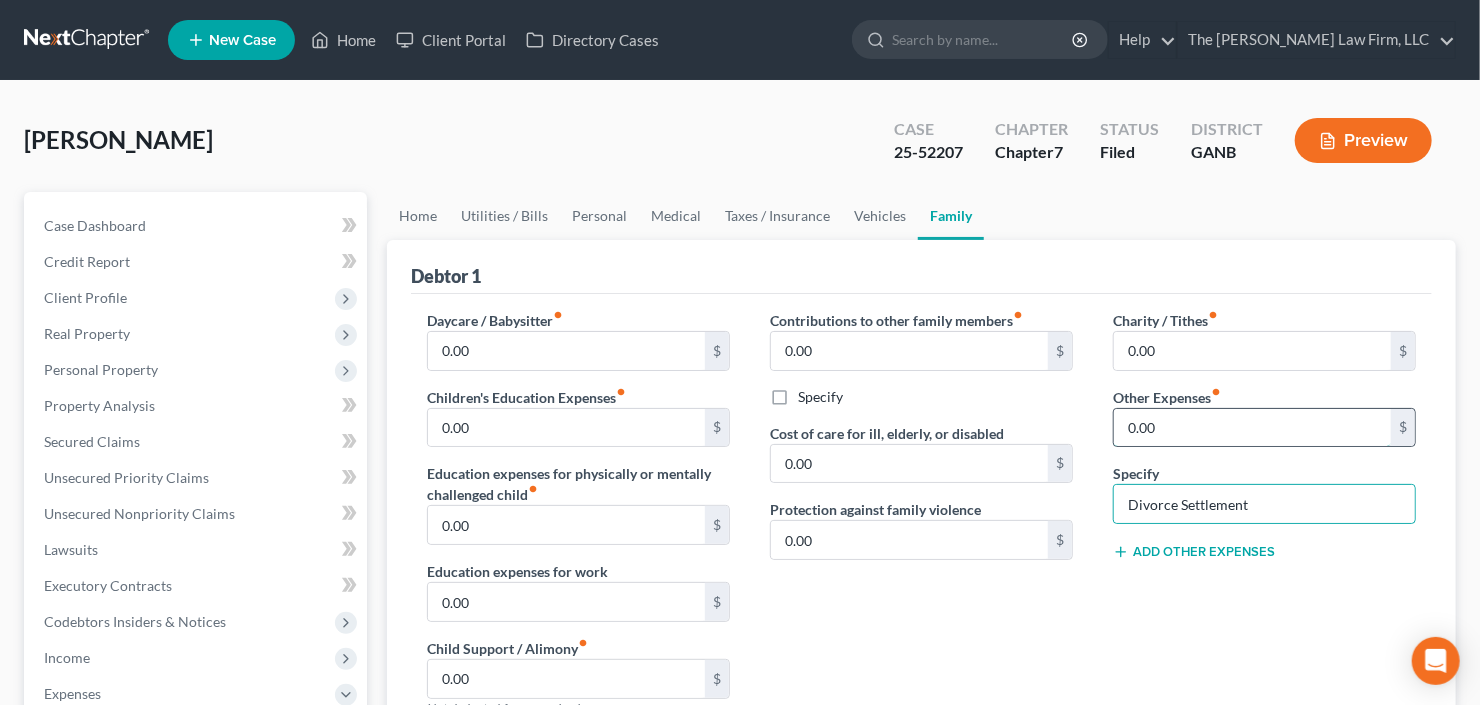 click on "0.00" at bounding box center [1252, 428] 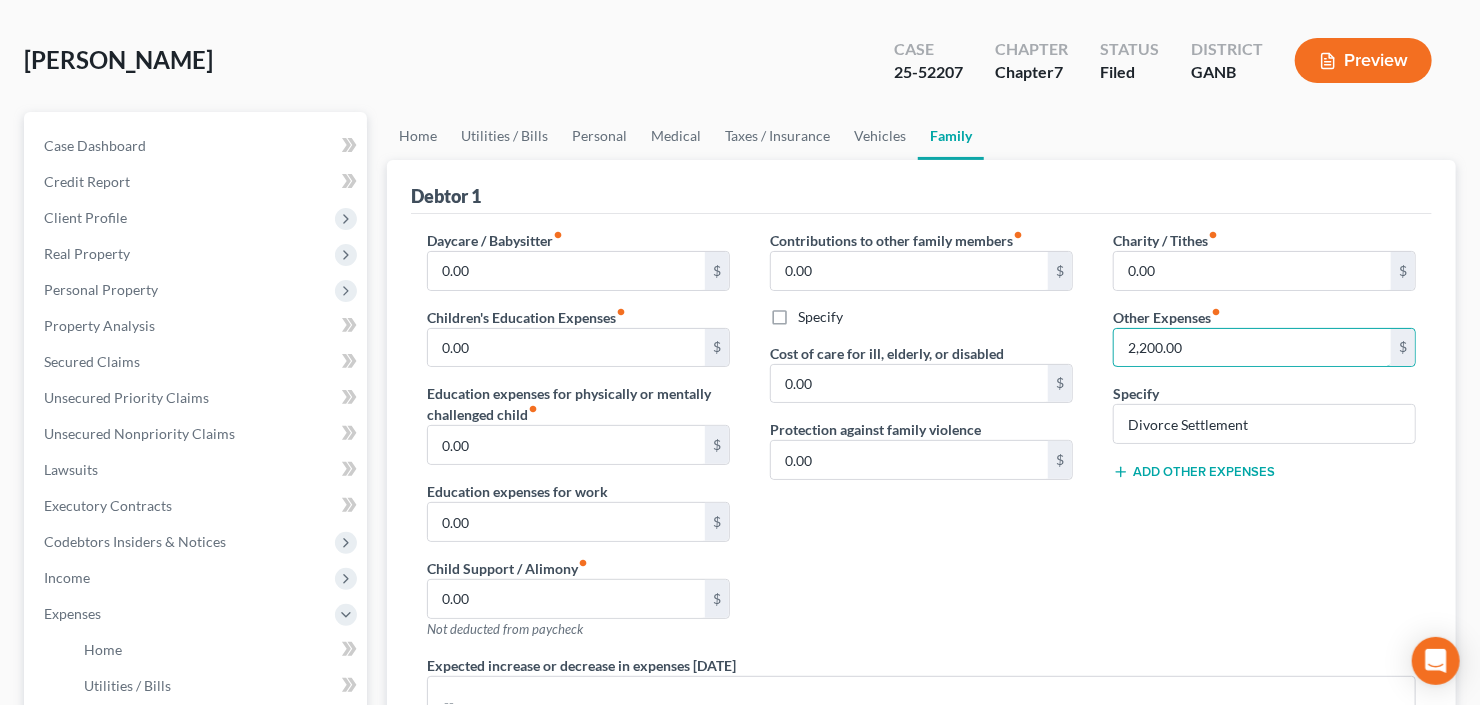 scroll, scrollTop: 0, scrollLeft: 0, axis: both 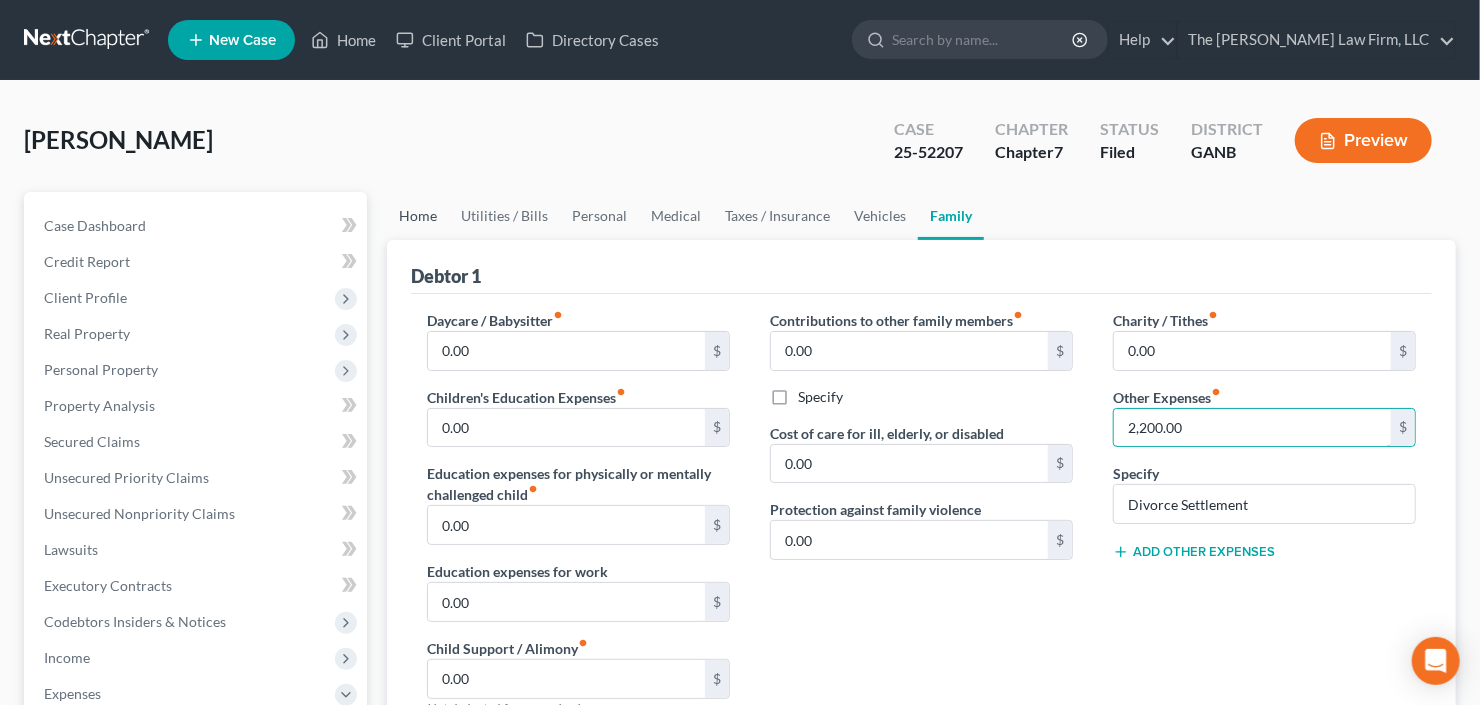 type on "2,200.00" 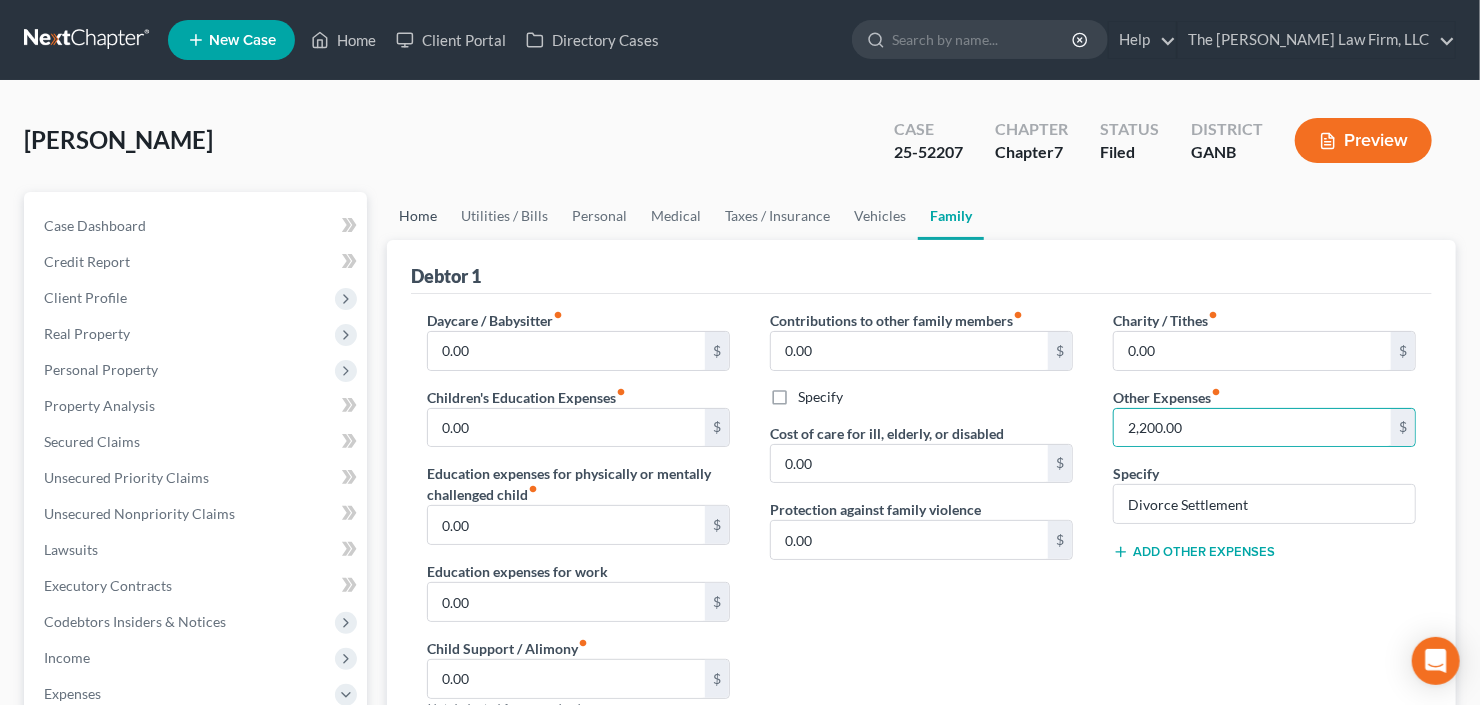 click on "Home" at bounding box center [418, 216] 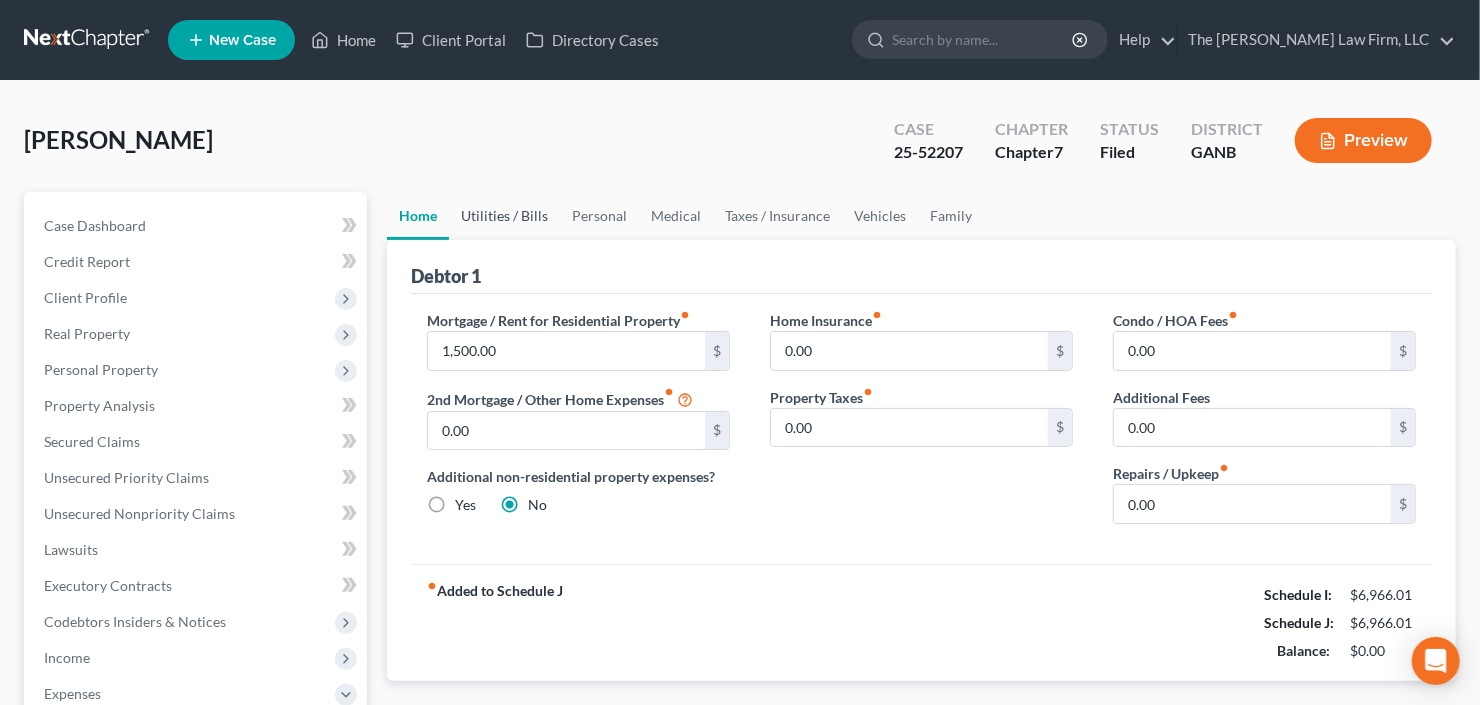 click on "Utilities / Bills" at bounding box center (504, 216) 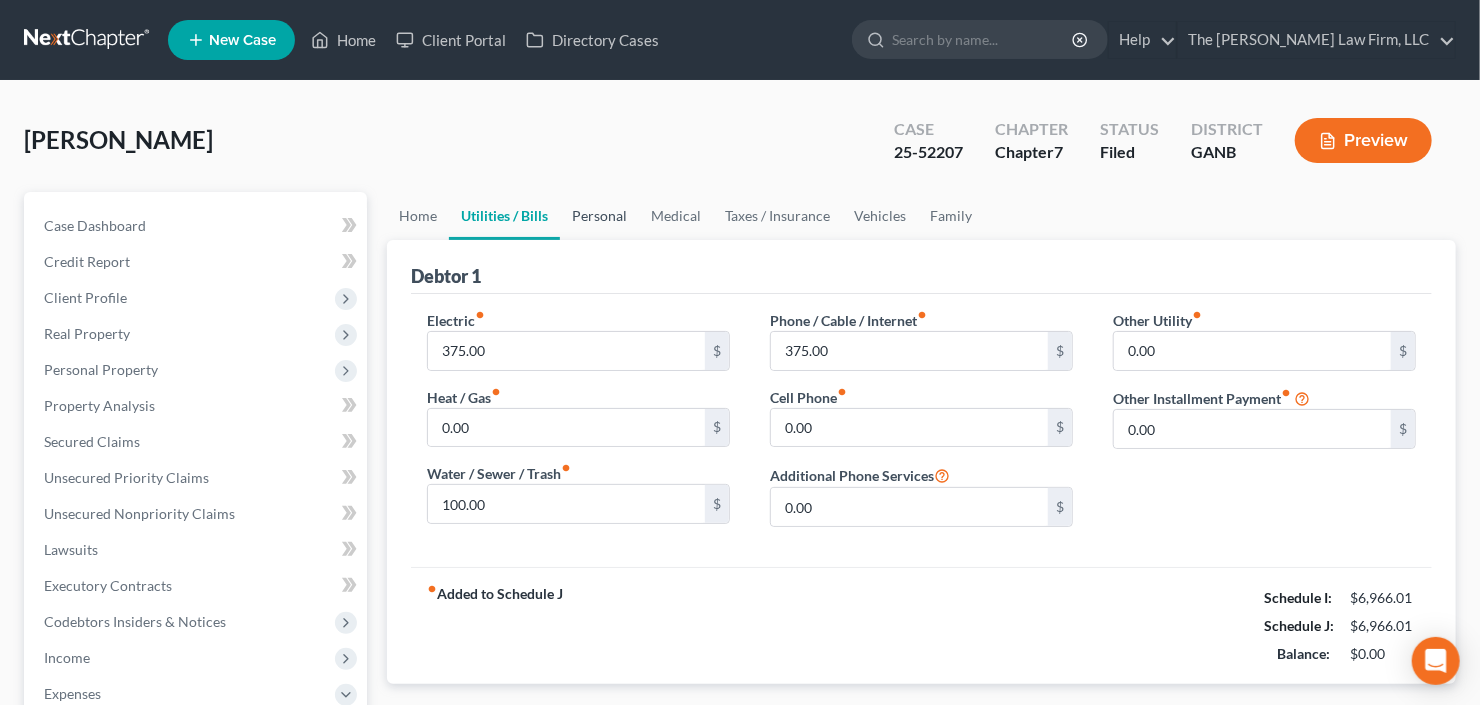 click on "Personal" at bounding box center (599, 216) 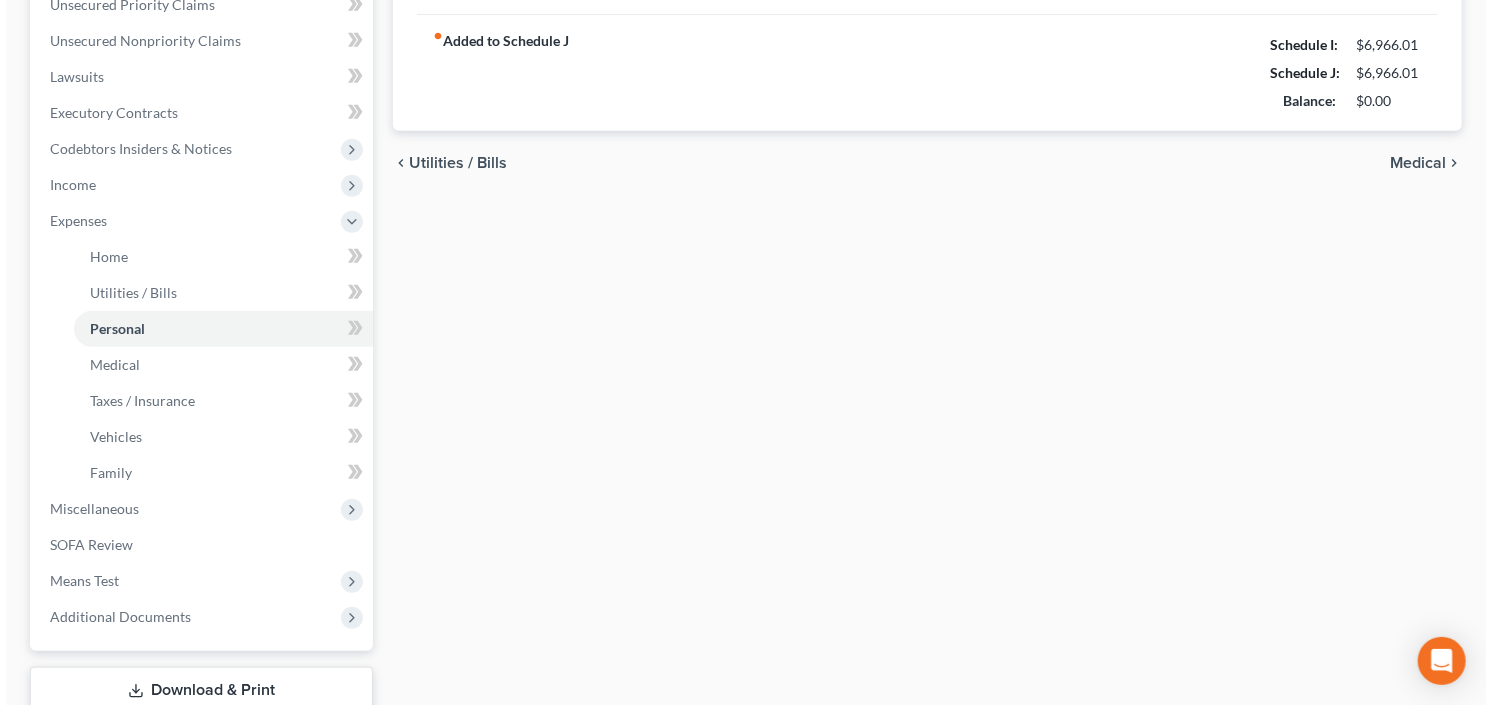 scroll, scrollTop: 240, scrollLeft: 0, axis: vertical 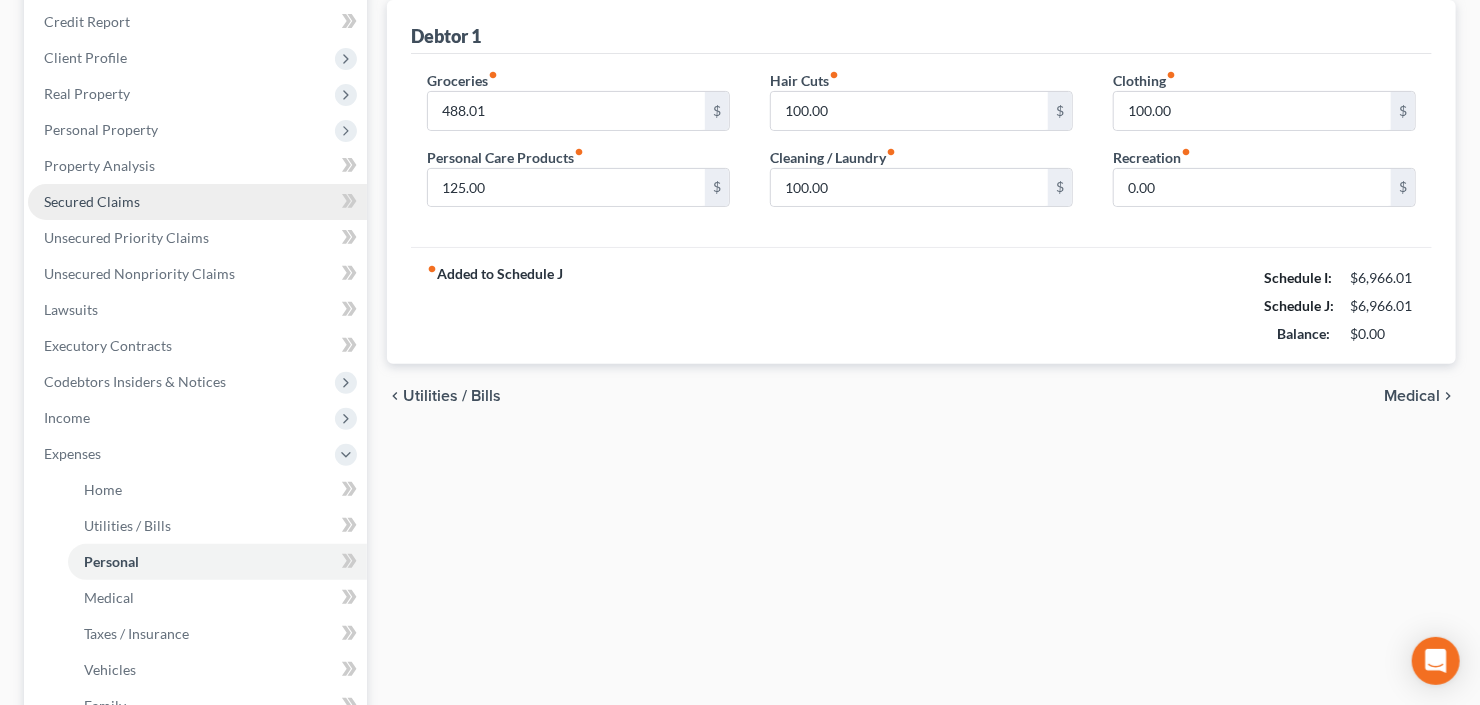 click on "Secured Claims" at bounding box center [92, 201] 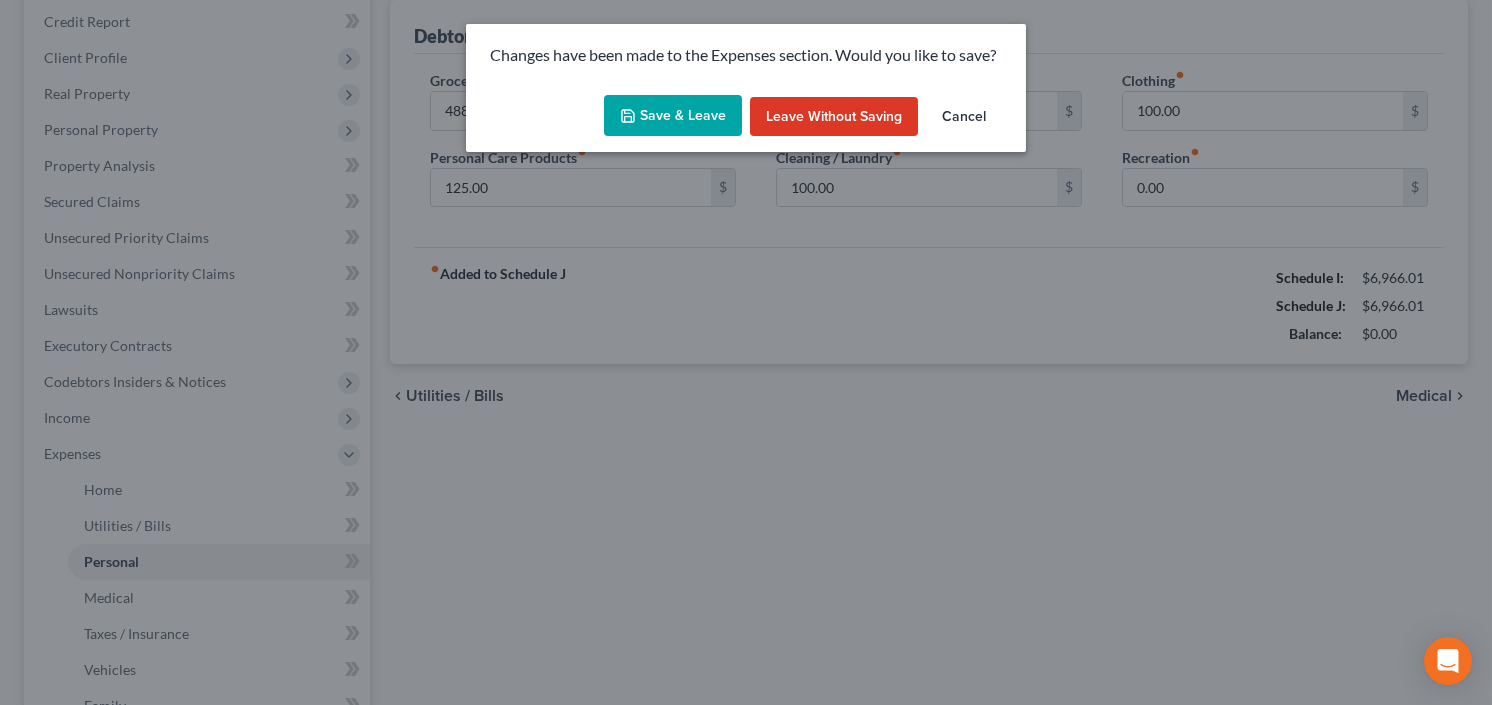 click on "Save & Leave" at bounding box center [673, 116] 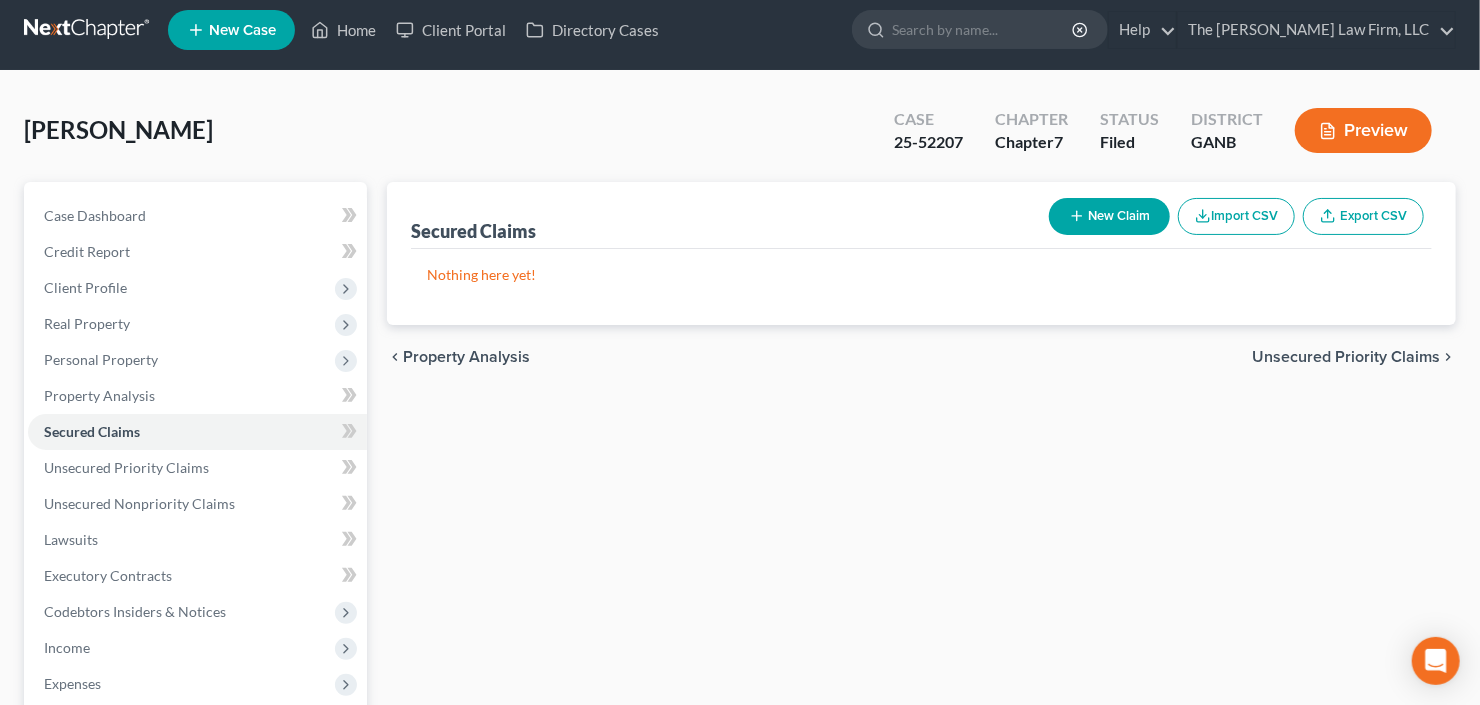 scroll, scrollTop: 0, scrollLeft: 0, axis: both 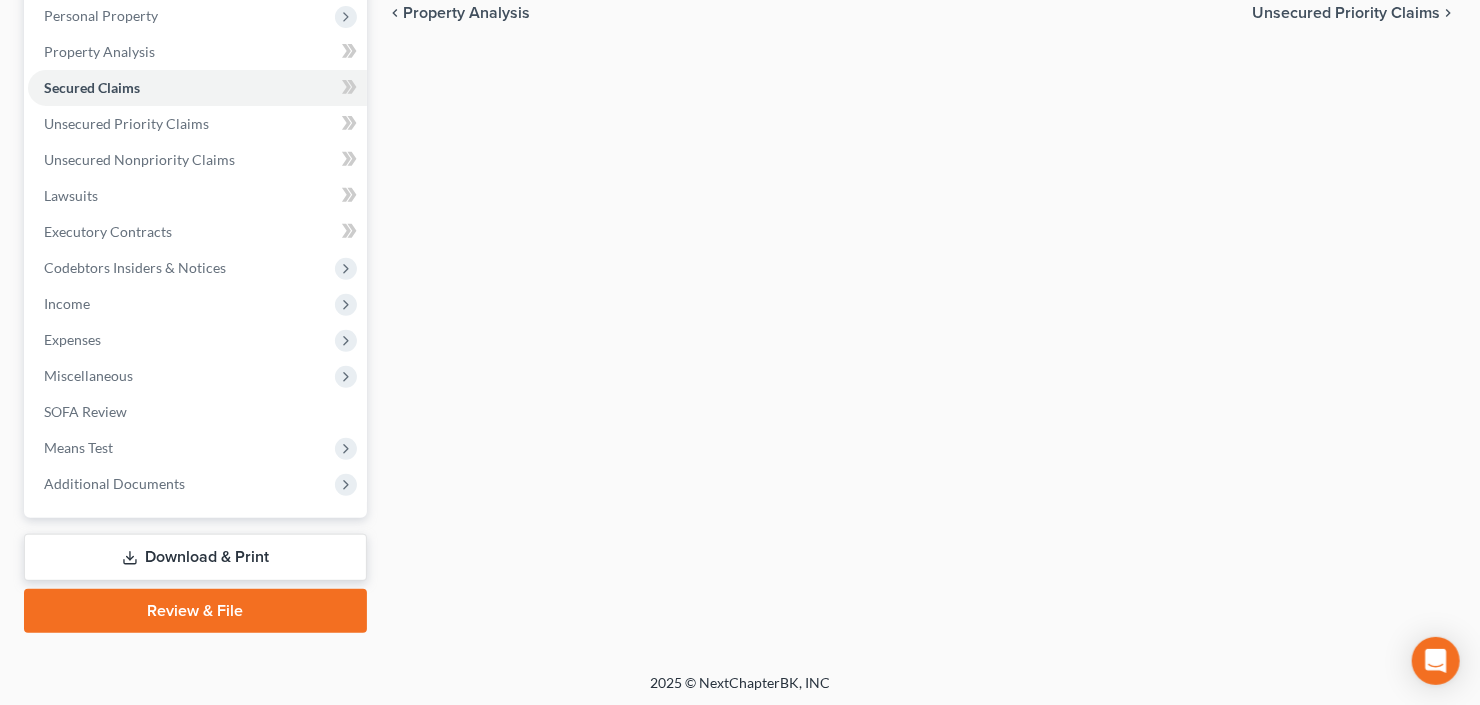 click on "Download & Print" at bounding box center [195, 557] 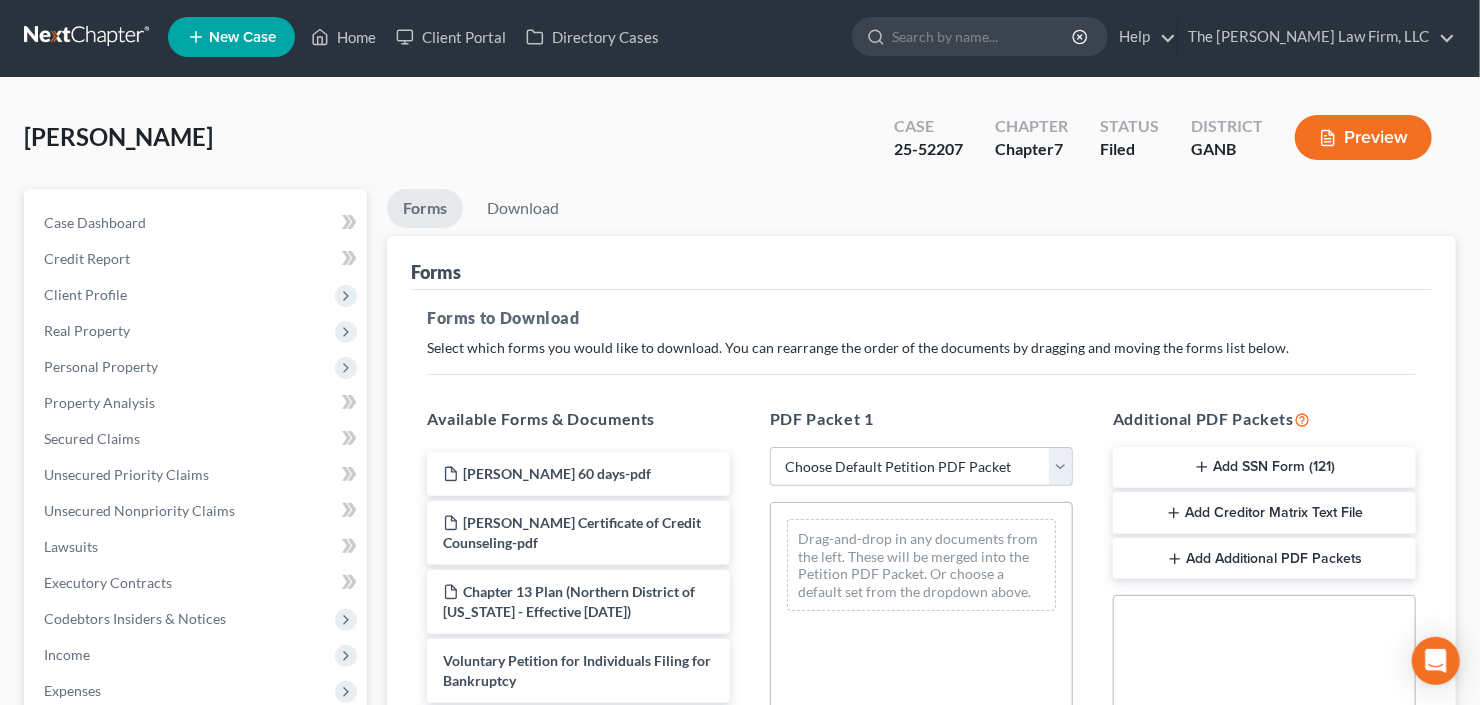 scroll, scrollTop: 0, scrollLeft: 0, axis: both 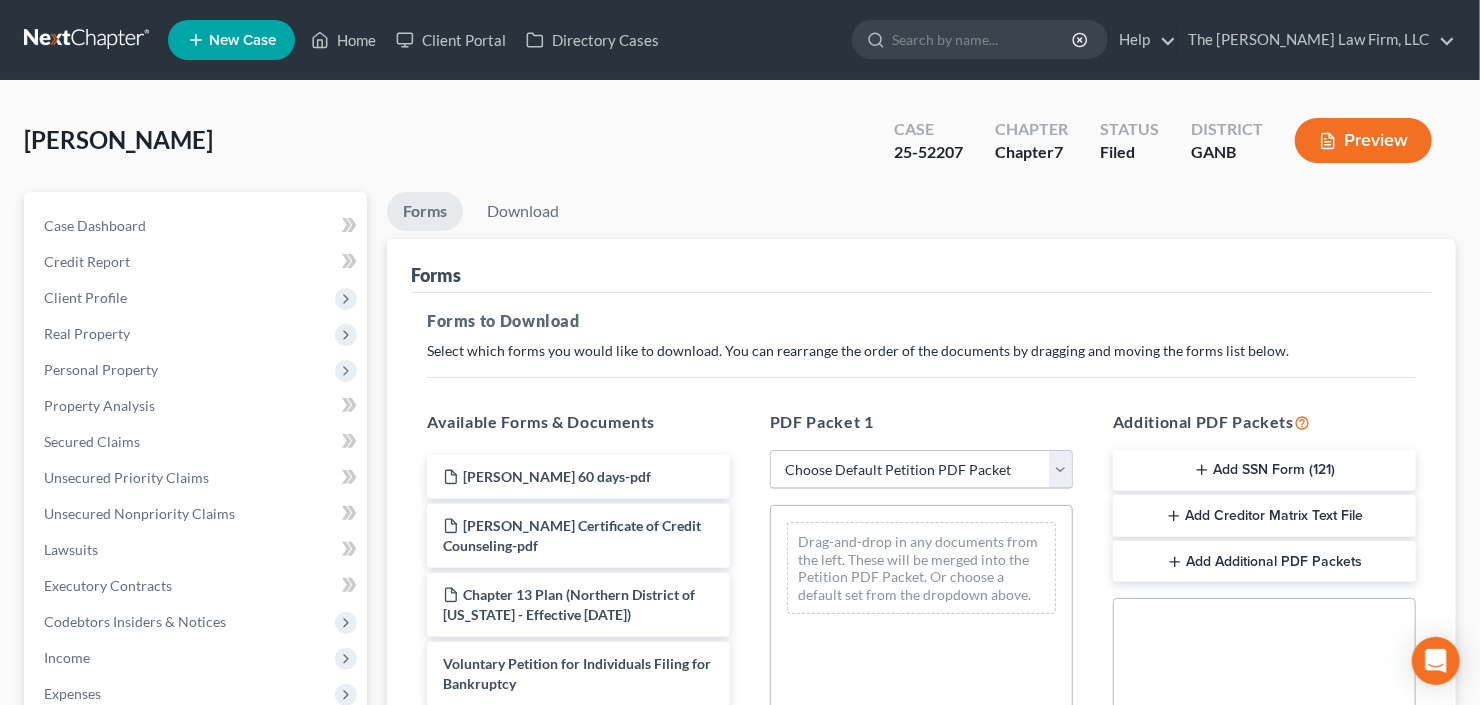 click on "Choose Default Petition PDF Packet Complete Bankruptcy Petition (all forms and schedules) Emergency Filing Forms (Petition and Creditor List Only) Amended Forms Signature Pages Only" at bounding box center [921, 470] 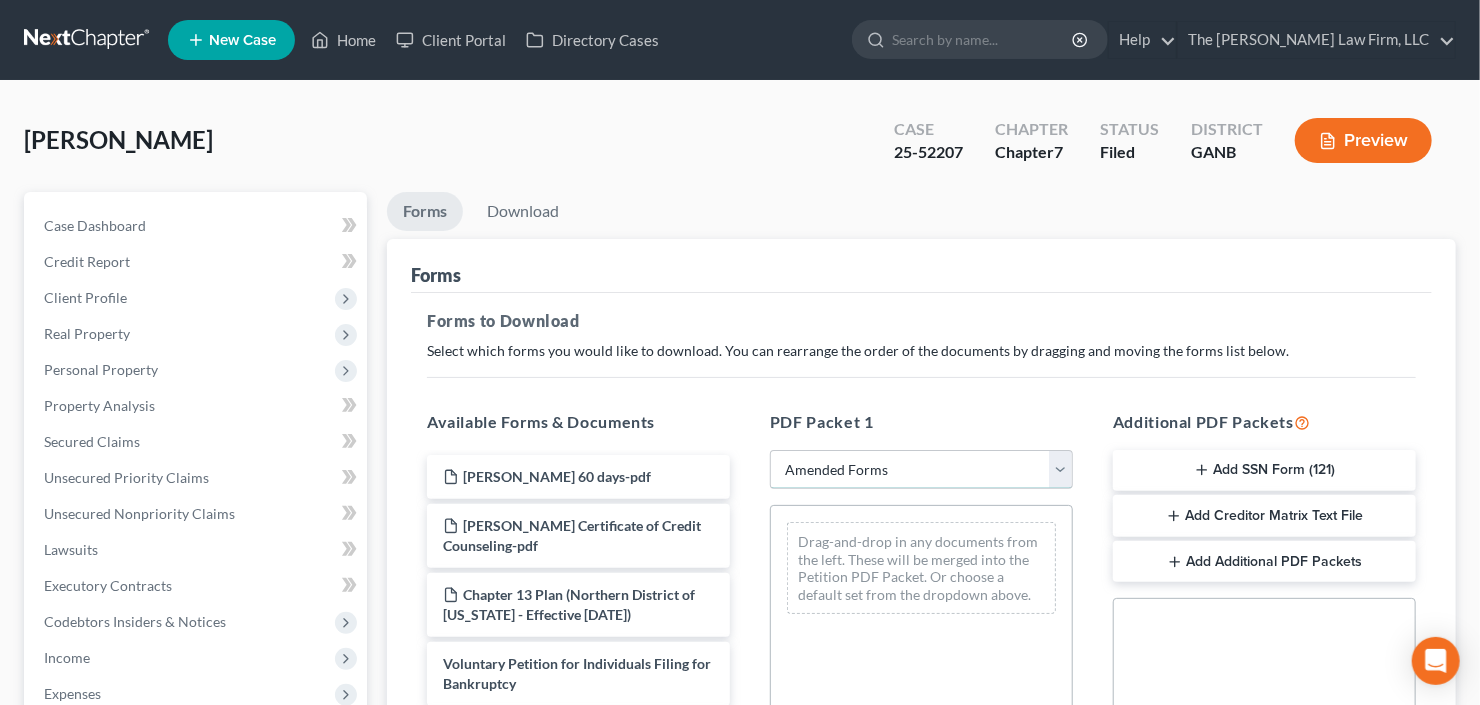 click on "Choose Default Petition PDF Packet Complete Bankruptcy Petition (all forms and schedules) Emergency Filing Forms (Petition and Creditor List Only) Amended Forms Signature Pages Only" at bounding box center [921, 470] 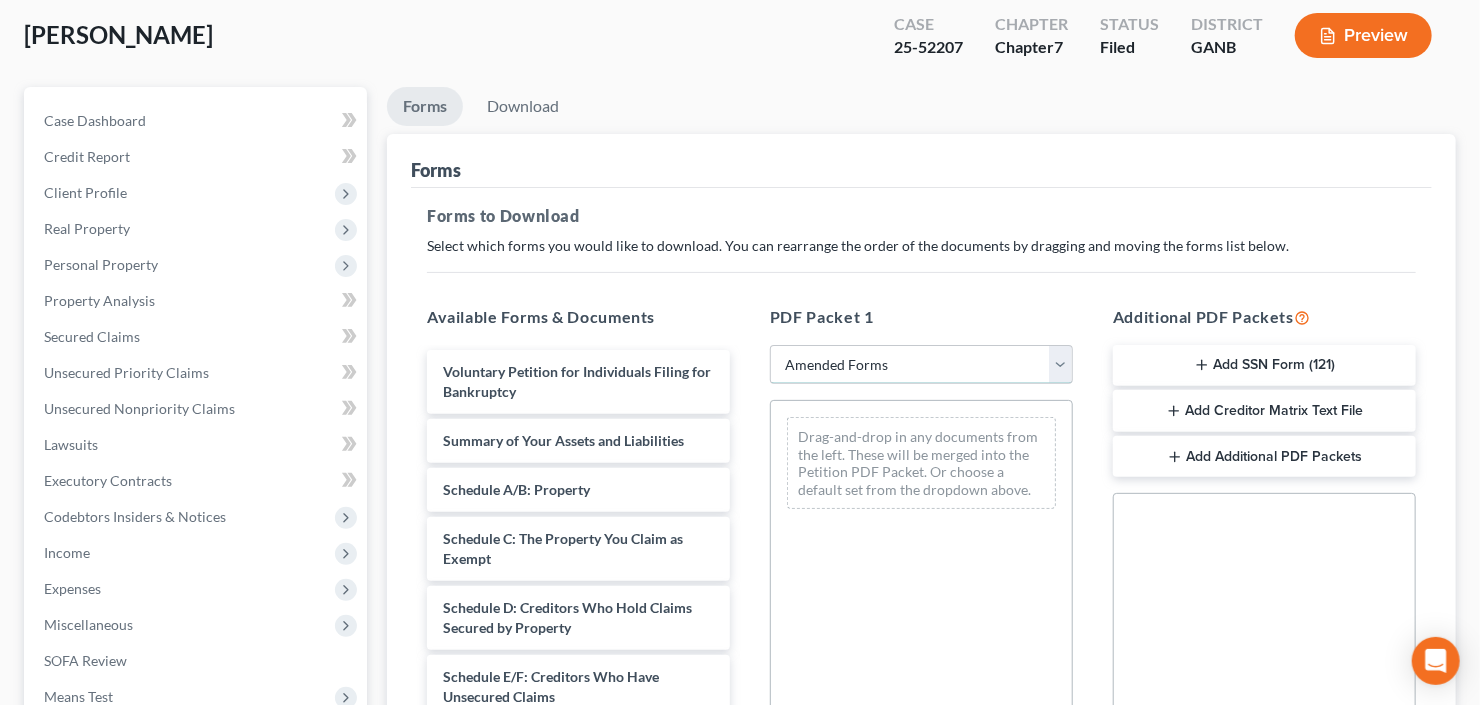 scroll, scrollTop: 160, scrollLeft: 0, axis: vertical 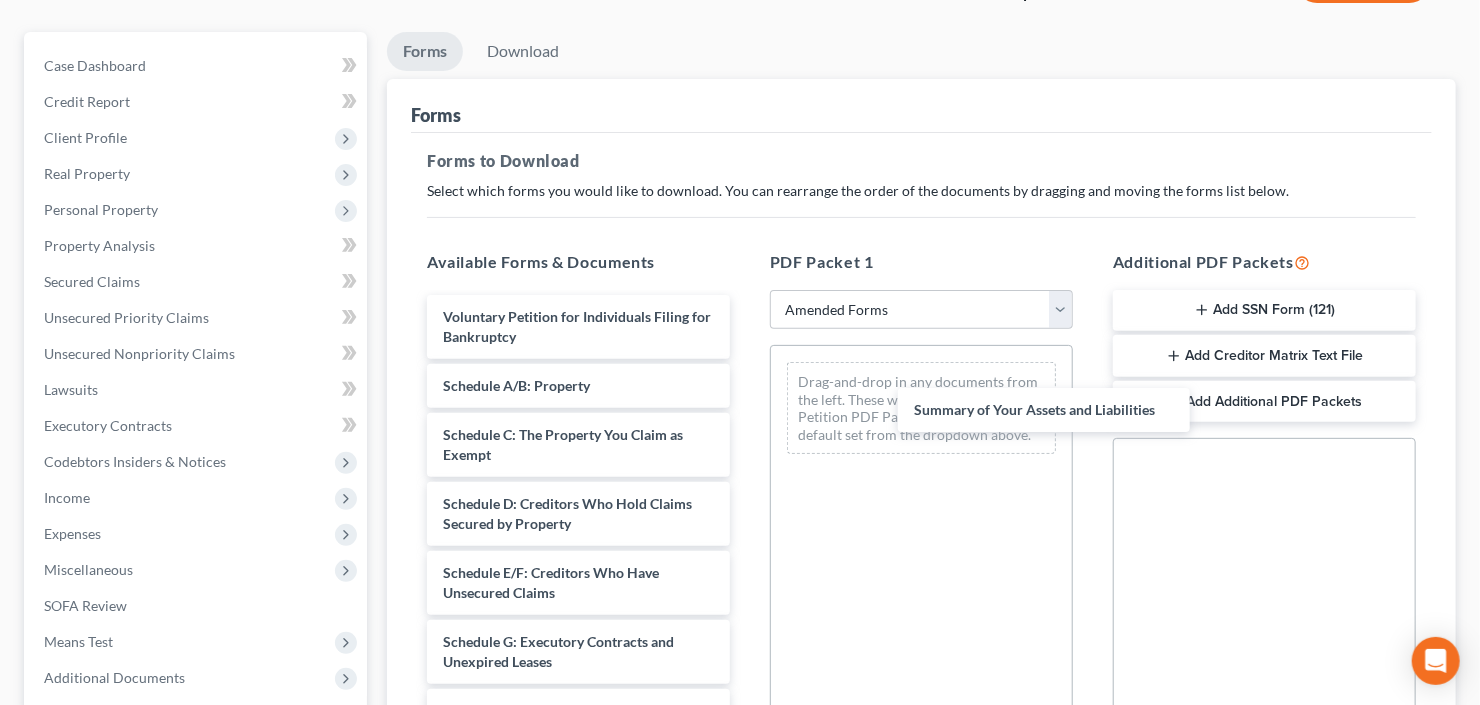 drag, startPoint x: 499, startPoint y: 389, endPoint x: 935, endPoint y: 395, distance: 436.0413 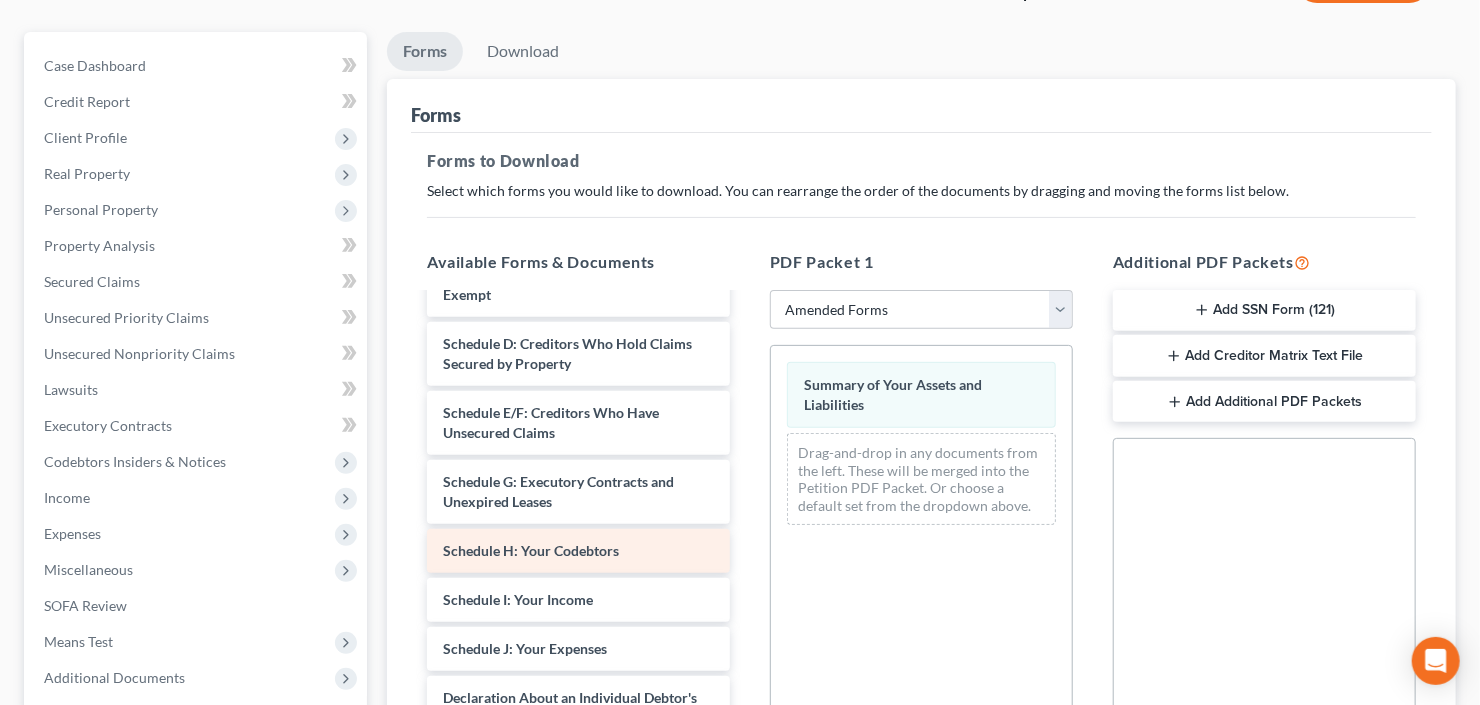 scroll, scrollTop: 240, scrollLeft: 0, axis: vertical 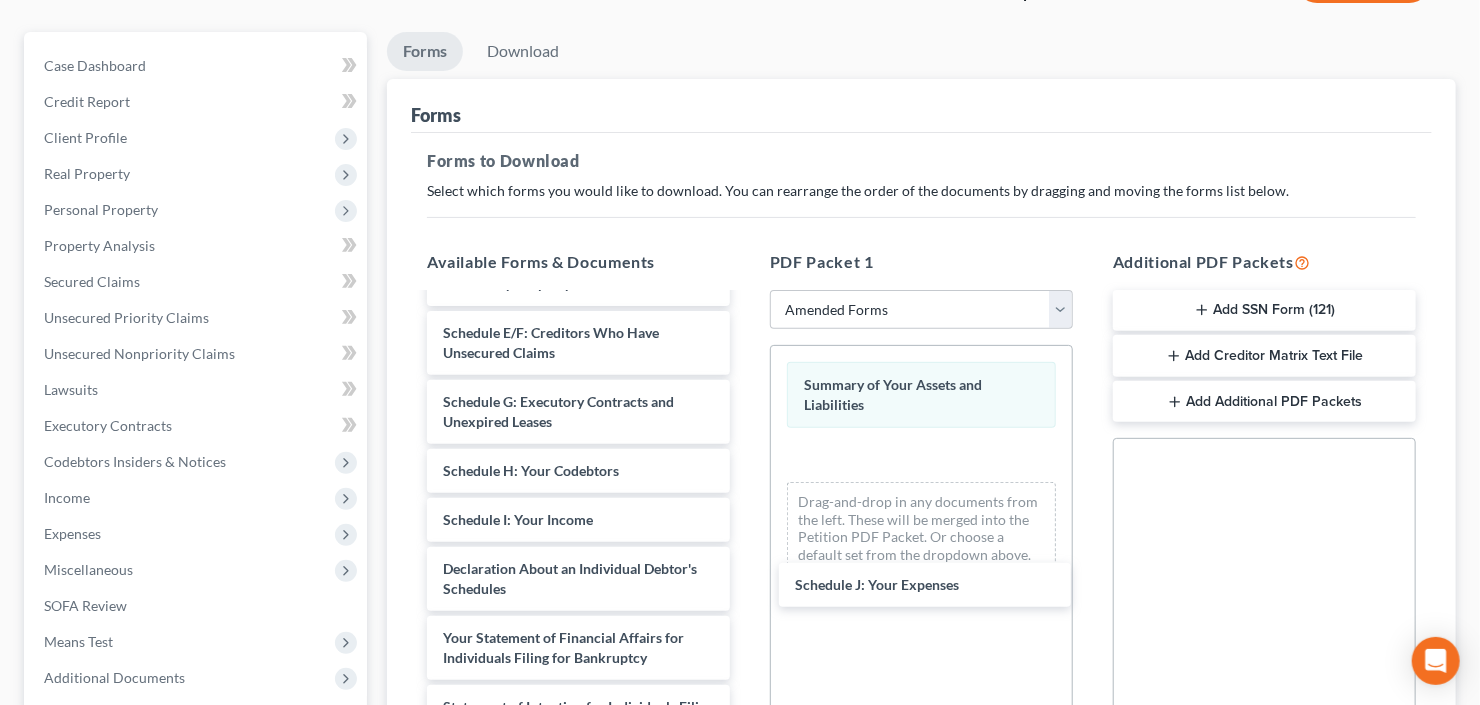 drag, startPoint x: 553, startPoint y: 580, endPoint x: 841, endPoint y: 538, distance: 291.0464 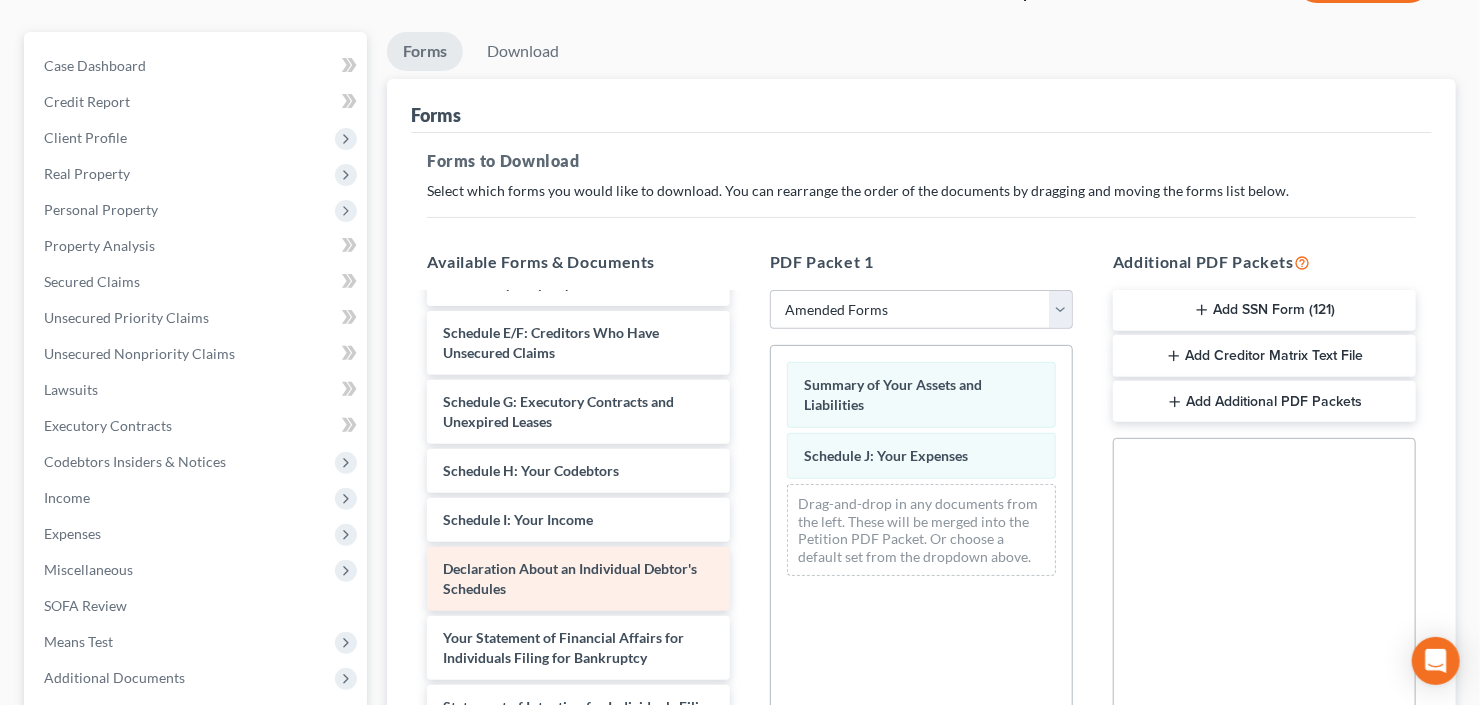 click on "Voluntary Petition for Individuals Filing for Bankruptcy Schedule A/B: Property Schedule C: The Property You Claim as Exempt Schedule D: Creditors Who Hold Claims Secured by Property Schedule E/F: Creditors Who Have Unsecured Claims Schedule G: Executory Contracts and Unexpired Leases Schedule H: Your Codebtors Schedule I: Your Income Declaration About an Individual Debtor's Schedules Your Statement of Financial Affairs for Individuals Filing for Bankruptcy Statement of Intention for Individuals Filing Under Chapter 7 Chapter 7 Statement of Your Current Monthly Income and Means-Test Calculation Statement of Exemption from Presumption of Abuse Creditor Matrix Verification of Creditor Matrix Notice Required by 11 U.S.C. § 342(b) for Individuals Filing for Bankruptcy Attorney's Disclosure of Compensation" at bounding box center (578, 589) 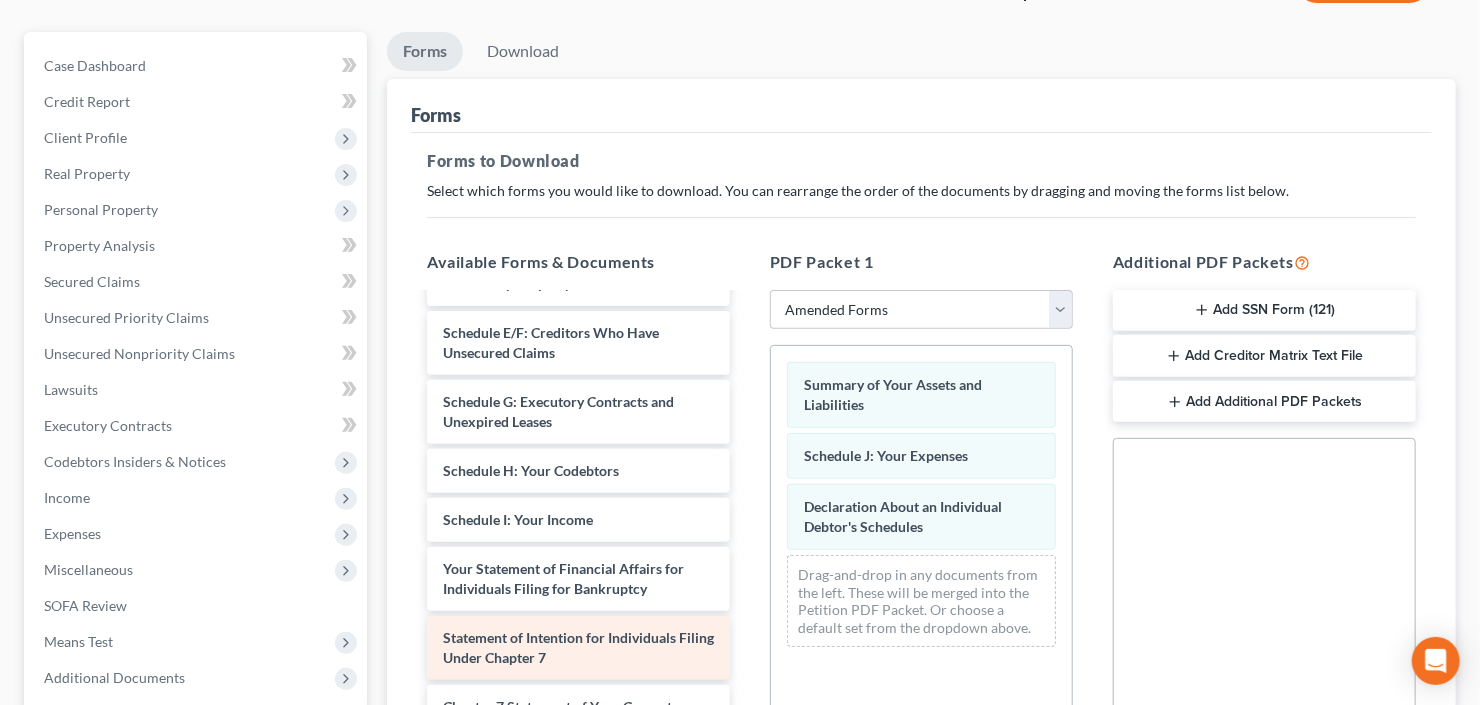 click on "Voluntary Petition for Individuals Filing for Bankruptcy Schedule A/B: Property Schedule C: The Property You Claim as Exempt Schedule D: Creditors Who Hold Claims Secured by Property Schedule E/F: Creditors Who Have Unsecured Claims Schedule G: Executory Contracts and Unexpired Leases Schedule H: Your Codebtors Schedule I: Your Income Your Statement of Financial Affairs for Individuals Filing for Bankruptcy Statement of Intention for Individuals Filing Under Chapter 7 Chapter 7 Statement of Your Current Monthly Income and Means-Test Calculation Statement of Exemption from Presumption of Abuse Creditor Matrix Verification of Creditor Matrix Notice Required by 11 U.S.C. § 342(b) for Individuals Filing for Bankruptcy Attorney's Disclosure of Compensation" at bounding box center (578, 554) 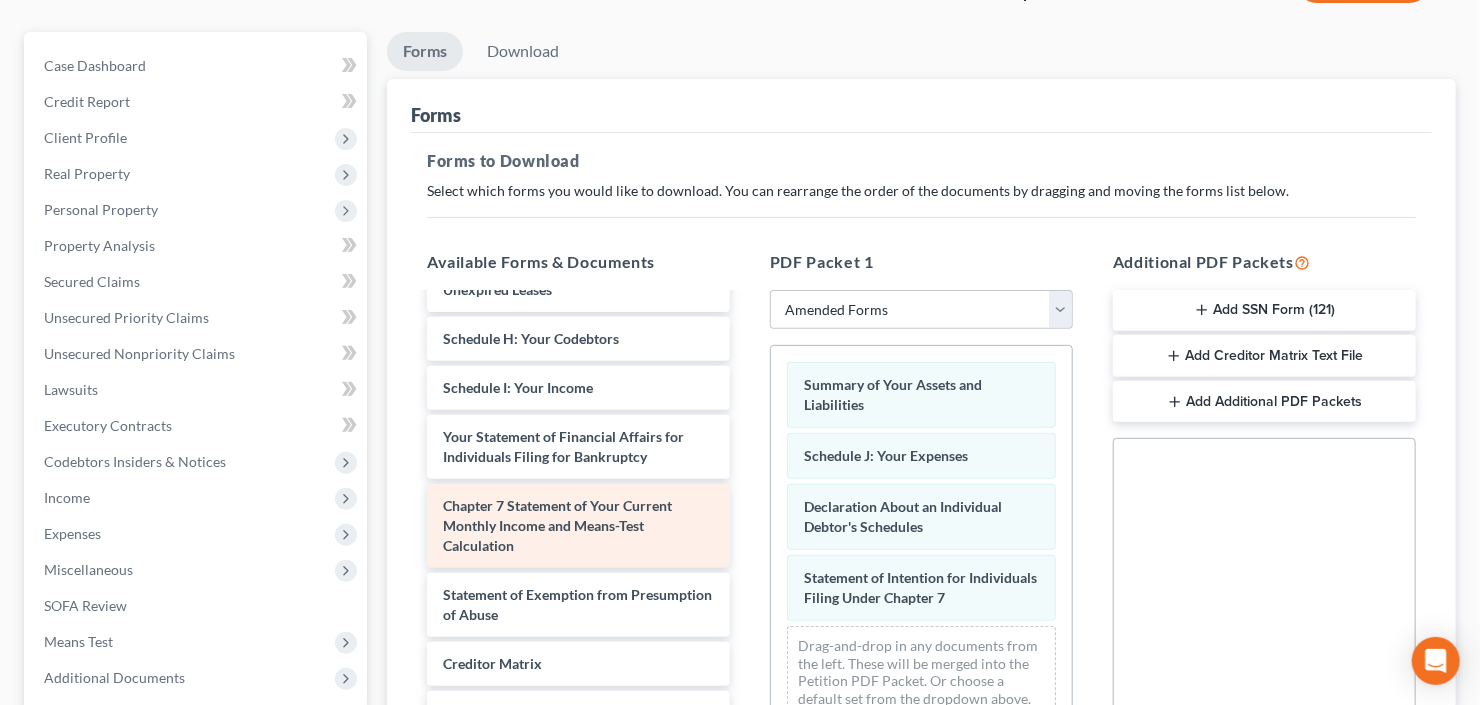 scroll, scrollTop: 389, scrollLeft: 0, axis: vertical 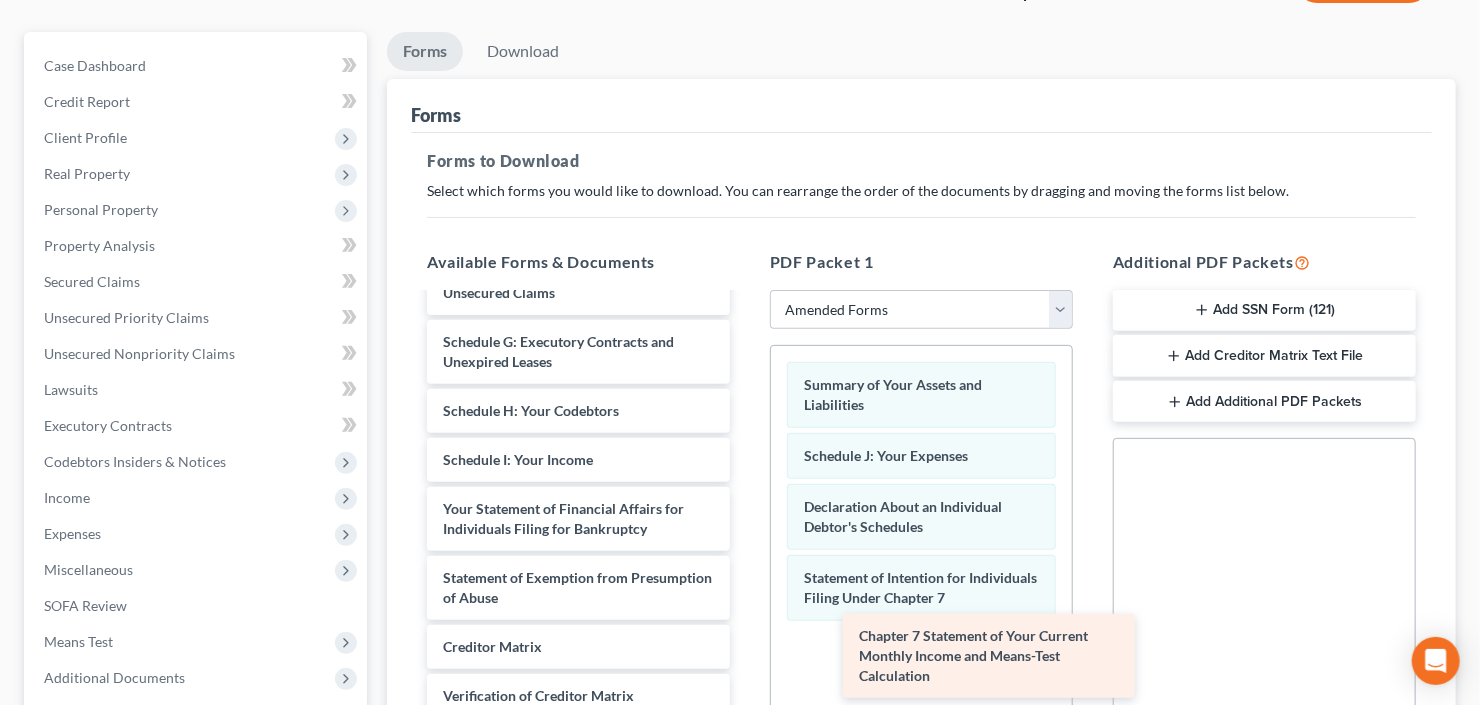 drag, startPoint x: 563, startPoint y: 487, endPoint x: 978, endPoint y: 637, distance: 441.27655 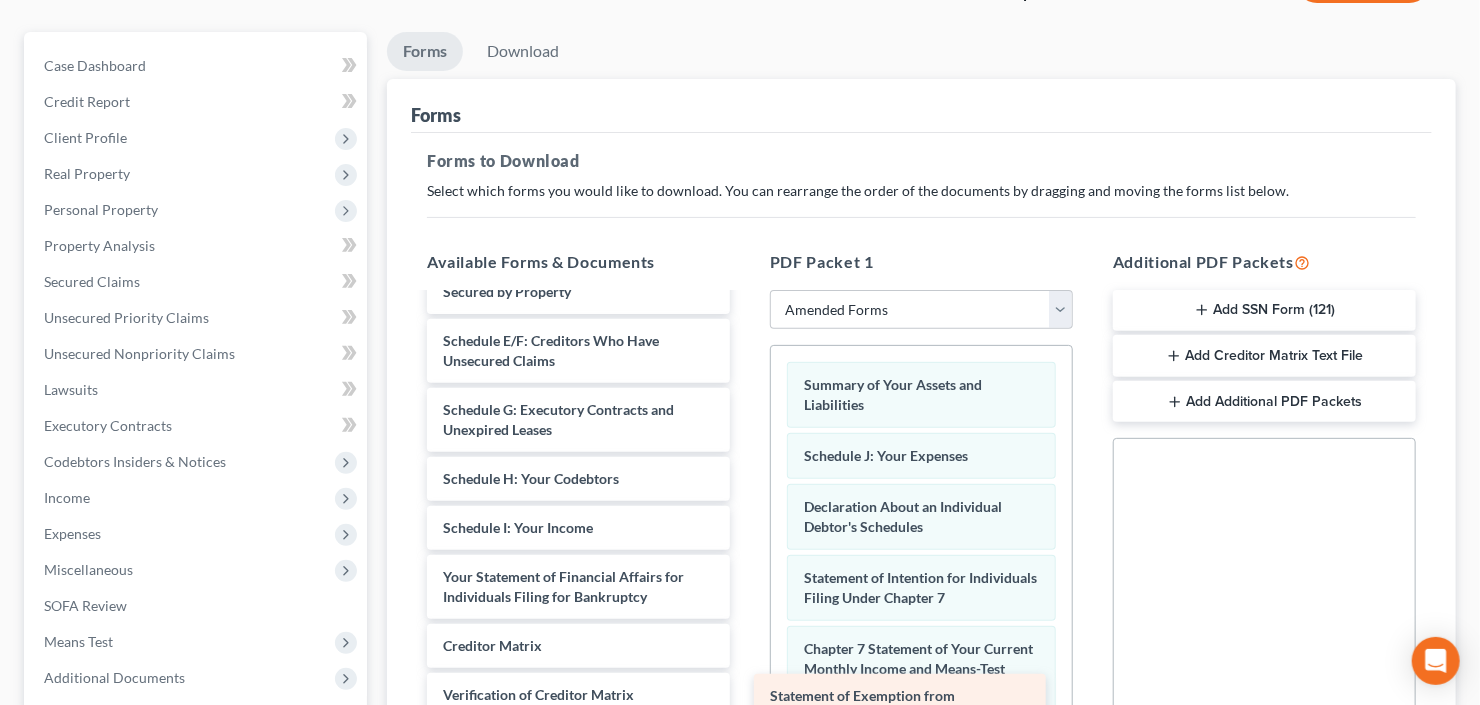scroll, scrollTop: 231, scrollLeft: 0, axis: vertical 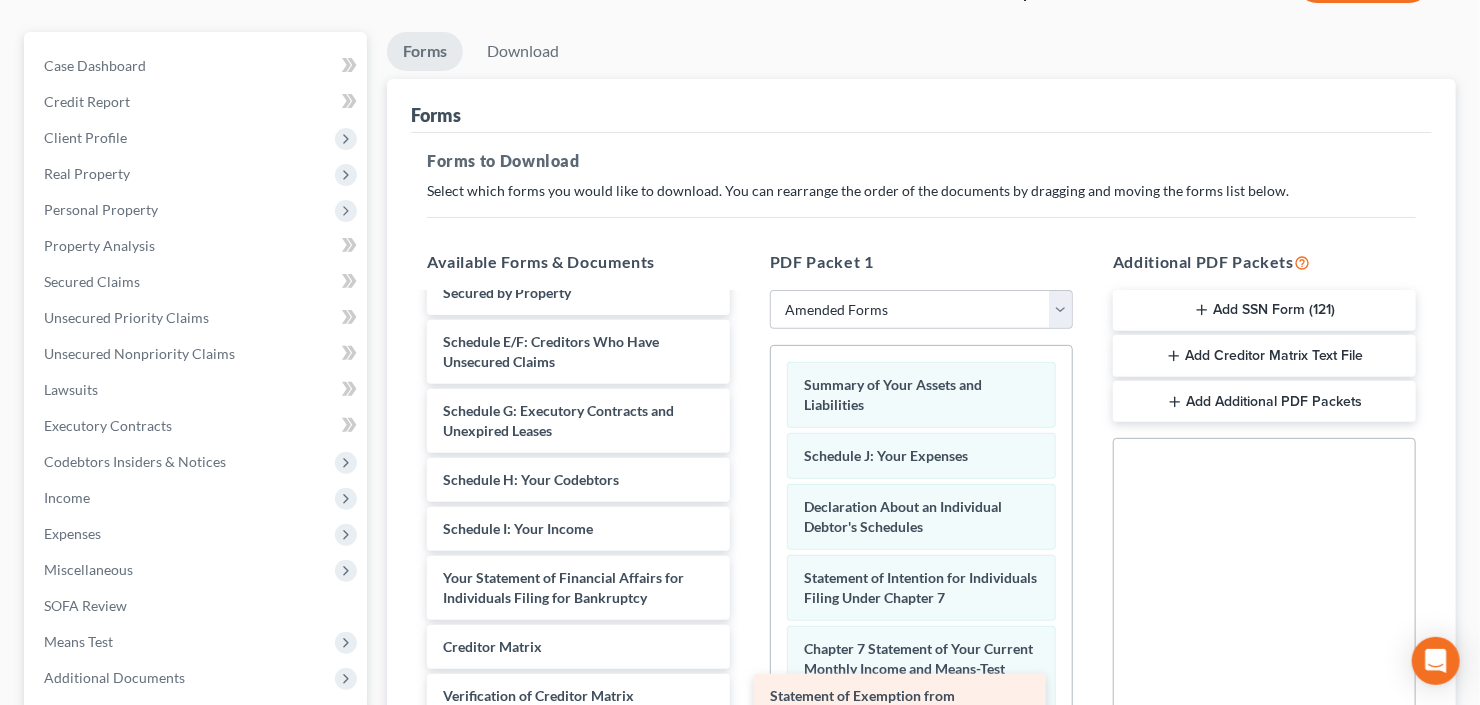 drag, startPoint x: 578, startPoint y: 586, endPoint x: 968, endPoint y: 689, distance: 403.37204 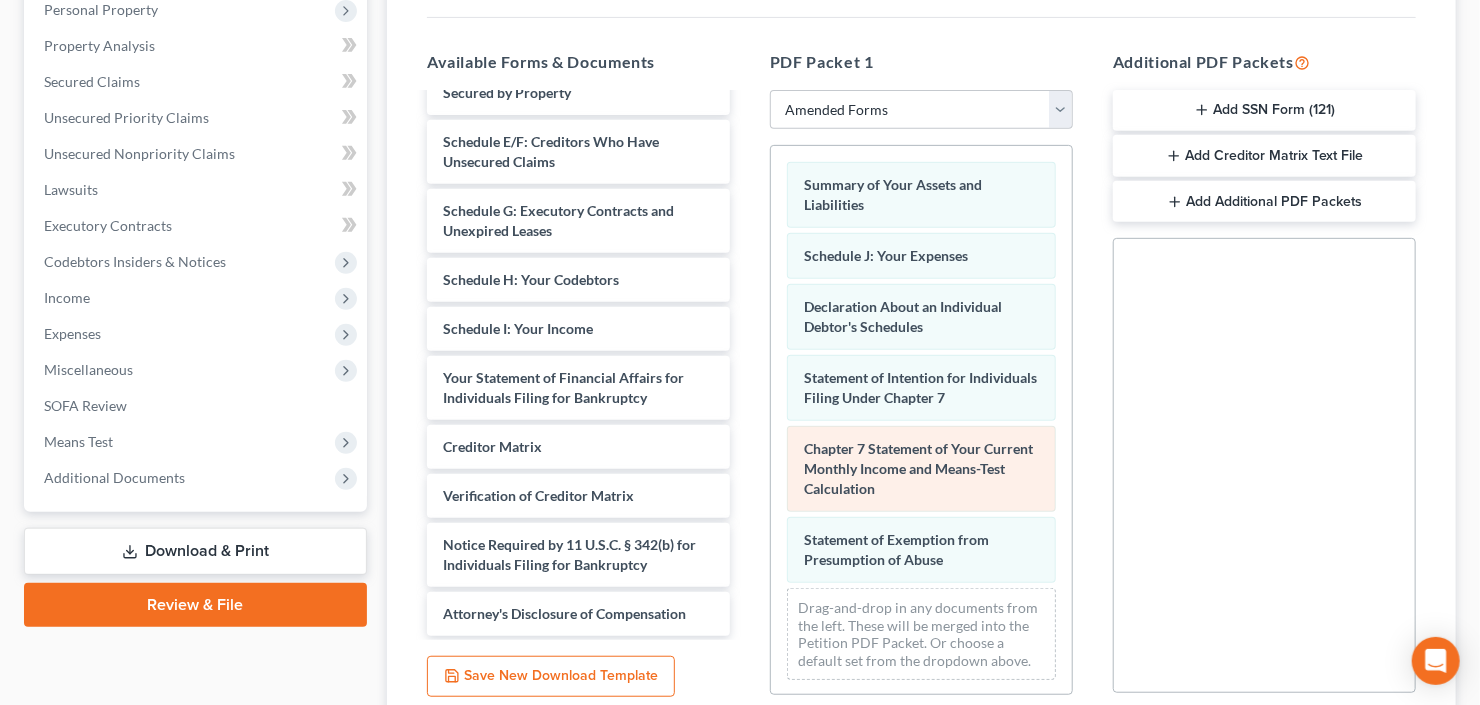 scroll, scrollTop: 400, scrollLeft: 0, axis: vertical 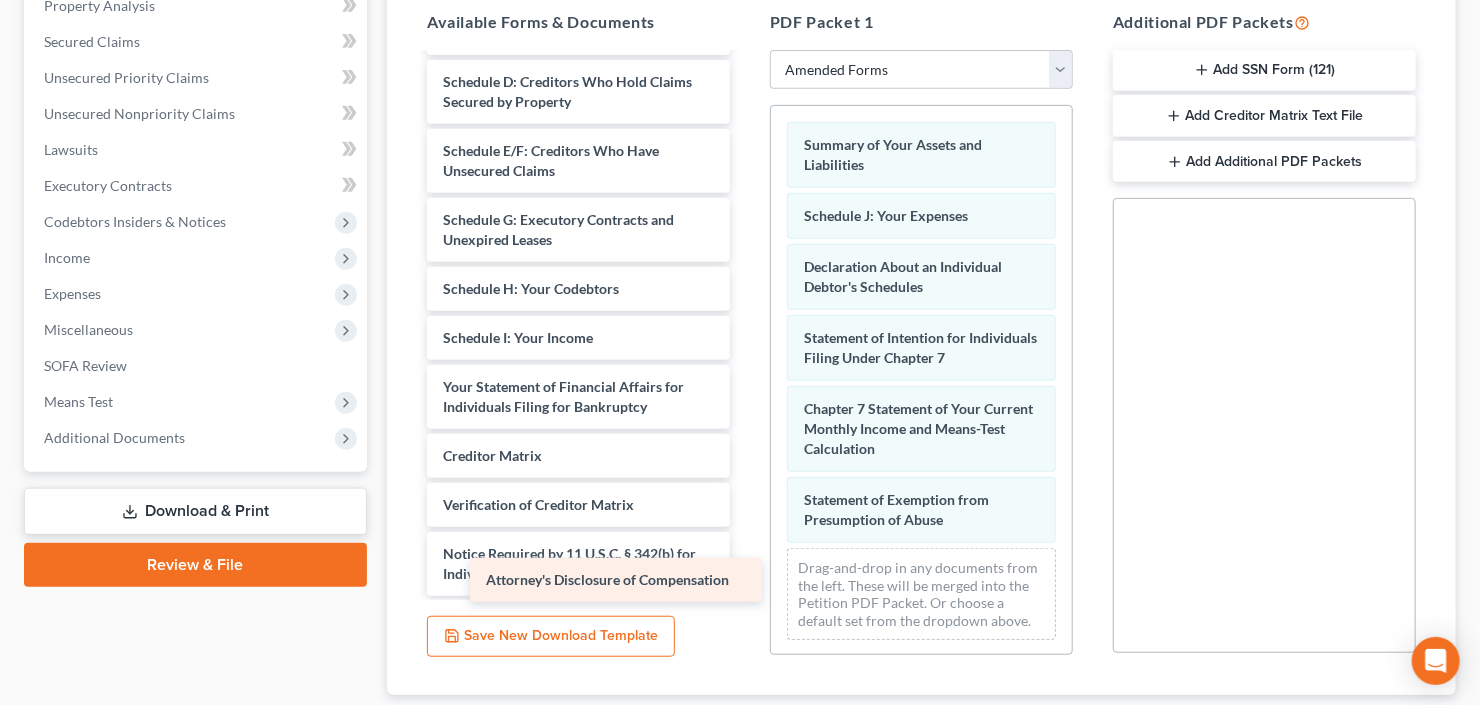 drag, startPoint x: 545, startPoint y: 575, endPoint x: 927, endPoint y: 568, distance: 382.06412 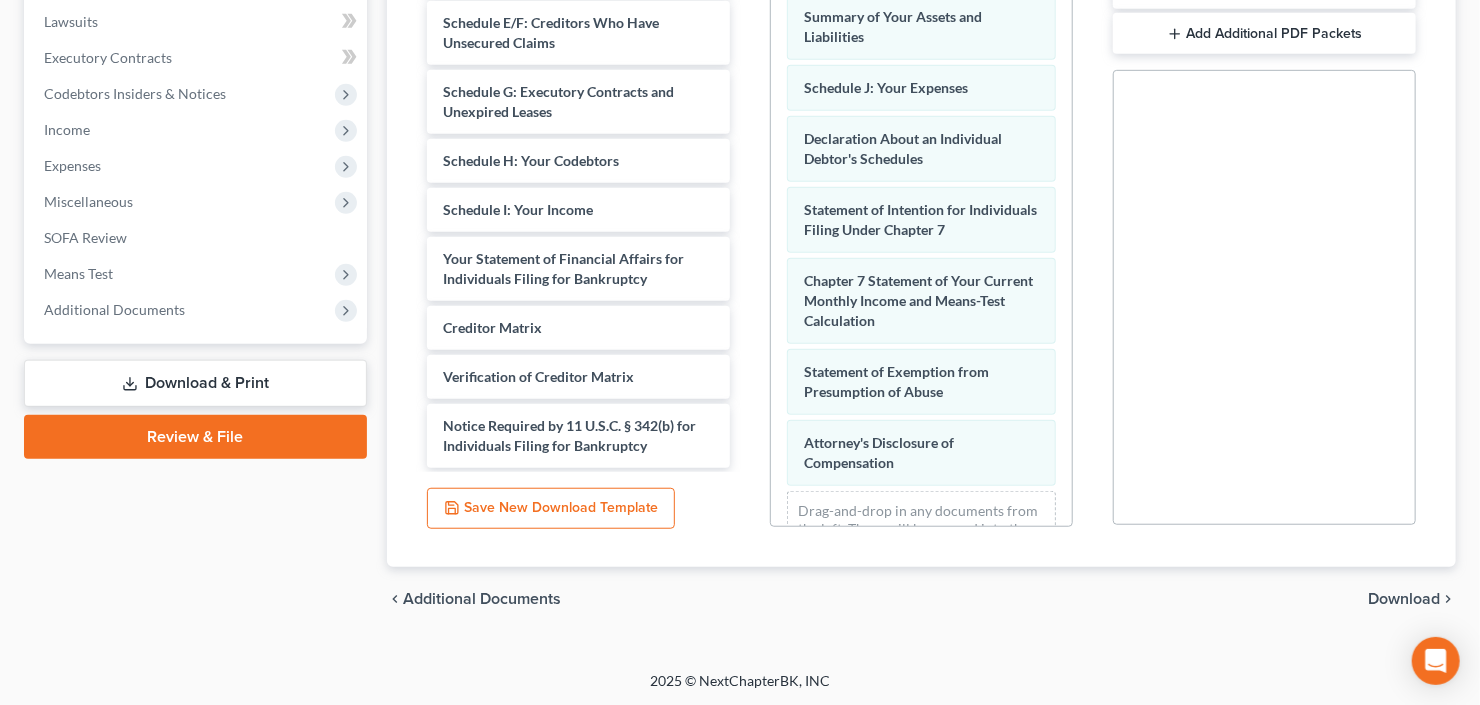 click on "Download" at bounding box center (1404, 599) 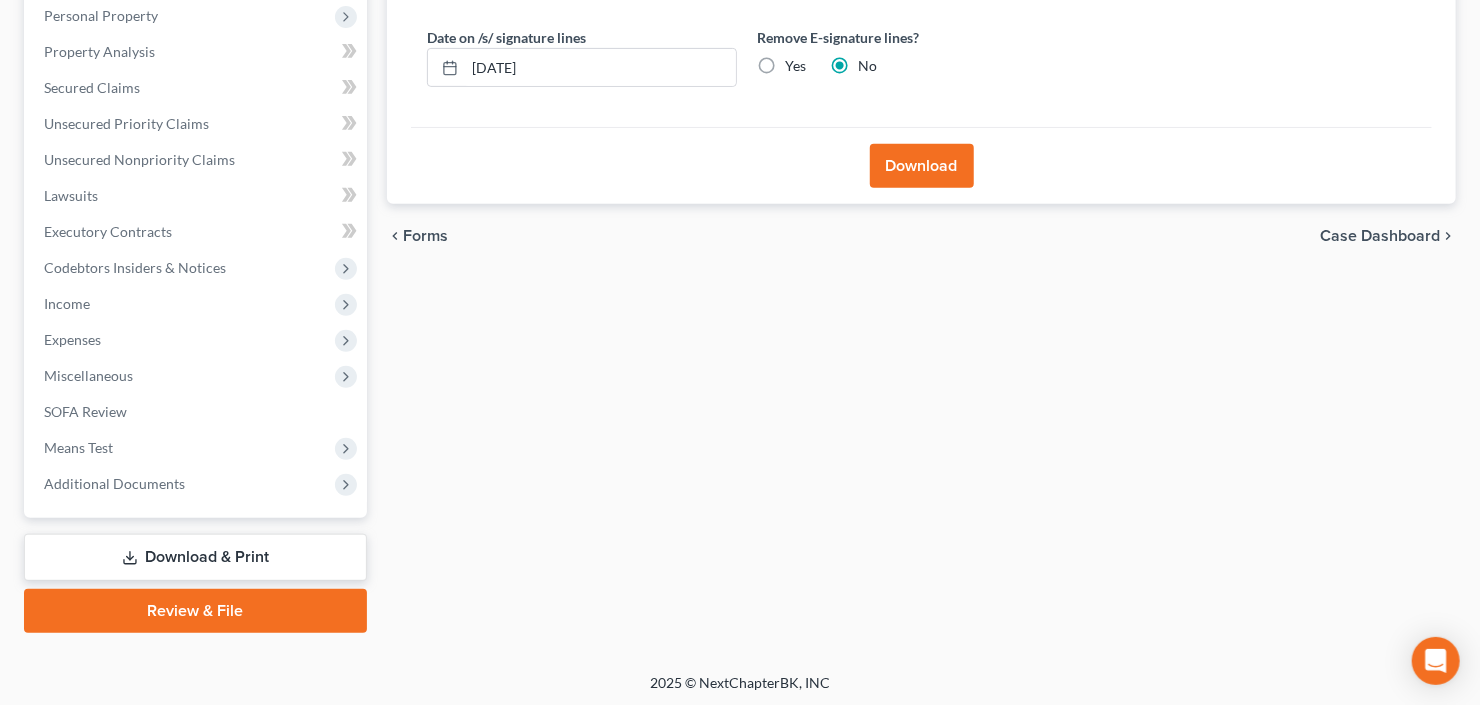 scroll, scrollTop: 0, scrollLeft: 0, axis: both 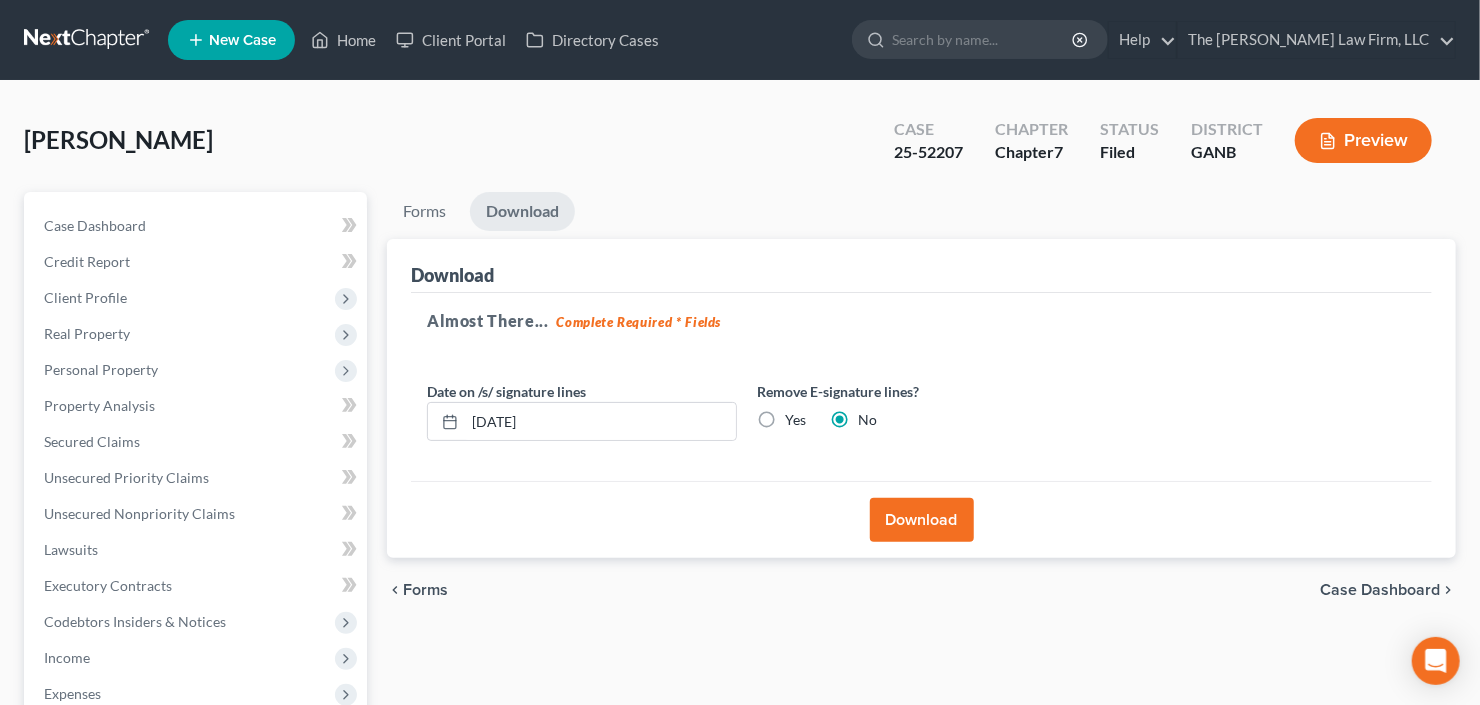 click on "Download" at bounding box center (922, 520) 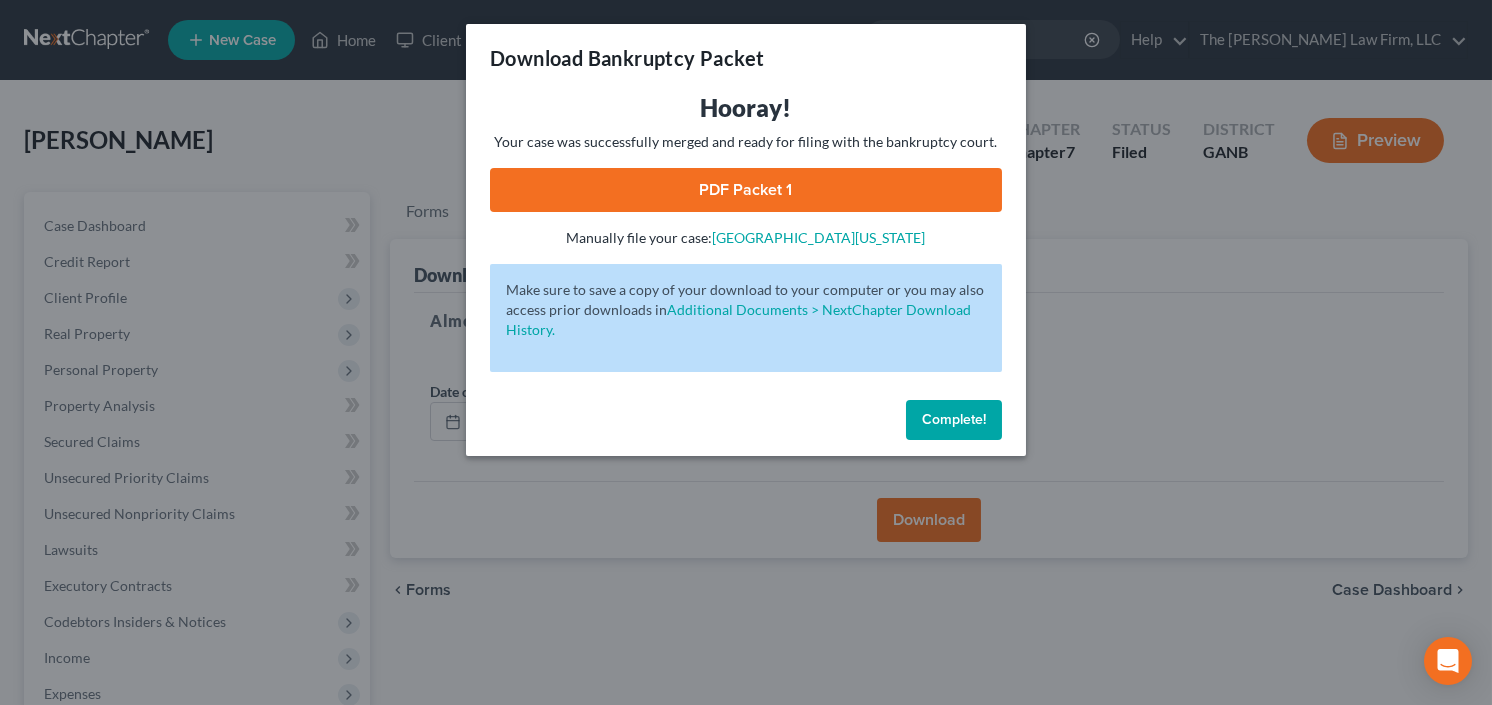 click on "PDF Packet 1" at bounding box center (746, 190) 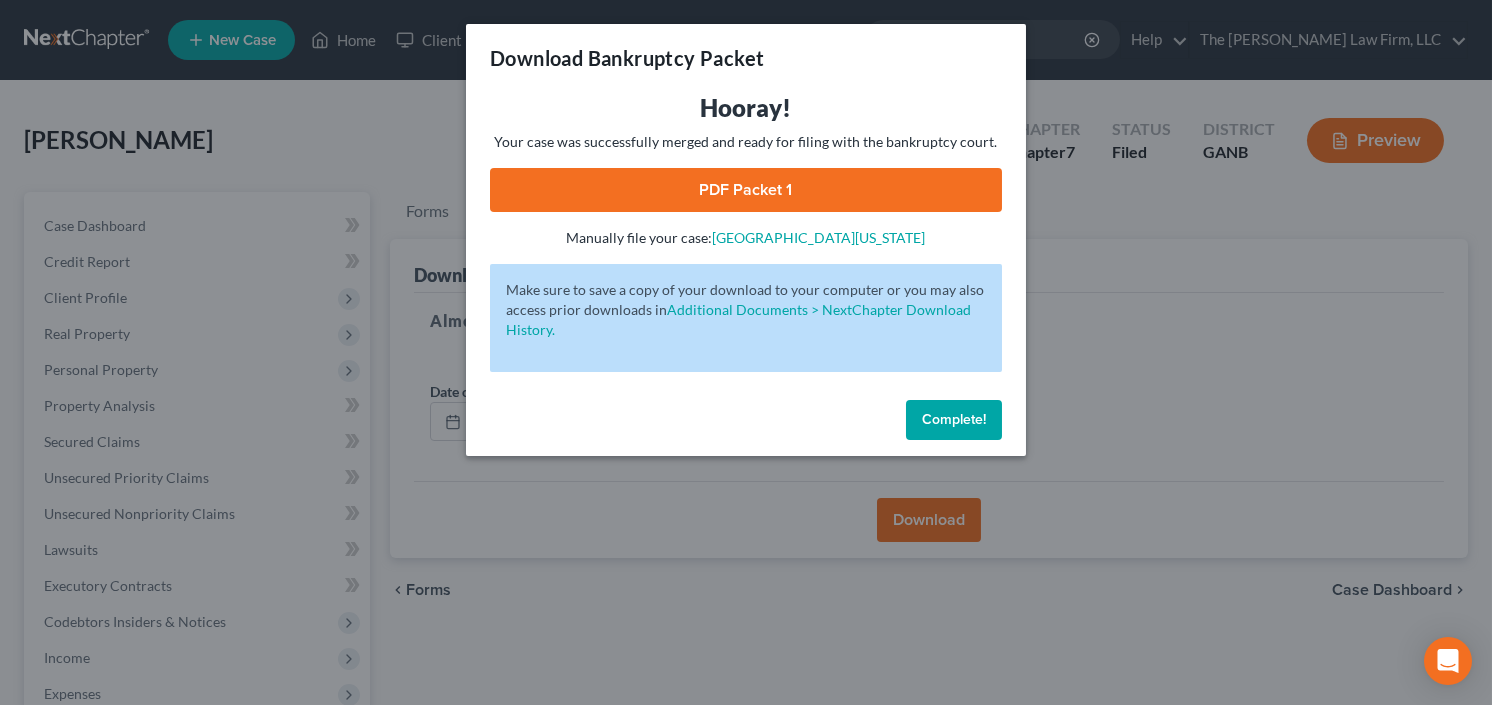 click on "Complete!" at bounding box center (954, 419) 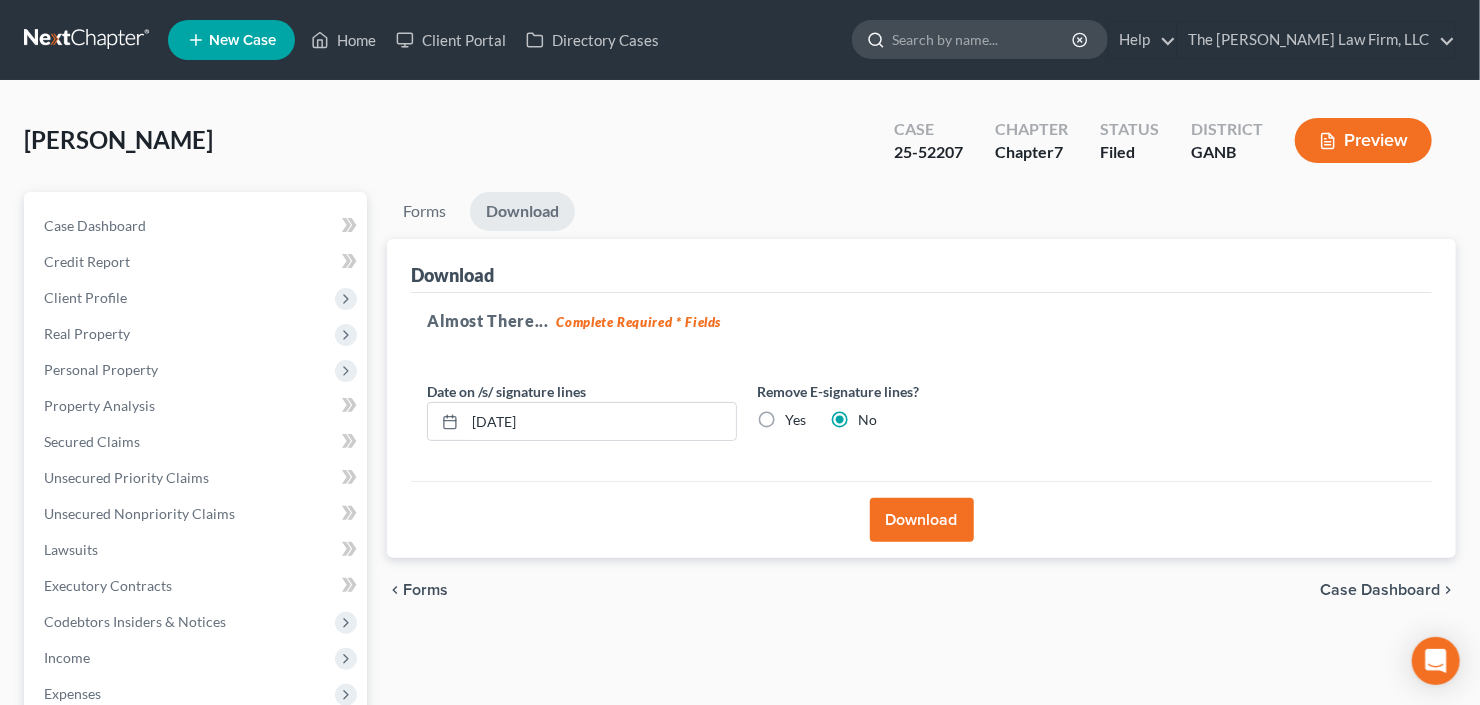 click at bounding box center [983, 39] 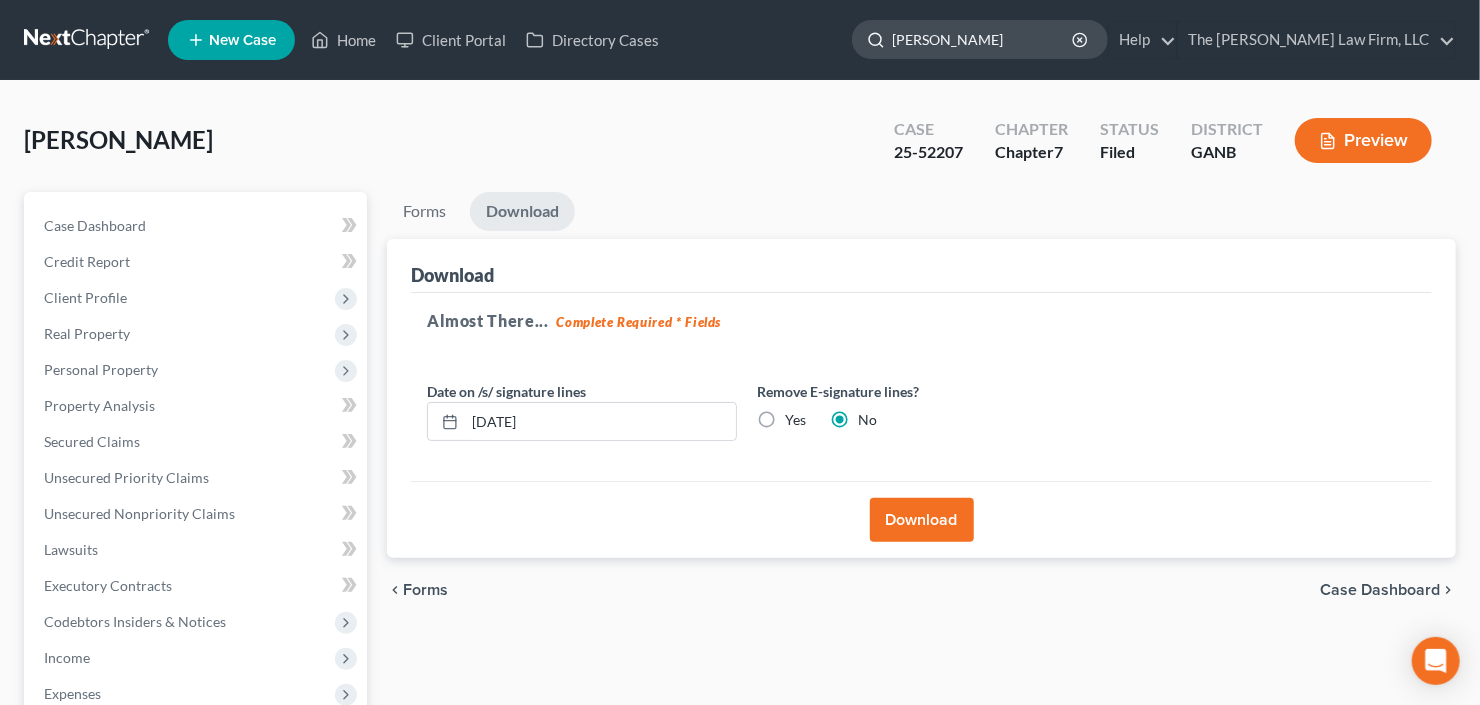 type on "[PERSON_NAME]" 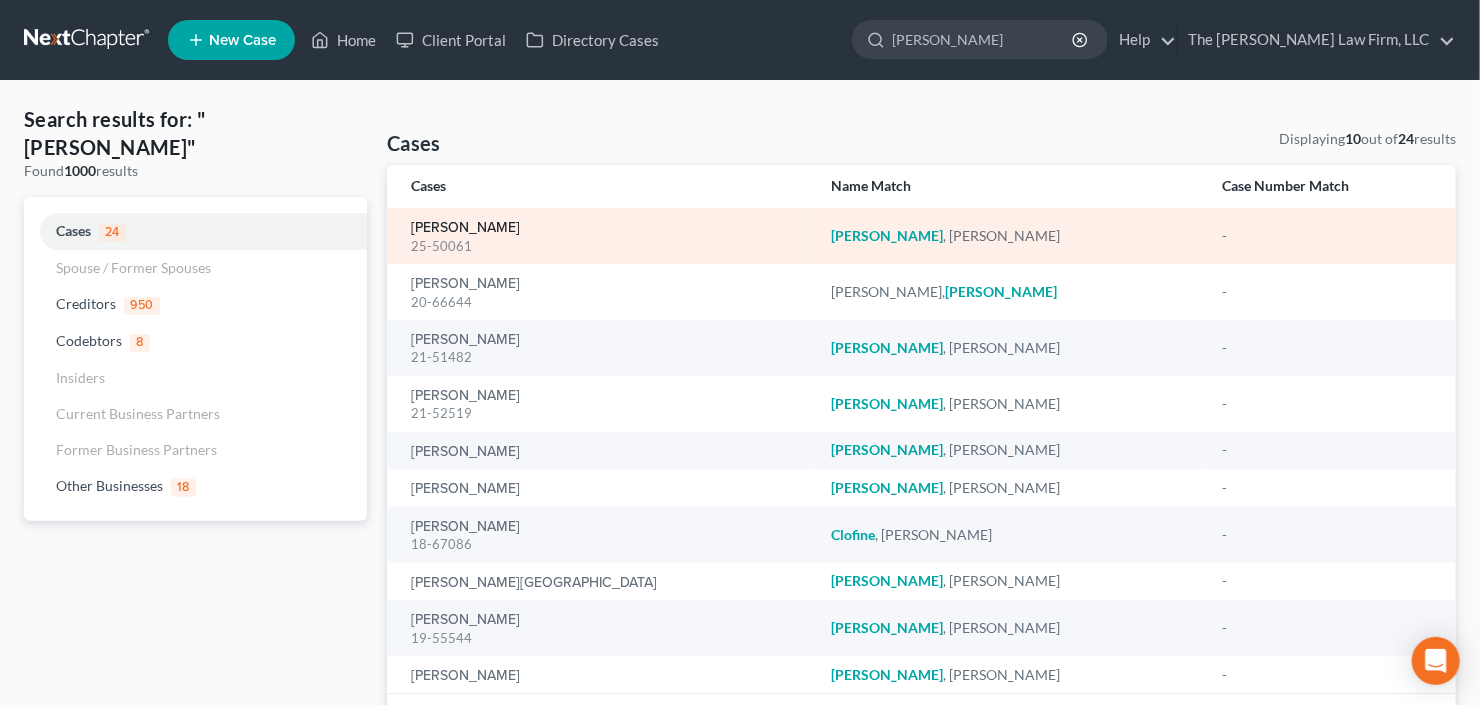 click on "[PERSON_NAME]" at bounding box center [465, 228] 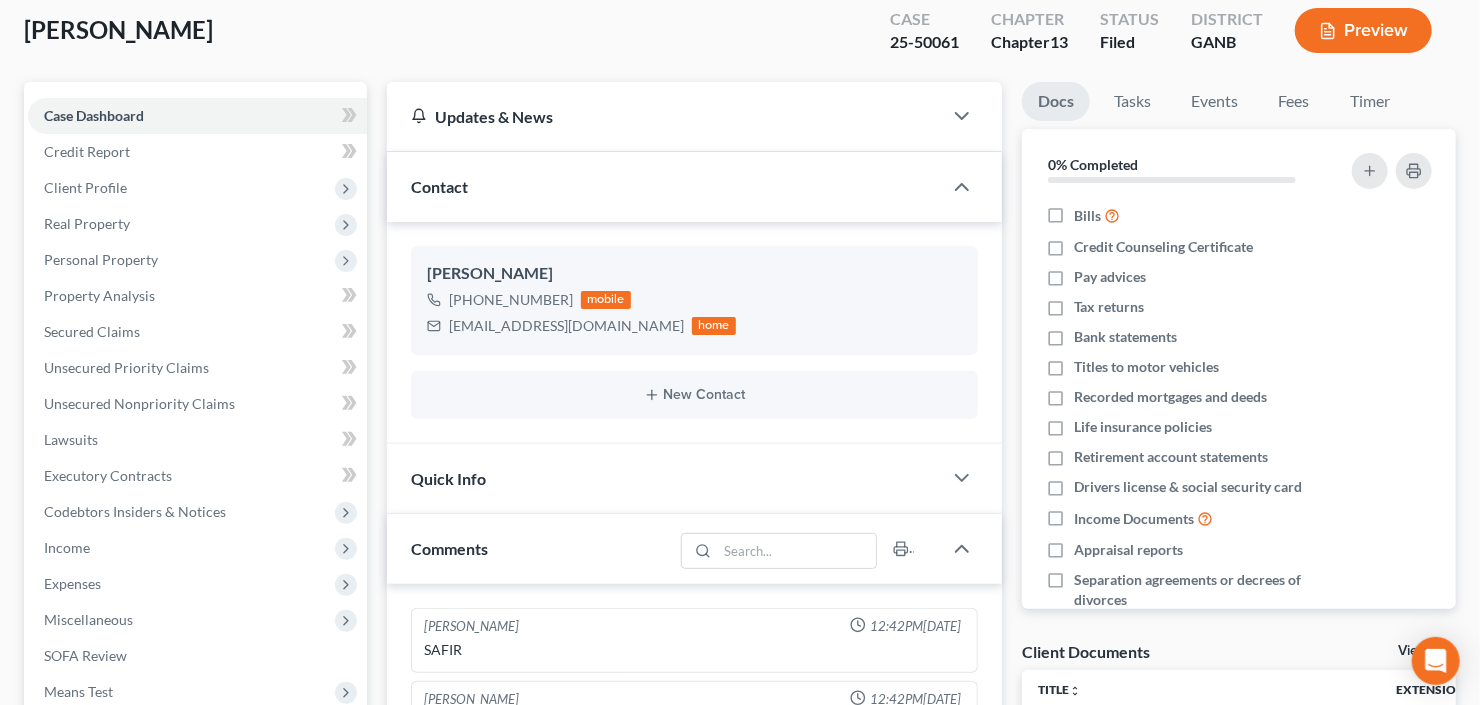 scroll, scrollTop: 240, scrollLeft: 0, axis: vertical 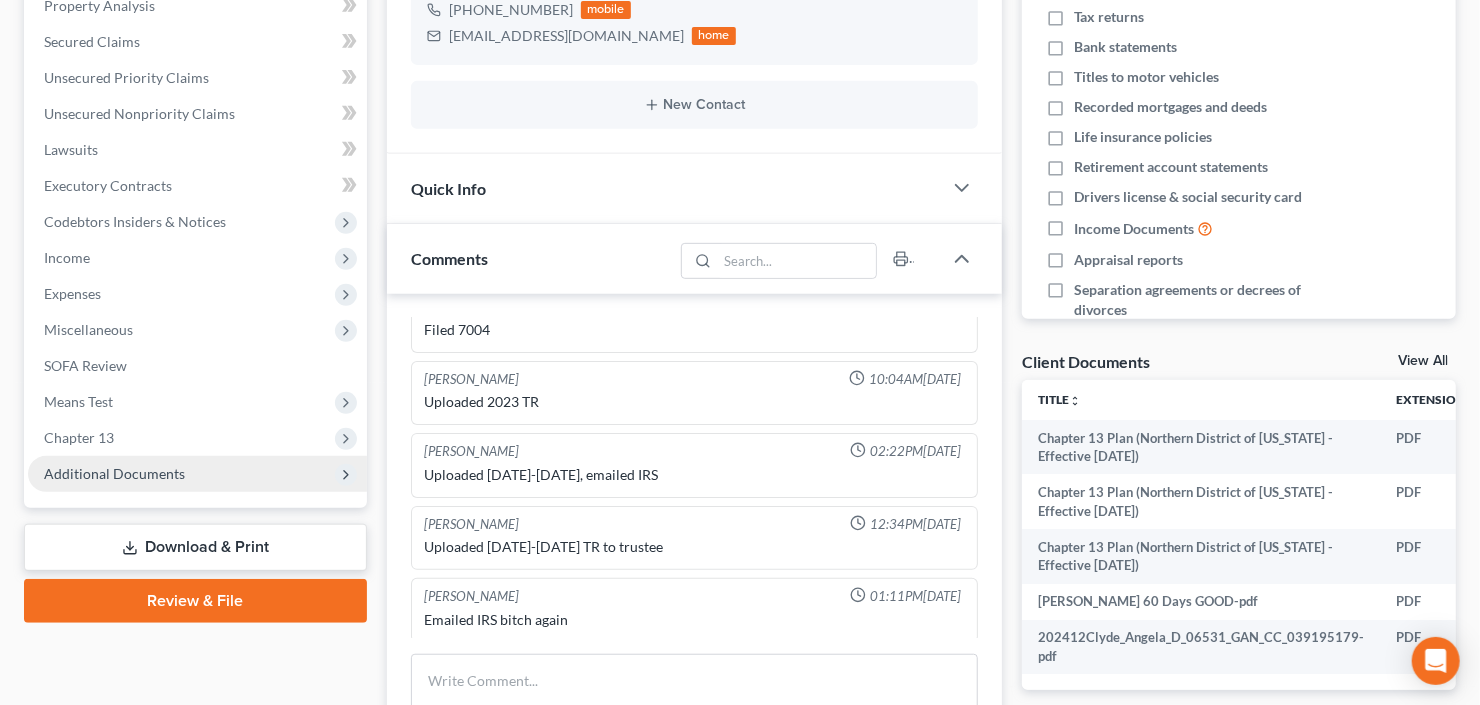 click on "Additional Documents" at bounding box center (197, 474) 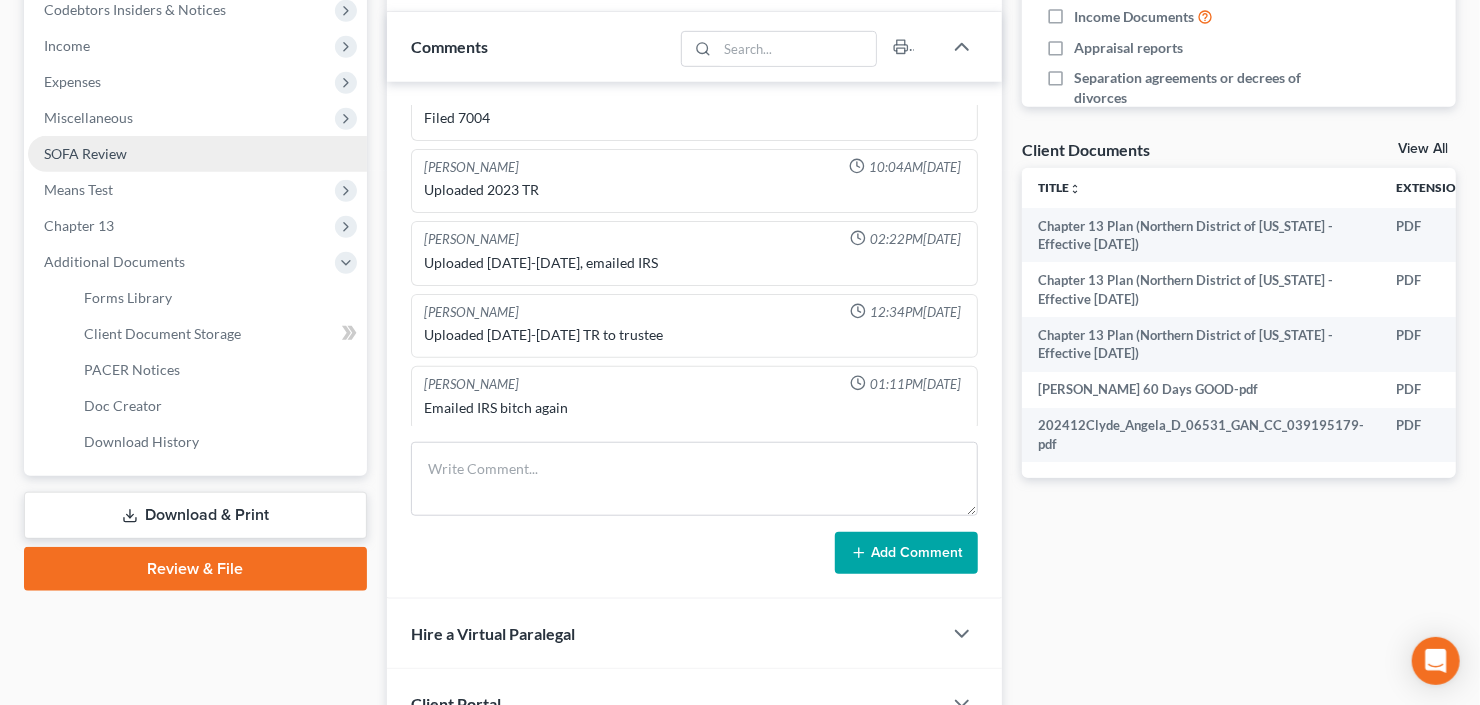 scroll, scrollTop: 640, scrollLeft: 0, axis: vertical 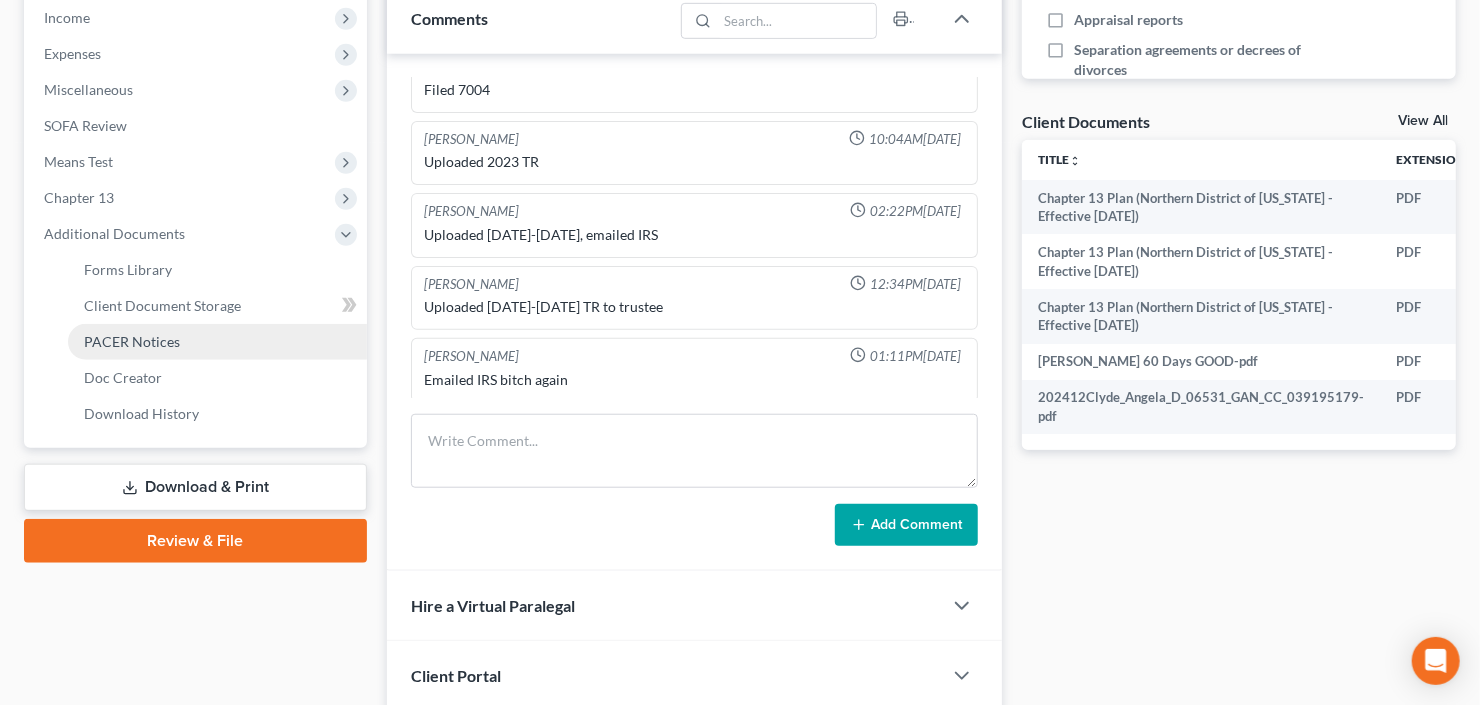 click on "PACER Notices" at bounding box center (132, 341) 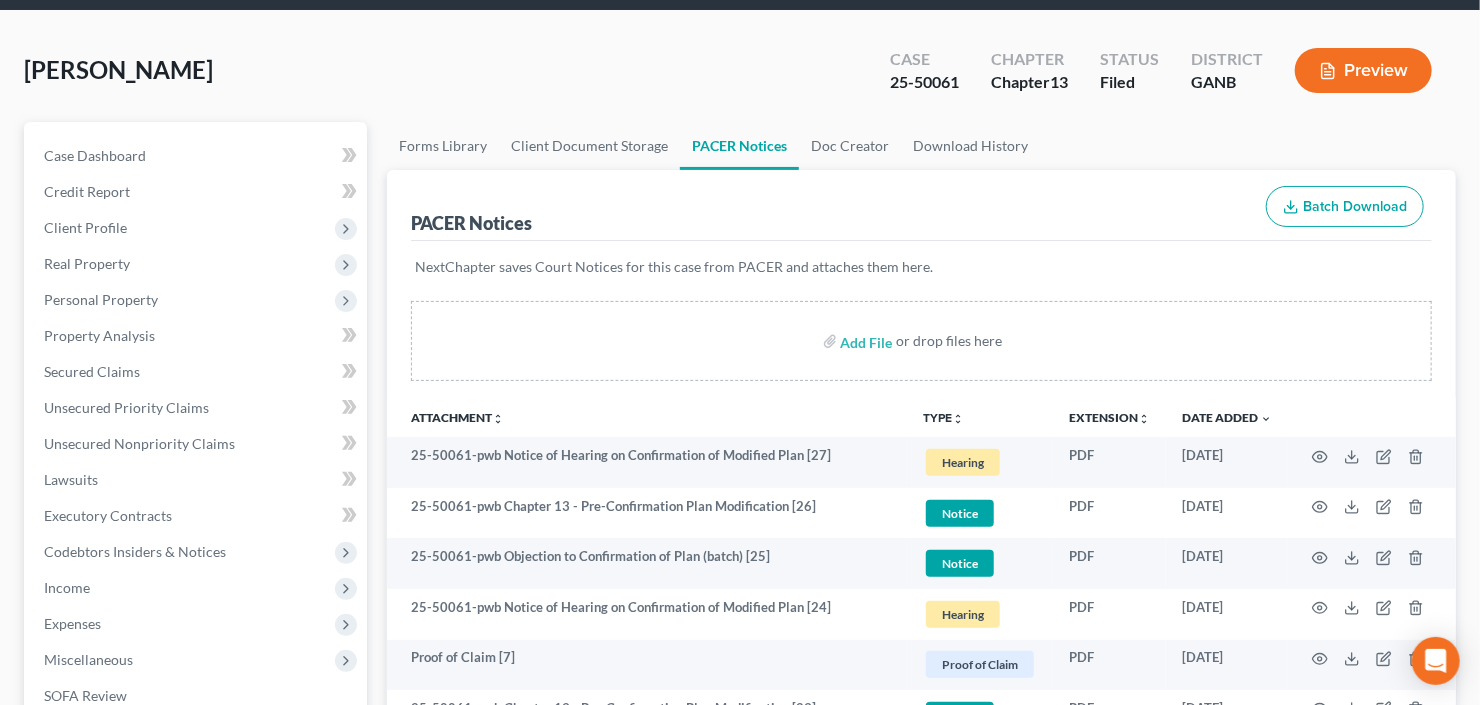 scroll, scrollTop: 160, scrollLeft: 0, axis: vertical 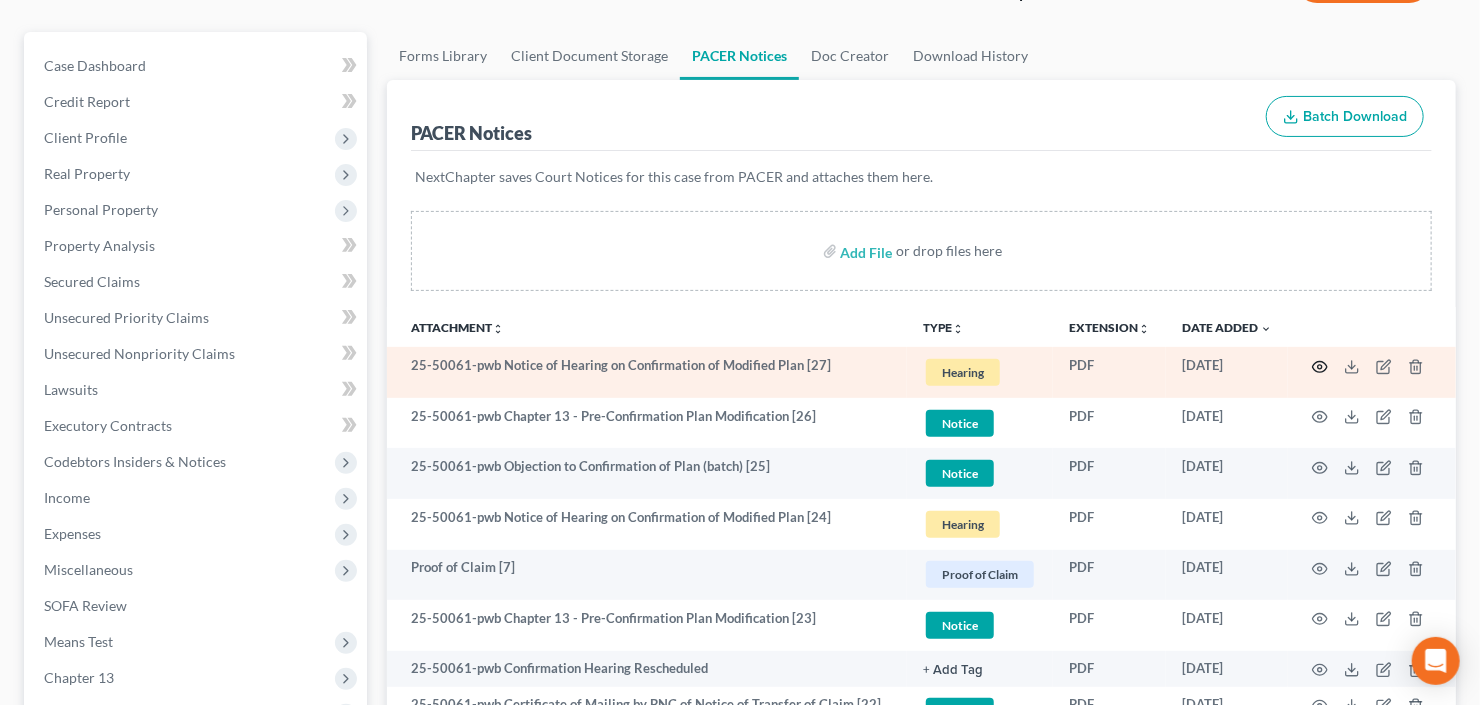 click 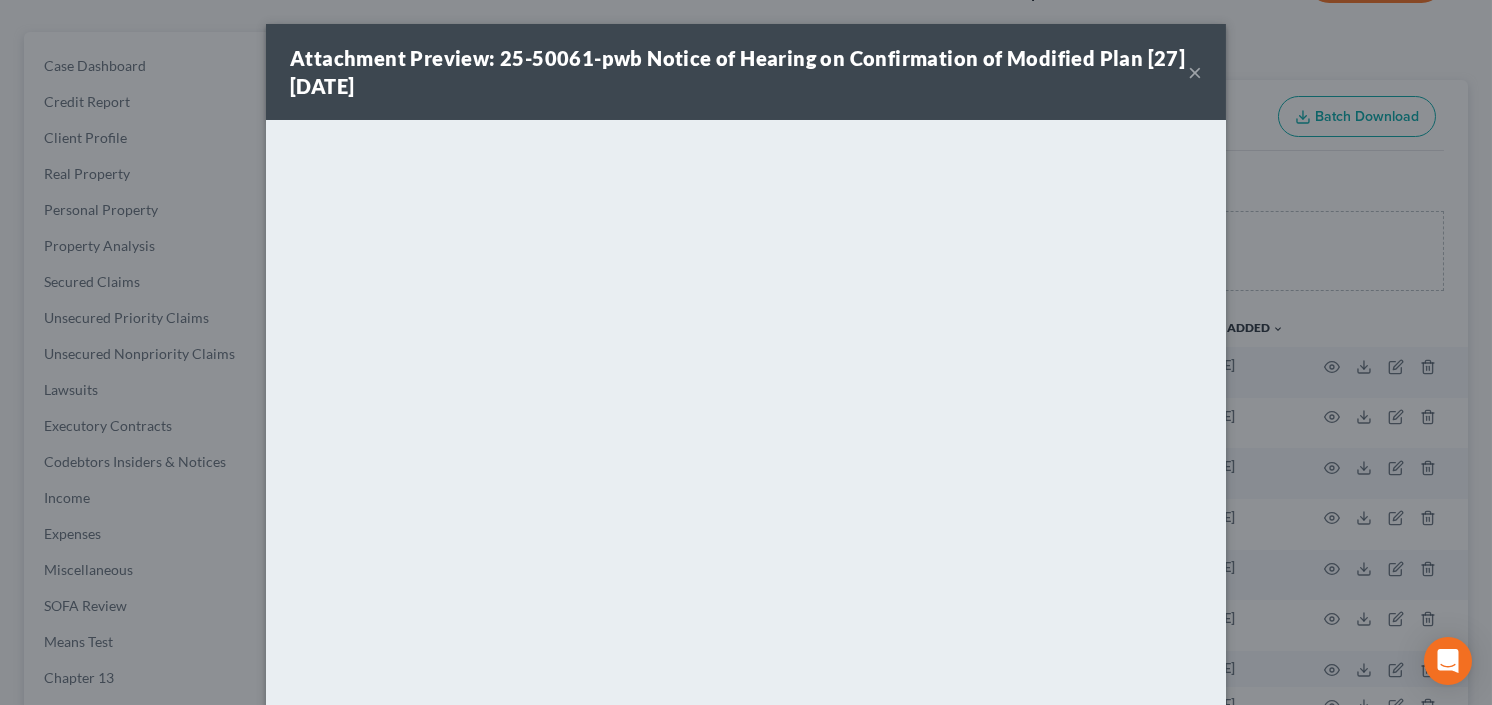 click on "×" at bounding box center (1195, 72) 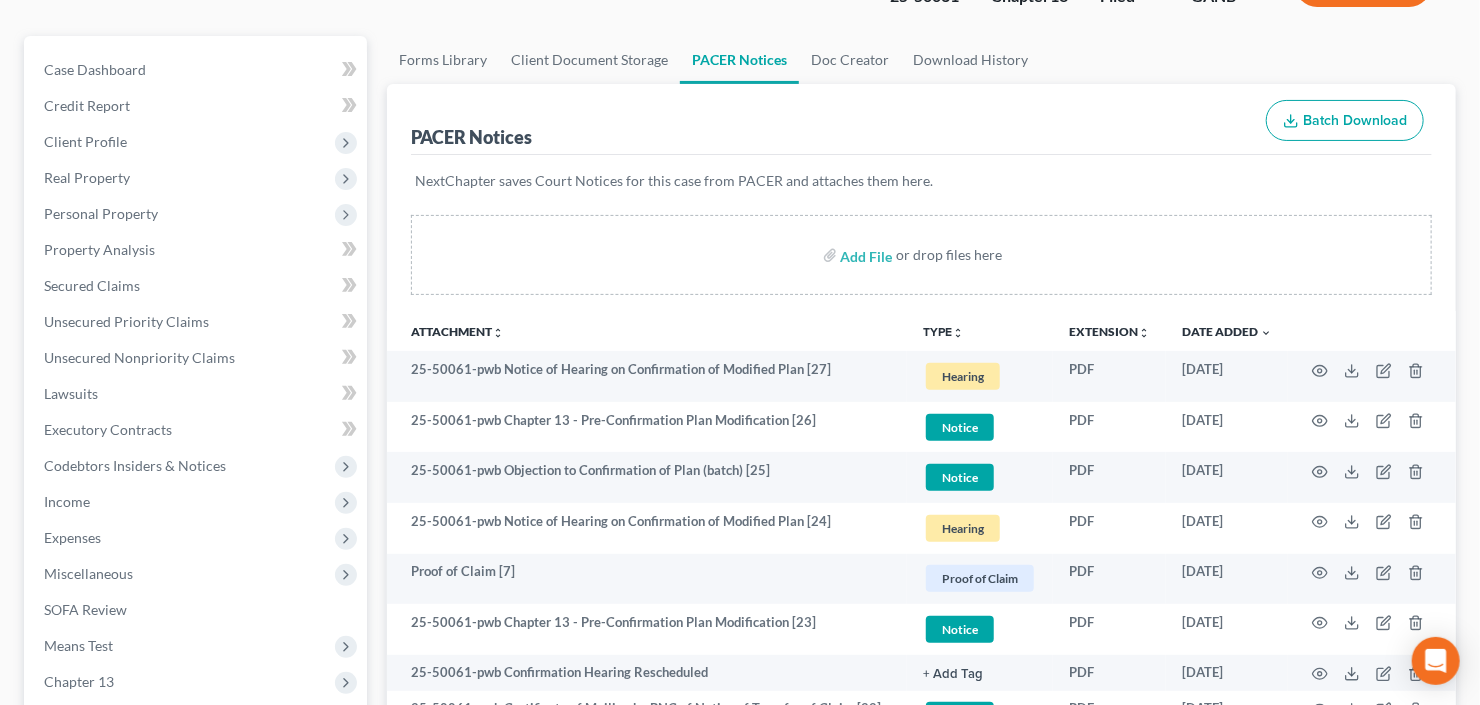 scroll, scrollTop: 0, scrollLeft: 0, axis: both 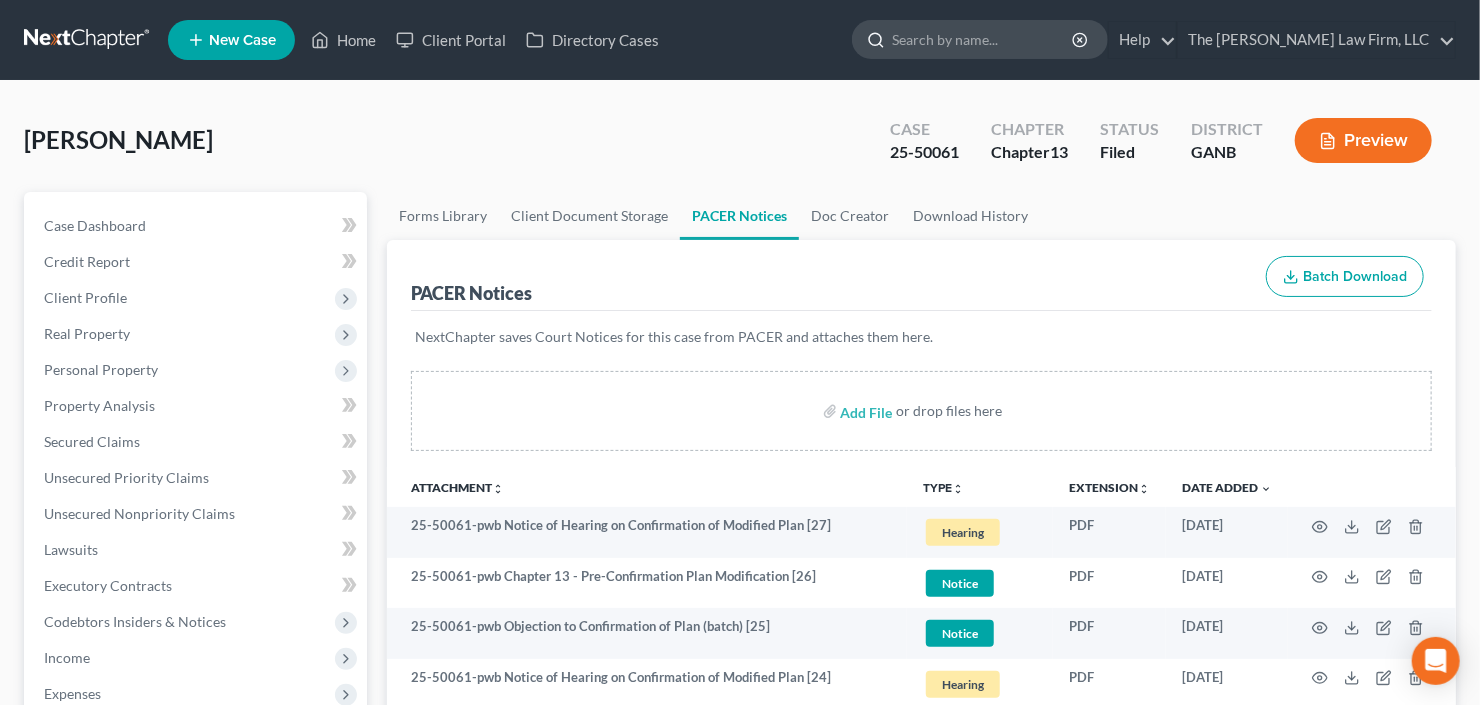 click at bounding box center (983, 39) 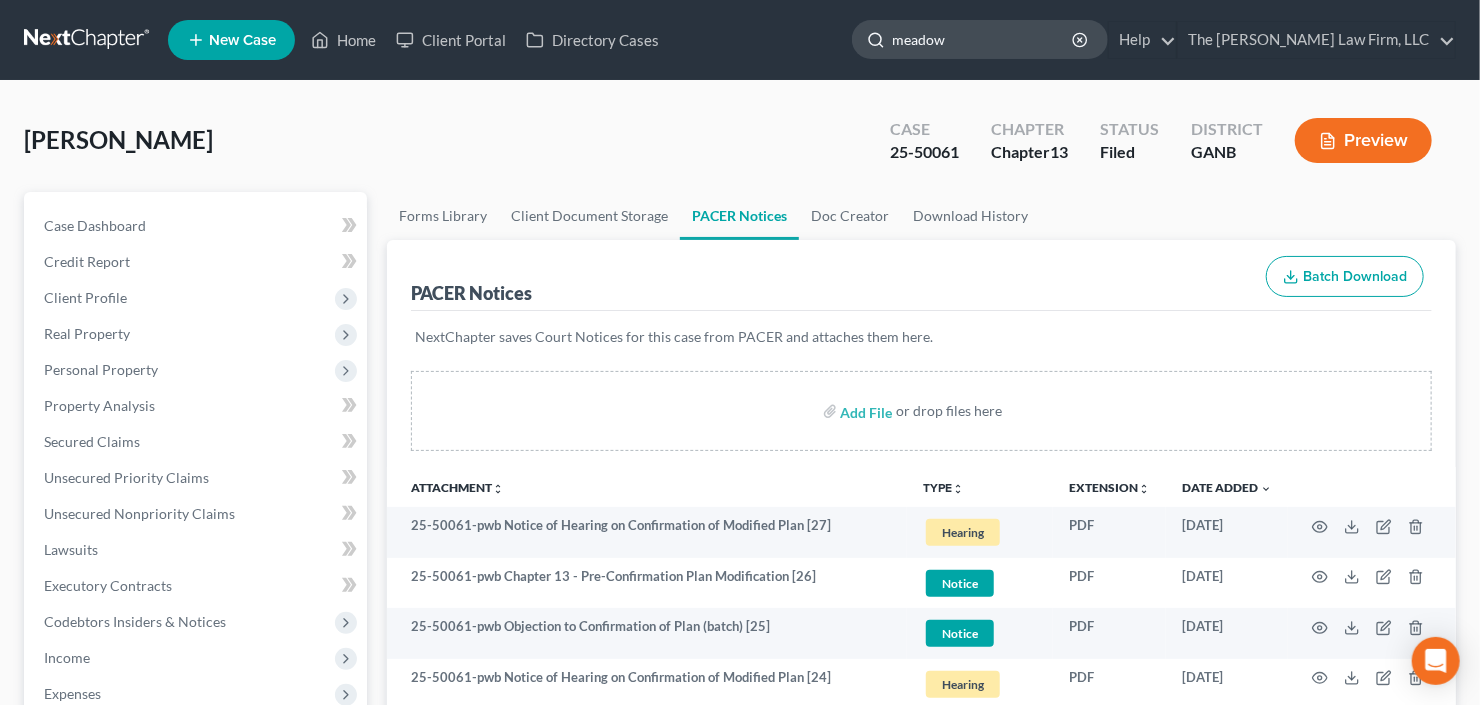 type on "[PERSON_NAME]" 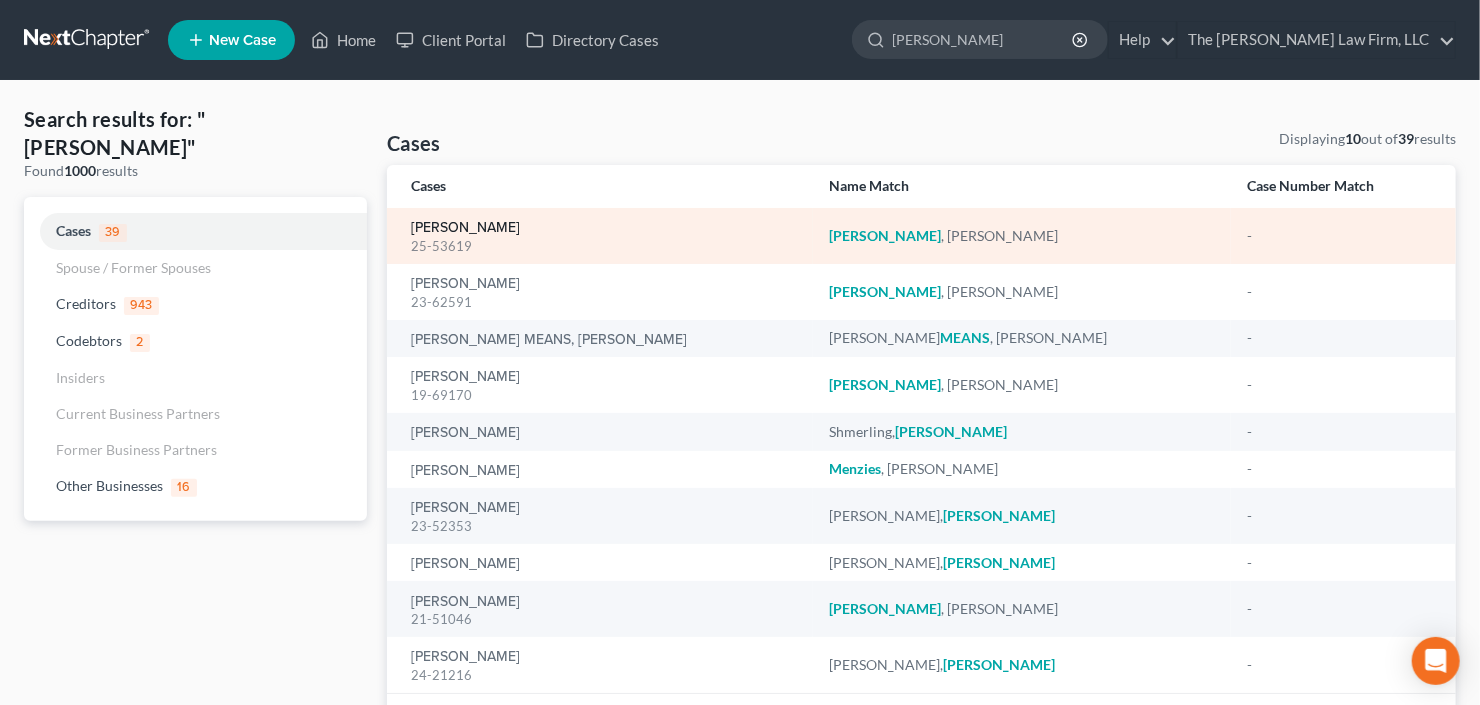 click on "[PERSON_NAME]" at bounding box center [465, 228] 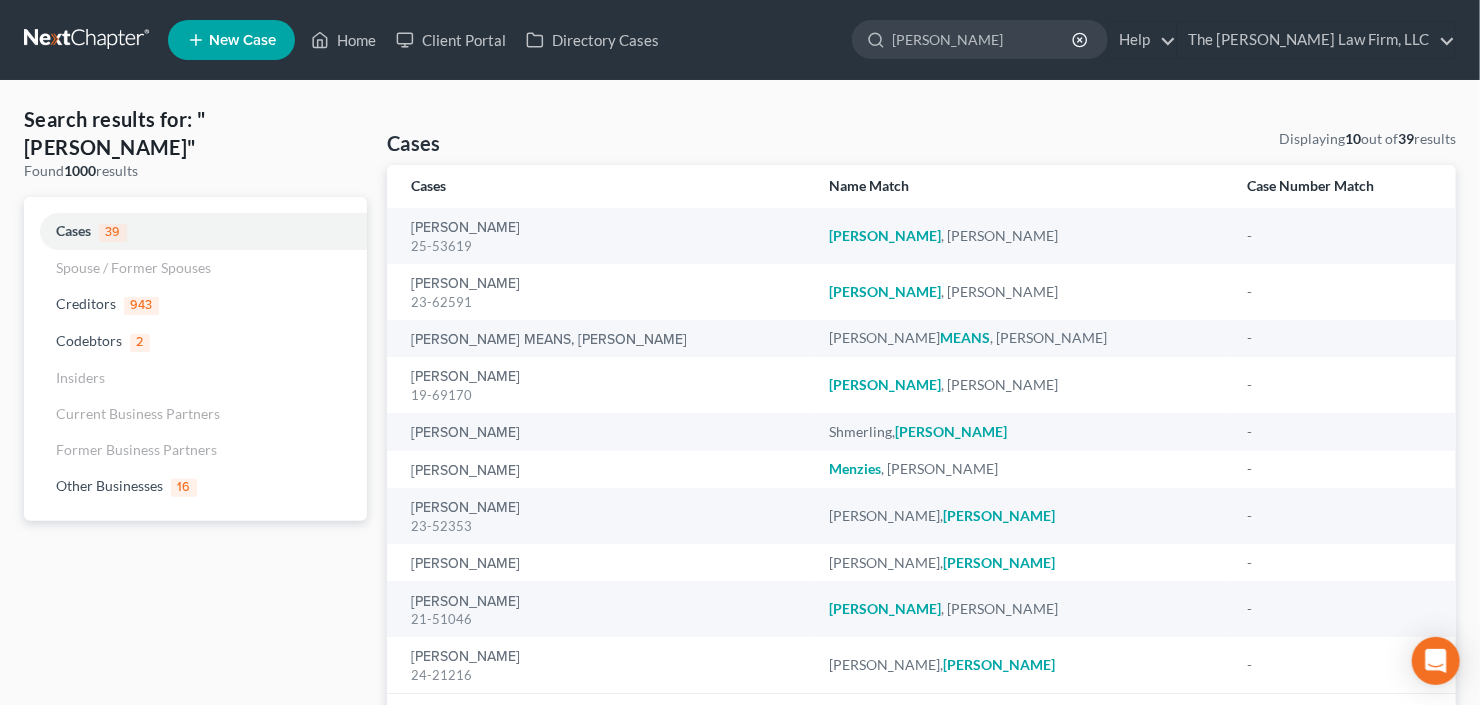 type 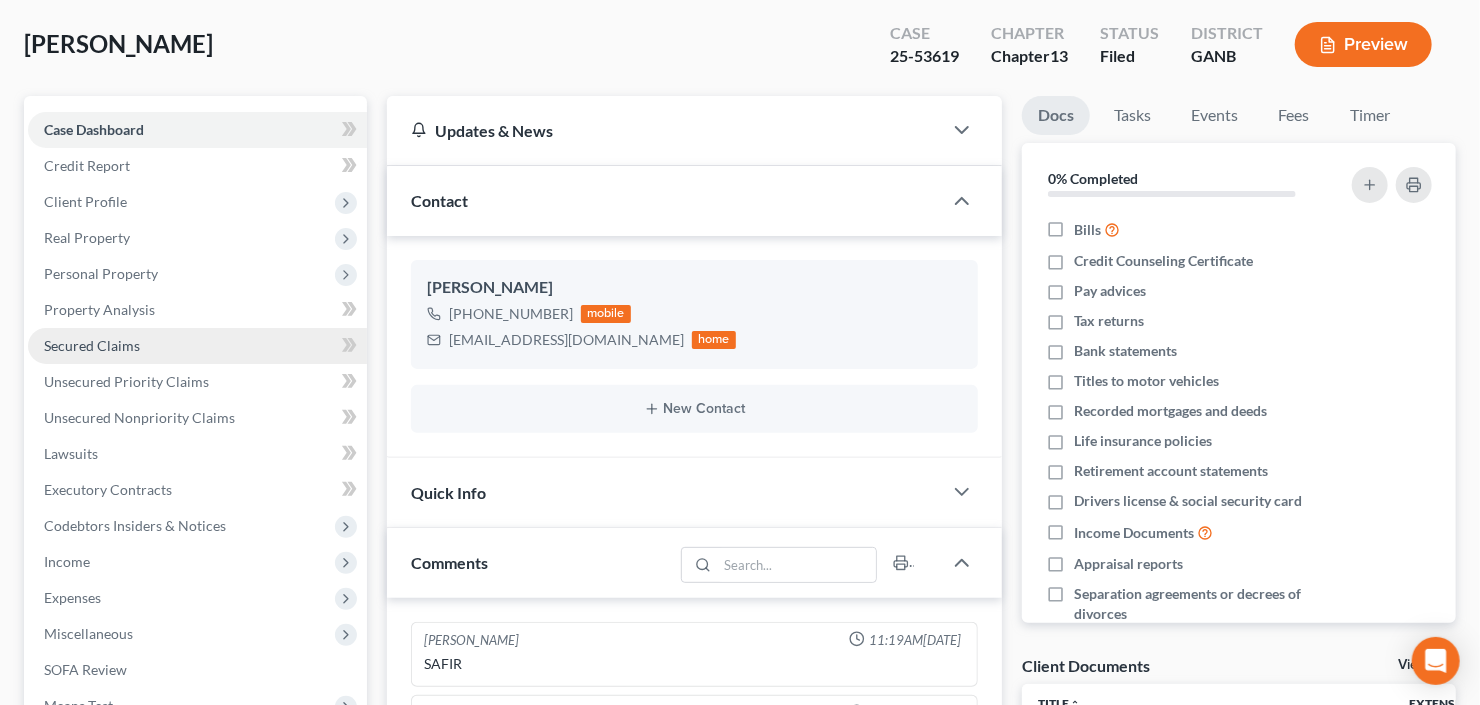 scroll, scrollTop: 240, scrollLeft: 0, axis: vertical 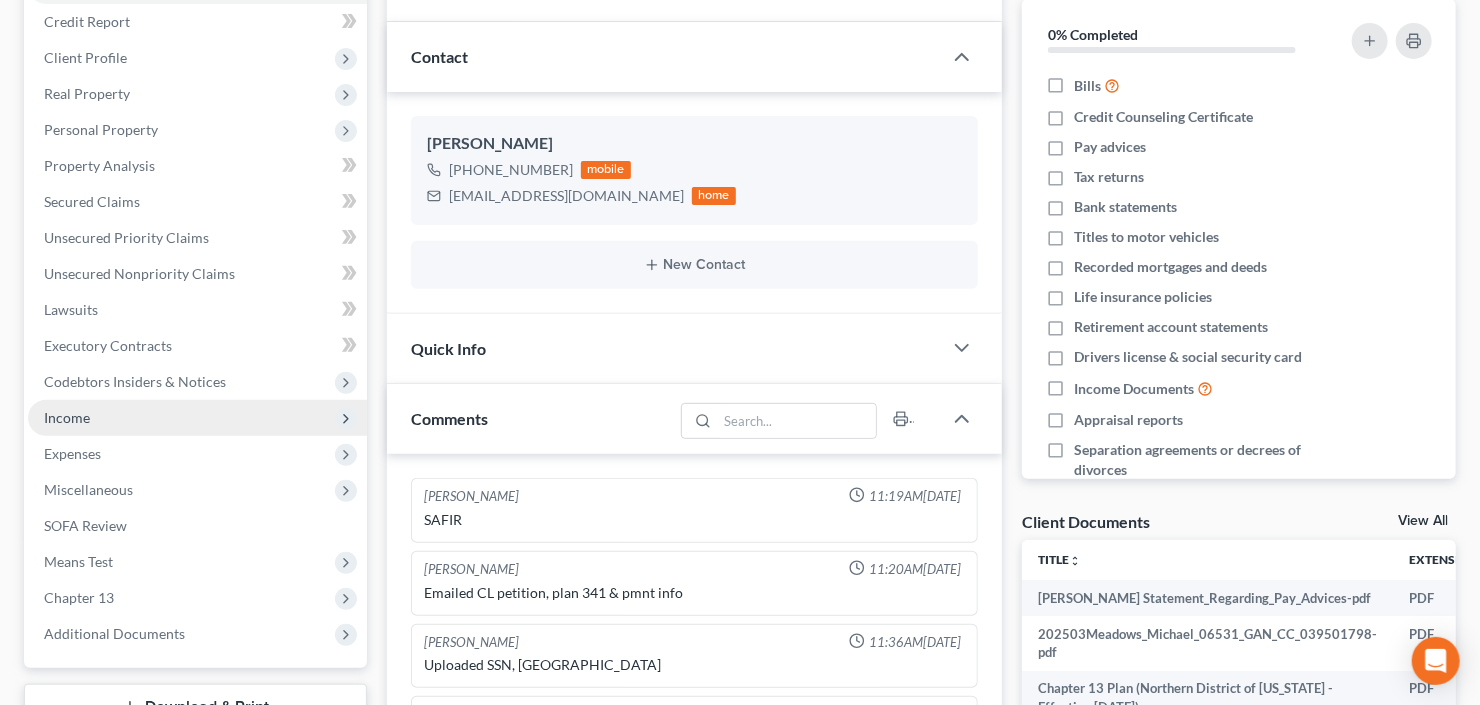 click on "Income" at bounding box center (197, 418) 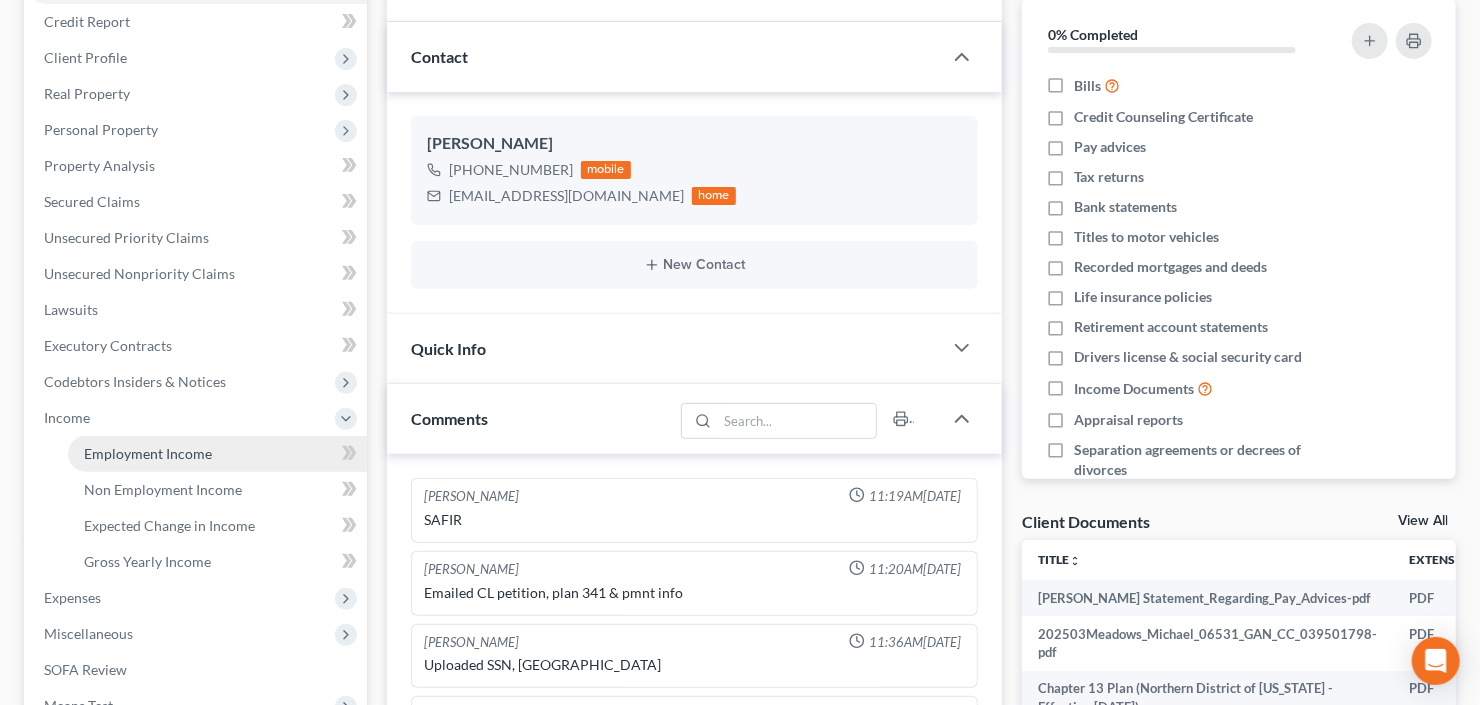 click on "Employment Income" at bounding box center [217, 454] 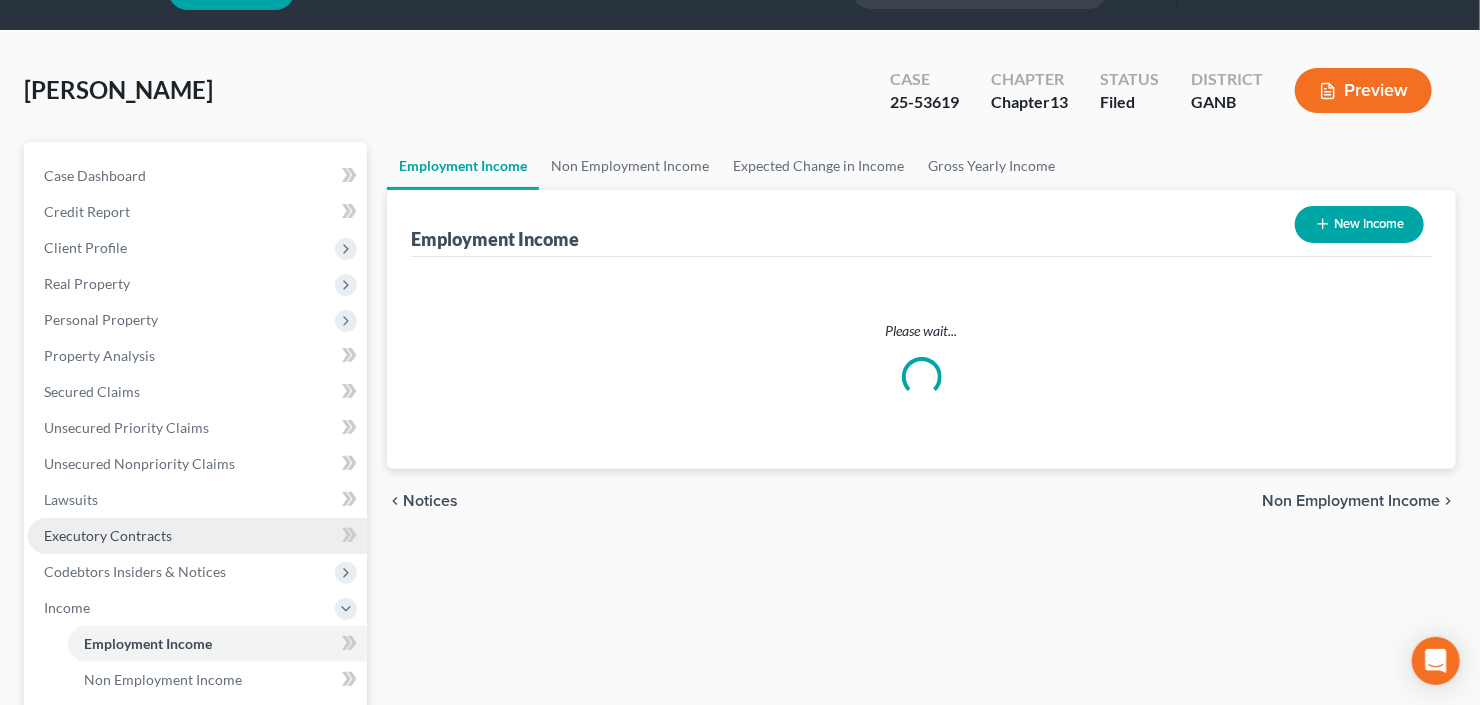 scroll, scrollTop: 0, scrollLeft: 0, axis: both 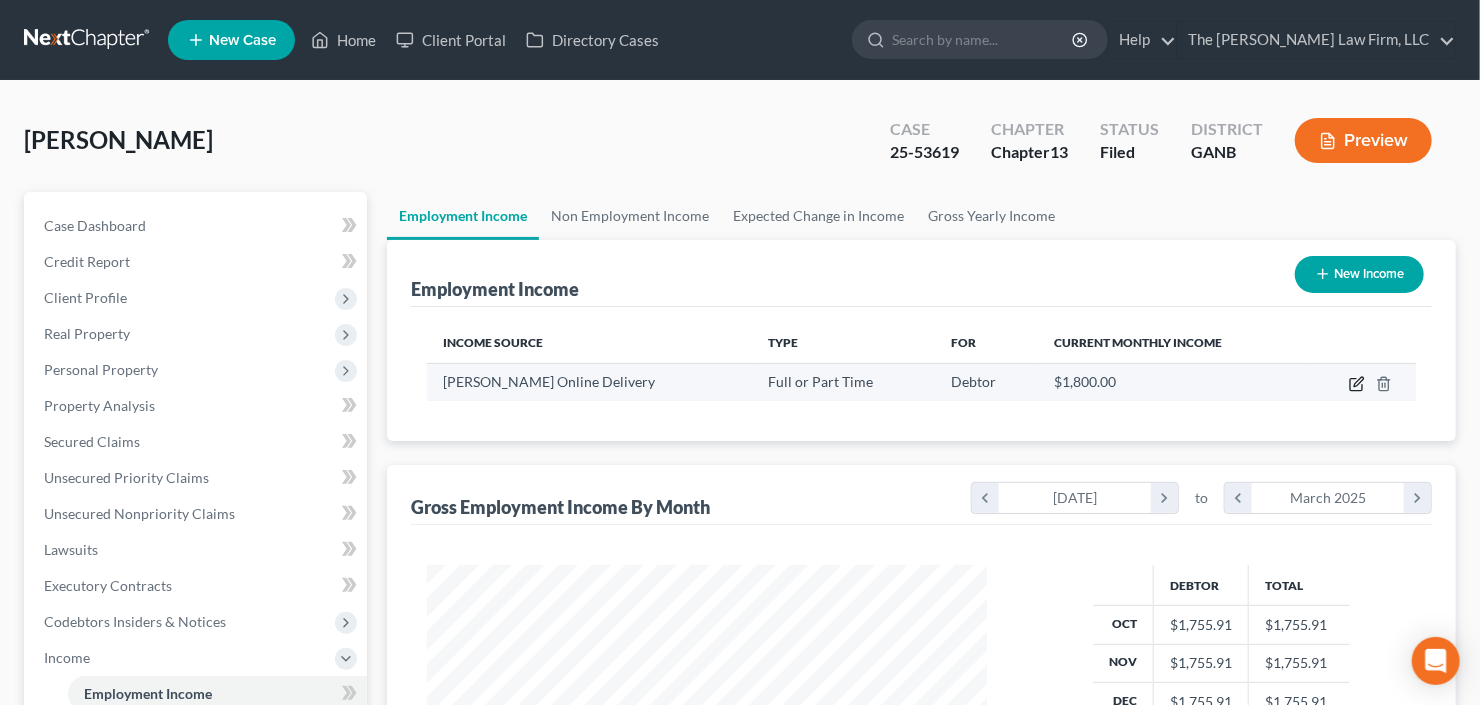 click 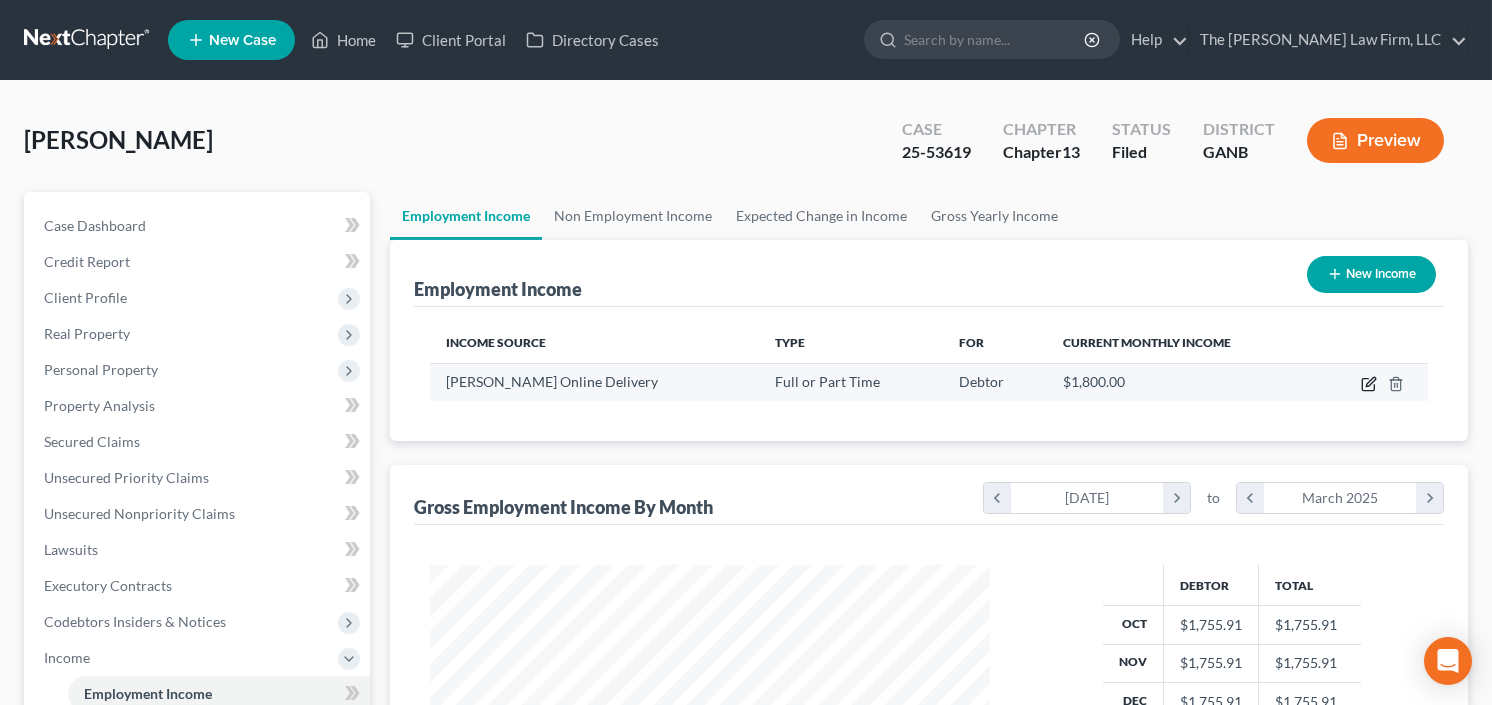 select on "0" 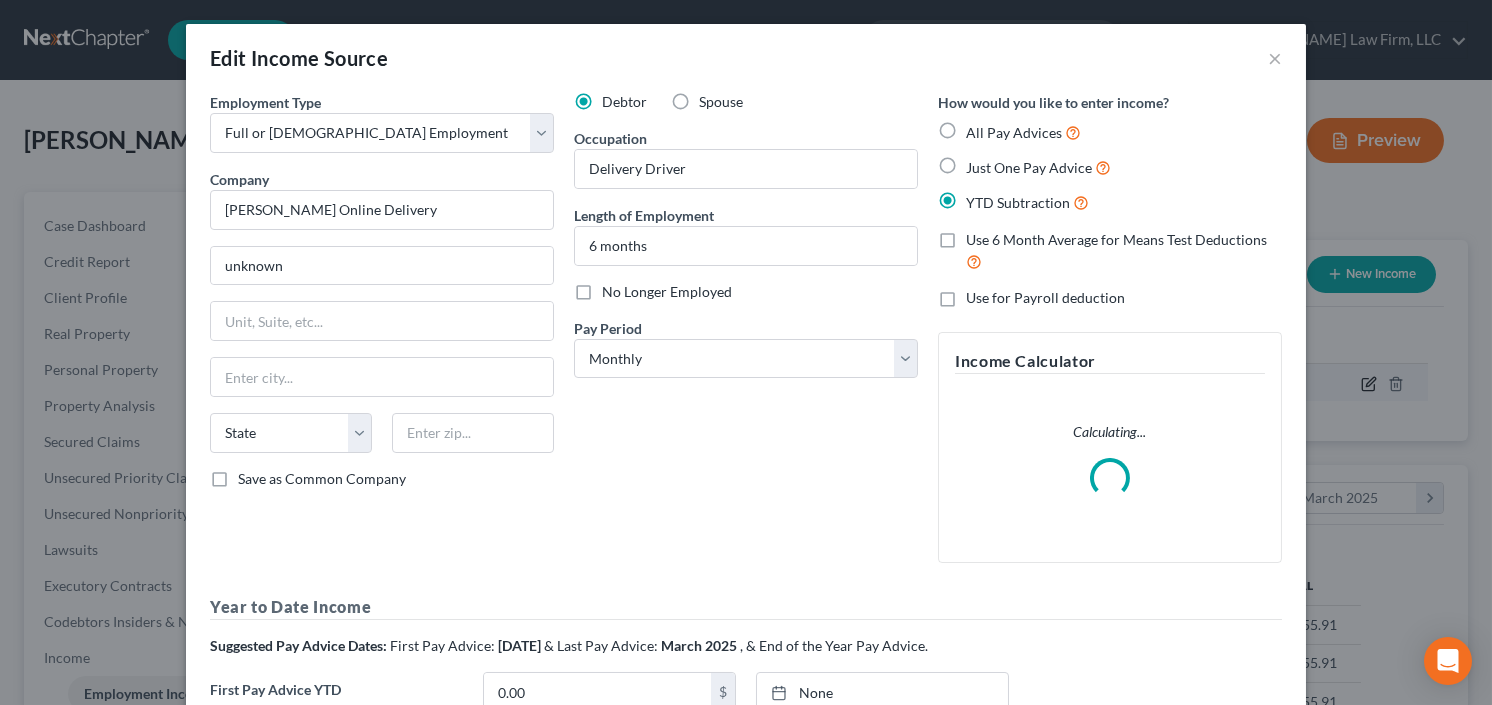 scroll, scrollTop: 999643, scrollLeft: 999394, axis: both 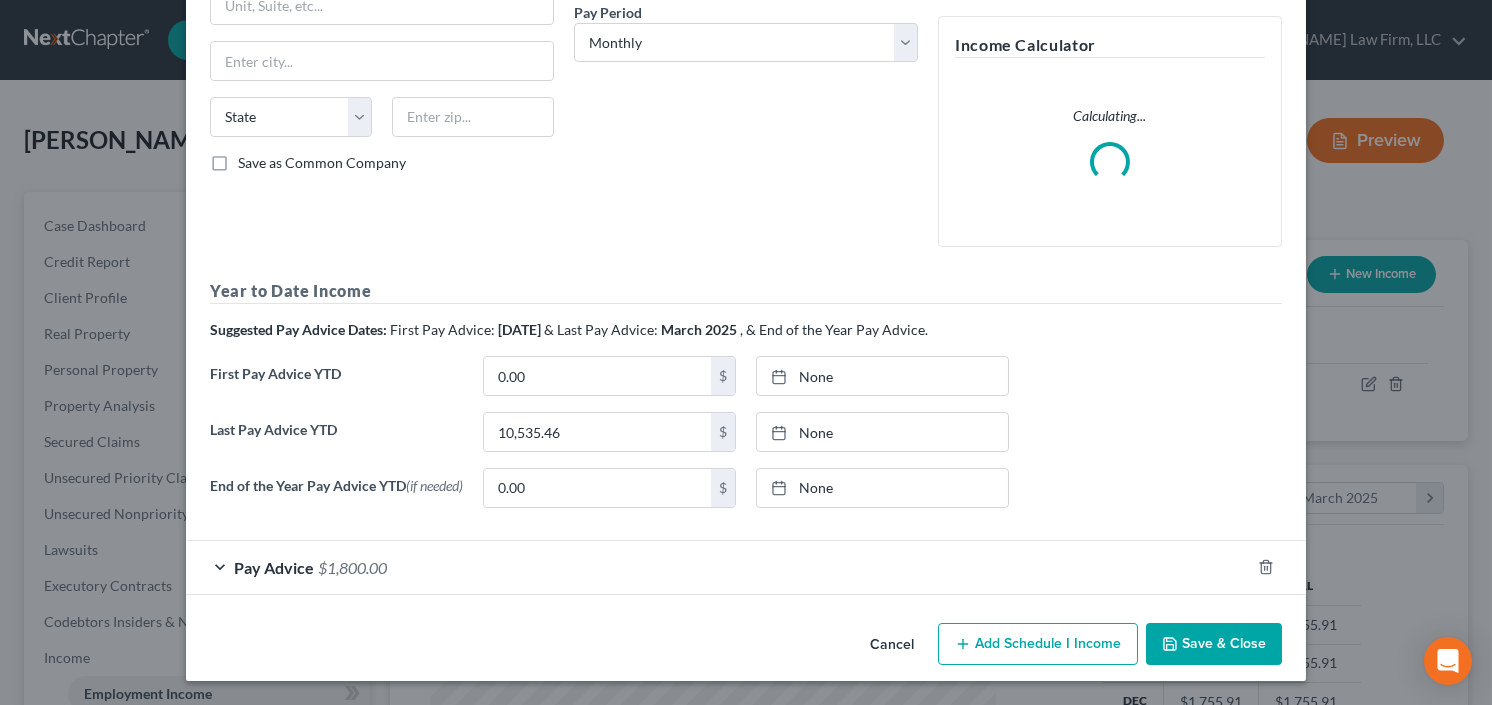 click on "$1,800.00" at bounding box center (352, 567) 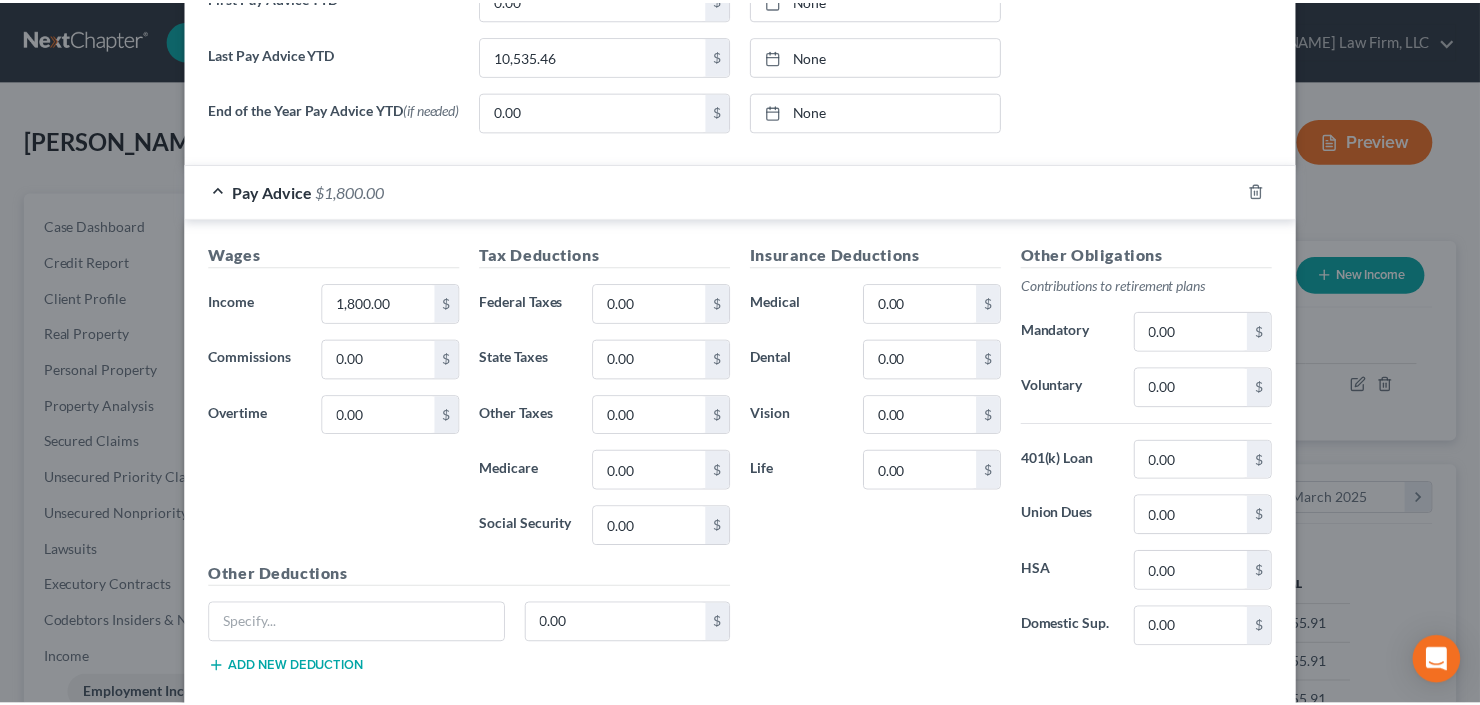 scroll, scrollTop: 796, scrollLeft: 0, axis: vertical 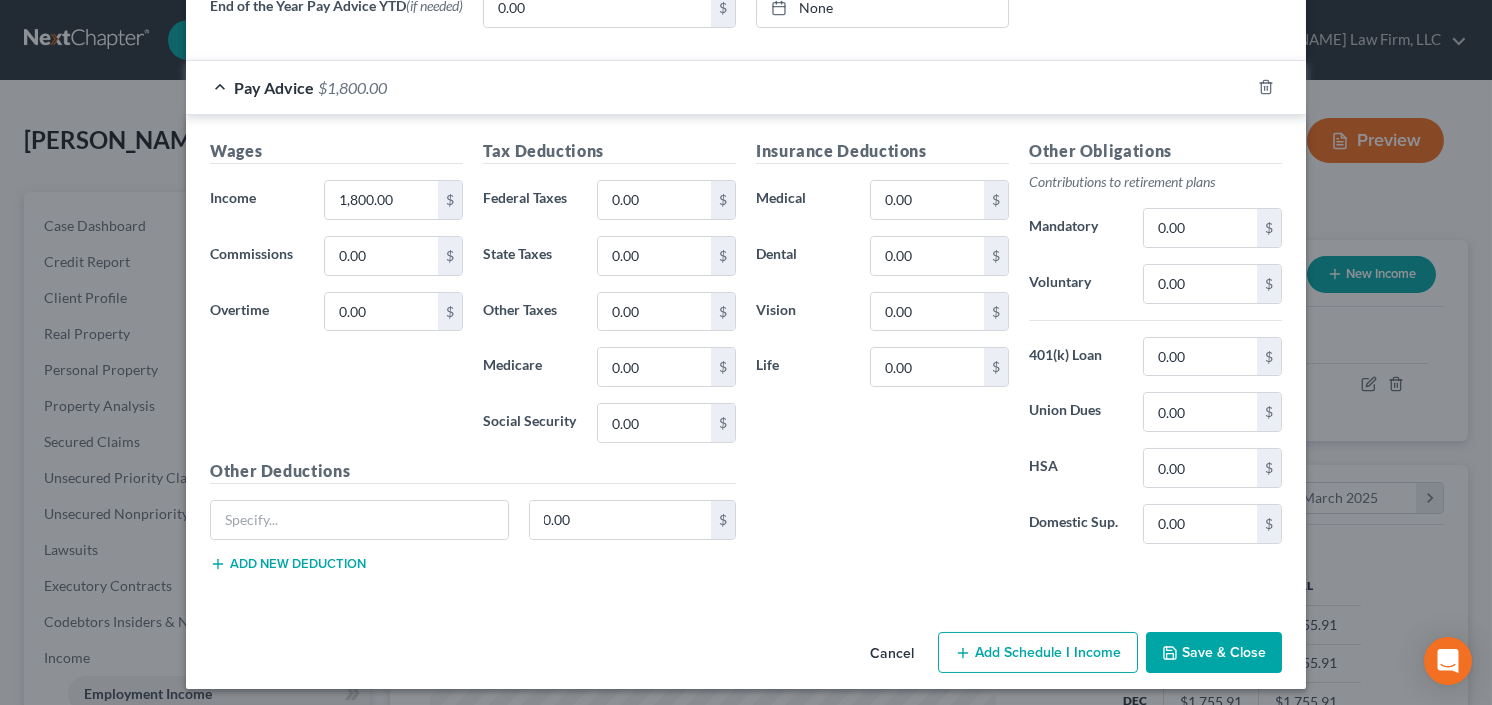 click on "Save & Close" at bounding box center [1214, 653] 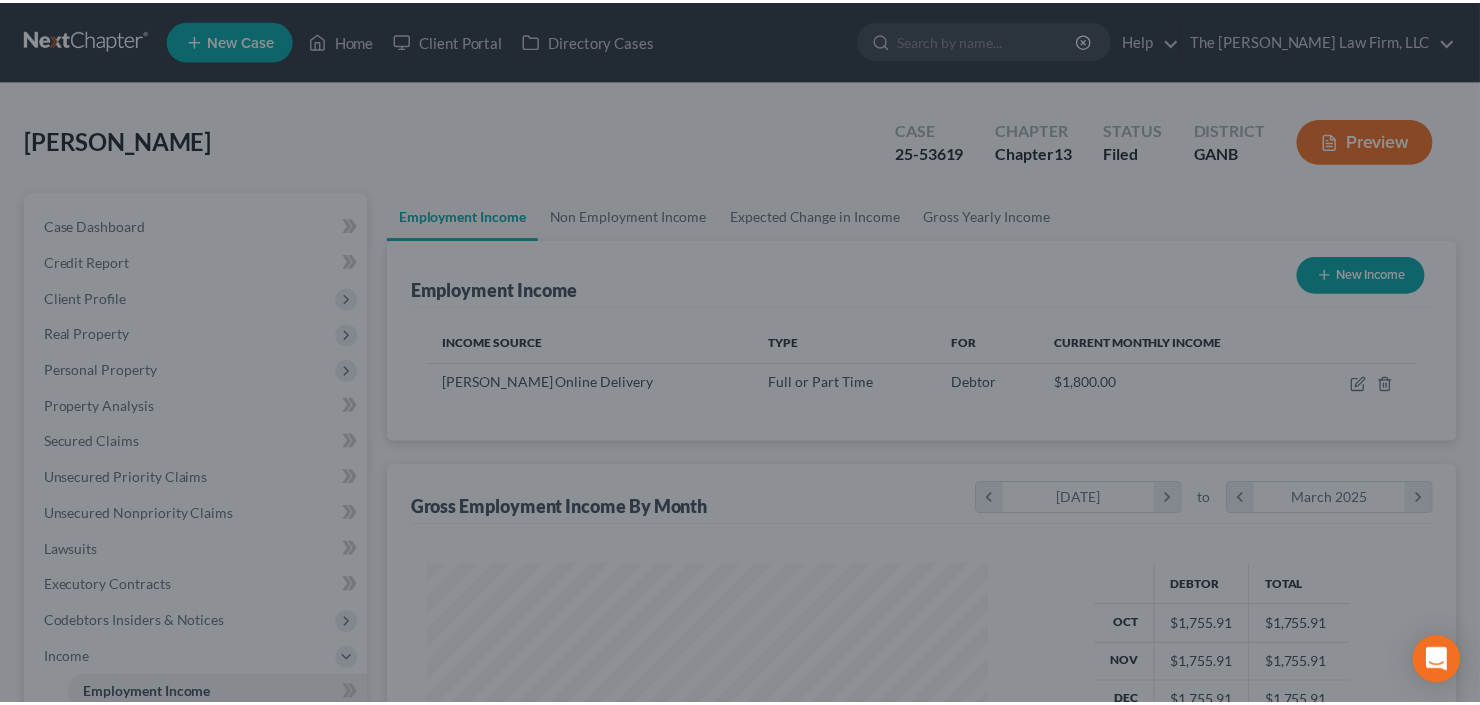 scroll, scrollTop: 357, scrollLeft: 600, axis: both 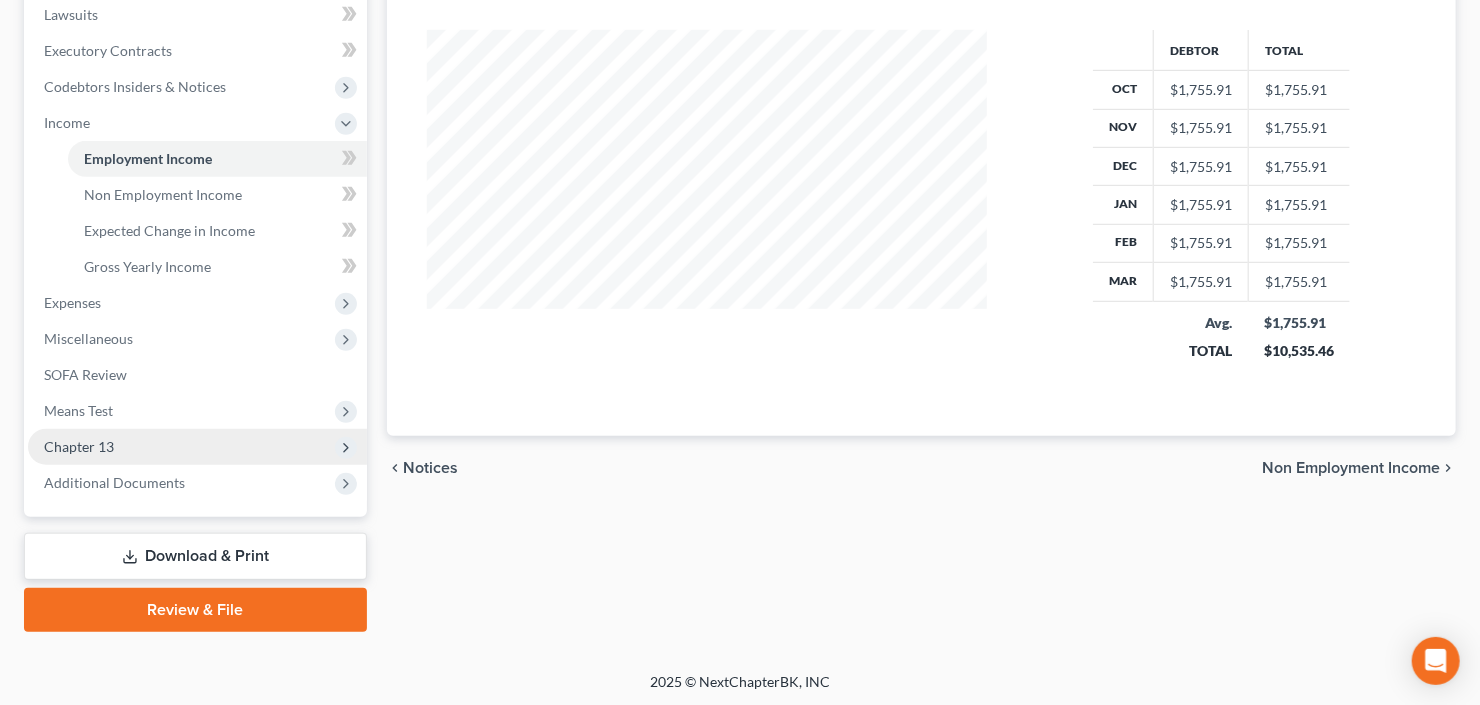 click on "Chapter 13" at bounding box center (79, 446) 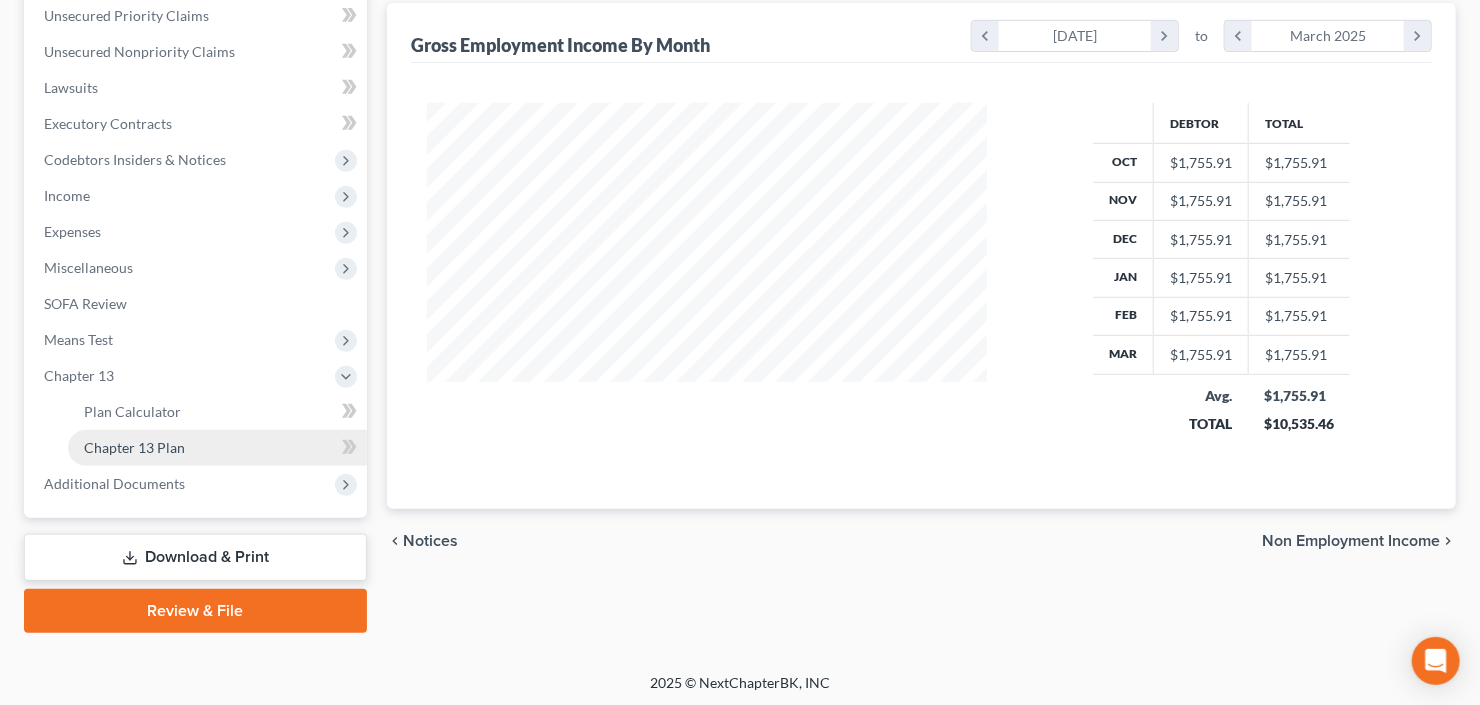 click on "Chapter 13 Plan" at bounding box center [134, 447] 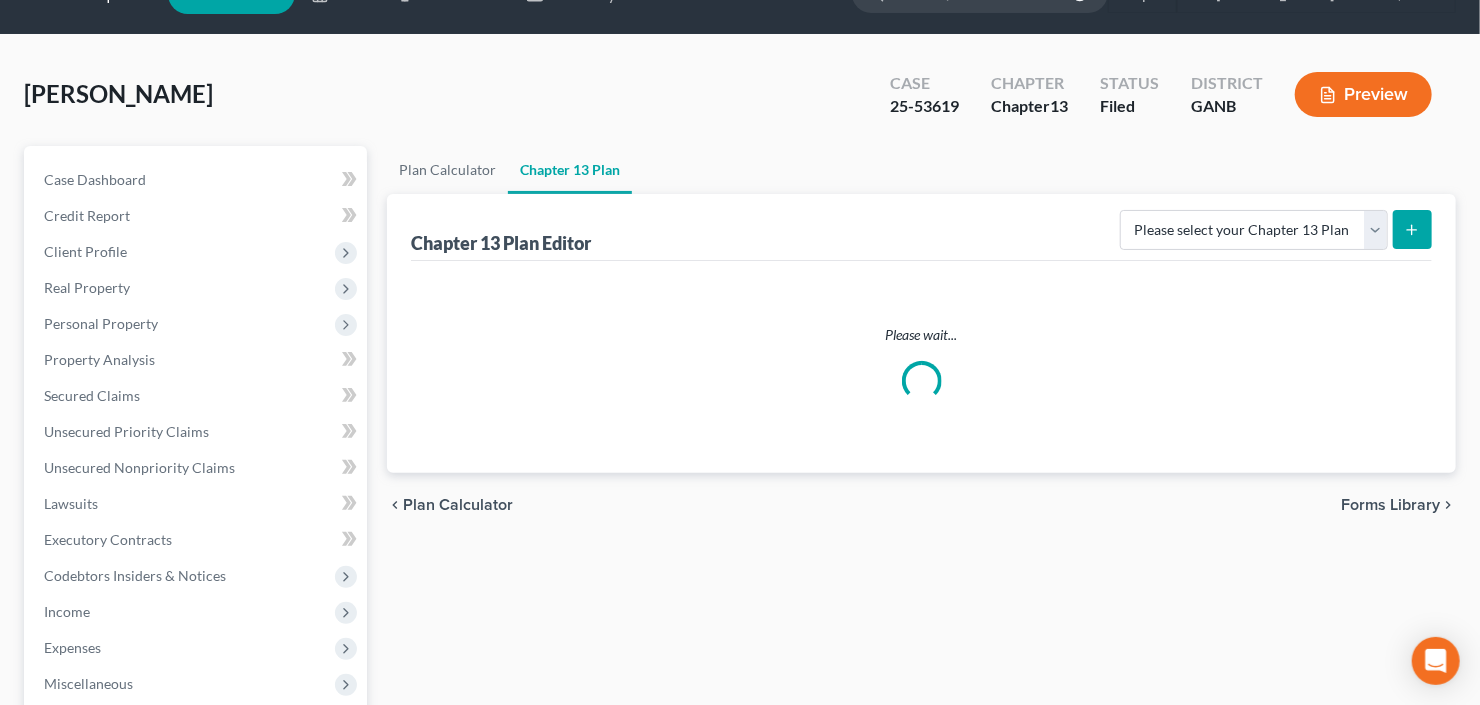 scroll, scrollTop: 0, scrollLeft: 0, axis: both 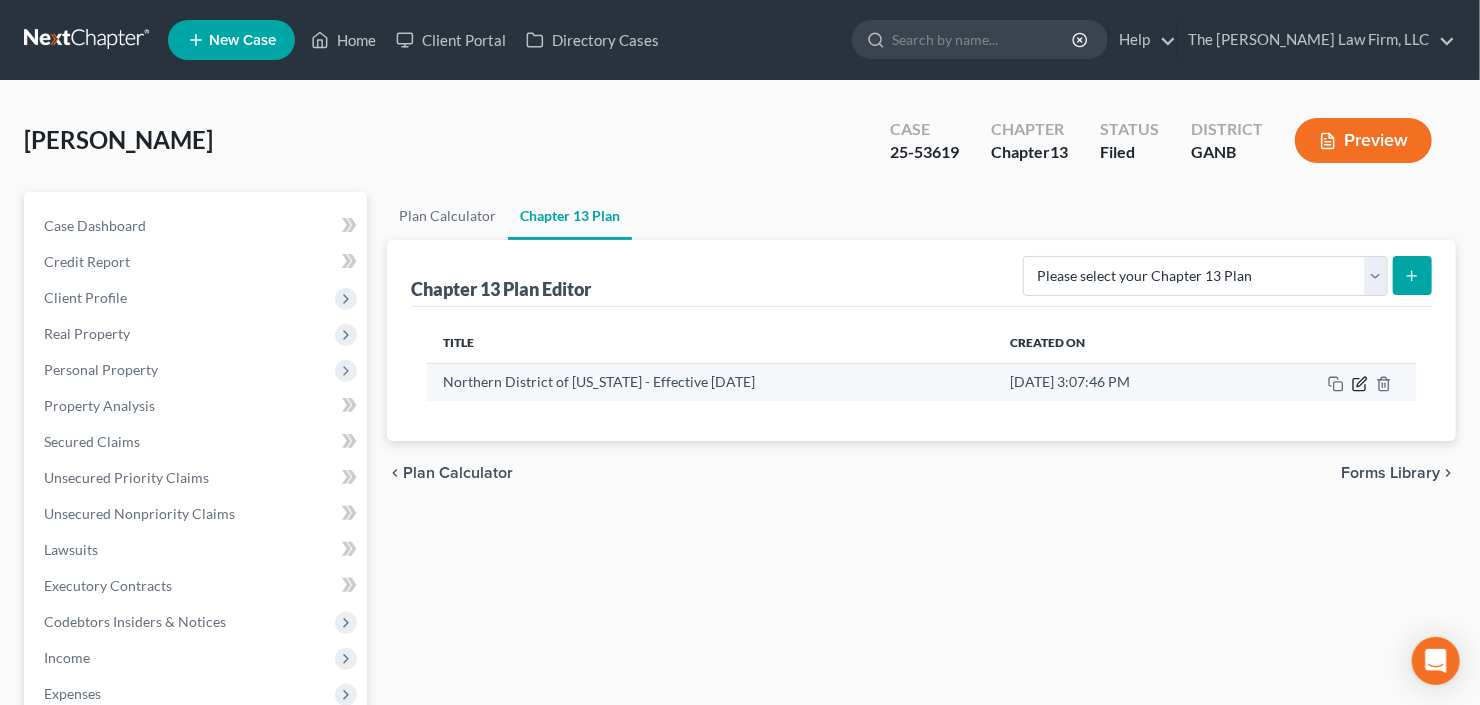 click 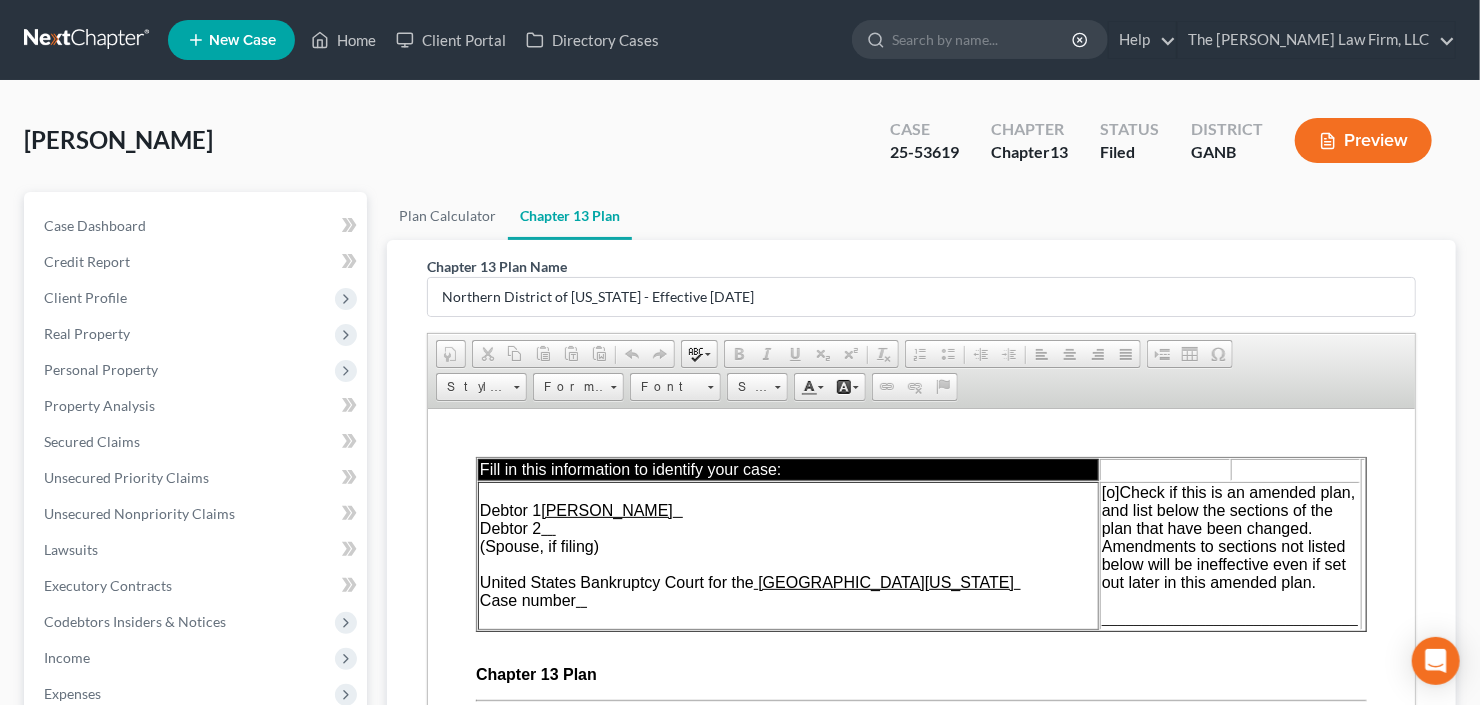 scroll, scrollTop: 0, scrollLeft: 0, axis: both 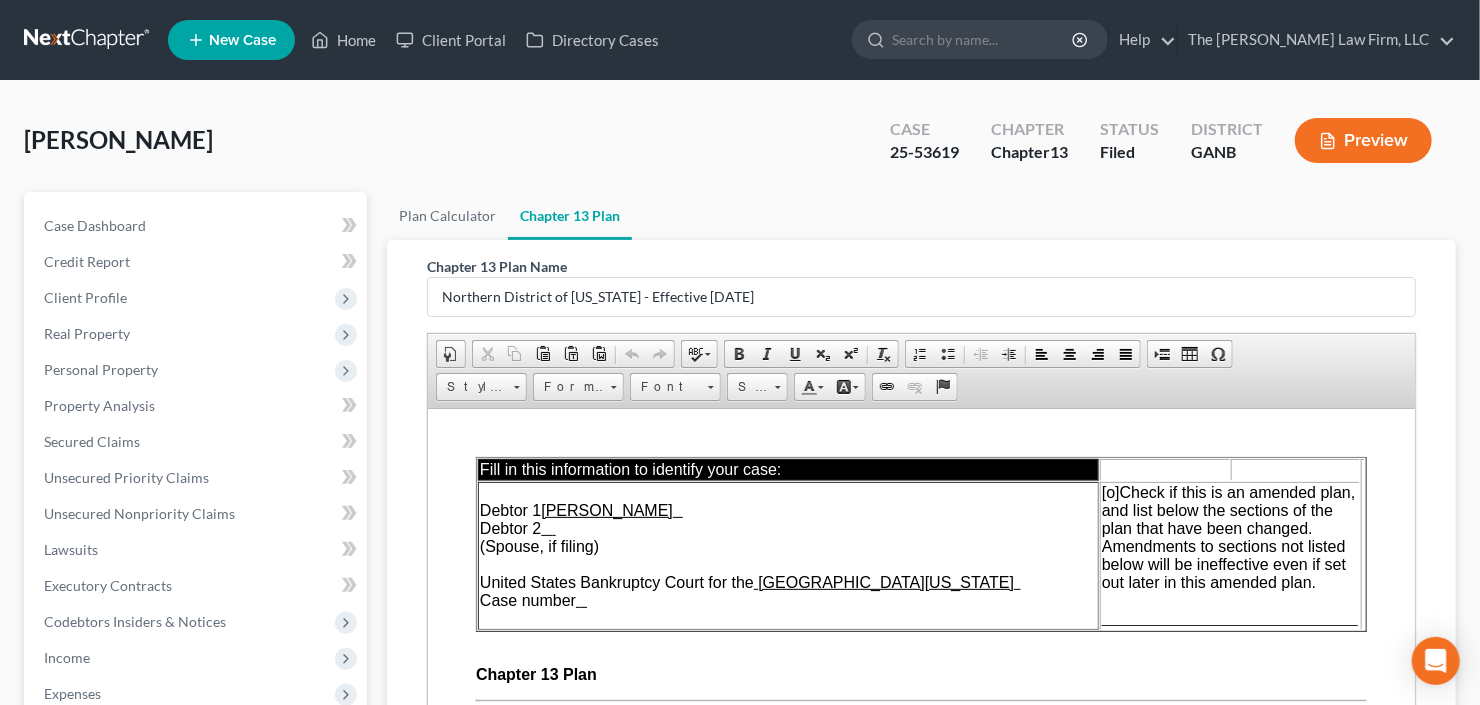 click on "[o]" at bounding box center (1110, 491) 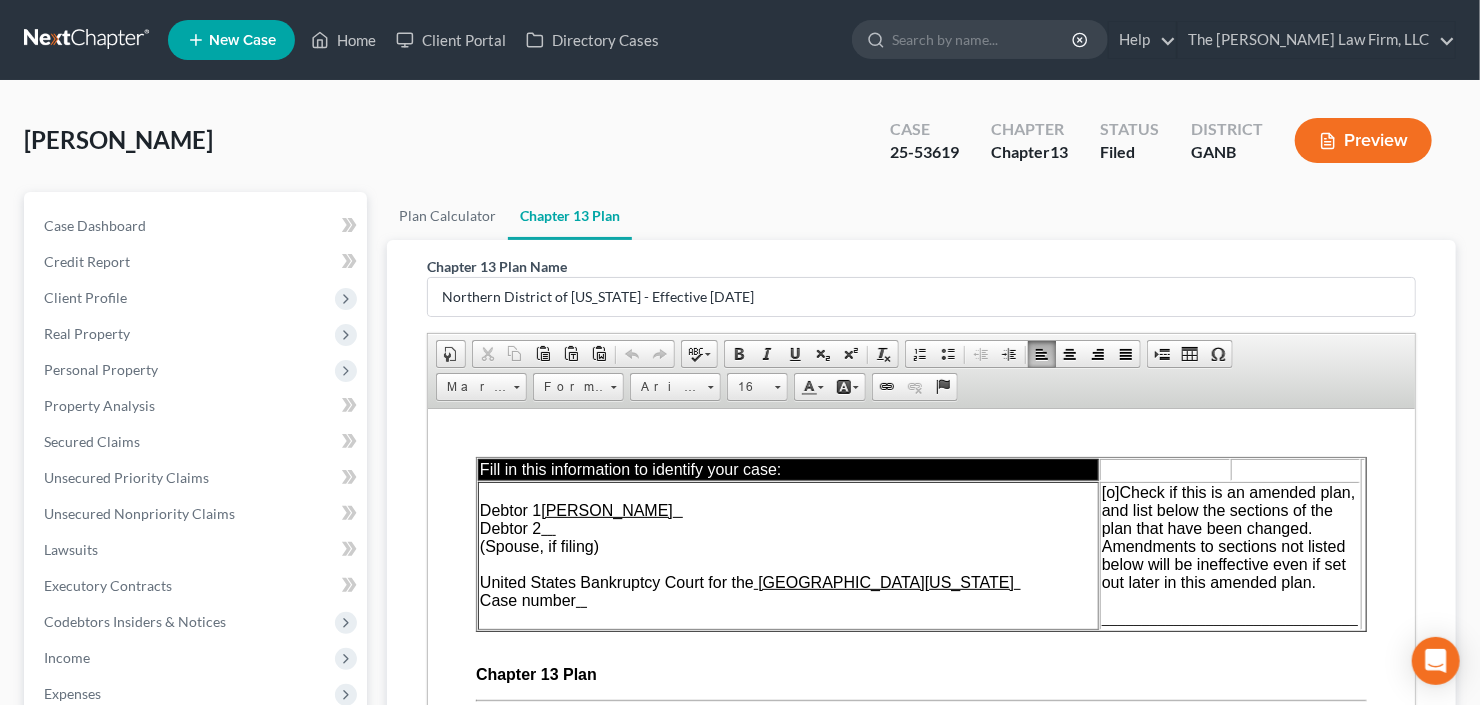 type 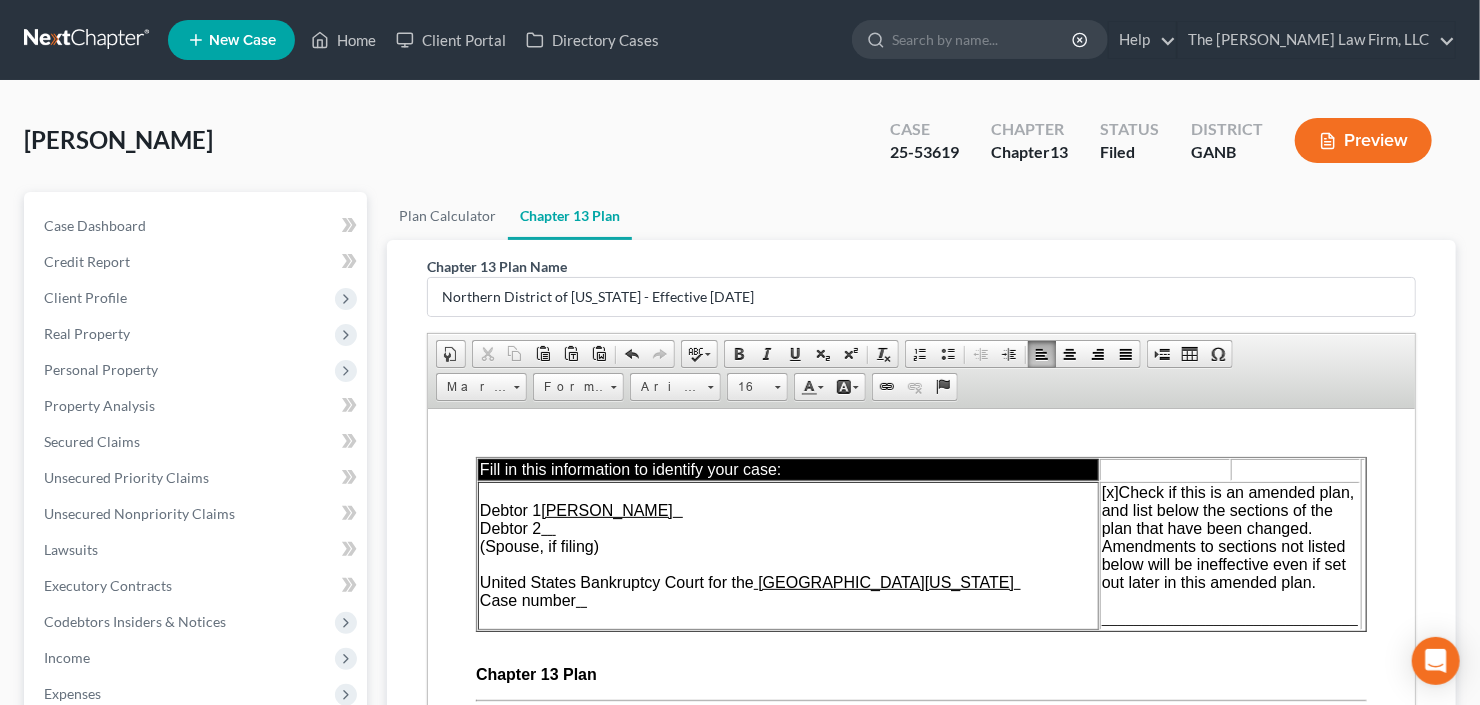 click on "Debtor 1       [PERSON_NAME]     Debtor 2            (Spouse, if filing) United States Bankruptcy Court for the    Northern District of [US_STATE]    Case number" at bounding box center (787, 555) 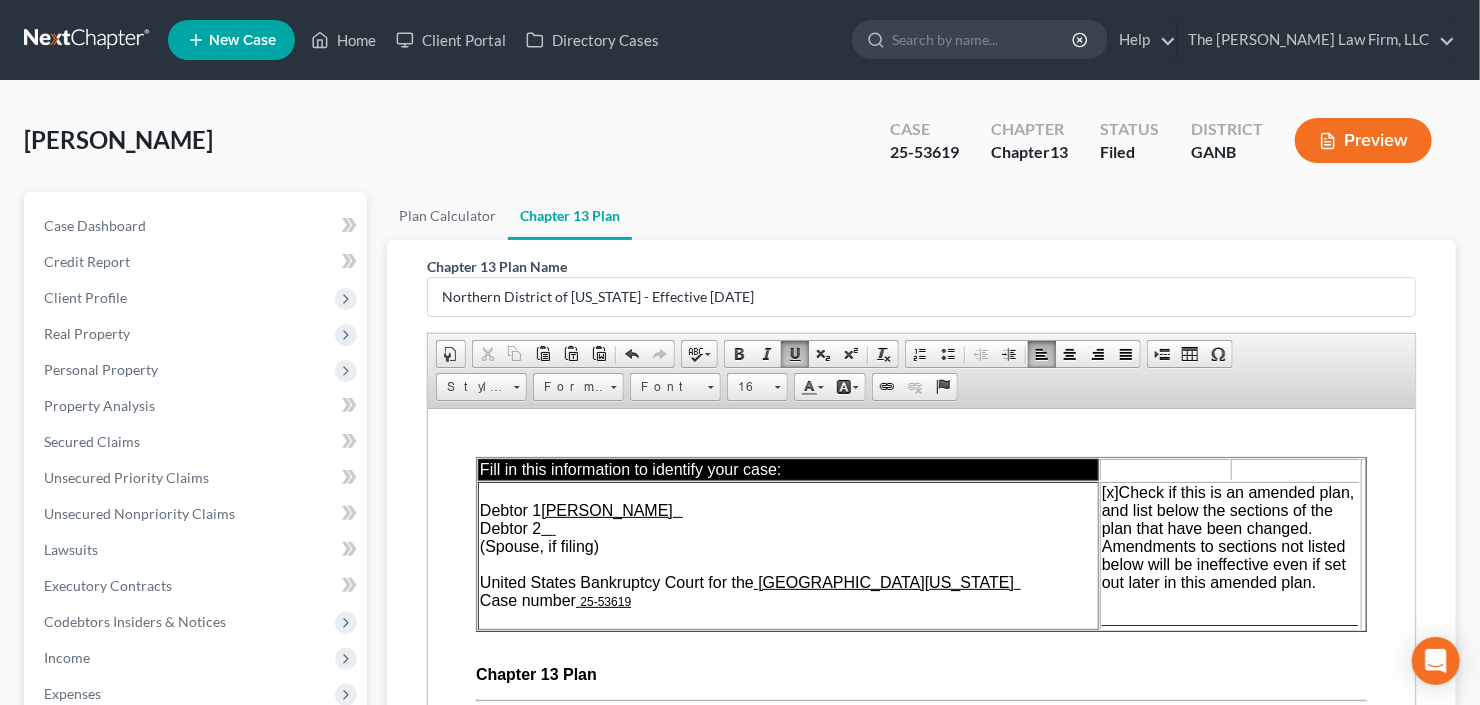 click on "[x]  Check if this is an amended plan, and list below the sections of the plan that have been changed. Amendments to sections not listed below will be ineffective even if set out later in this amended plan. ________________________________" at bounding box center (1229, 555) 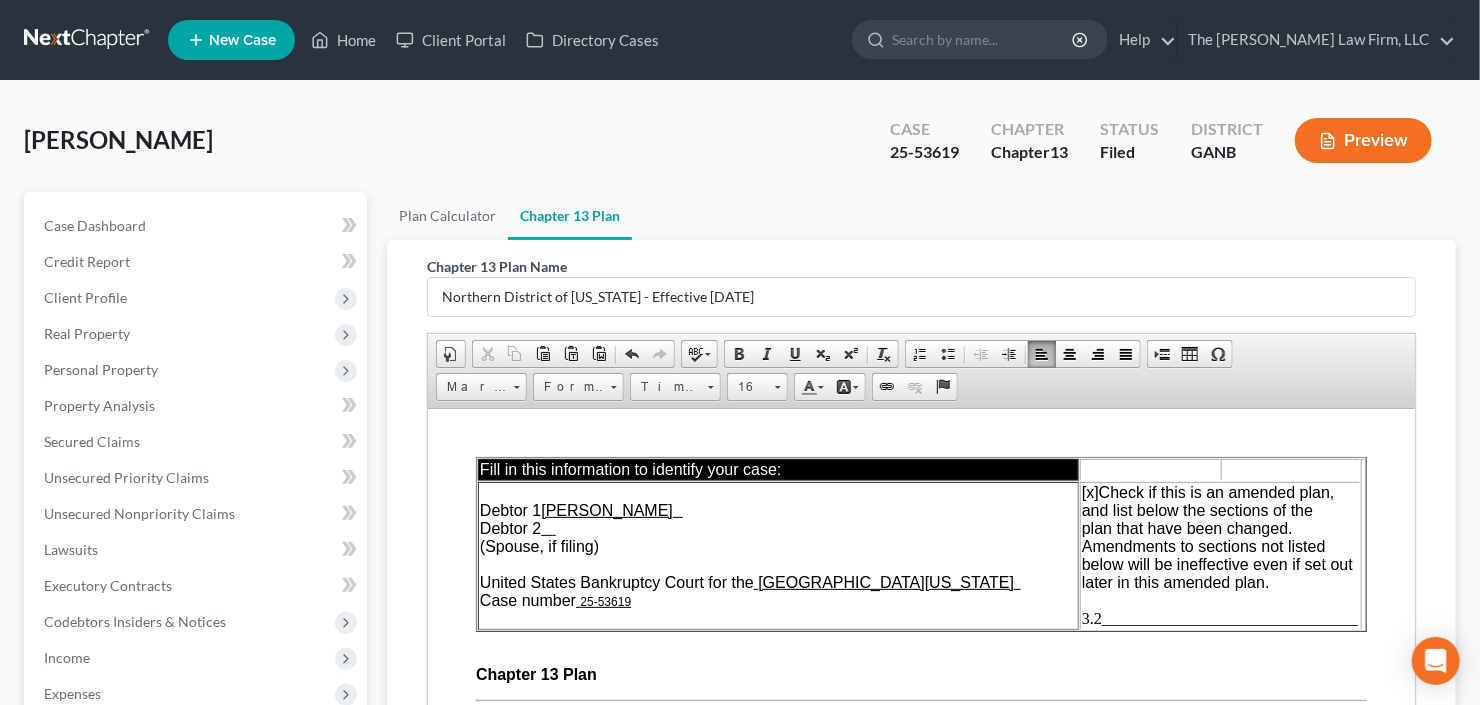 scroll, scrollTop: 462, scrollLeft: 0, axis: vertical 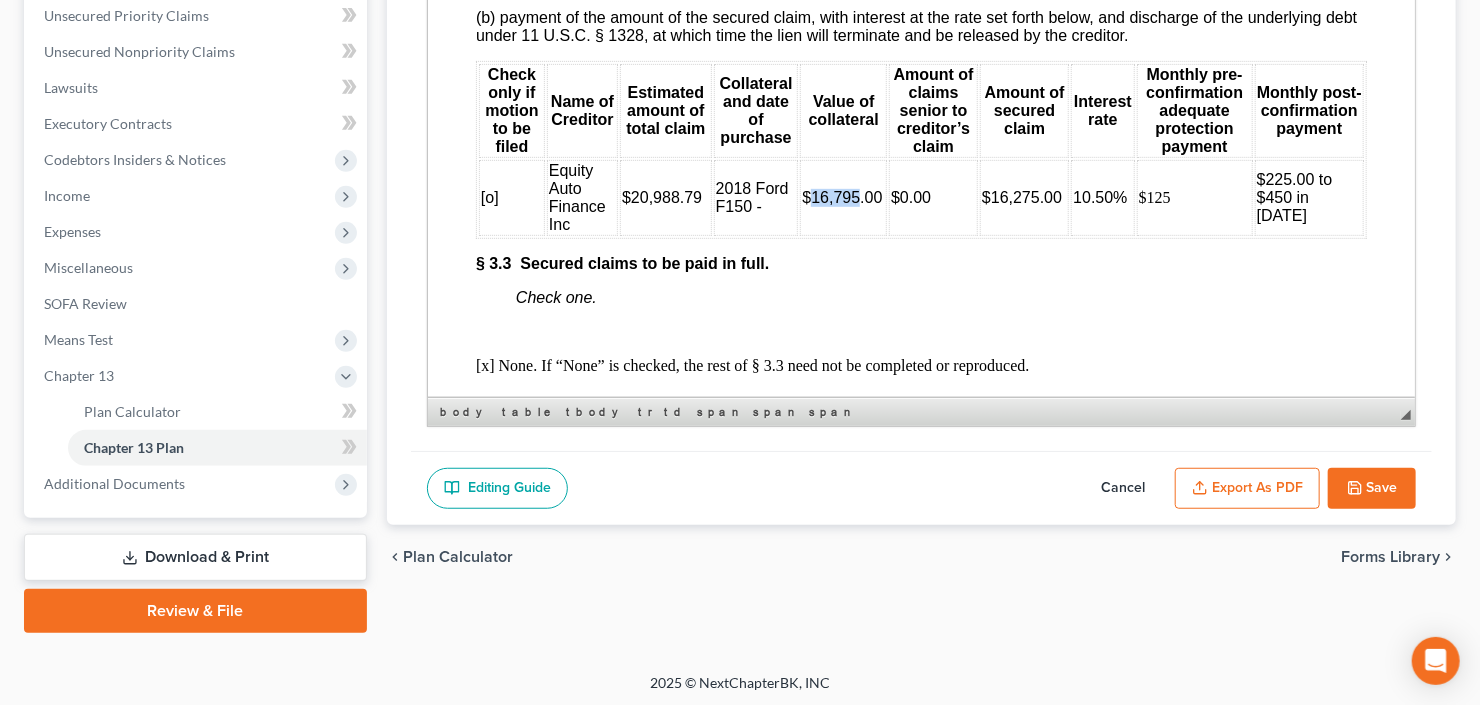 drag, startPoint x: 806, startPoint y: 296, endPoint x: 851, endPoint y: 299, distance: 45.099888 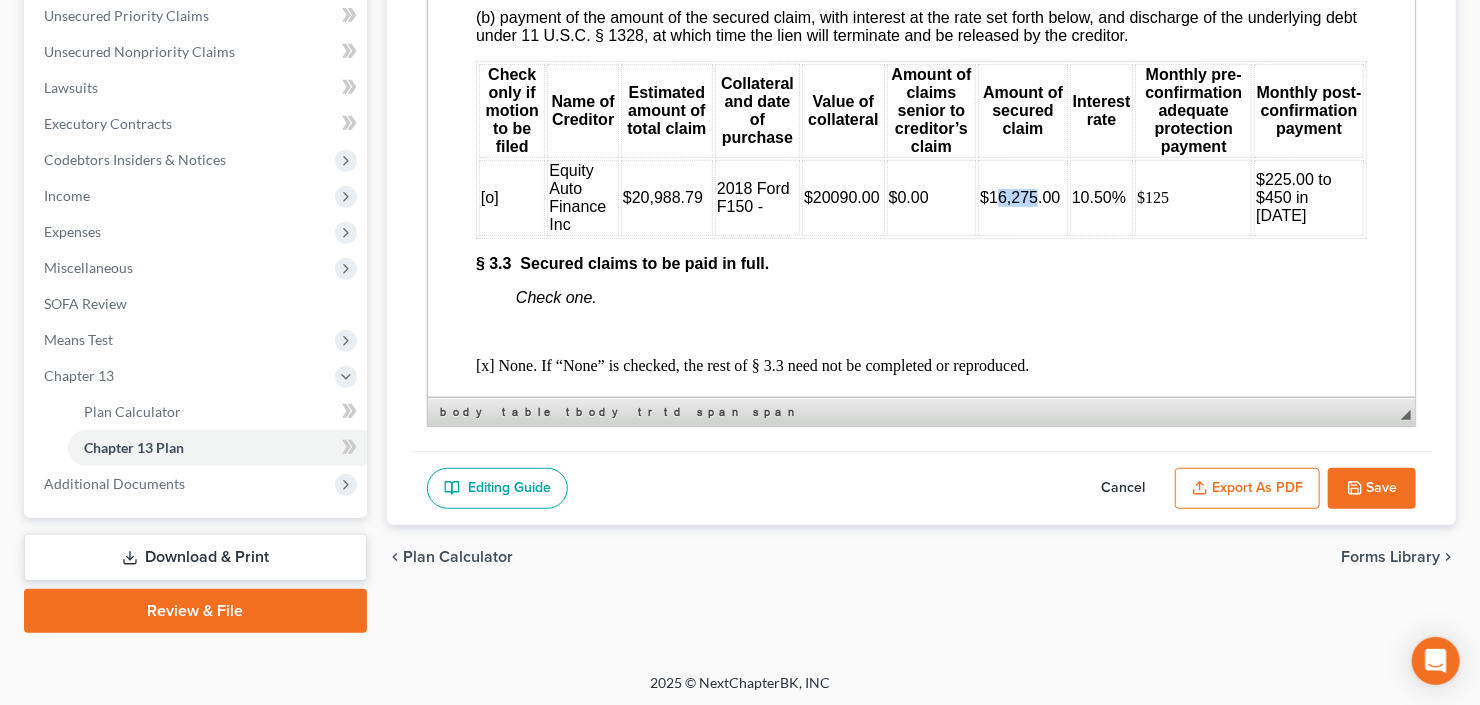 drag, startPoint x: 987, startPoint y: 297, endPoint x: 1026, endPoint y: 299, distance: 39.051247 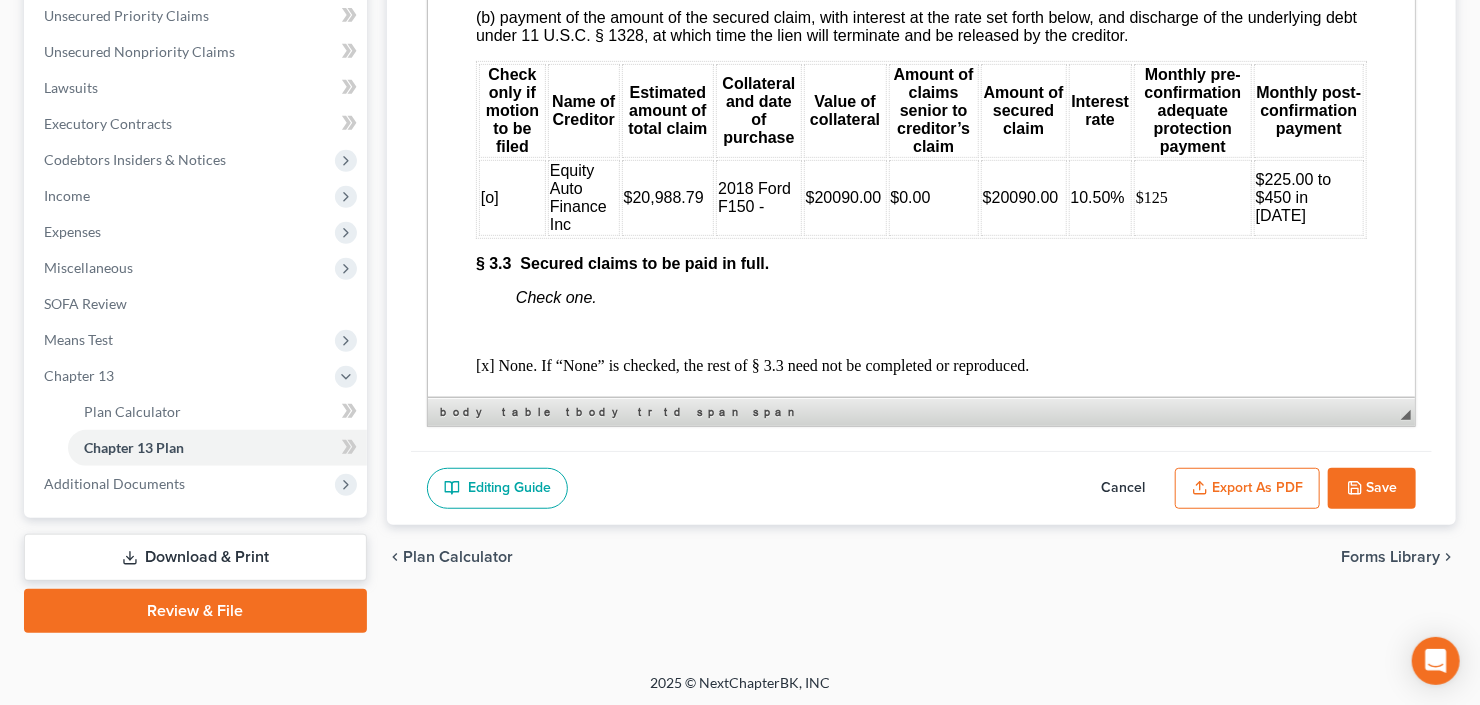 drag, startPoint x: 998, startPoint y: 299, endPoint x: 1021, endPoint y: 319, distance: 30.479502 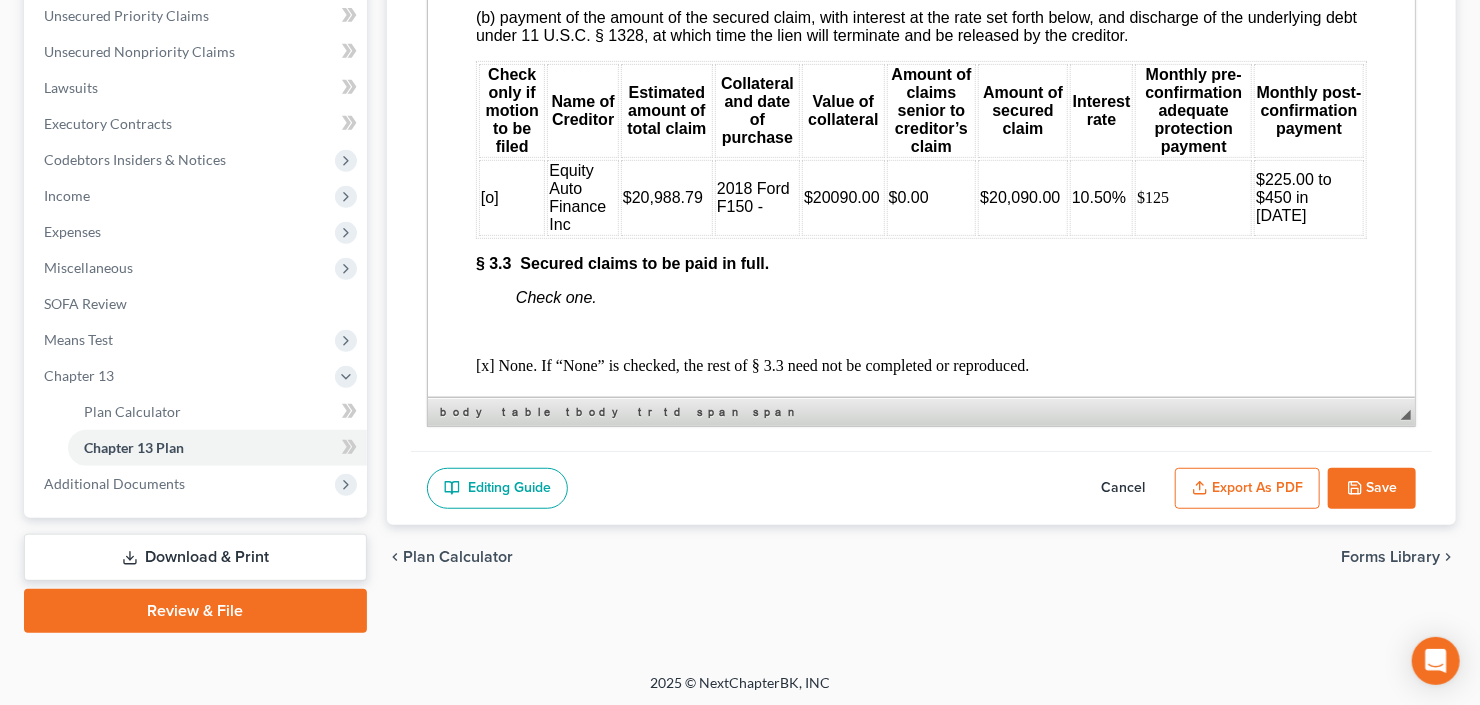 click on "$20090.00" at bounding box center (841, 197) 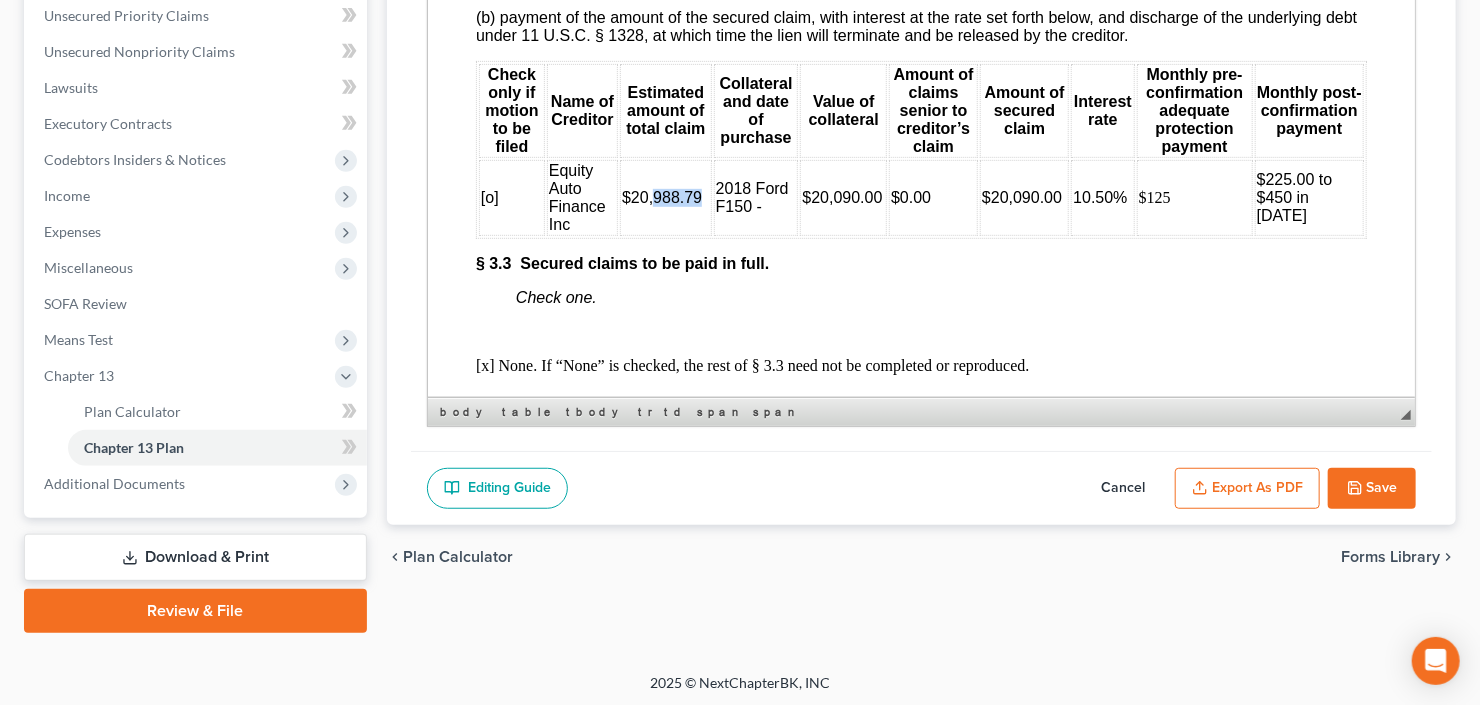 drag, startPoint x: 650, startPoint y: 296, endPoint x: 702, endPoint y: 295, distance: 52.009613 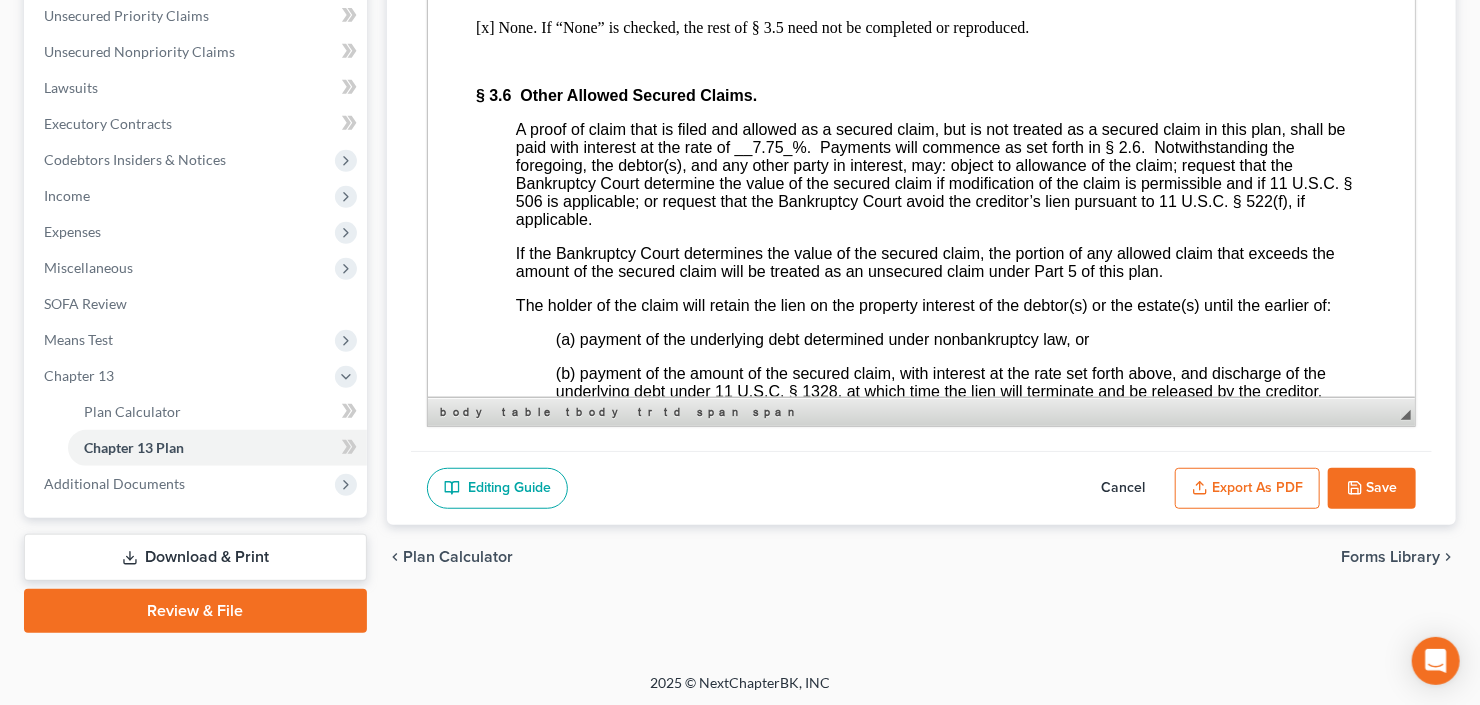 scroll, scrollTop: 4240, scrollLeft: 0, axis: vertical 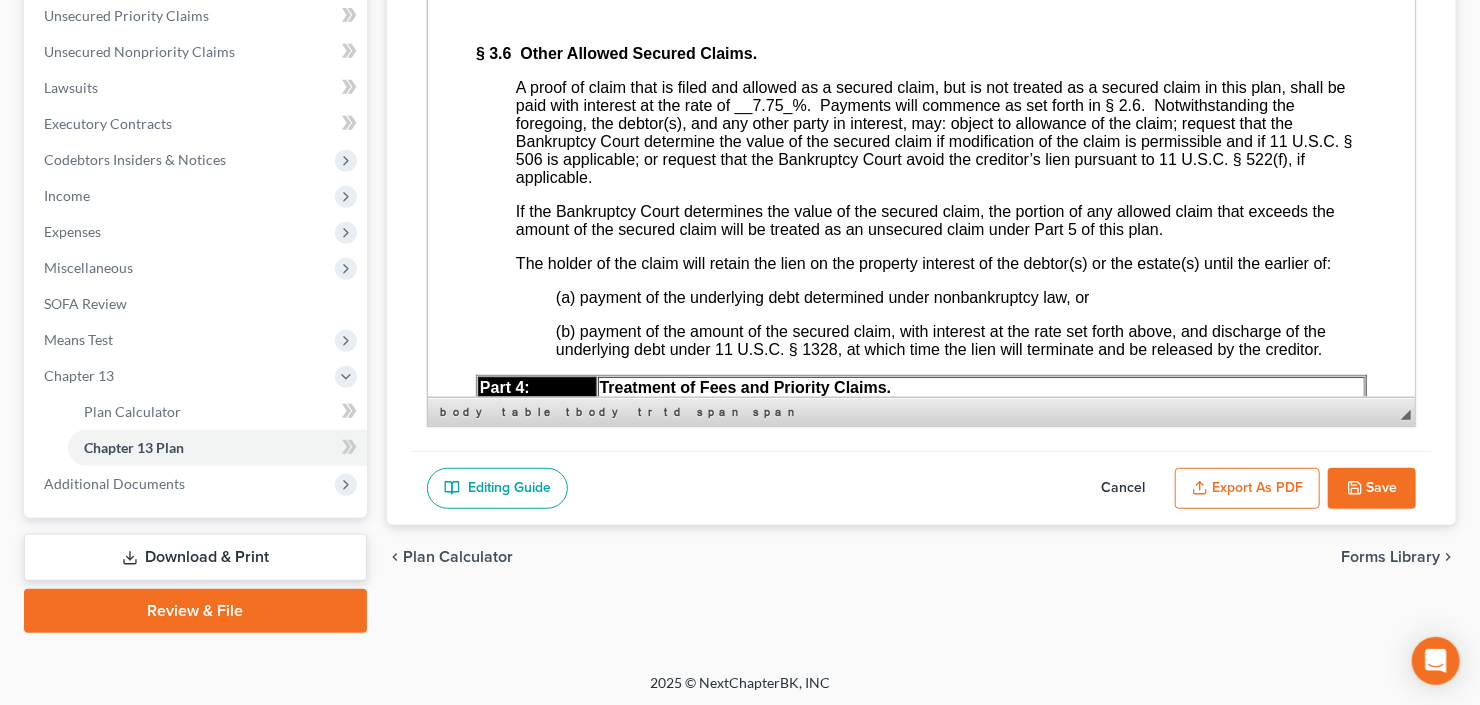 click on "Save" at bounding box center (1372, 489) 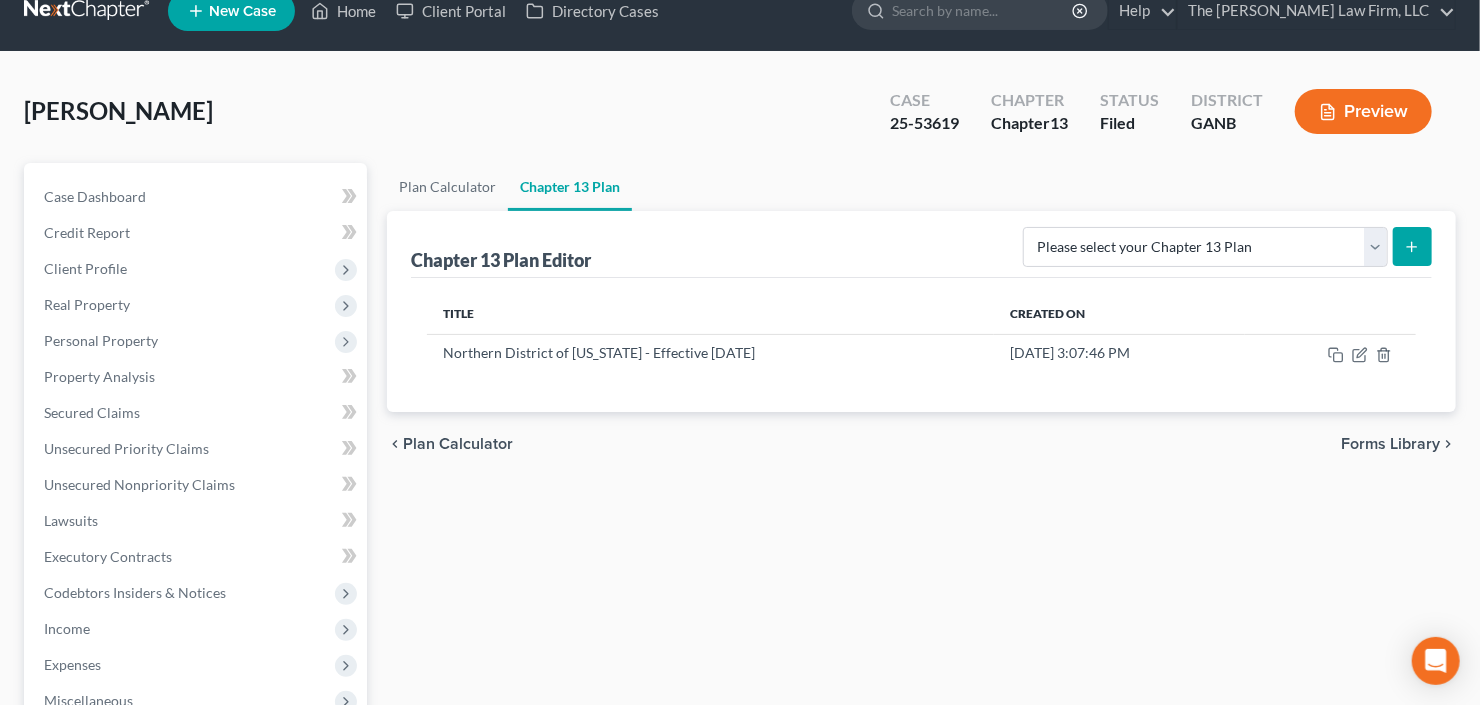 scroll, scrollTop: 0, scrollLeft: 0, axis: both 